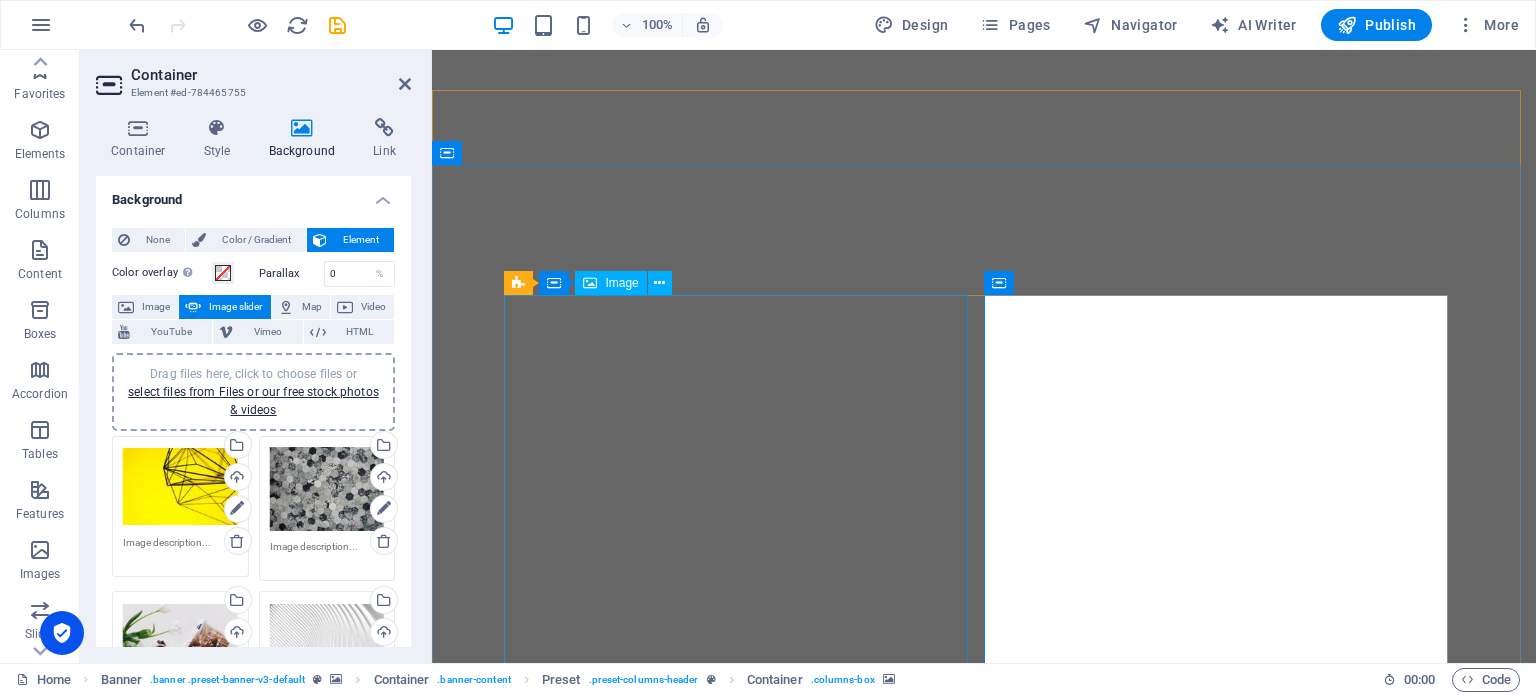 select on "fade" 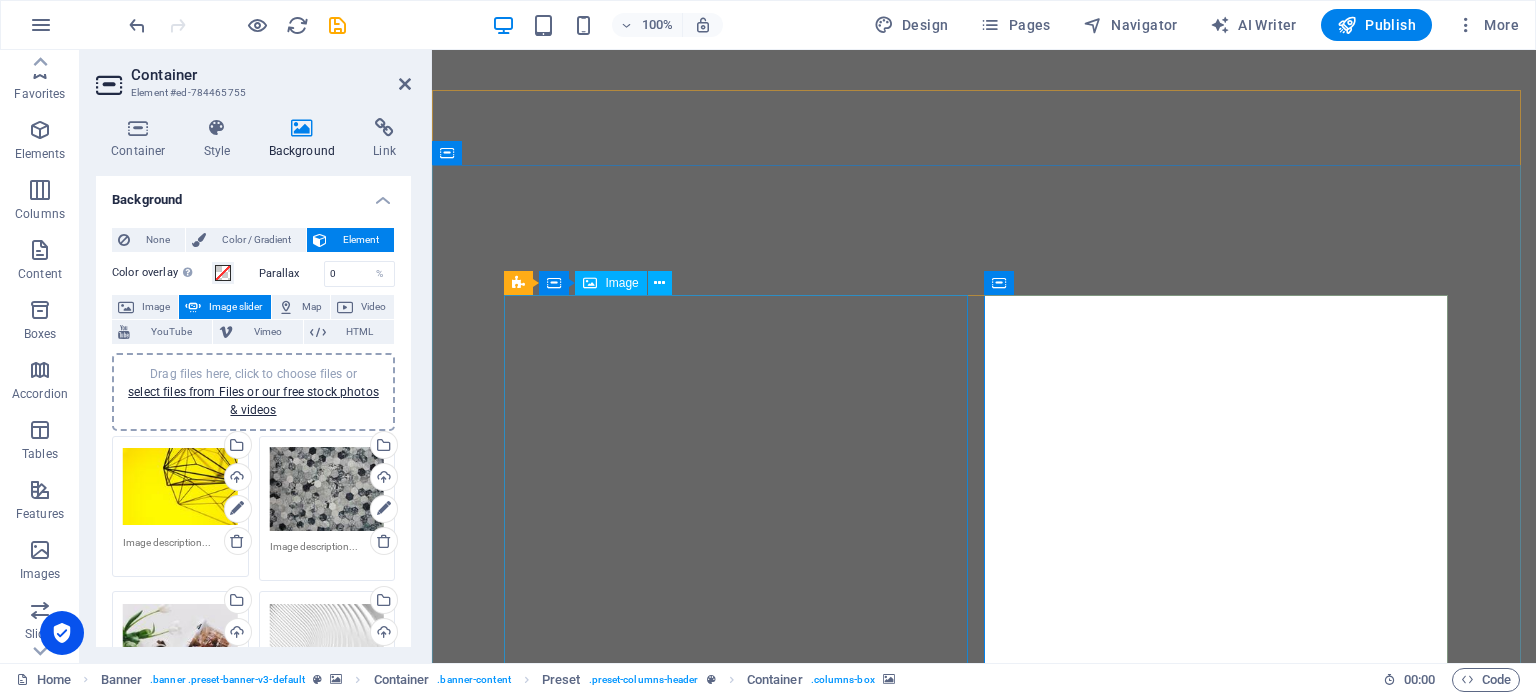 scroll, scrollTop: 0, scrollLeft: 0, axis: both 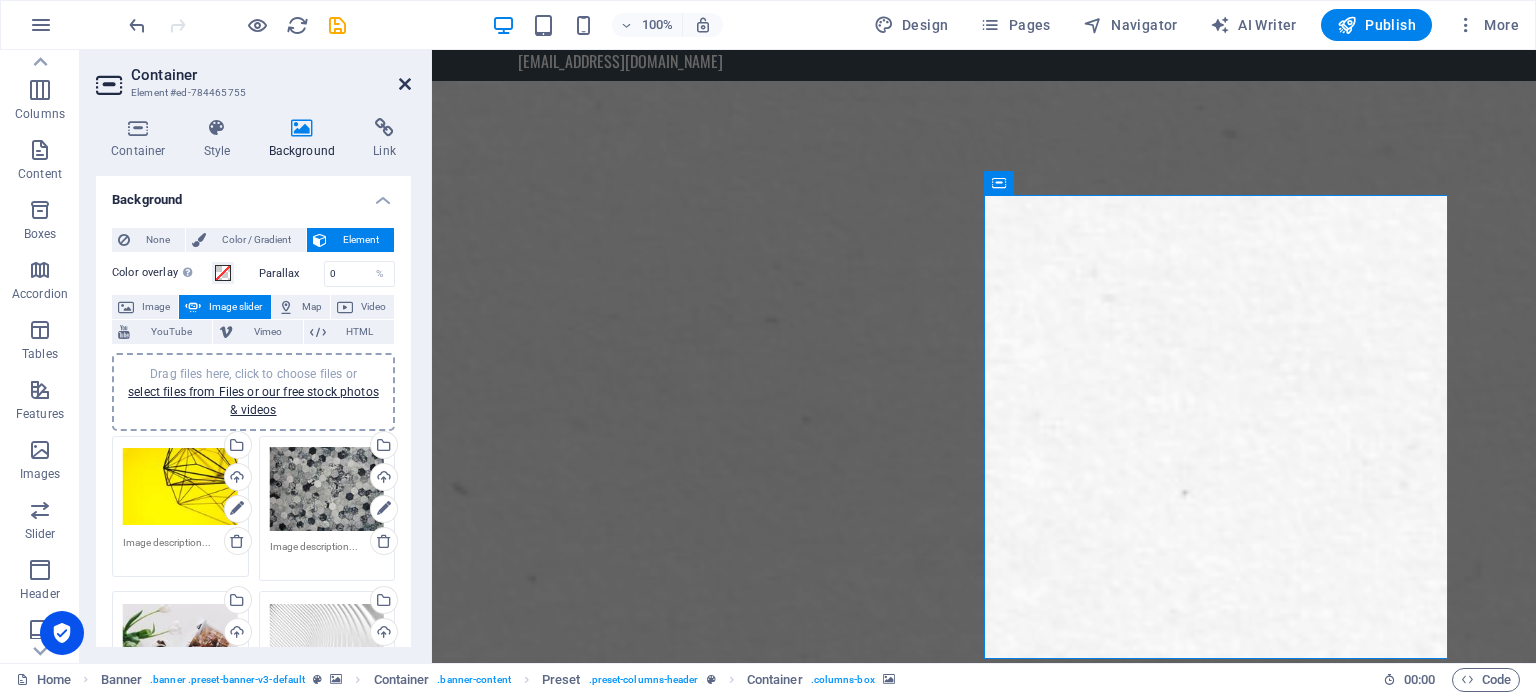 click at bounding box center [405, 84] 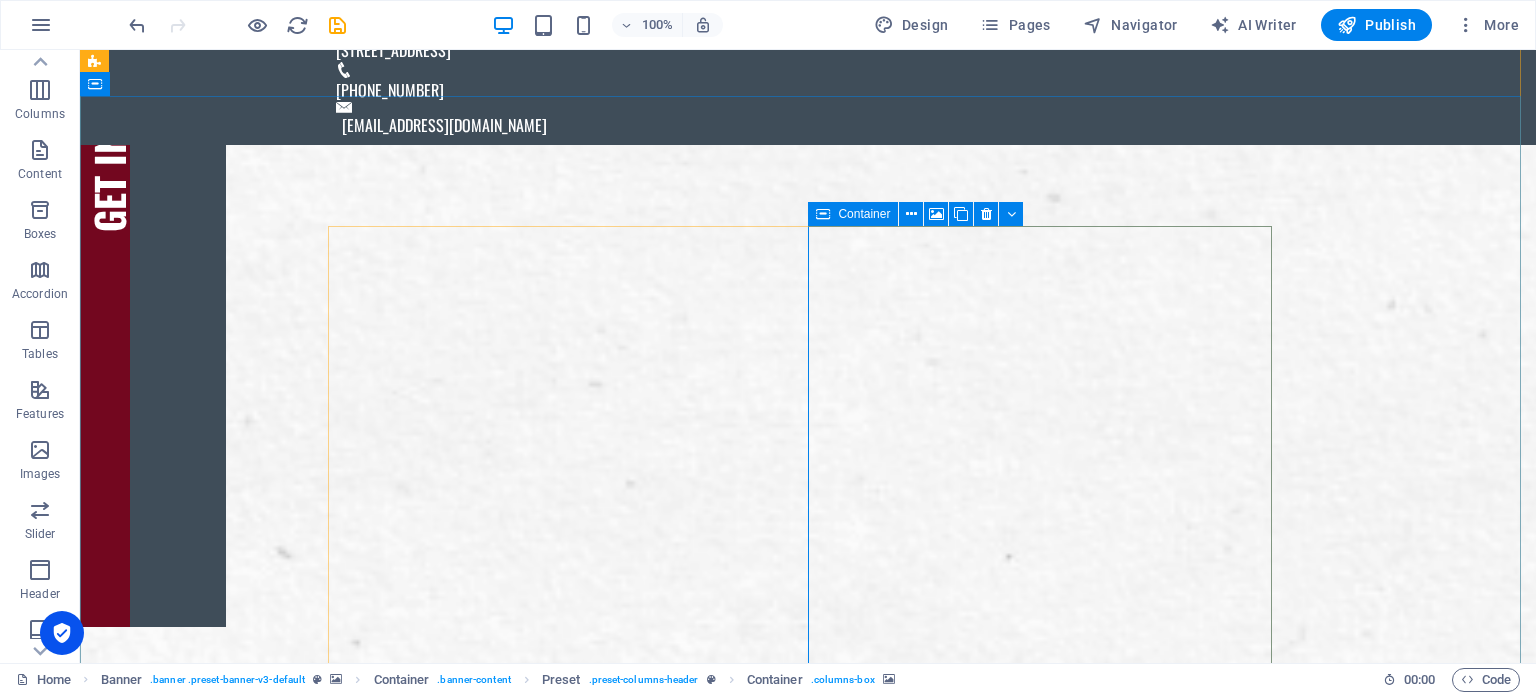 scroll, scrollTop: 0, scrollLeft: 0, axis: both 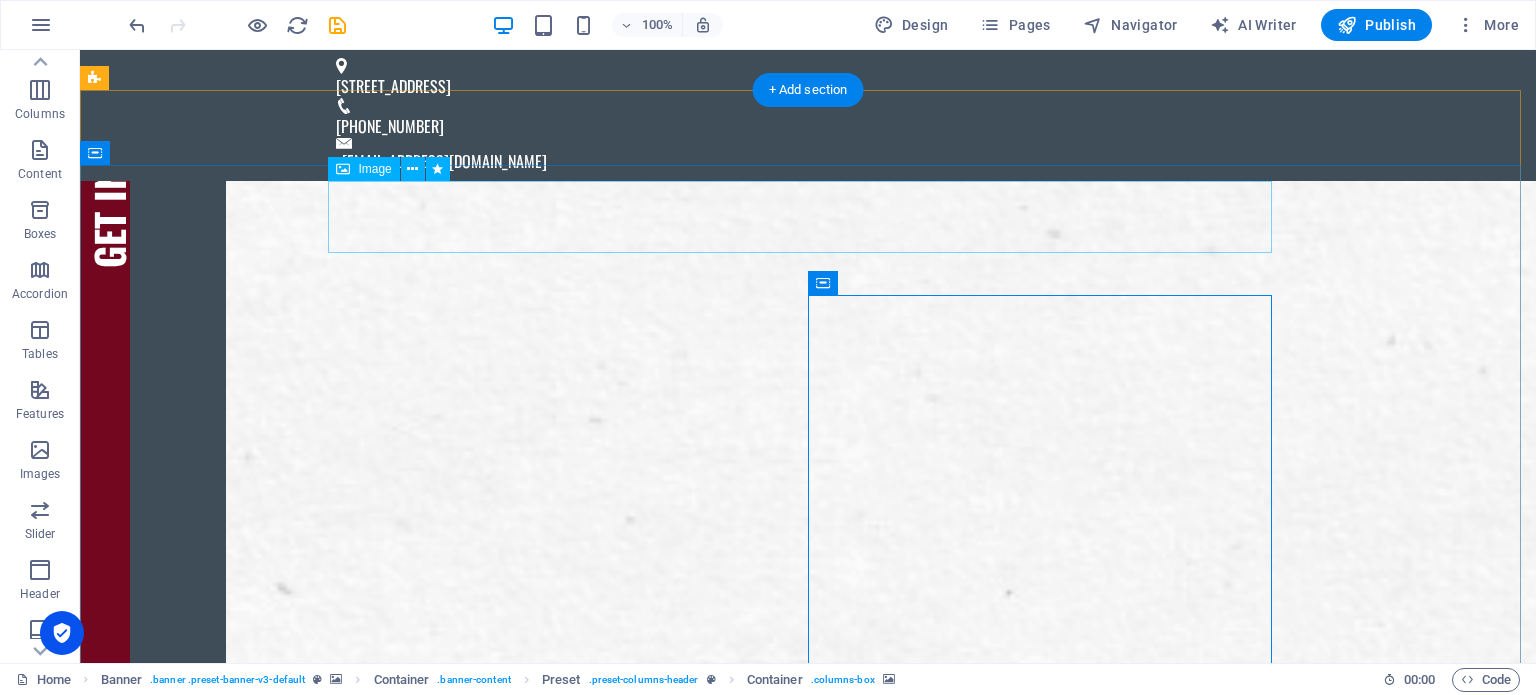 click at bounding box center [808, 1880] 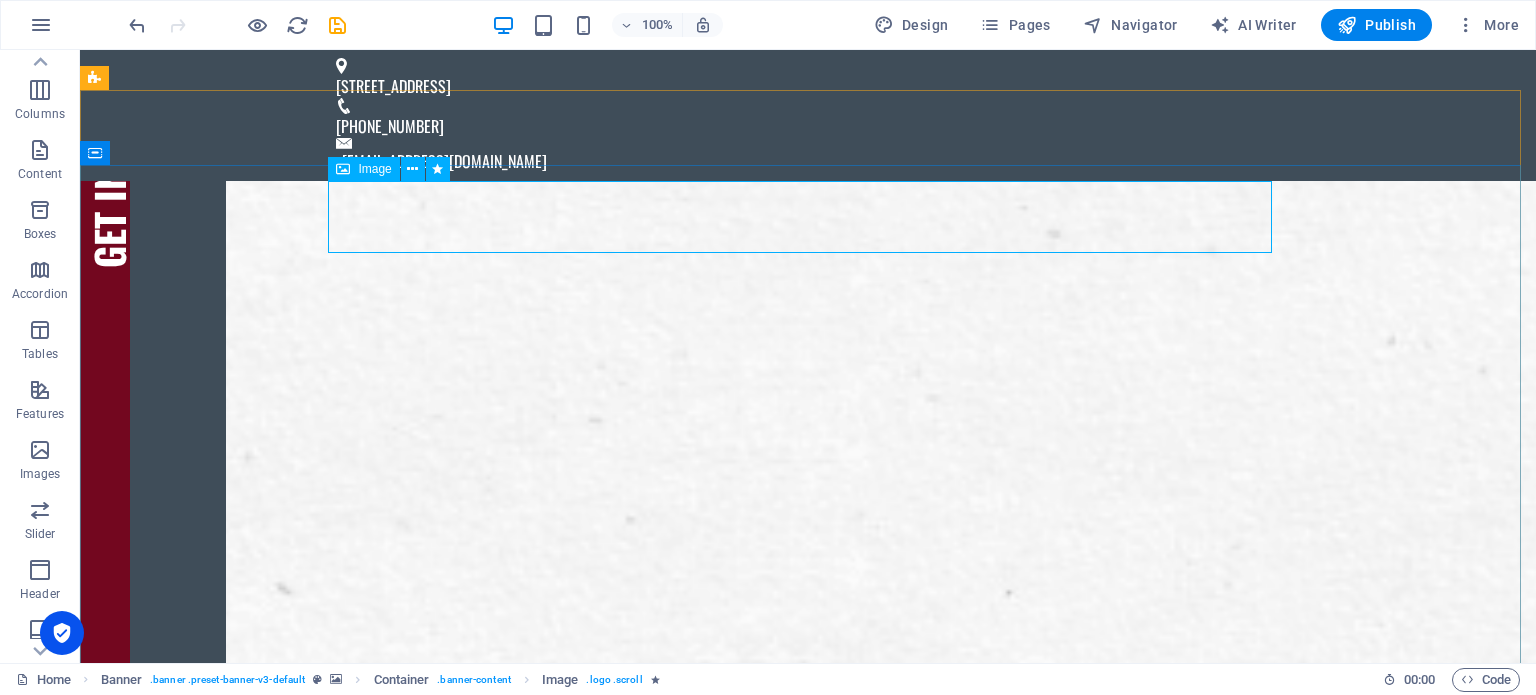 click on "Image" at bounding box center [374, 169] 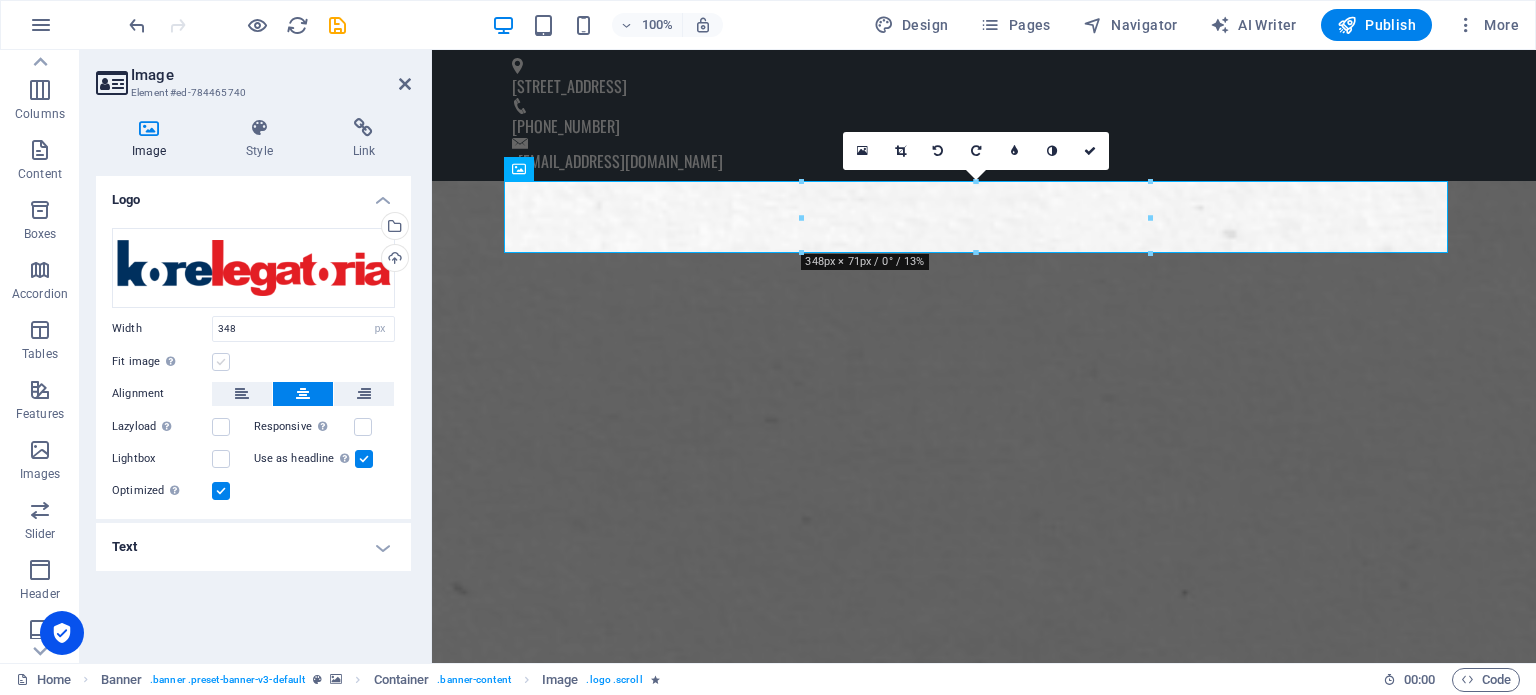 click at bounding box center [221, 362] 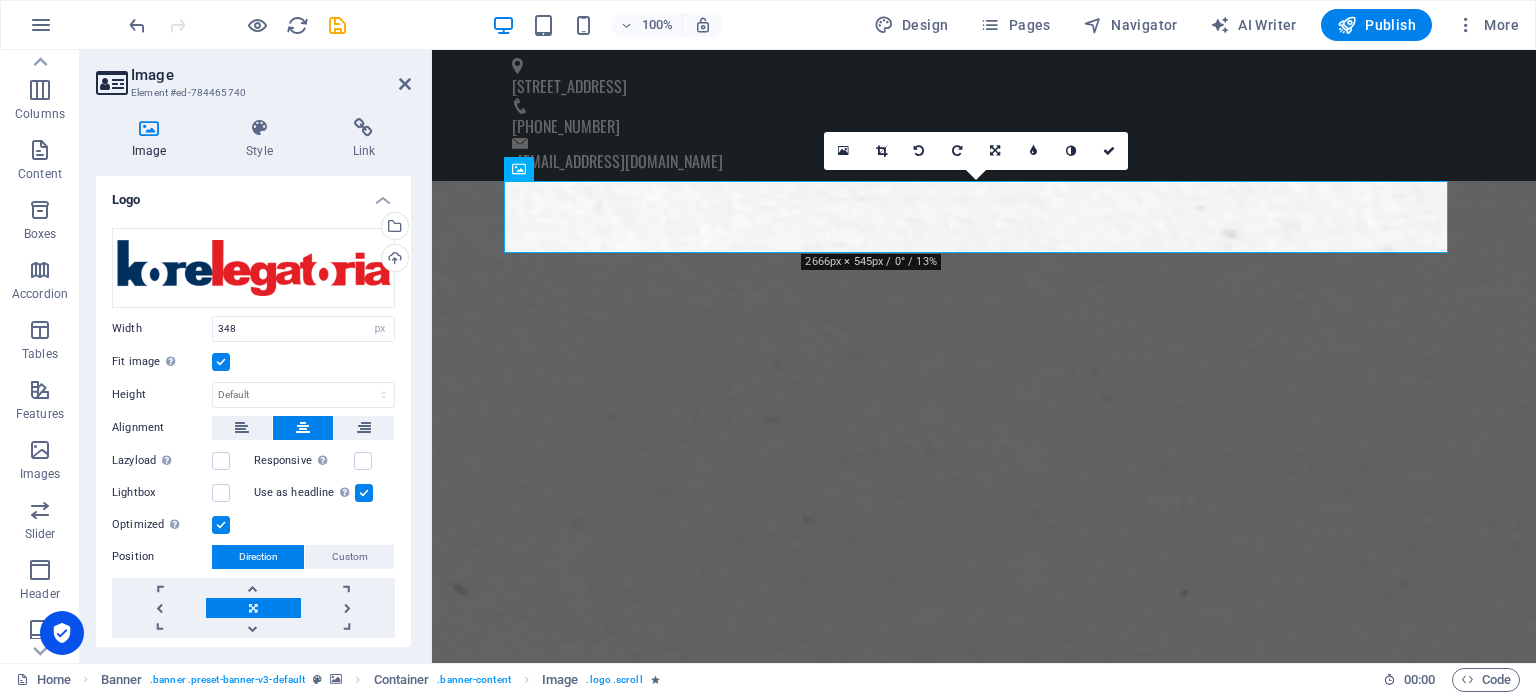 click at bounding box center (221, 362) 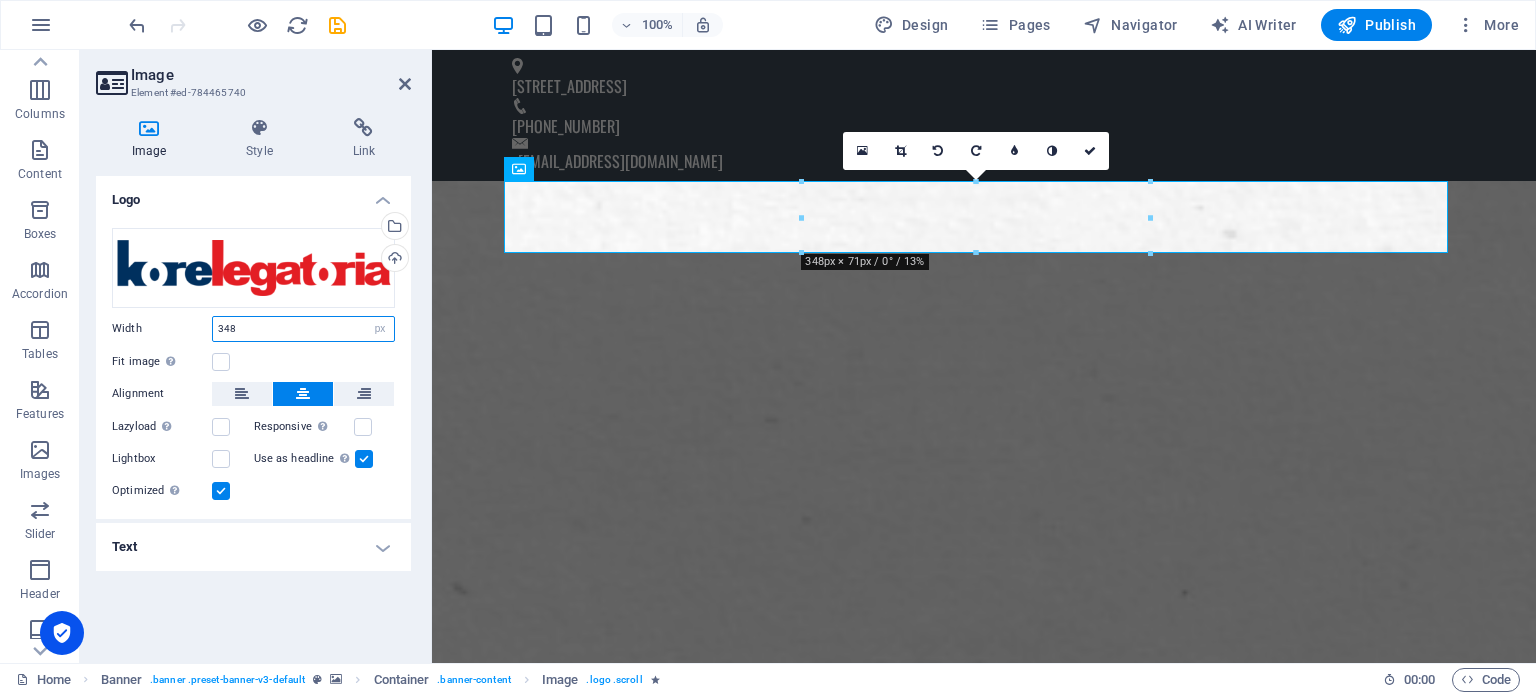 drag, startPoint x: 252, startPoint y: 327, endPoint x: 214, endPoint y: 333, distance: 38.470768 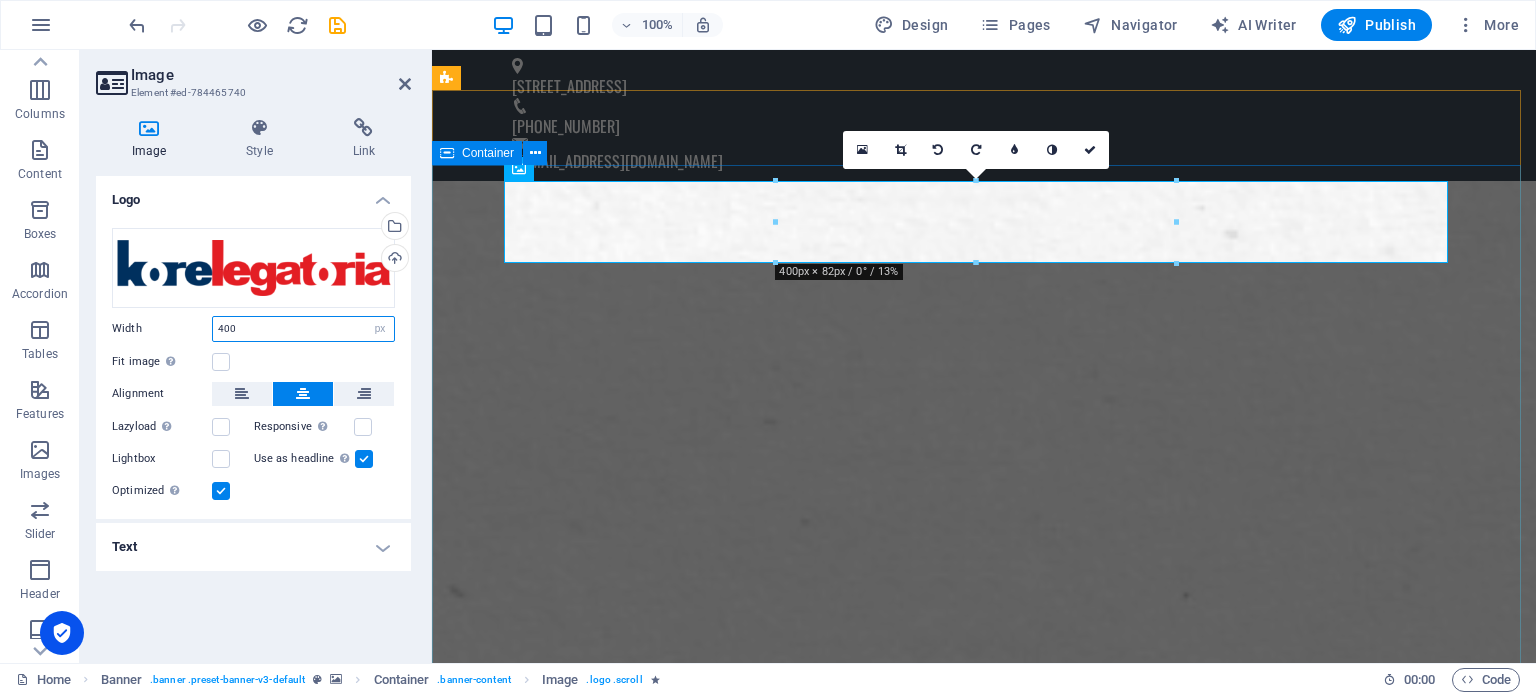 type on "400" 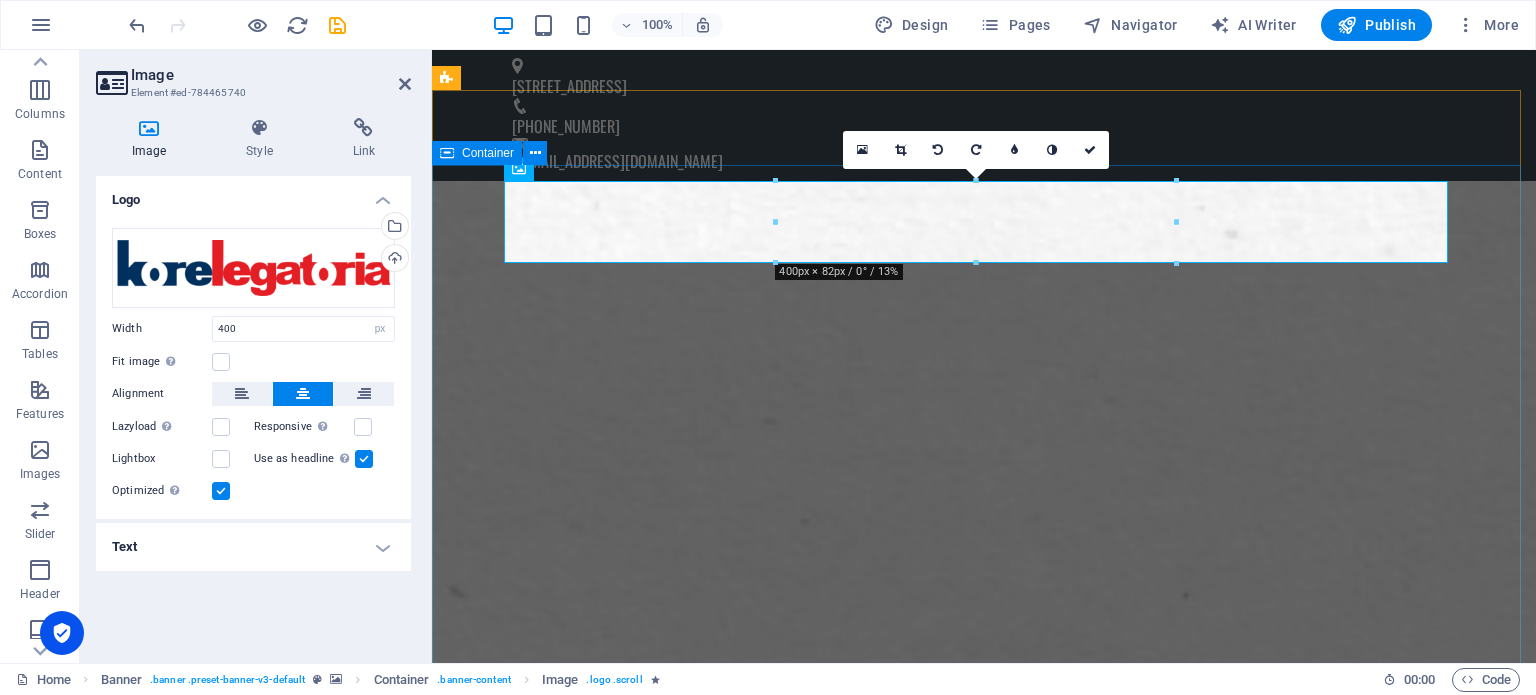 click on "Drop content here or  Add elements  Paste clipboard Drop content here or  Add elements  Paste clipboard WE PRINT CMYK . WE PRINT YOUR WORK . WE PRINT YOUR ART . What do you want to print [DATE]?" at bounding box center (984, 3283) 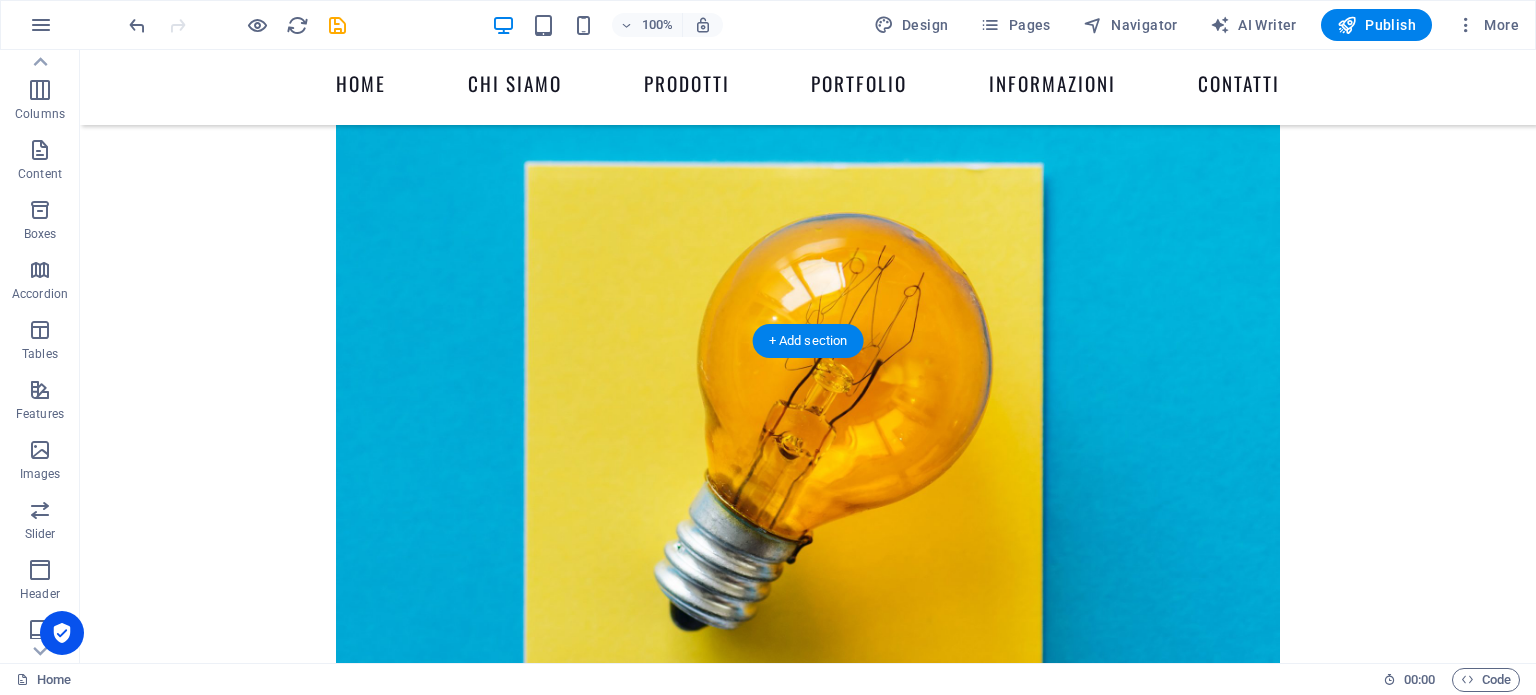scroll, scrollTop: 1800, scrollLeft: 0, axis: vertical 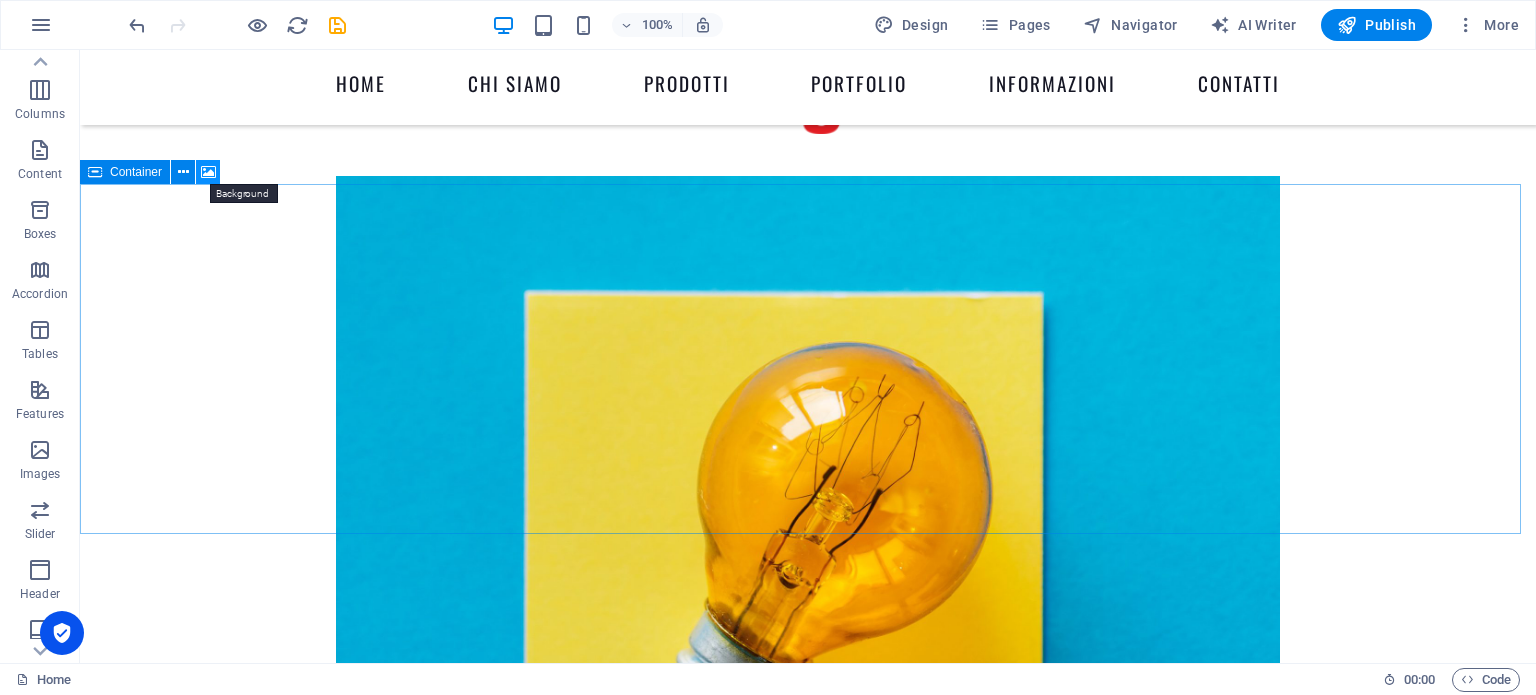 click at bounding box center (208, 172) 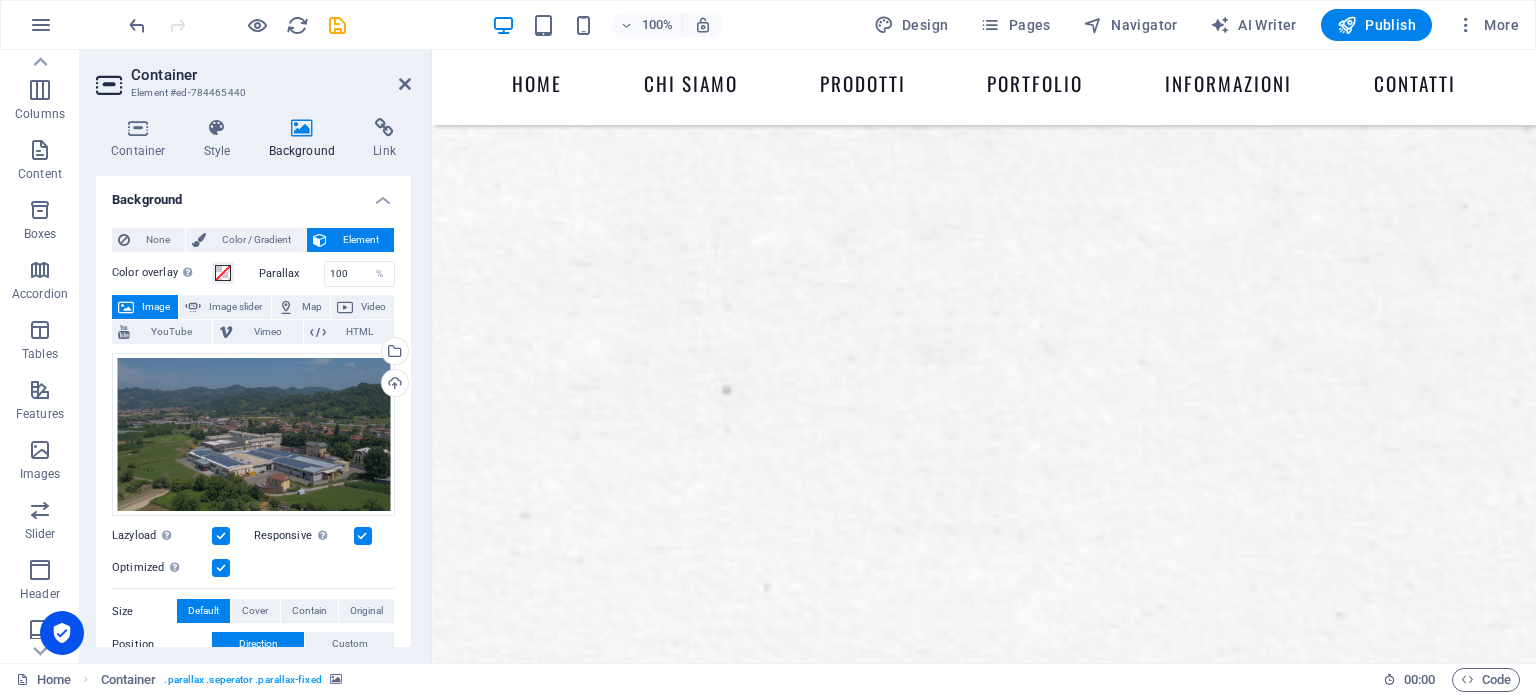scroll, scrollTop: 1000, scrollLeft: 0, axis: vertical 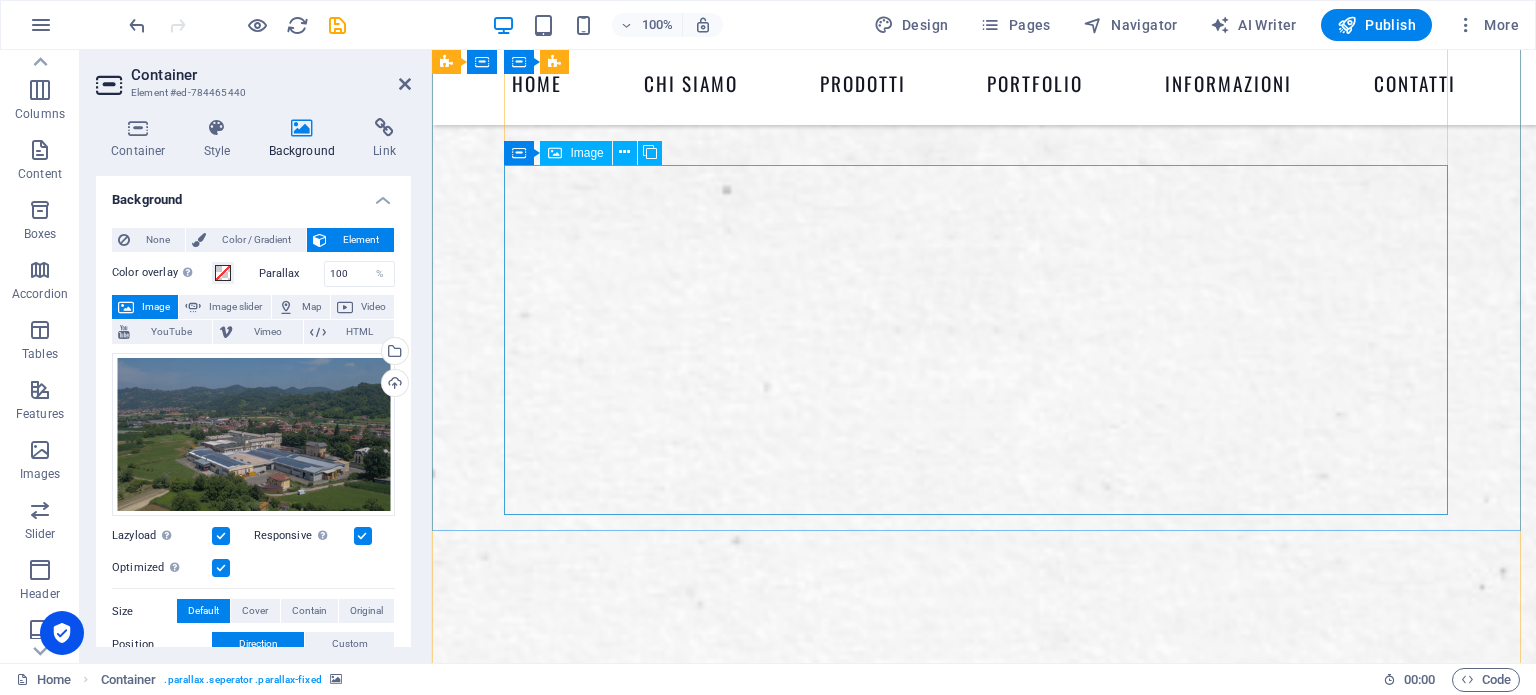 click at bounding box center [984, 3535] 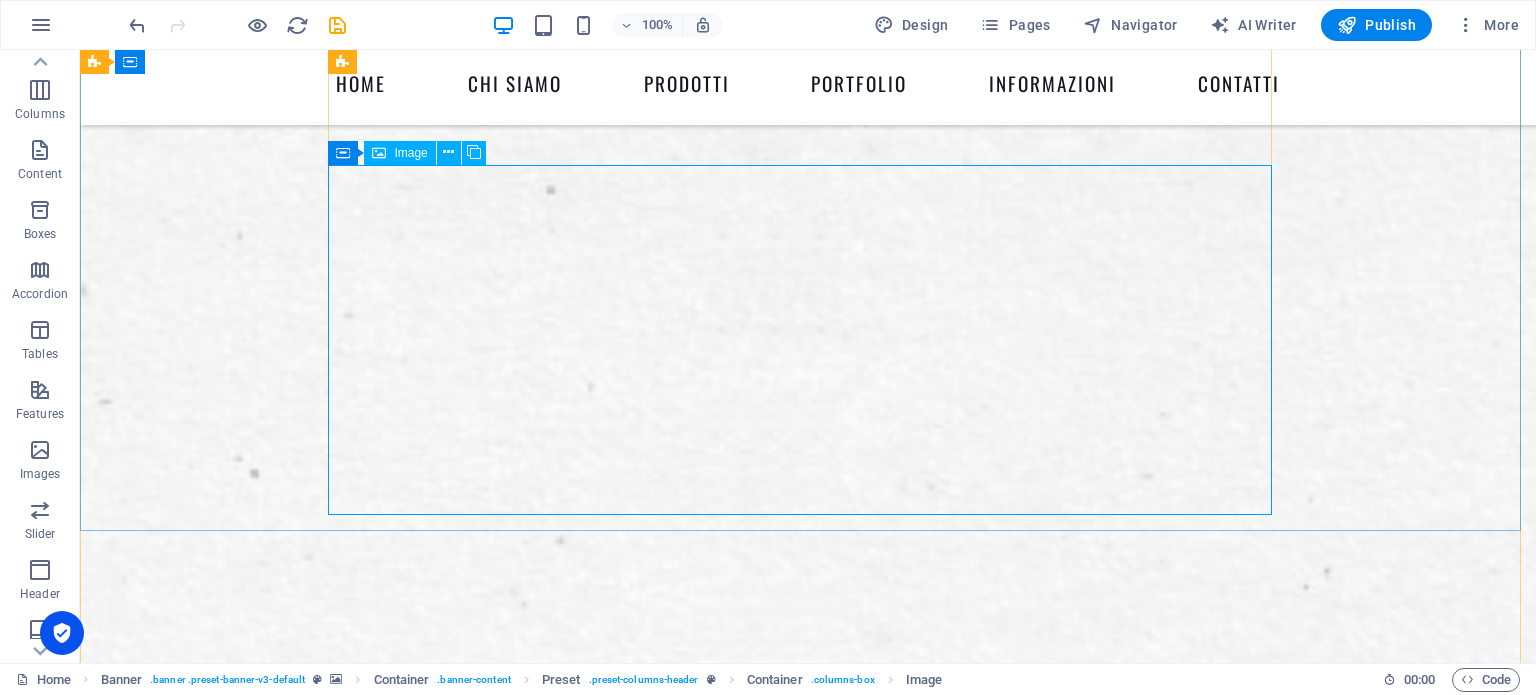 click on "Image" at bounding box center (410, 153) 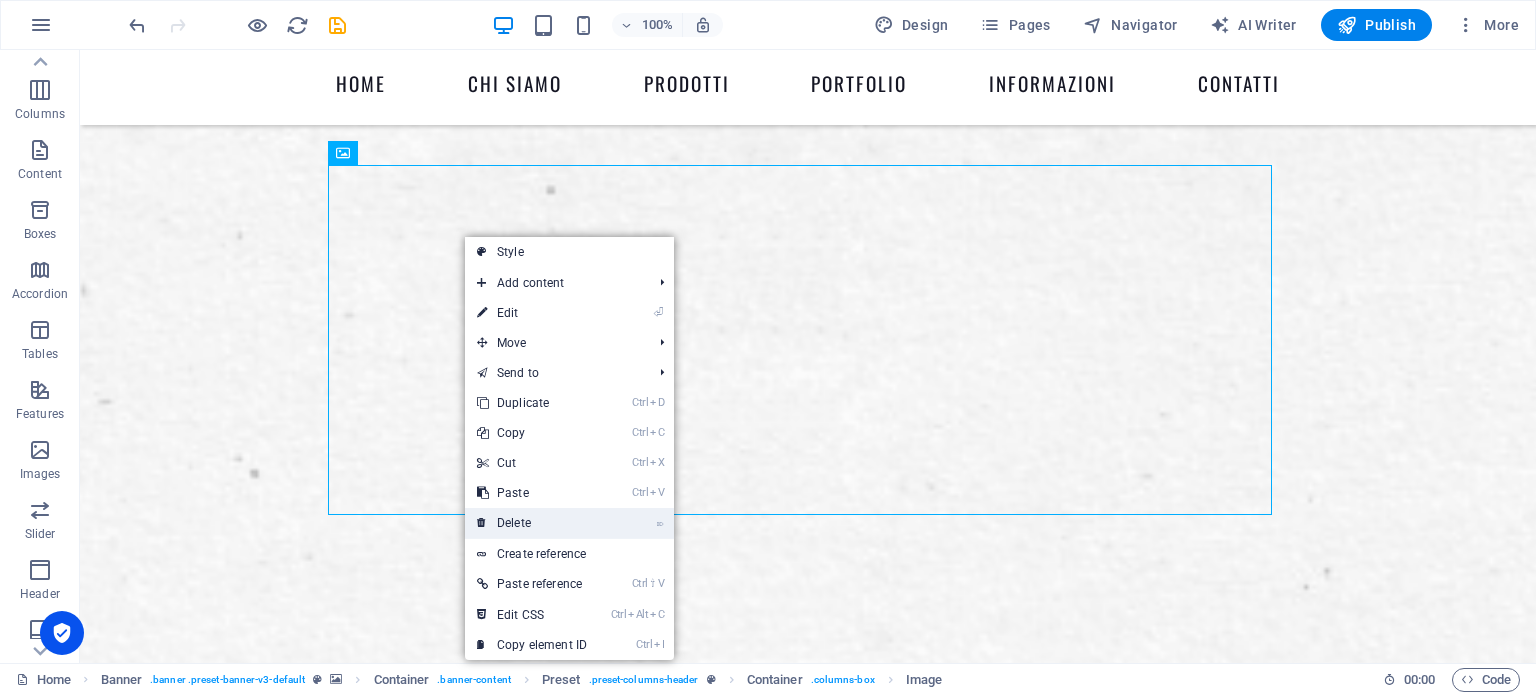 click on "⌦  Delete" at bounding box center [532, 523] 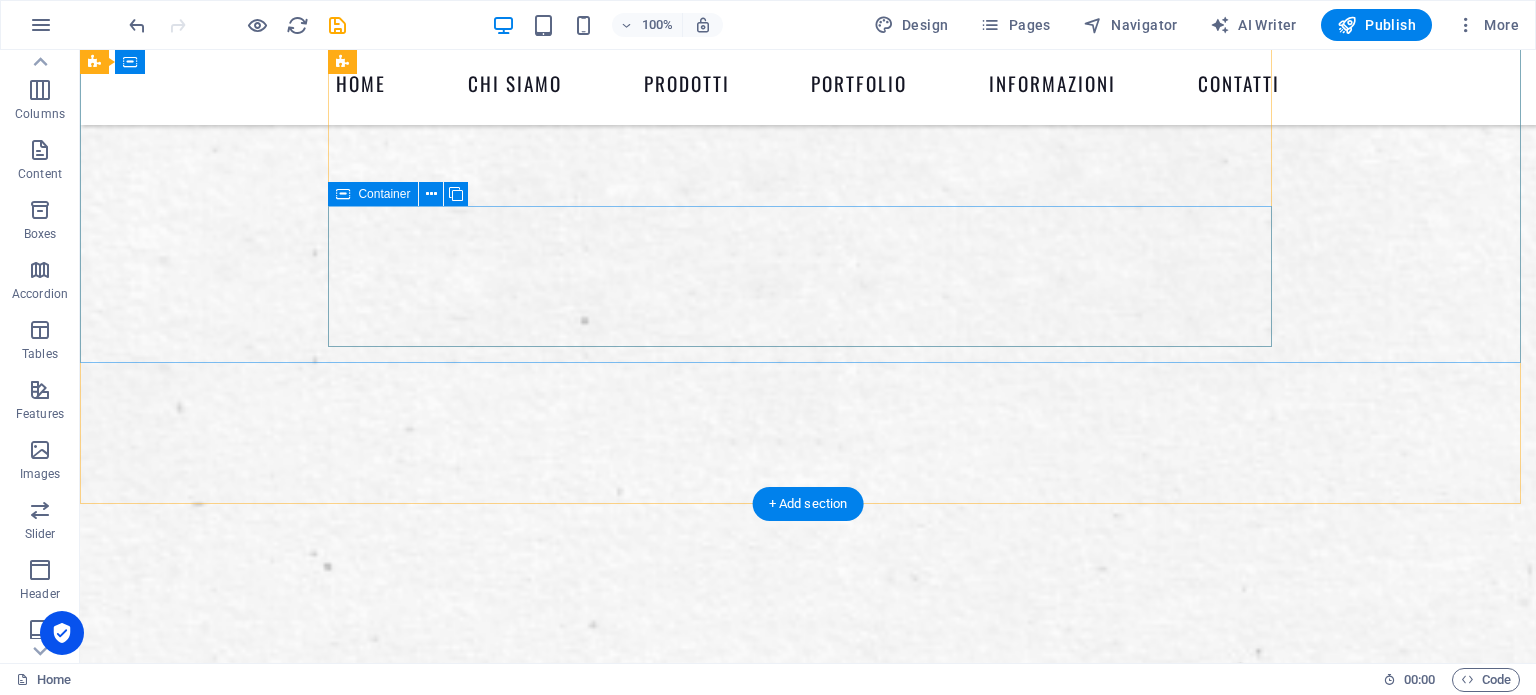 scroll, scrollTop: 700, scrollLeft: 0, axis: vertical 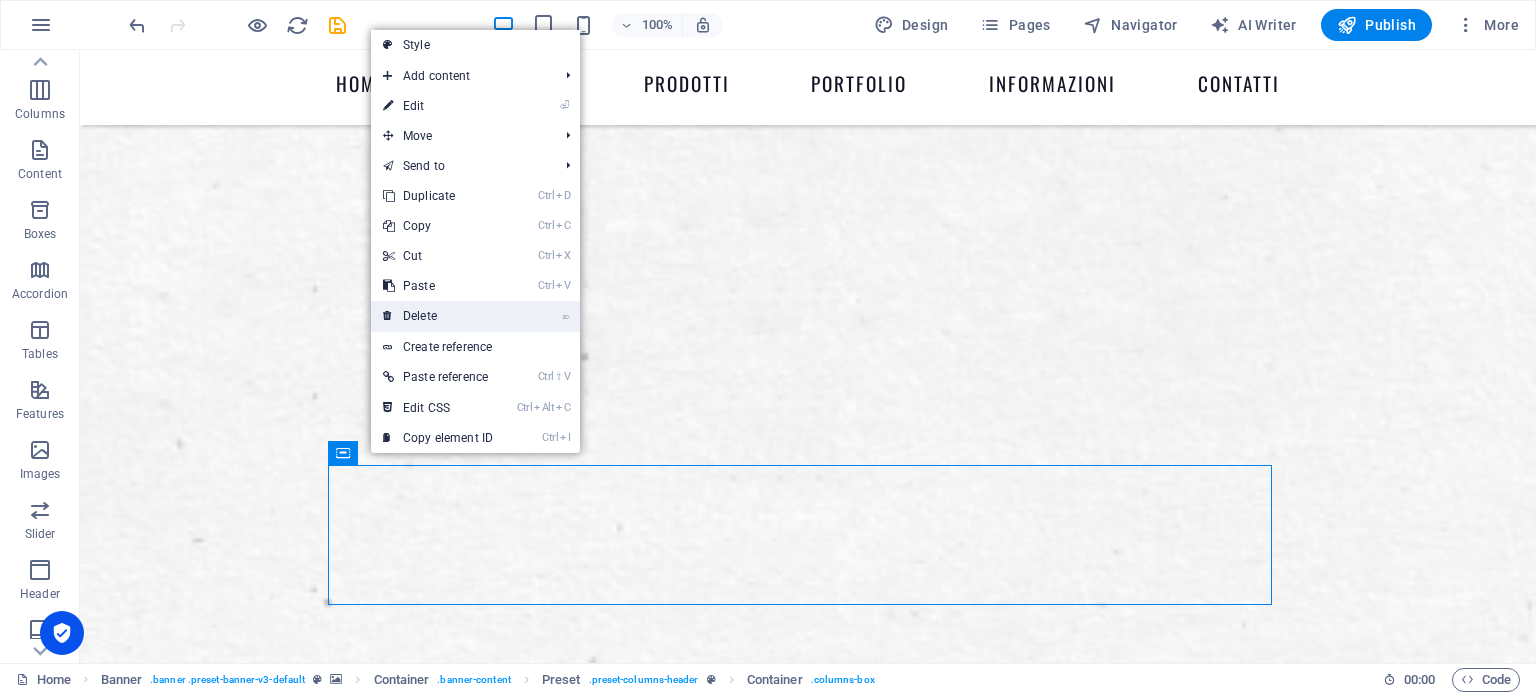 click on "⌦  Delete" at bounding box center (438, 316) 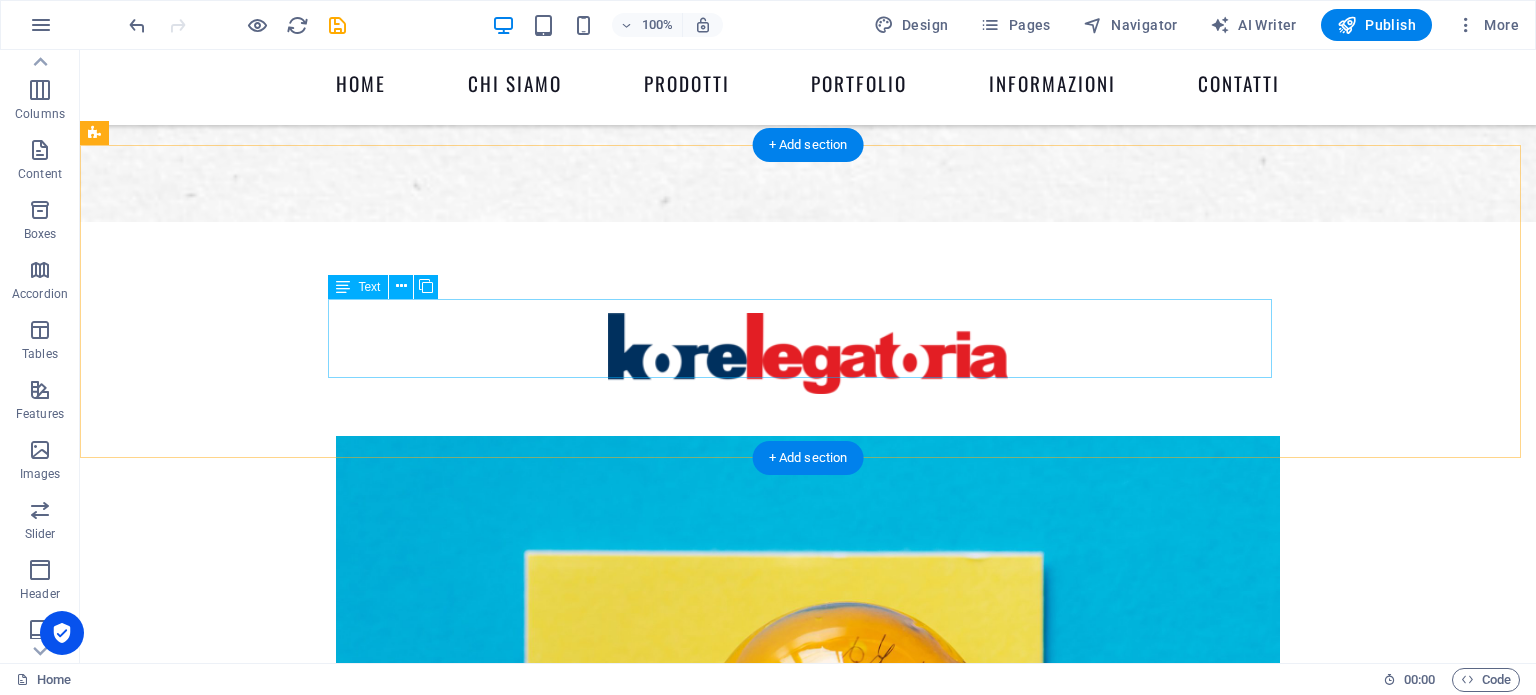 scroll, scrollTop: 1200, scrollLeft: 0, axis: vertical 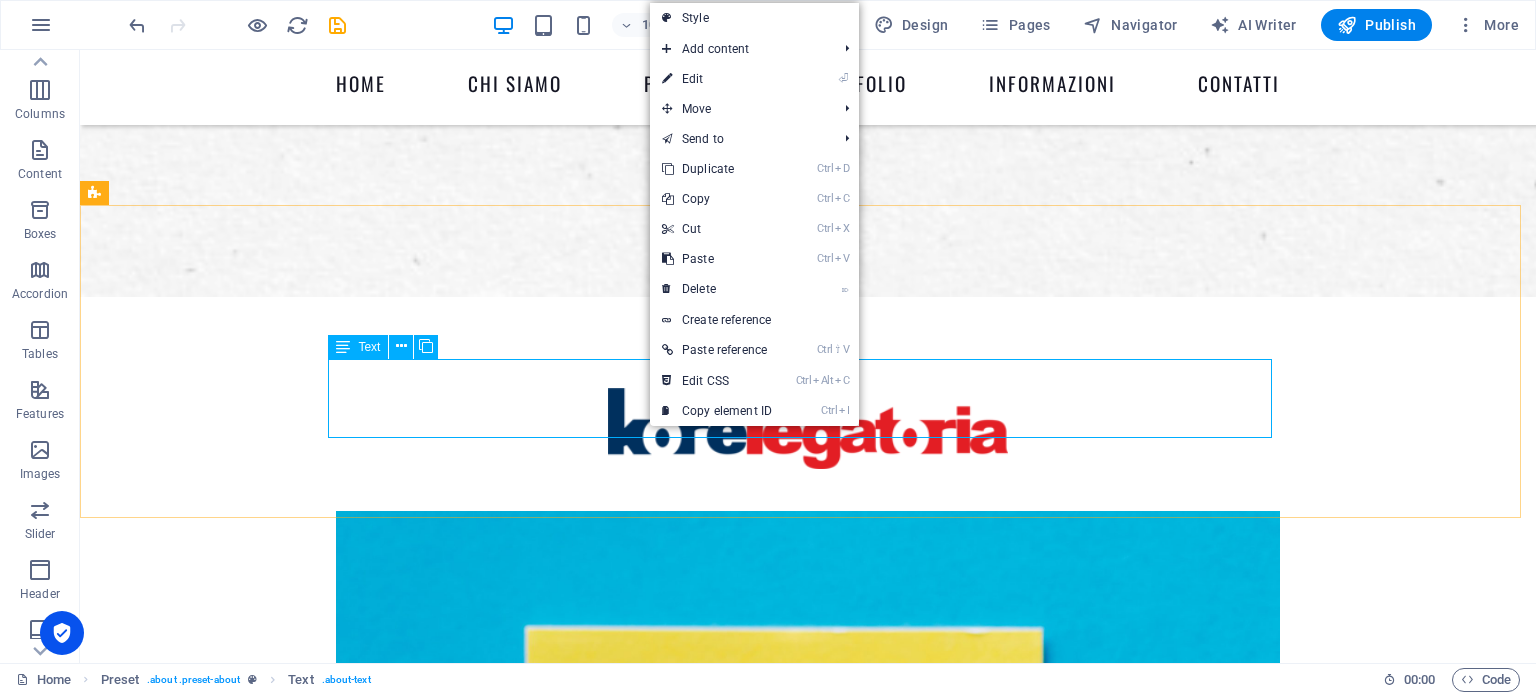 click on "Text" at bounding box center (369, 347) 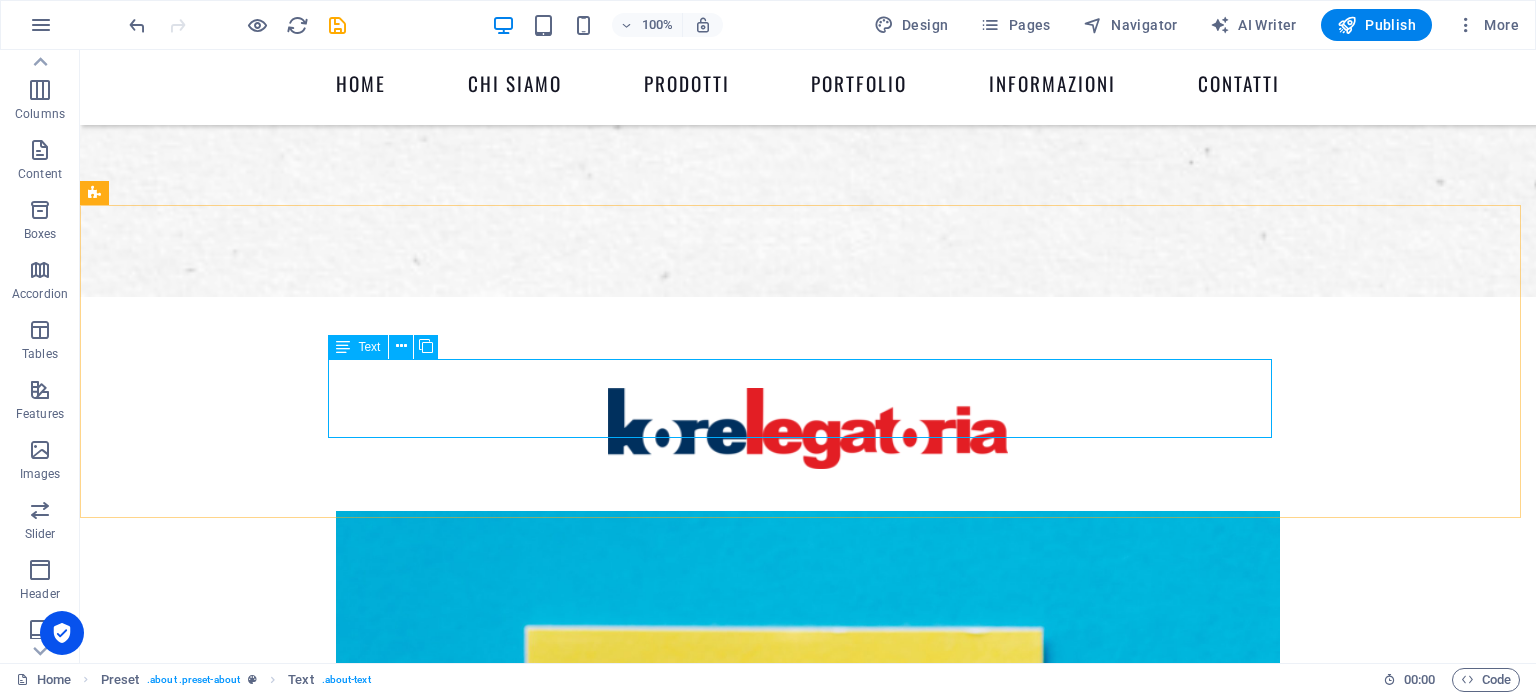 click on "Text" at bounding box center [369, 347] 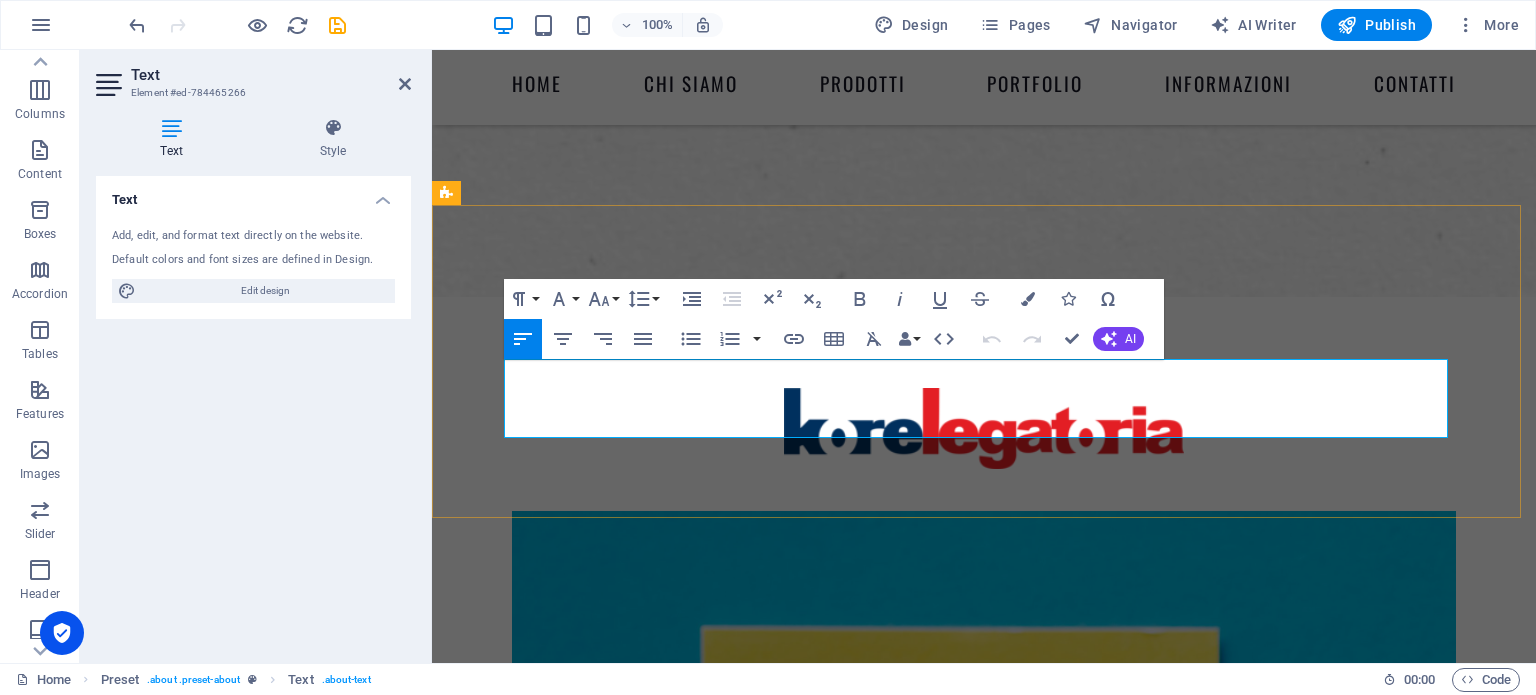 click on "La divisione Legatoria della Kore S.p.A. opera da quasi 30 anni nel territorio piemontese, e si è specializzata nella produzione di libri scolastici conto terzi e agende; pertanto le brossure  cucite e cartonati sono i nostri punti di forza." at bounding box center (984, 3133) 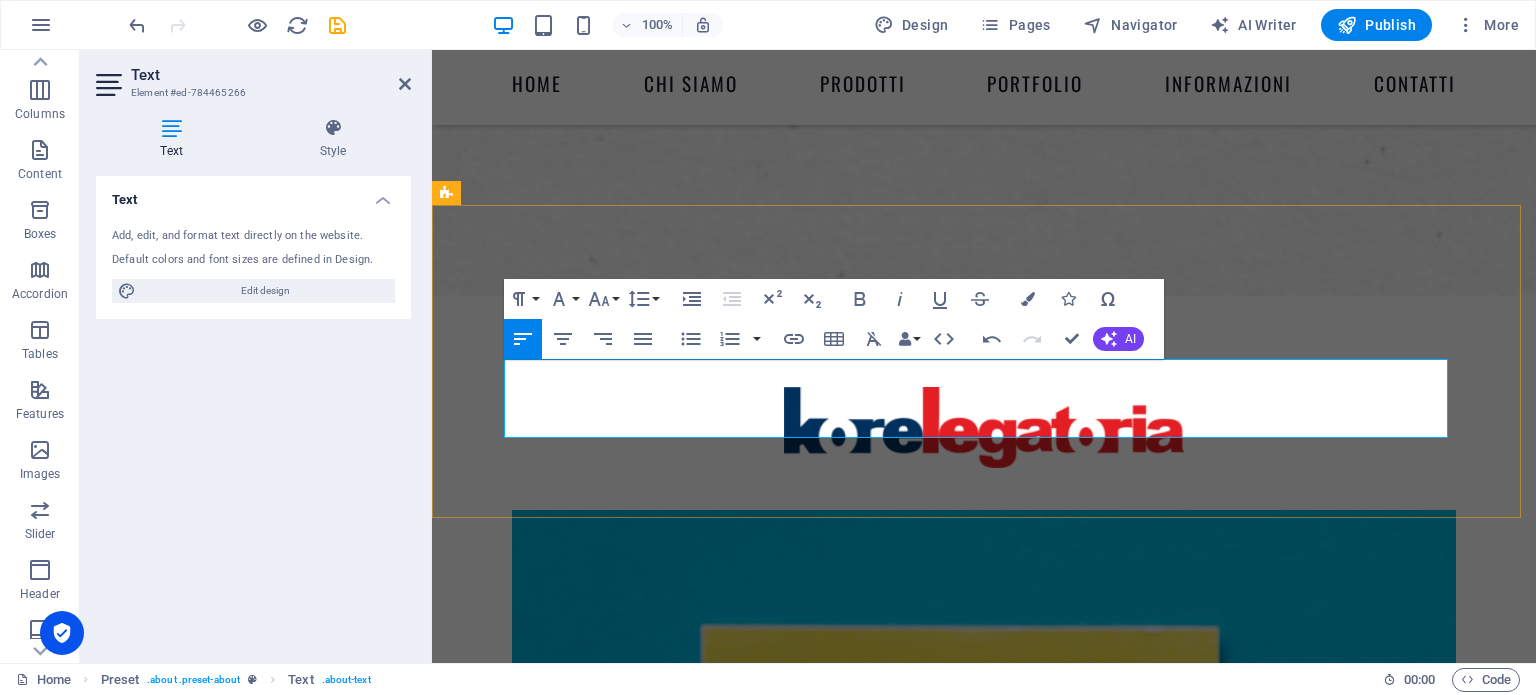click on "La divisione Legatoria della Kore S.p.A. opera da quasi 50 anni nel territorio piemontese, e si è specializzata nella produzione di libri scolastici conto terzi e agende; pertanto le brossure  cucite e cartonati sono i nostri punti di forza." at bounding box center (984, 3132) 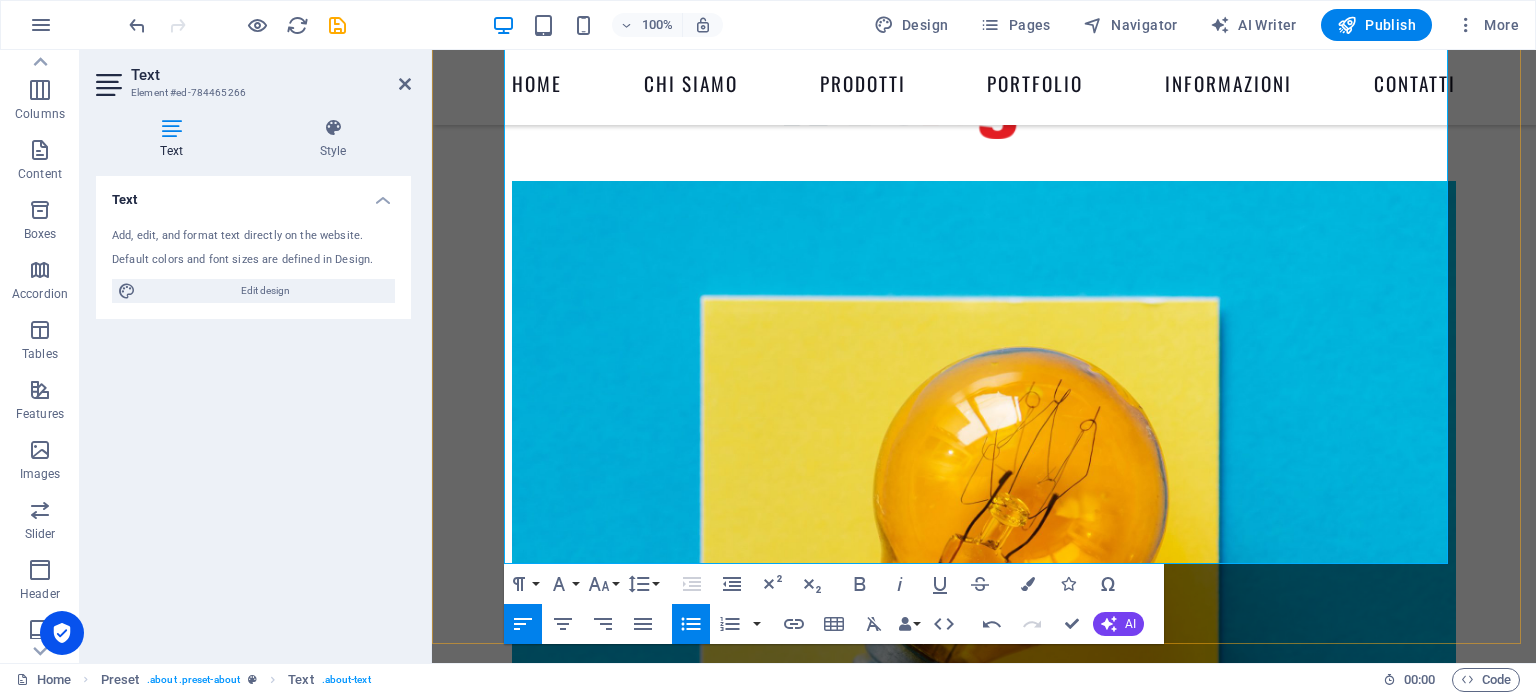 scroll, scrollTop: 1500, scrollLeft: 0, axis: vertical 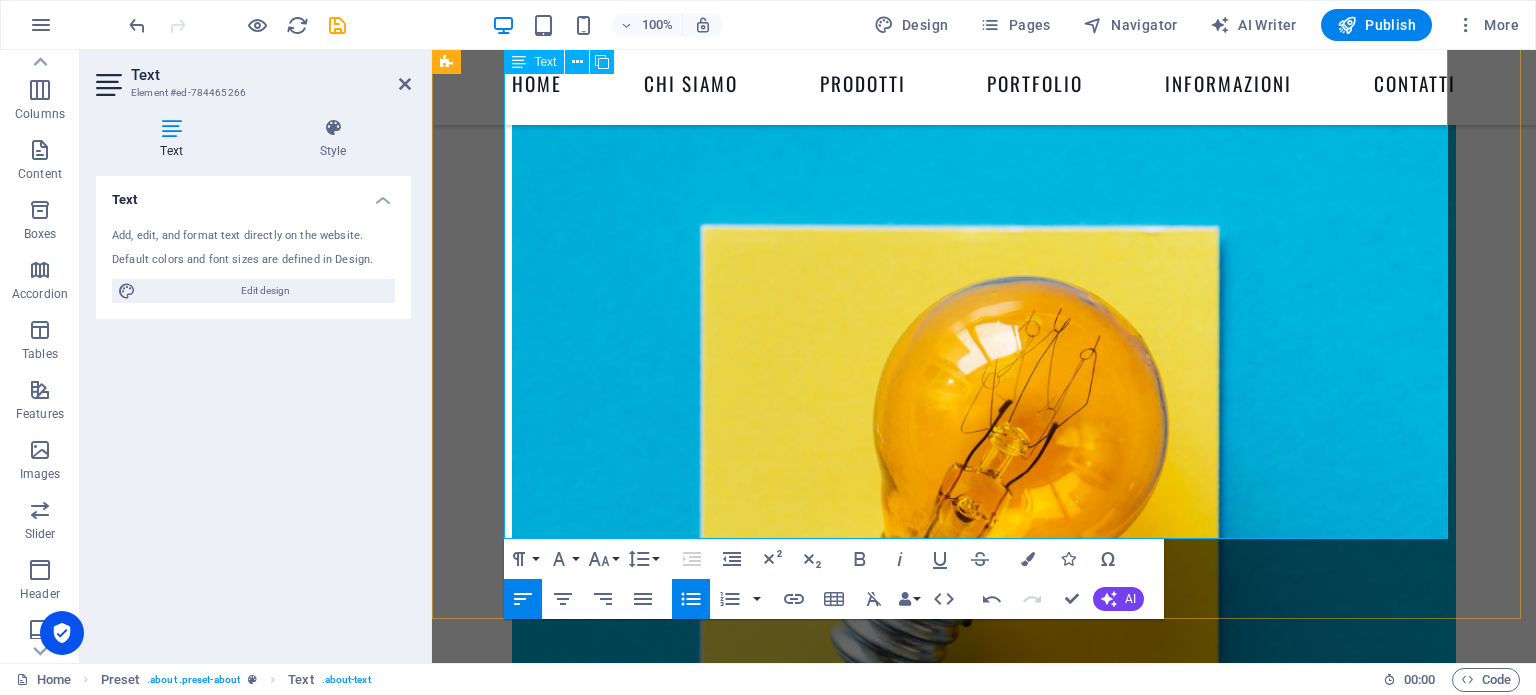 click on "3 copertinatrici [PERSON_NAME] doppio braccio" at bounding box center [992, 3136] 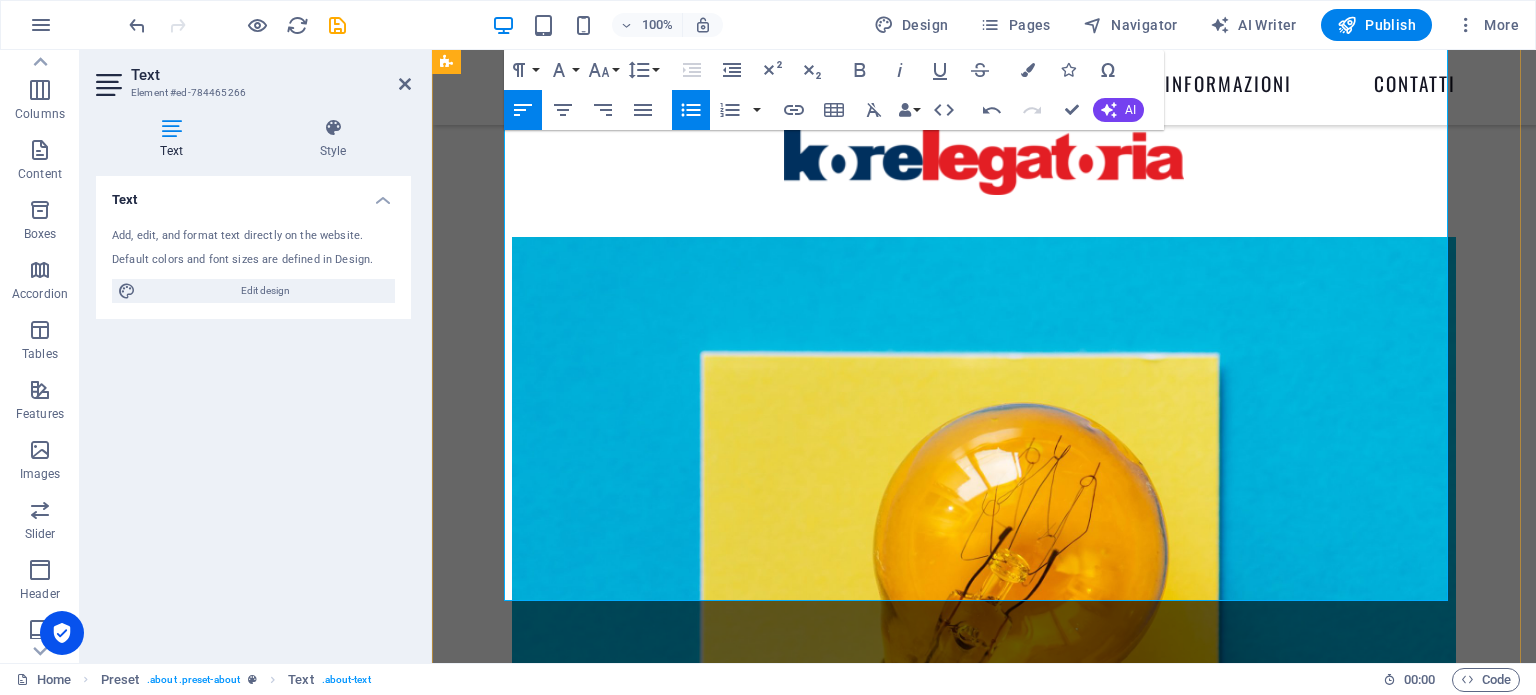 scroll, scrollTop: 1100, scrollLeft: 0, axis: vertical 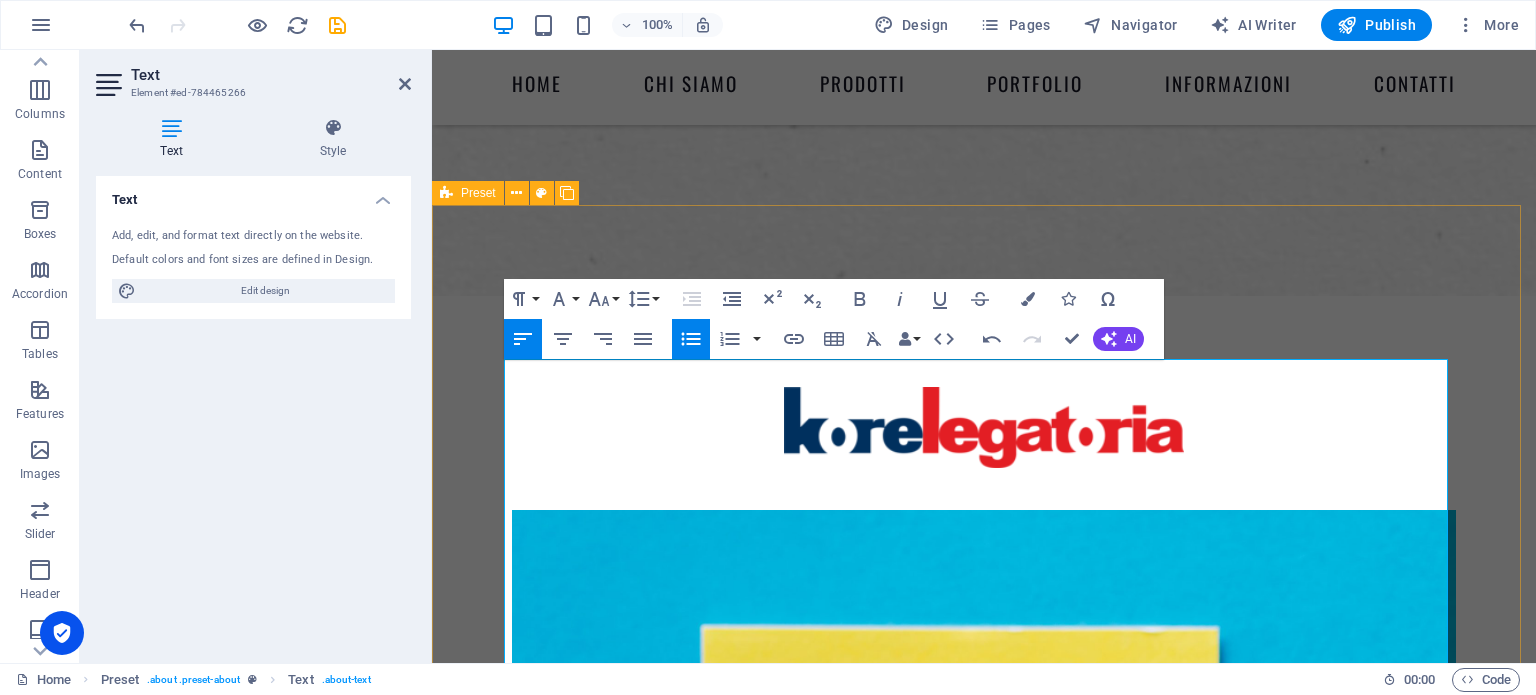click on "About us La divisione Legatoria della Kore S.p.A. opera da quasi 50 anni nel territorio piemontese, e si è specializzata nella produzione di libri conto terzi e agende; pertanto le brossure  cucite e cartonati sono i nostri punti di forza. L’ampio parco macchine di cui disponiamo ci consente di garantire alla nostra clientela un servizio di alta qualità in tempi rapidi ed al giusto prezzo.  Il nostro parco macchine attualmente consta di: 2 tagli Wohlenberg con scarico automatico 6 pieghe Sthall 112/142 alza pila 5 pieghe Sthall 64/96 con attrezzatura per perforazione 4 cucitrici sigillo 1 linea di raccolta e cucitura [PERSON_NAME] con 30 caselle di raccolta e 4 cucitrici doppie 1 linea di raccolta e cucitura [PERSON_NAME] con 12 caselle di raccolta e 3 cucitrici 180 1 linea di brossura Kolbus Ratiobinder e Trilaterale con taglio in pancia per copertine con alette collegata ad una raccolta a 12 caselle 1 linea cartonato VBF con segnalibro in linea 1 impianto di cucitura Singer per produzione Filopaper 4 trance Kolbus" at bounding box center [984, 3362] 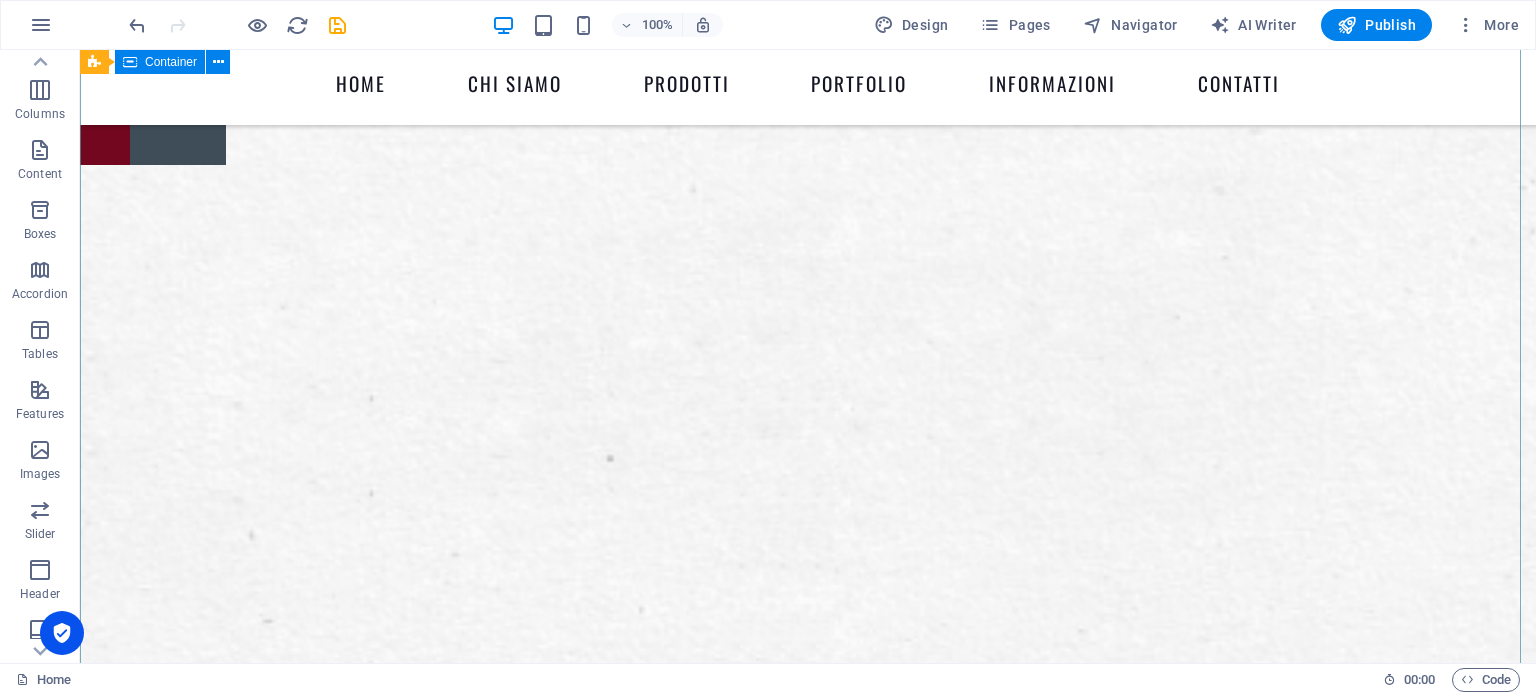 scroll, scrollTop: 500, scrollLeft: 0, axis: vertical 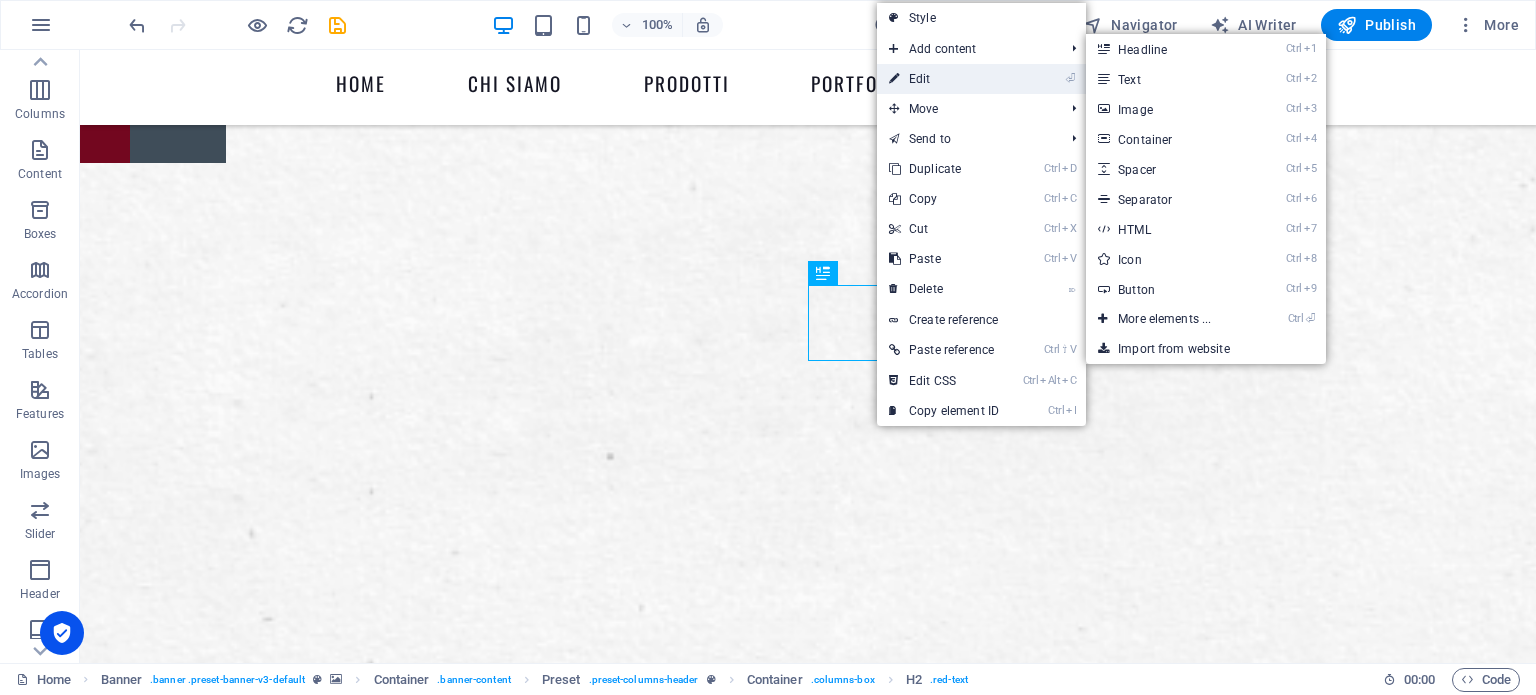 click on "⏎  Edit" at bounding box center [944, 79] 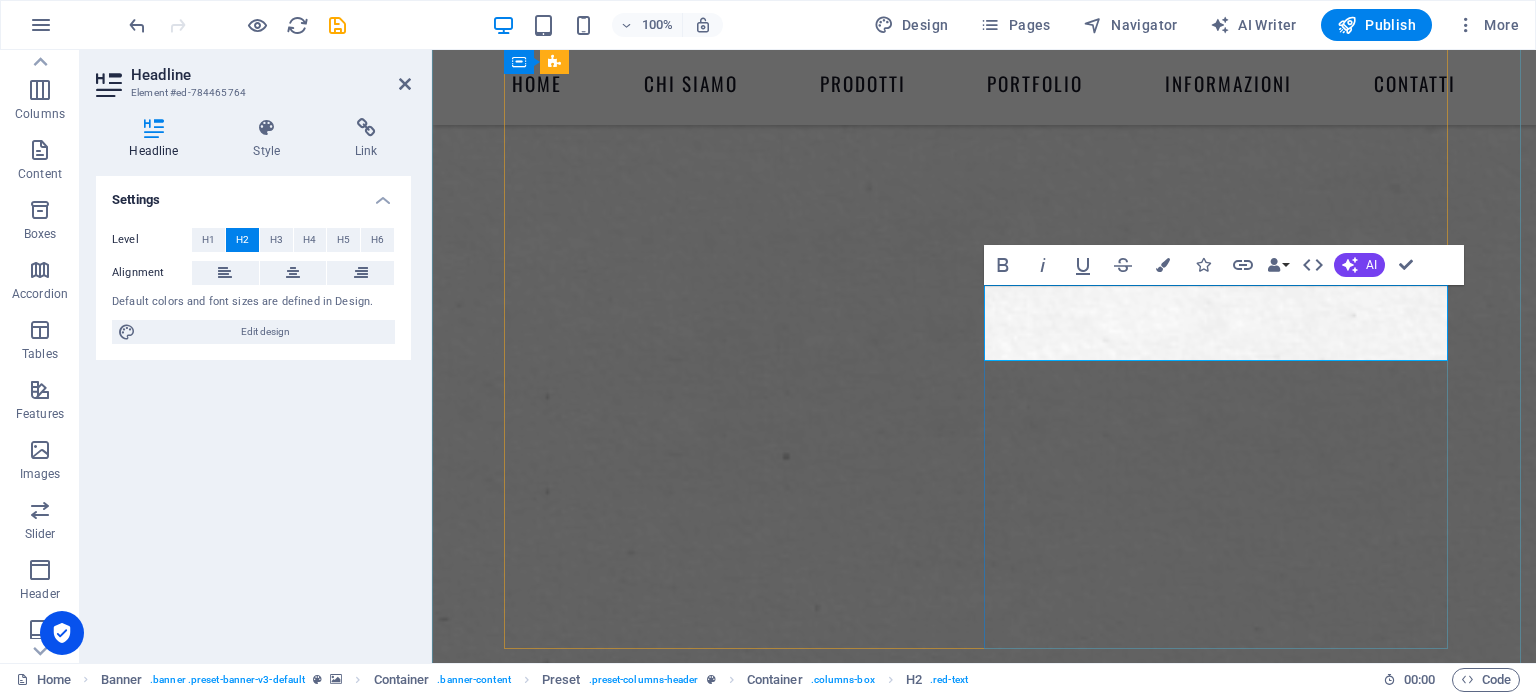 click on "WE PRINT CMYK ." at bounding box center (984, 3220) 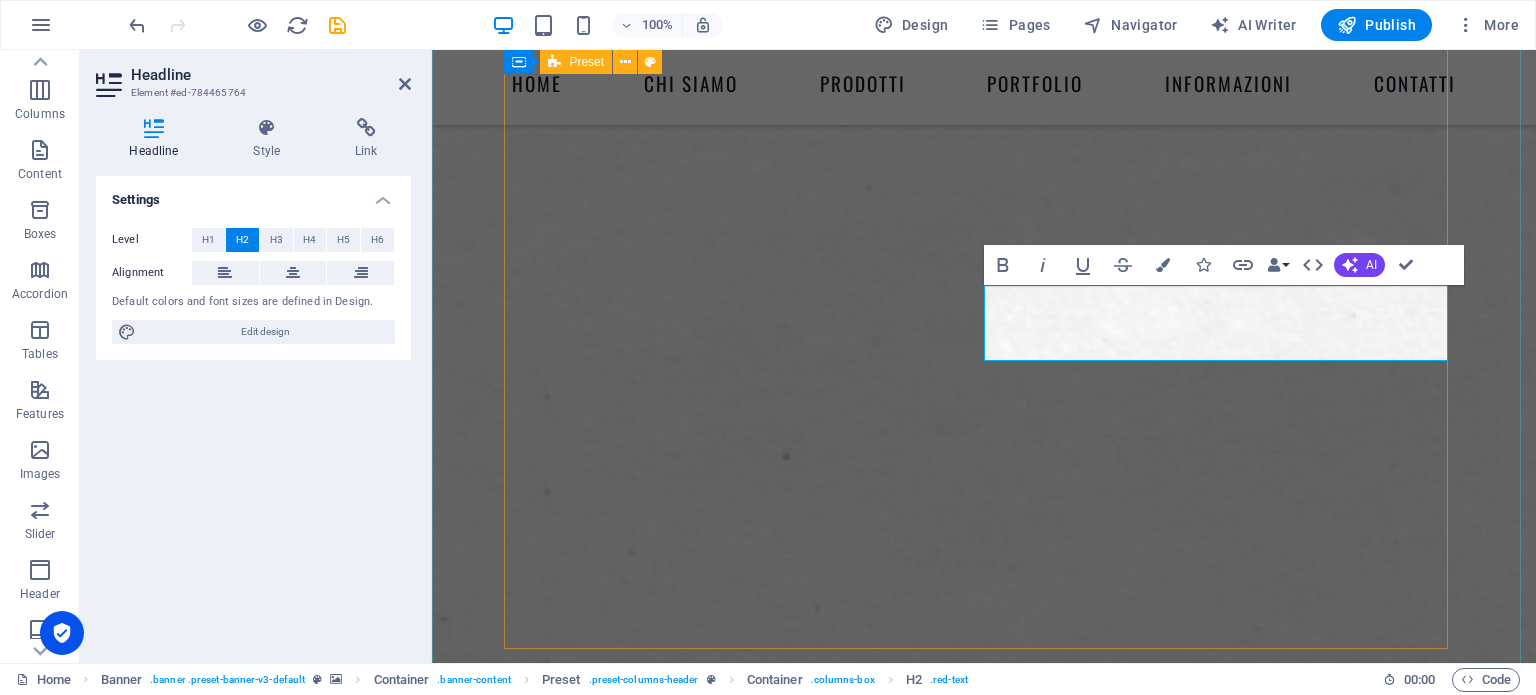 drag, startPoint x: 1242, startPoint y: 314, endPoint x: 1423, endPoint y: 325, distance: 181.33394 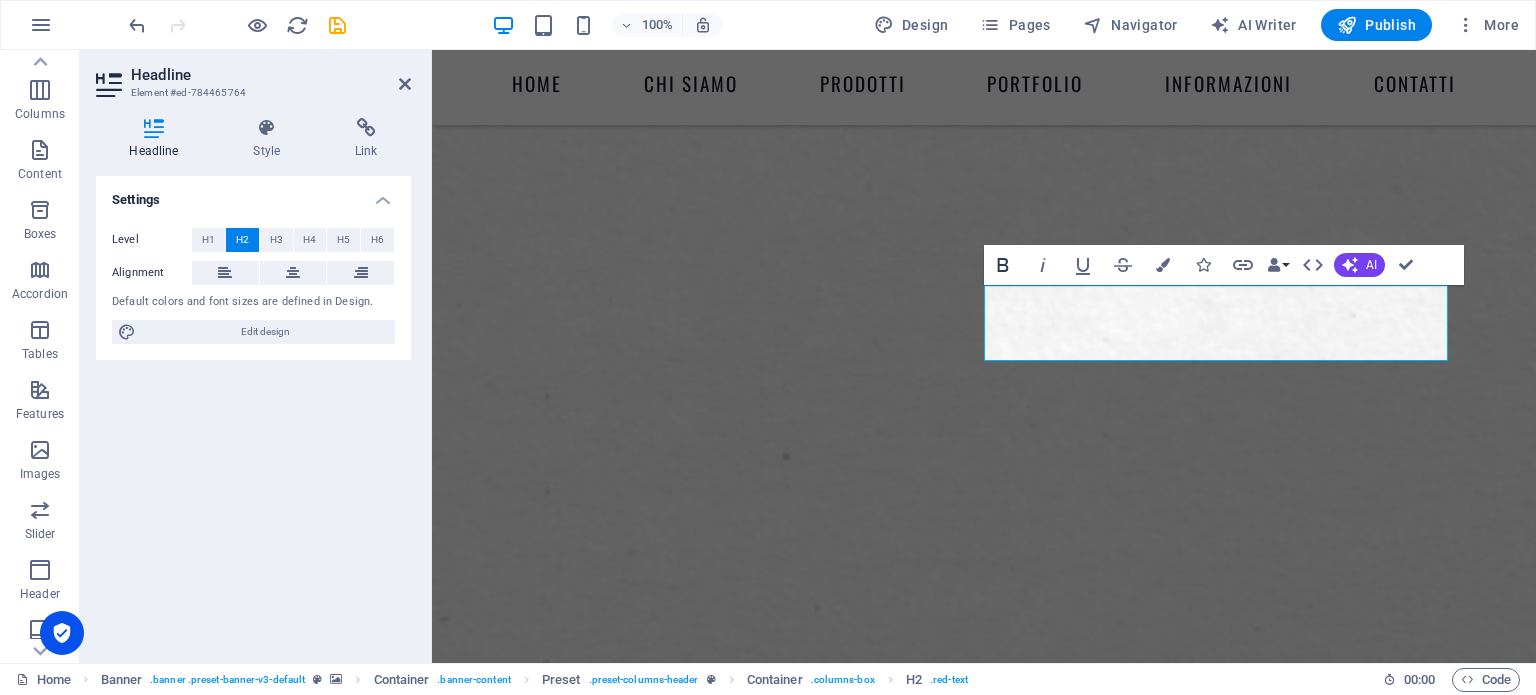 type 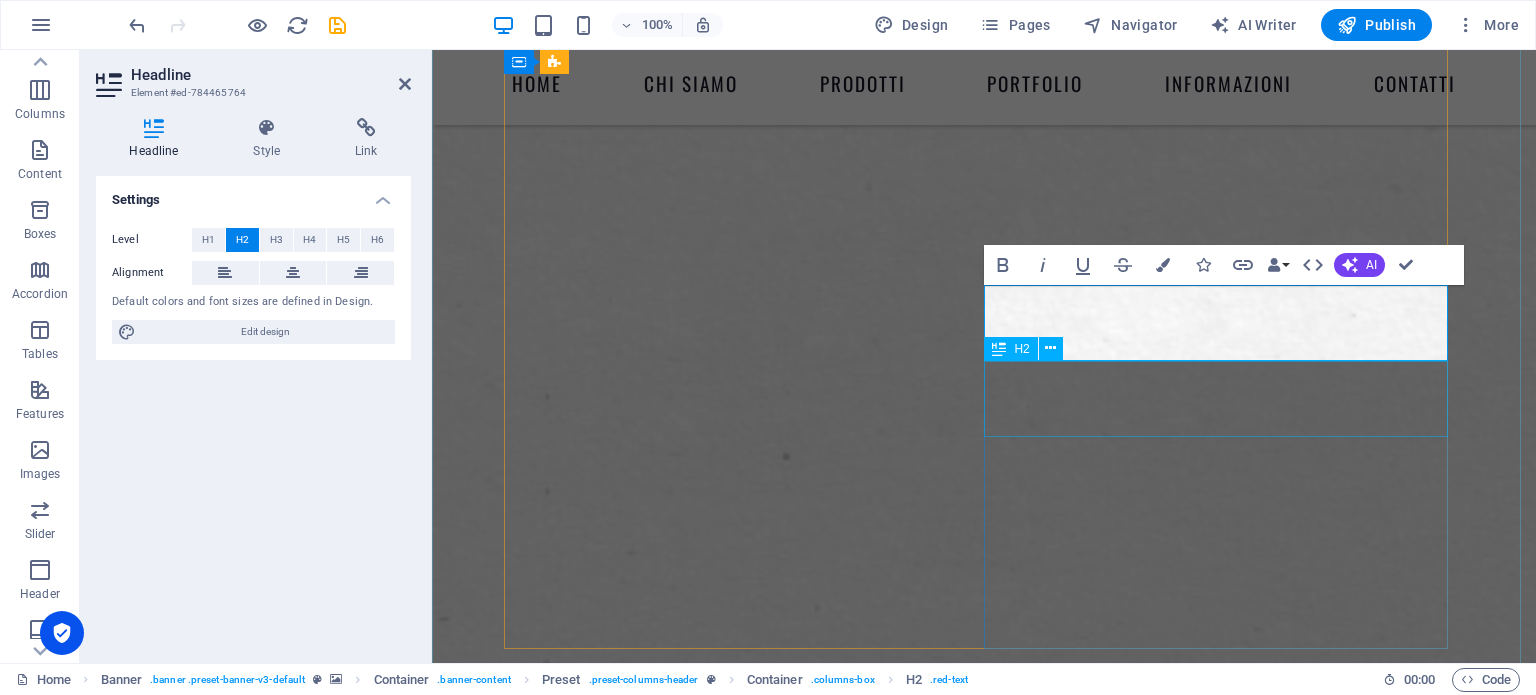 click on "WE PRINT YOUR WORK ." at bounding box center (984, 3296) 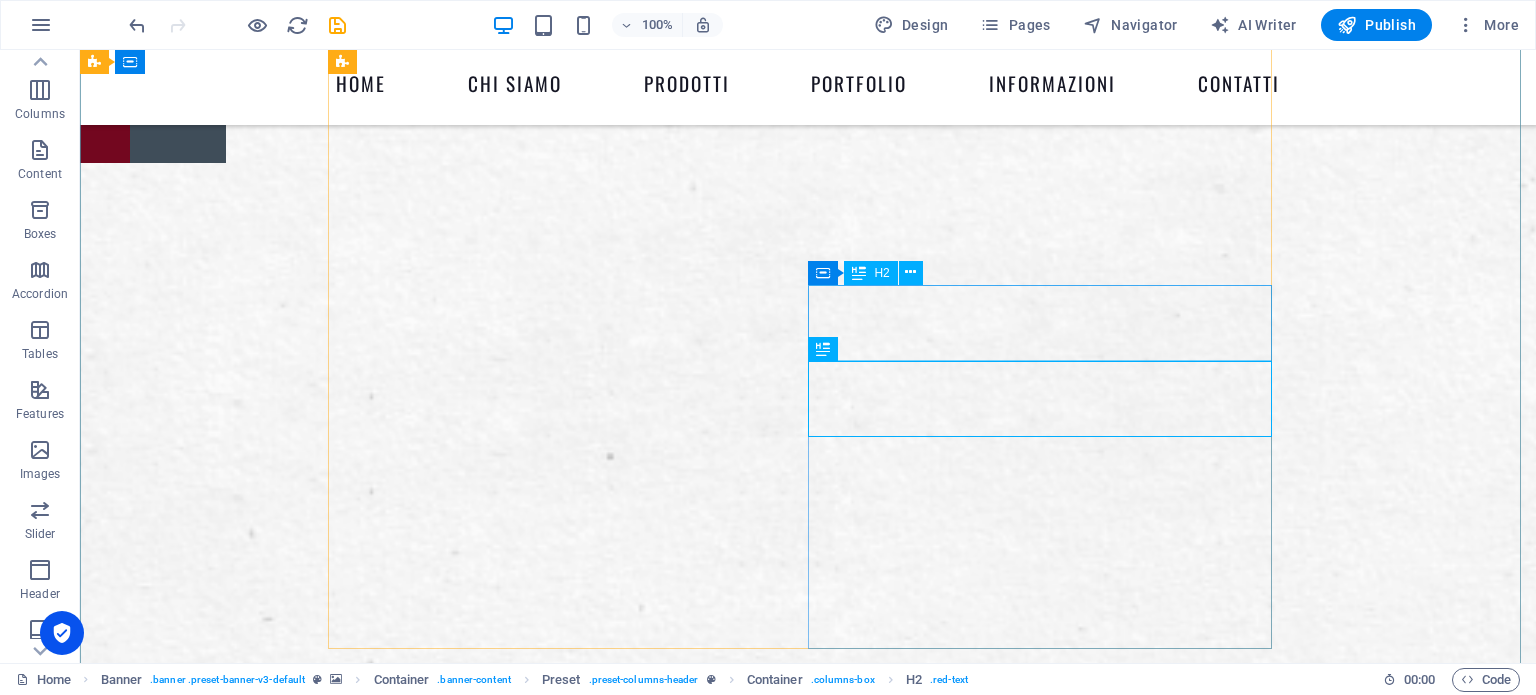 click on "brossure ." at bounding box center [808, 3220] 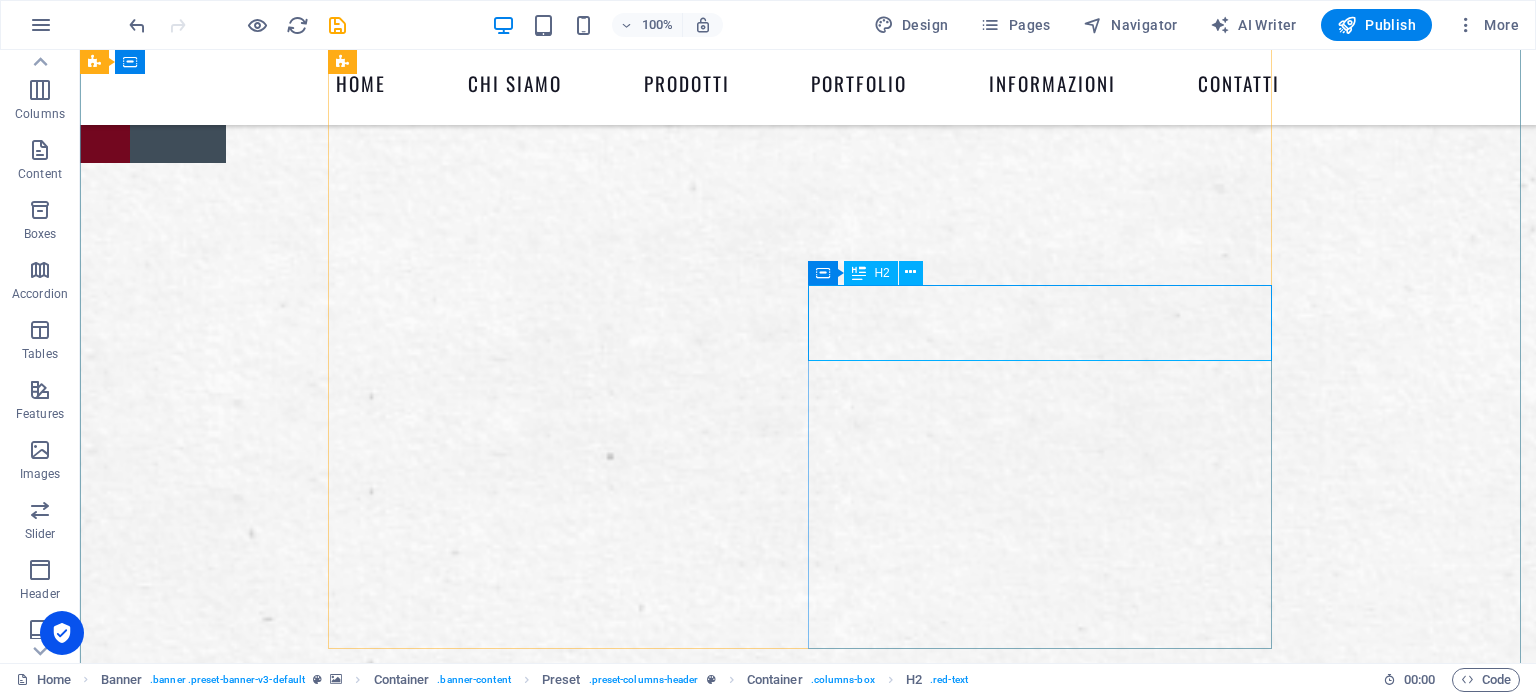 click on "brossure ." at bounding box center (808, 3220) 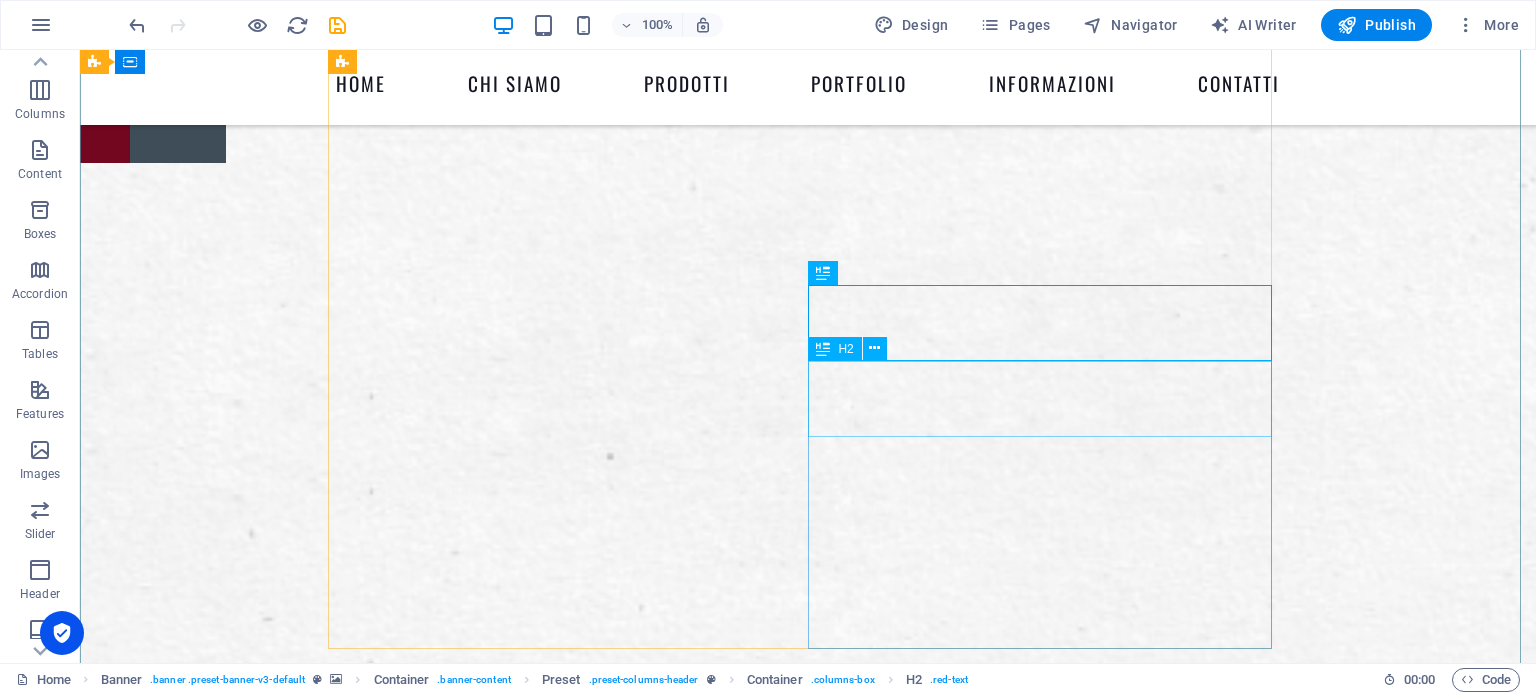 click on "WE PRINT YOUR WORK ." at bounding box center (808, 3296) 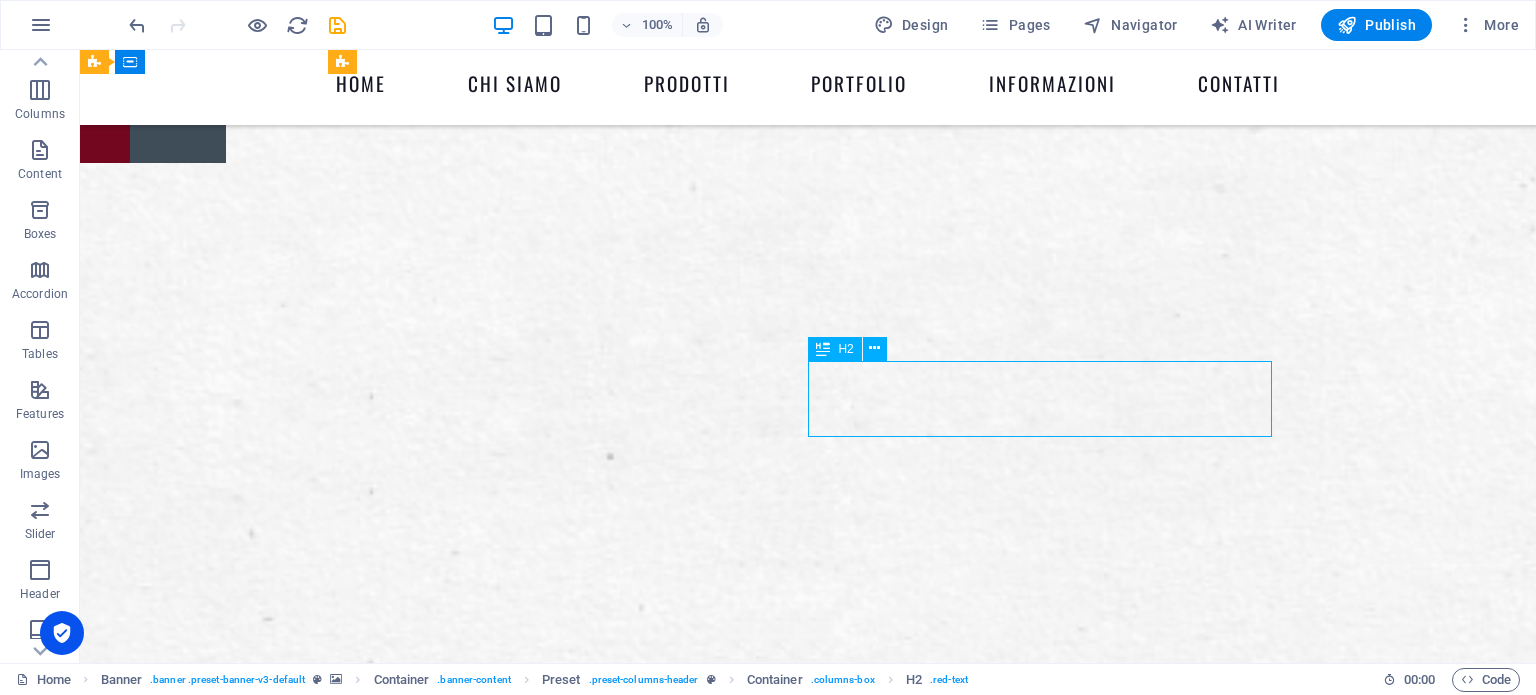 click on "WE PRINT YOUR WORK ." at bounding box center [808, 3296] 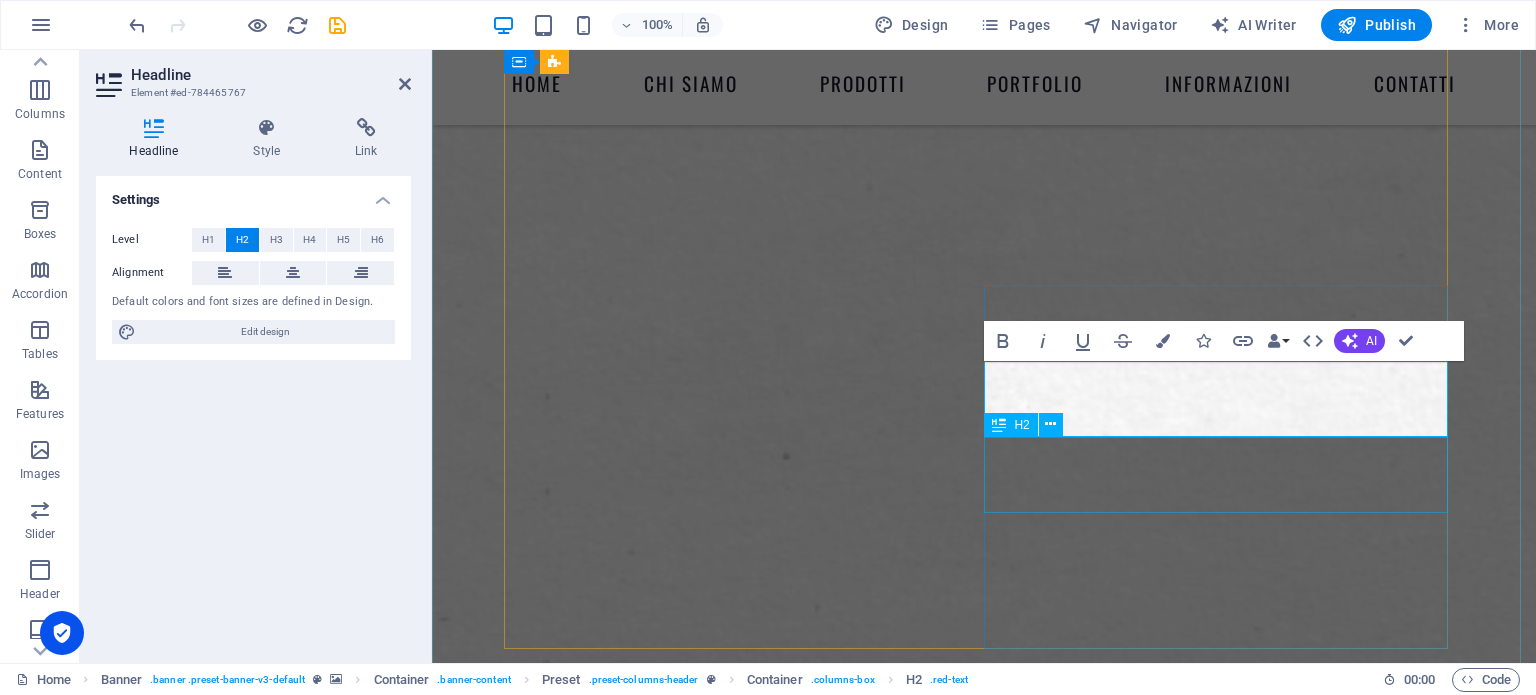 click on "WE PRINT YOUR ART ." at bounding box center [984, 3372] 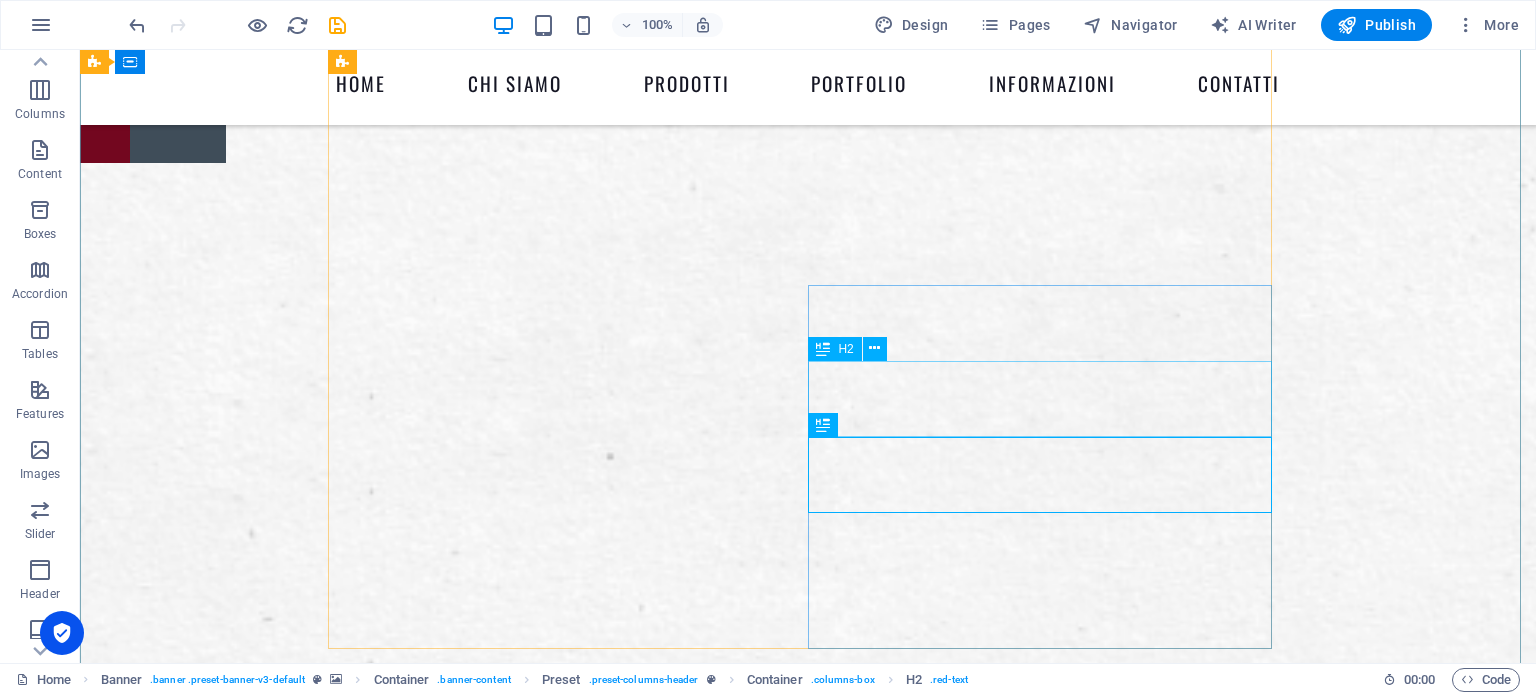 click on "WE PRINT YOUR WORK ." at bounding box center (808, 3296) 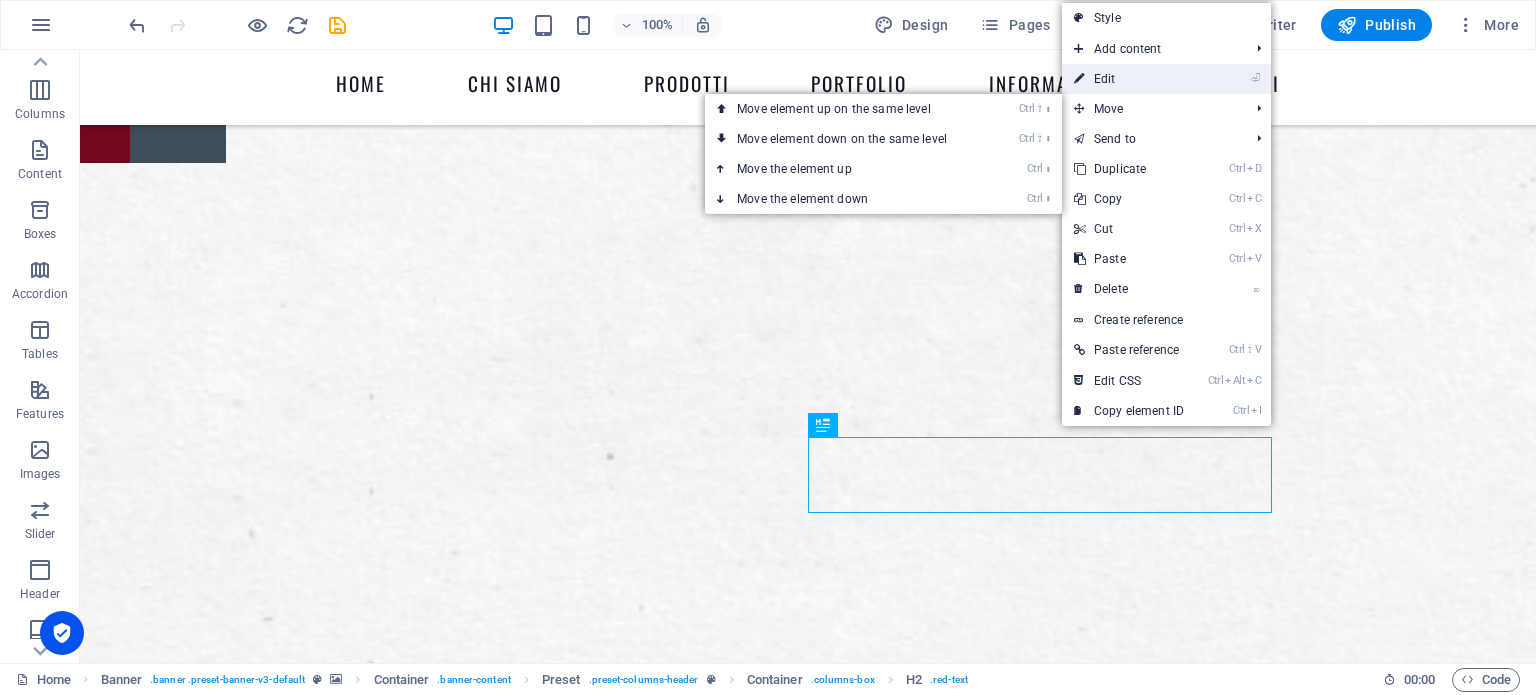 click on "⏎  Edit" at bounding box center [1129, 79] 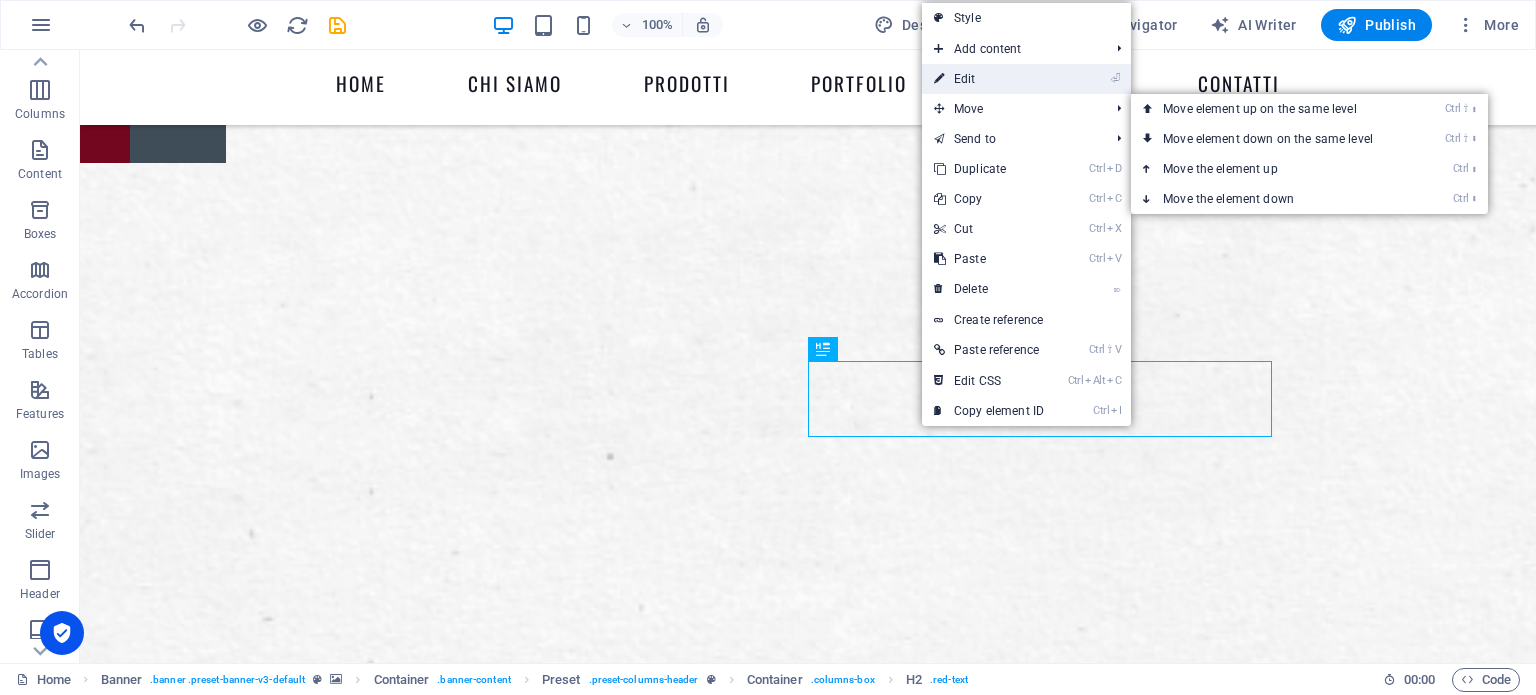 click on "⏎  Edit" at bounding box center [989, 79] 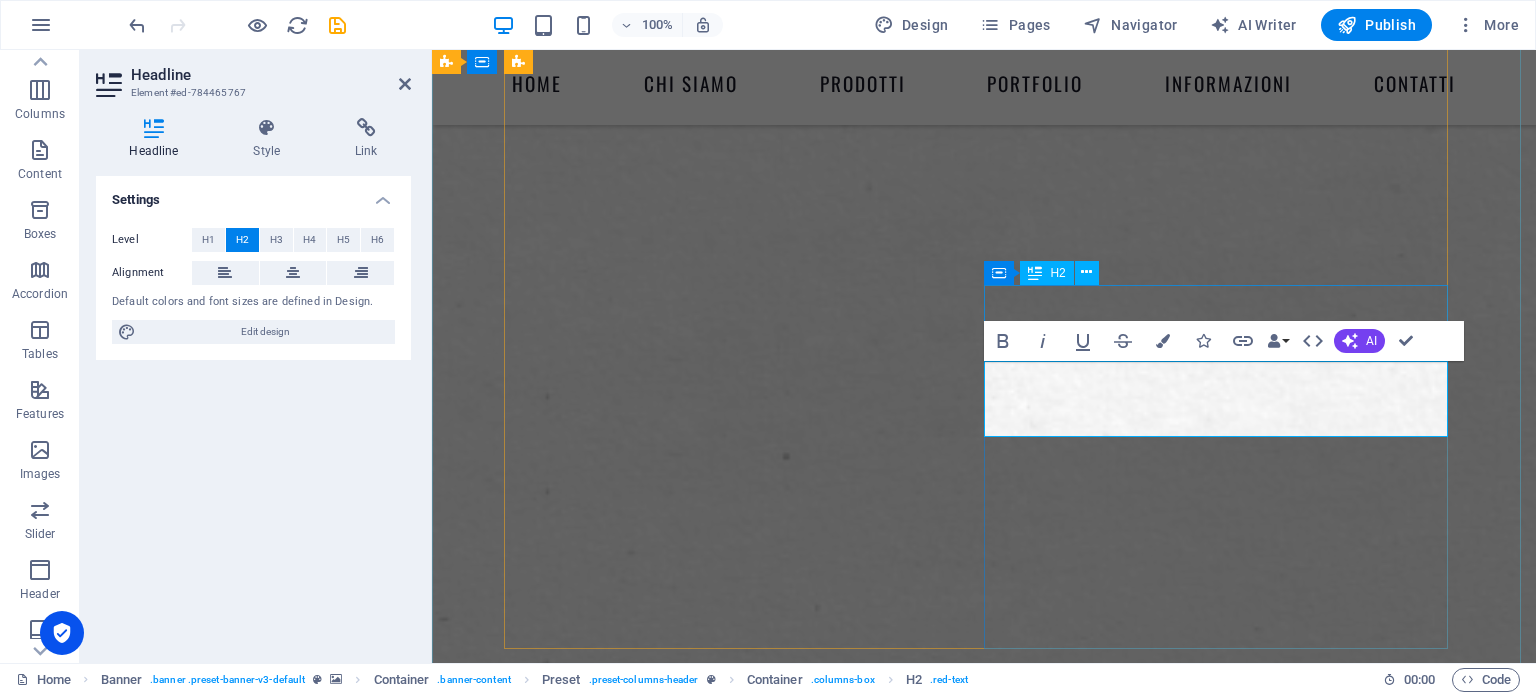 click on "brossure ." at bounding box center (984, 3220) 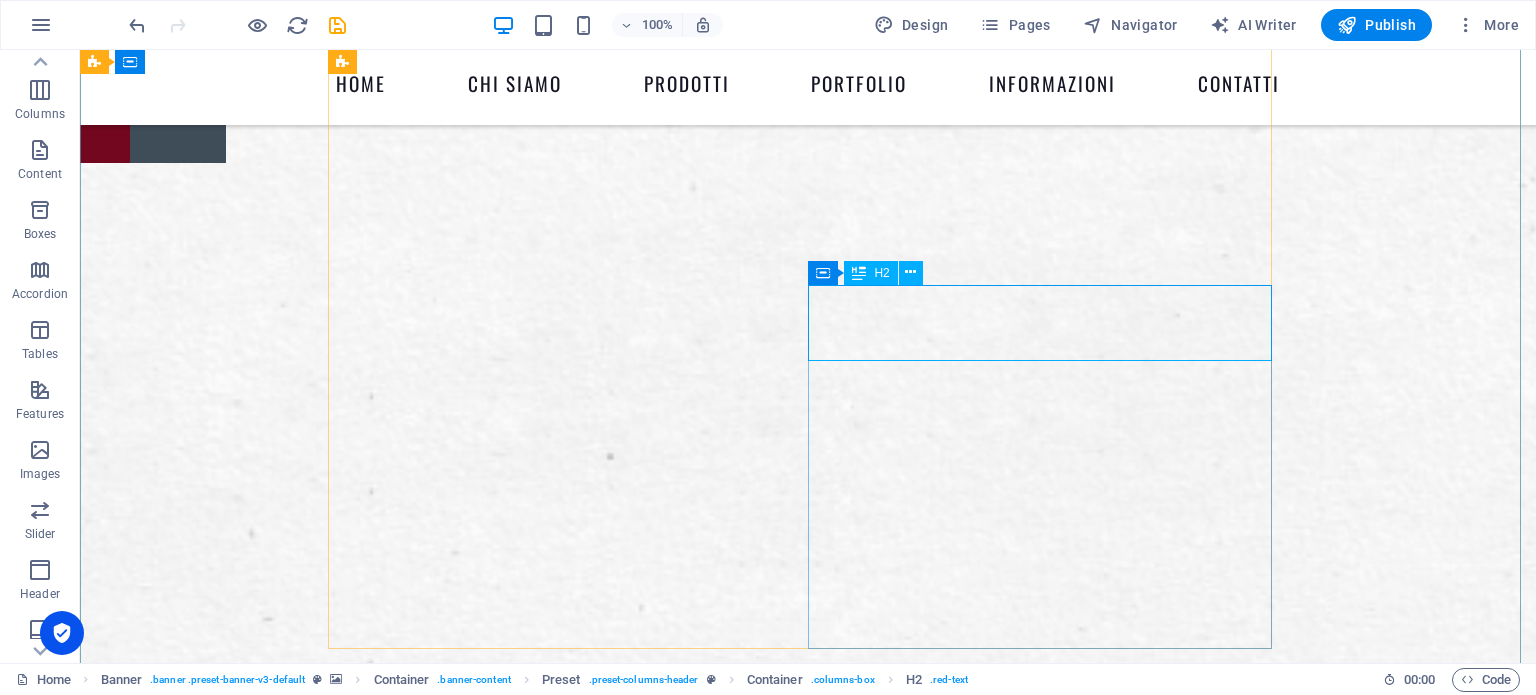 click on "brossure ." at bounding box center (808, 3220) 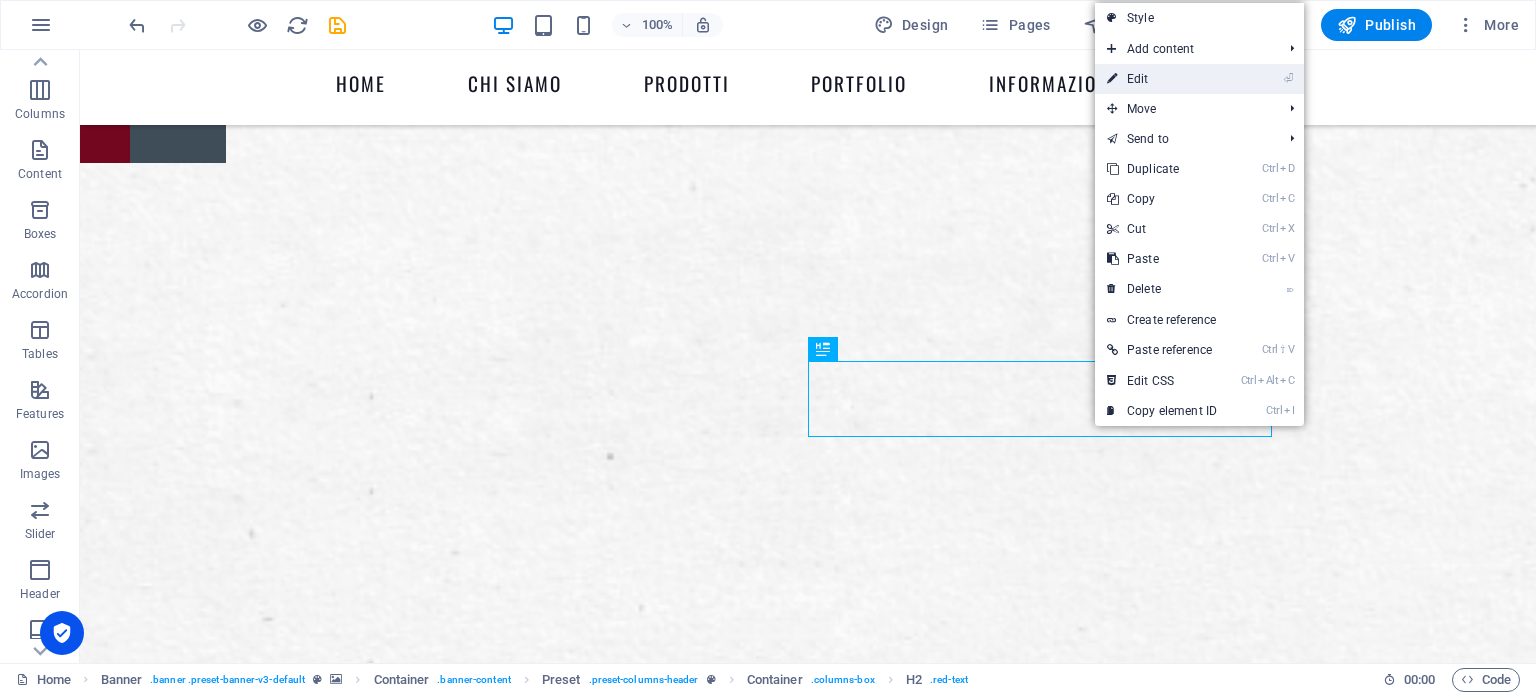 click on "⏎  Edit" at bounding box center [1162, 79] 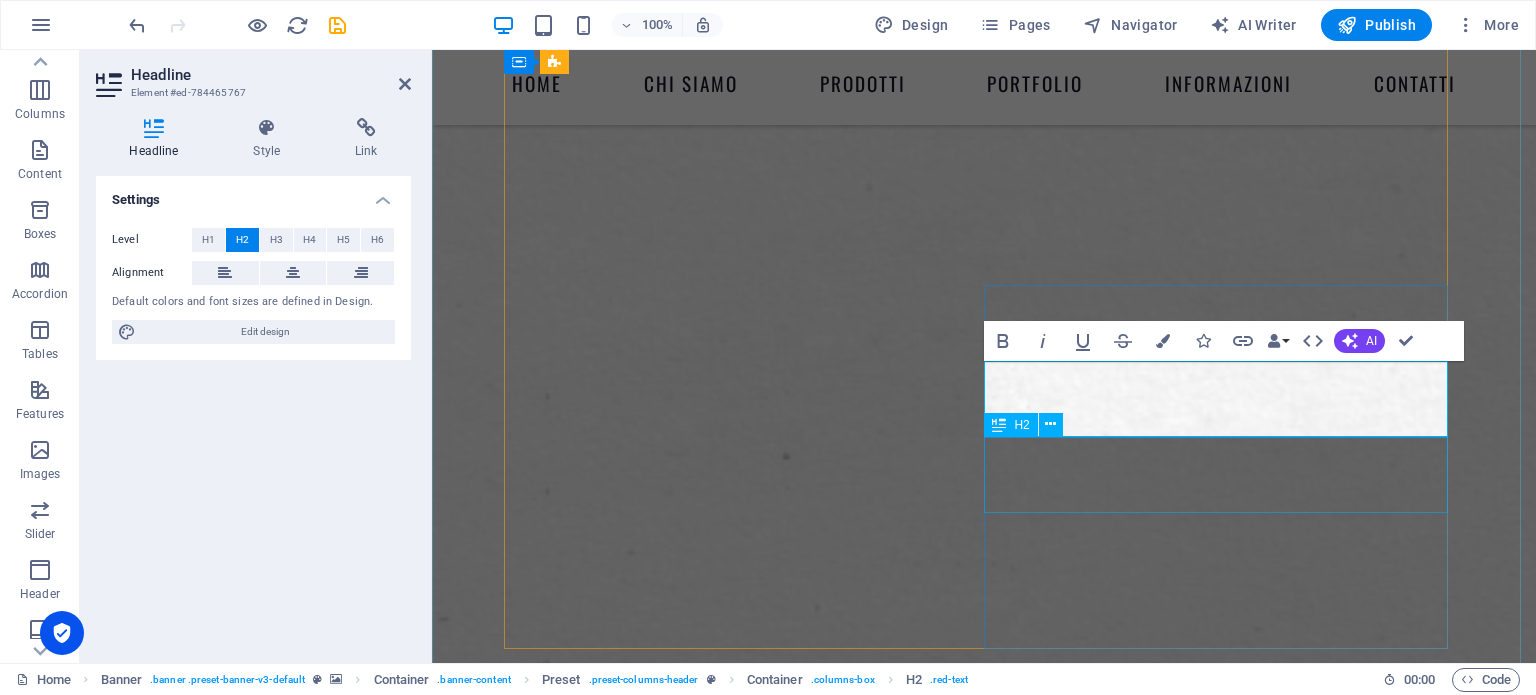 click on "WE PRINT YOUR ART ." at bounding box center [984, 3372] 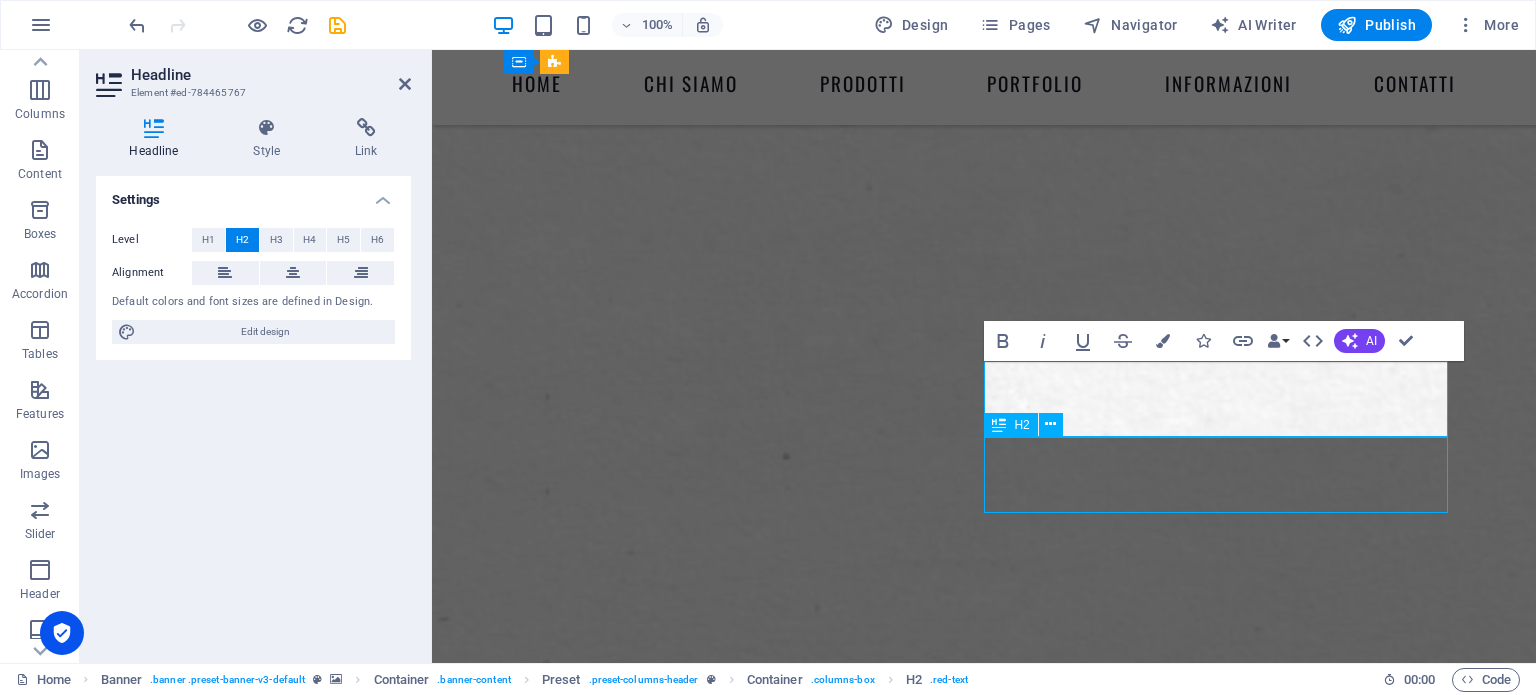 click on "WE PRINT YOUR ART ." at bounding box center [984, 3372] 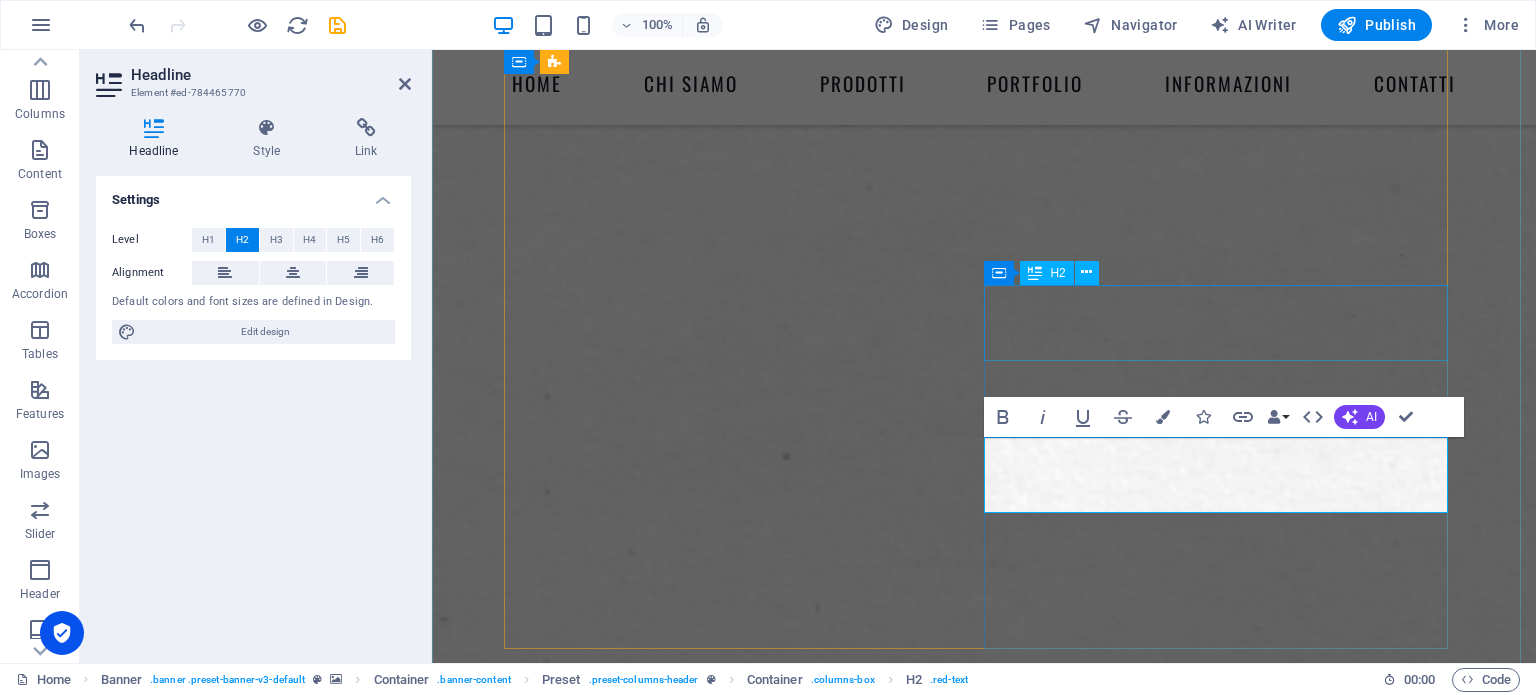 click on "brossure ." at bounding box center [984, 3220] 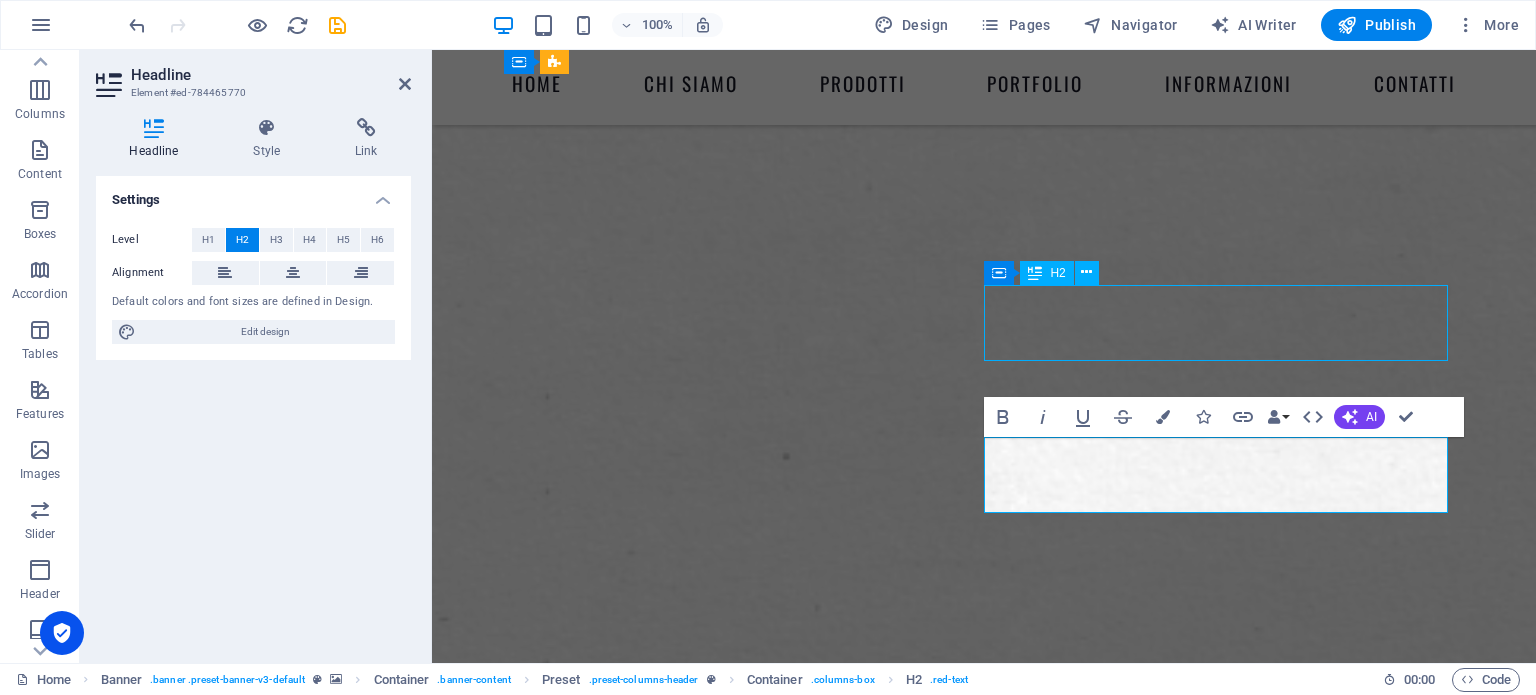 click on "brossure ." at bounding box center (984, 3220) 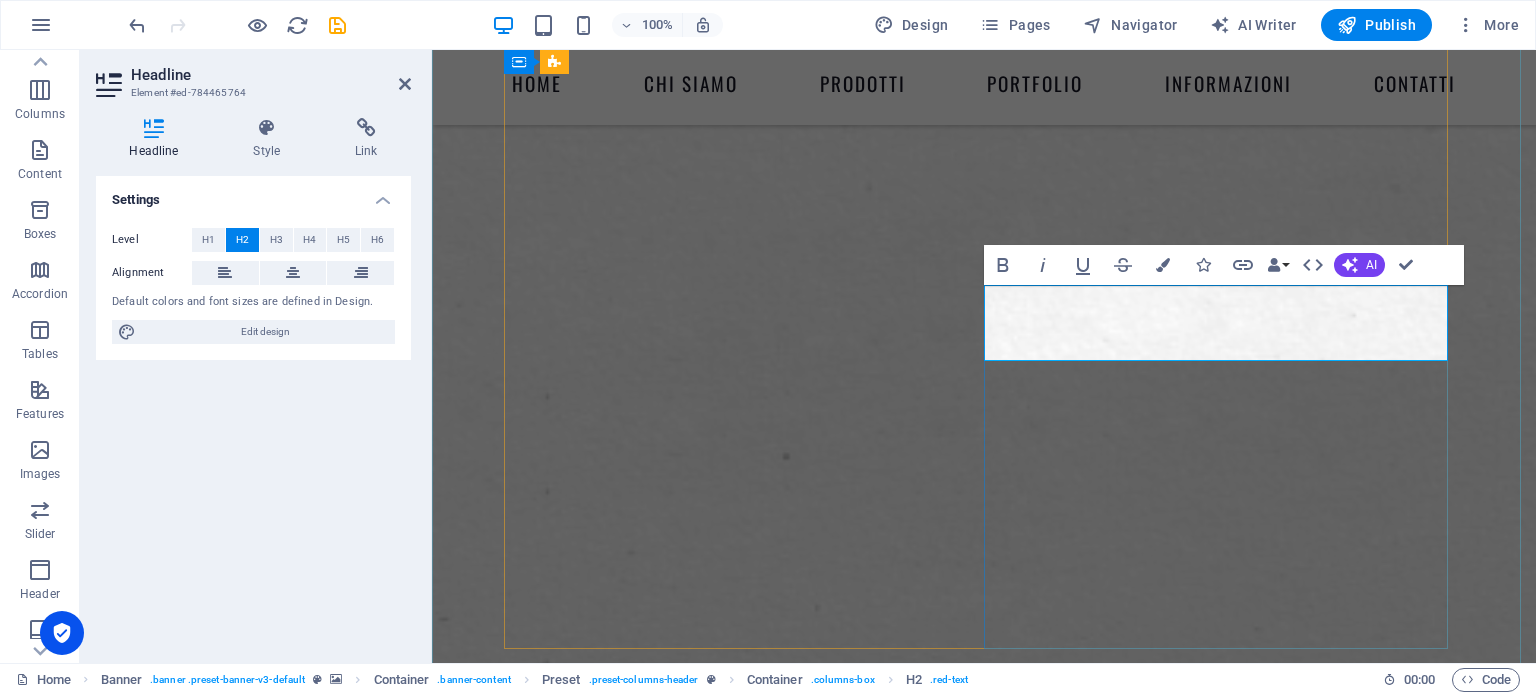 click on "brossure ." at bounding box center [984, 3220] 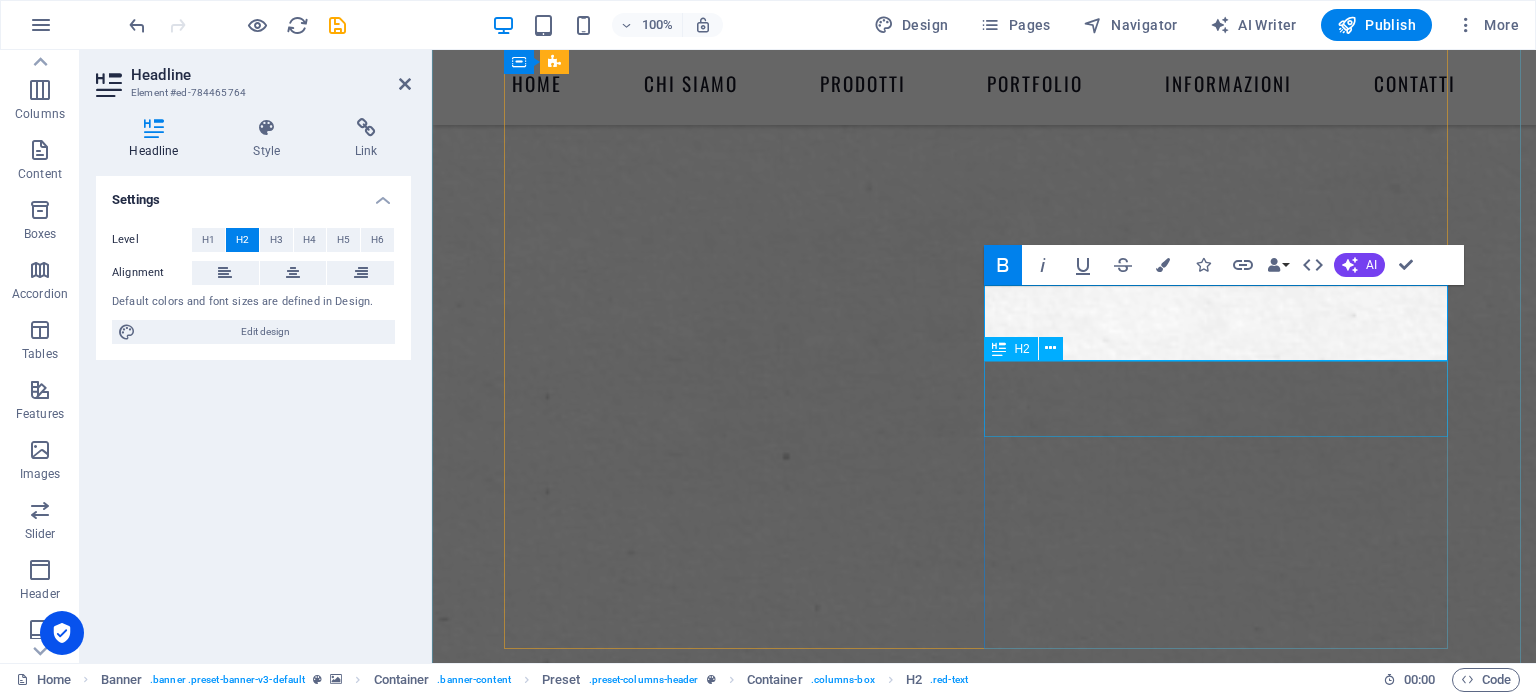 click on "WE PRINT YOUR WORK ." at bounding box center (984, 3296) 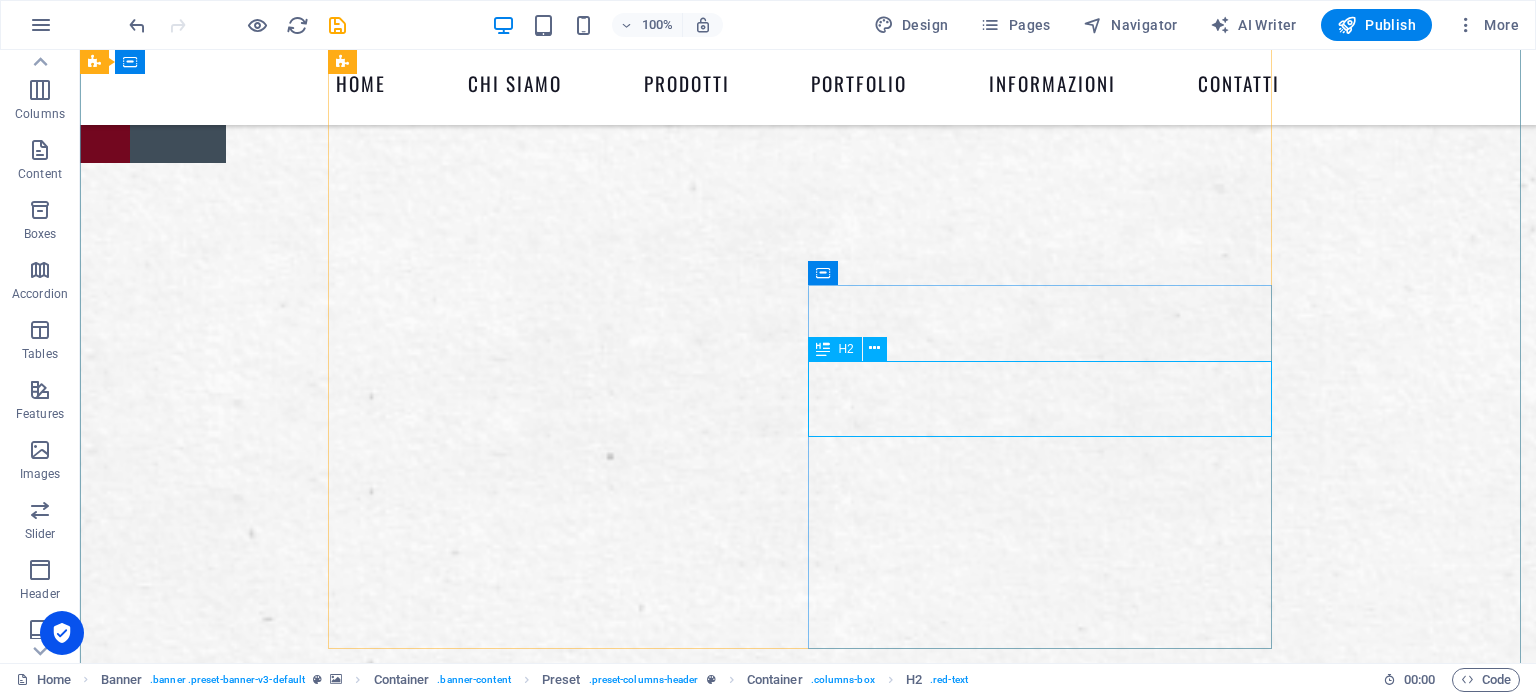 click on "WE PRINT YOUR WORK ." at bounding box center (808, 3296) 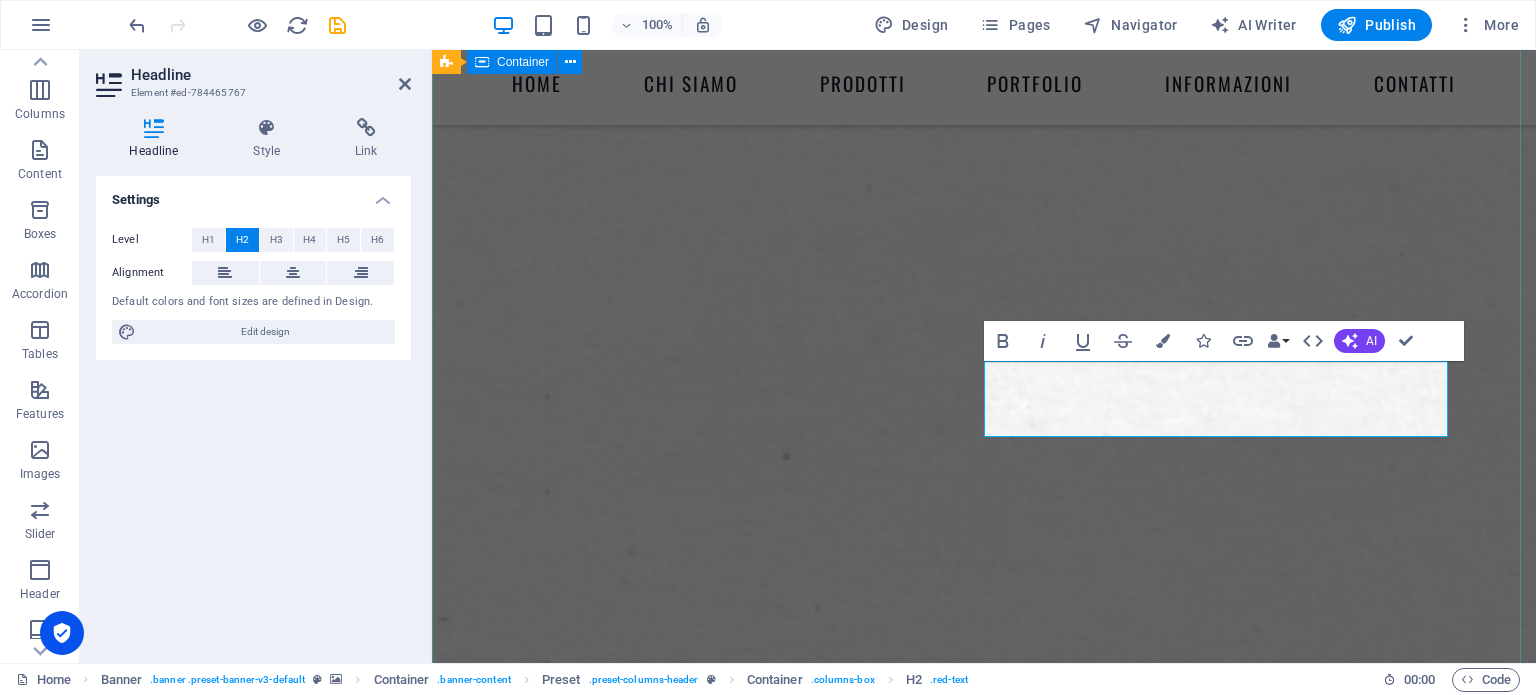 click on "Drop content here or  Add elements  Paste clipboard Drop content here or  Add elements  Paste clipboard brossure . WE PRINT YOUR WORK . WE PRINT YOUR ART . What do you want to print [DATE]?" at bounding box center [984, 2199] 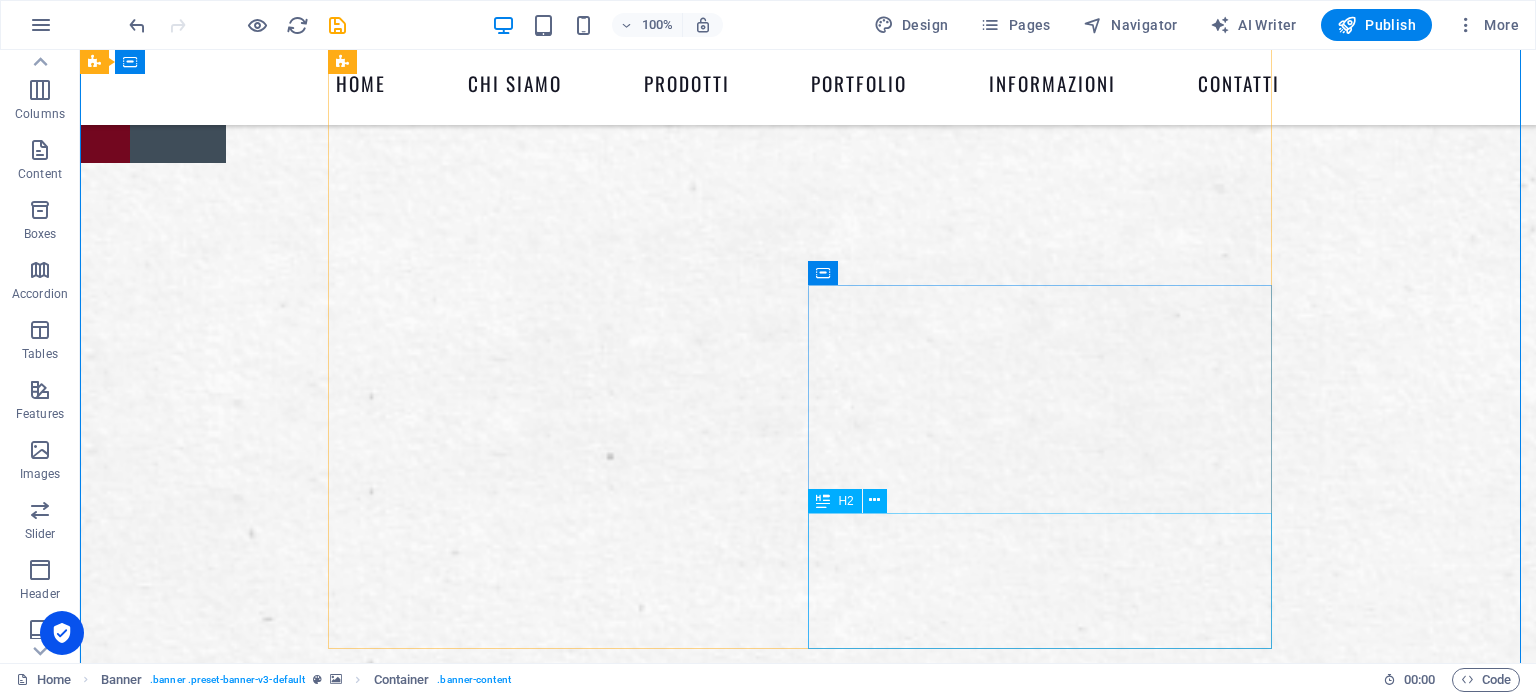 click on "What do you want to print [DATE]?" at bounding box center [808, 3448] 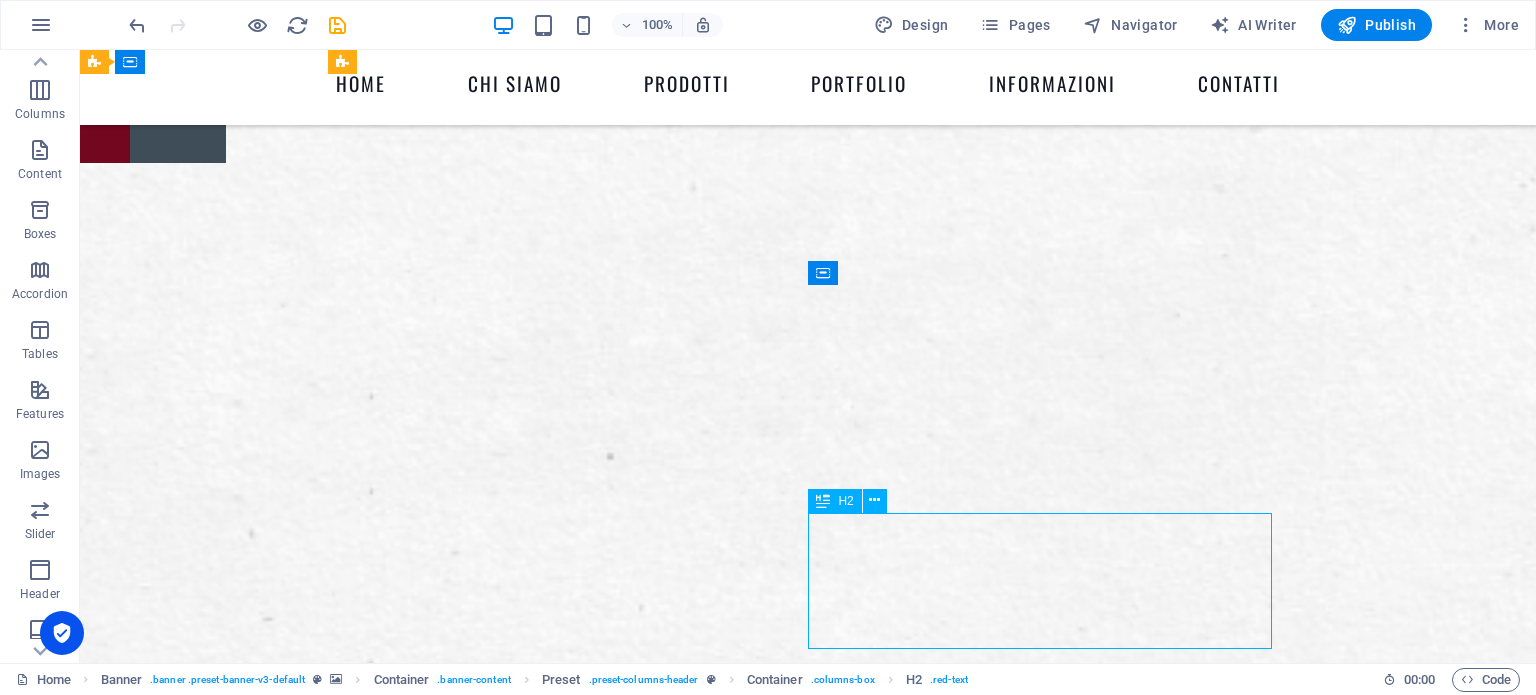 click on "What do you want to print [DATE]?" at bounding box center (808, 3448) 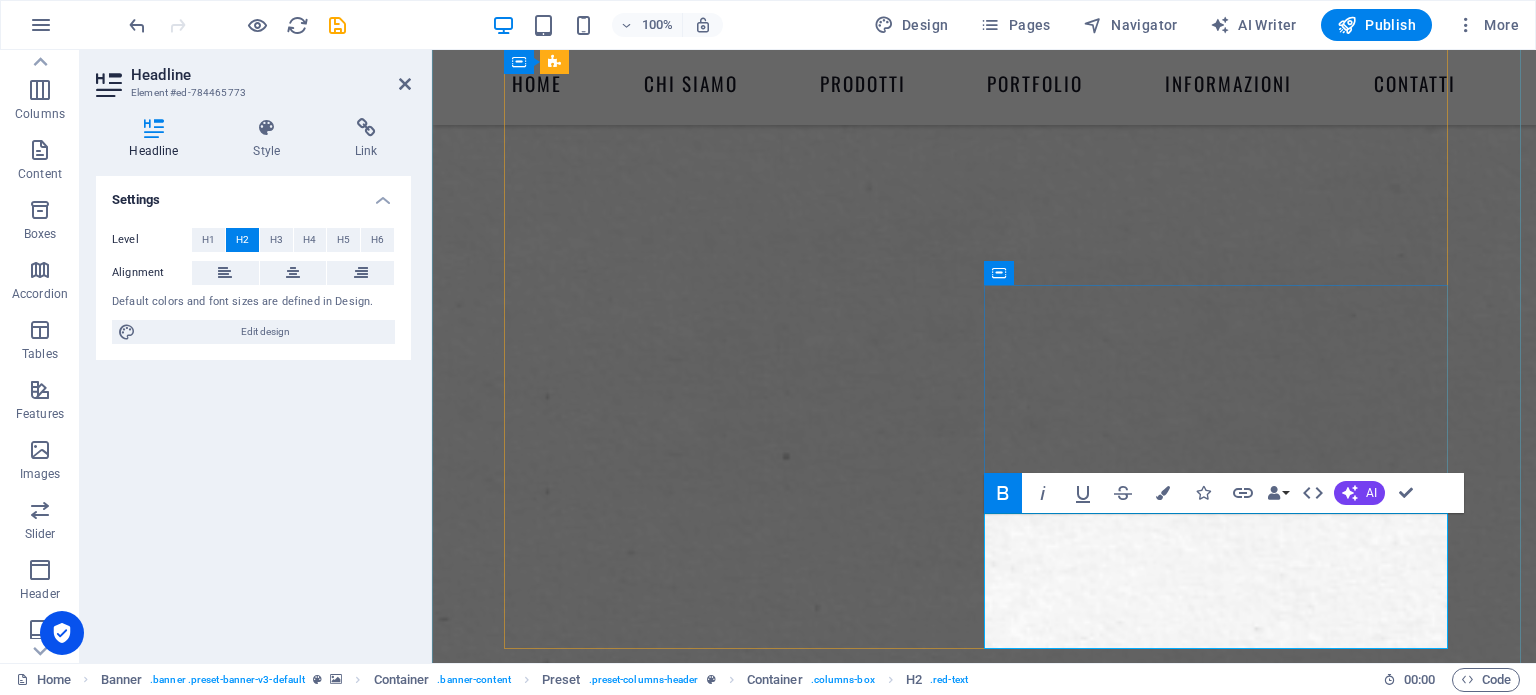 click on "What do you want to print [DATE]?" at bounding box center [819, 3448] 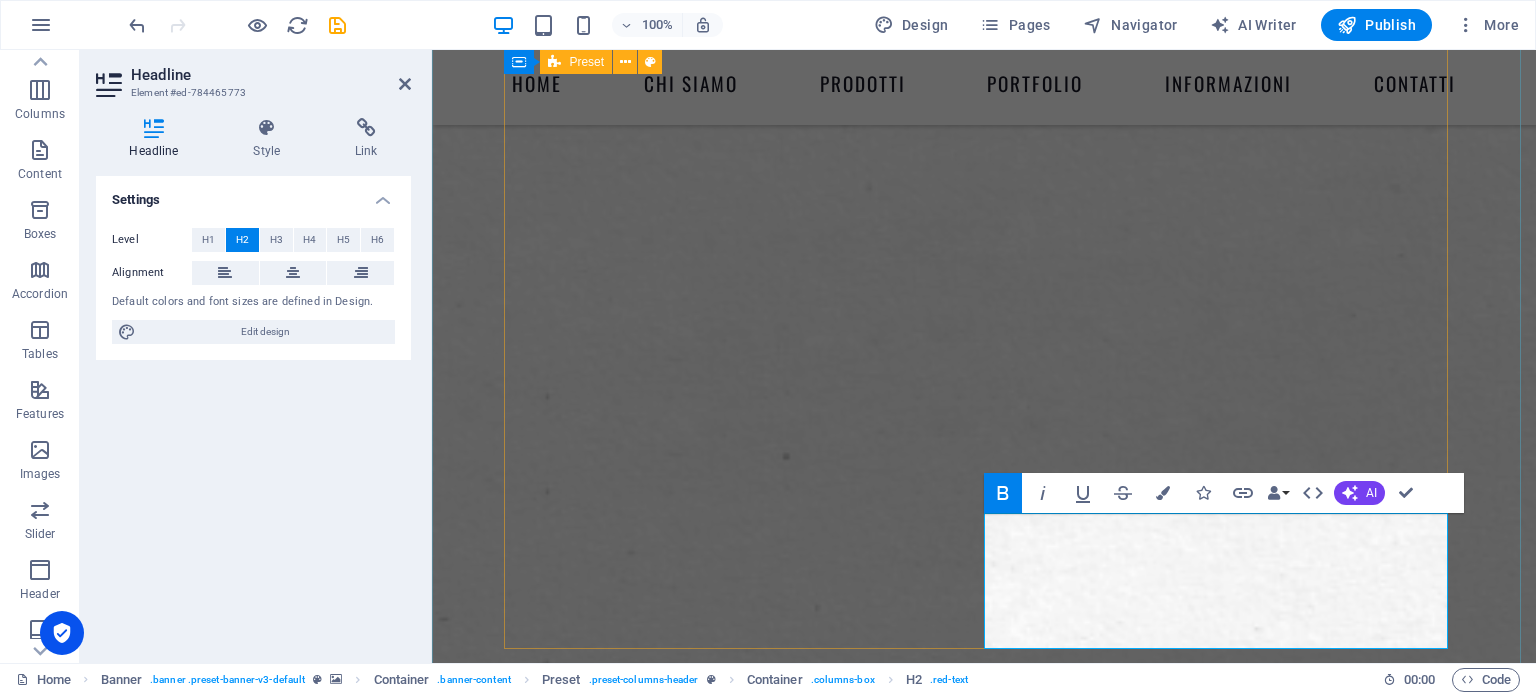 drag, startPoint x: 1199, startPoint y: 609, endPoint x: 945, endPoint y: 544, distance: 262.18506 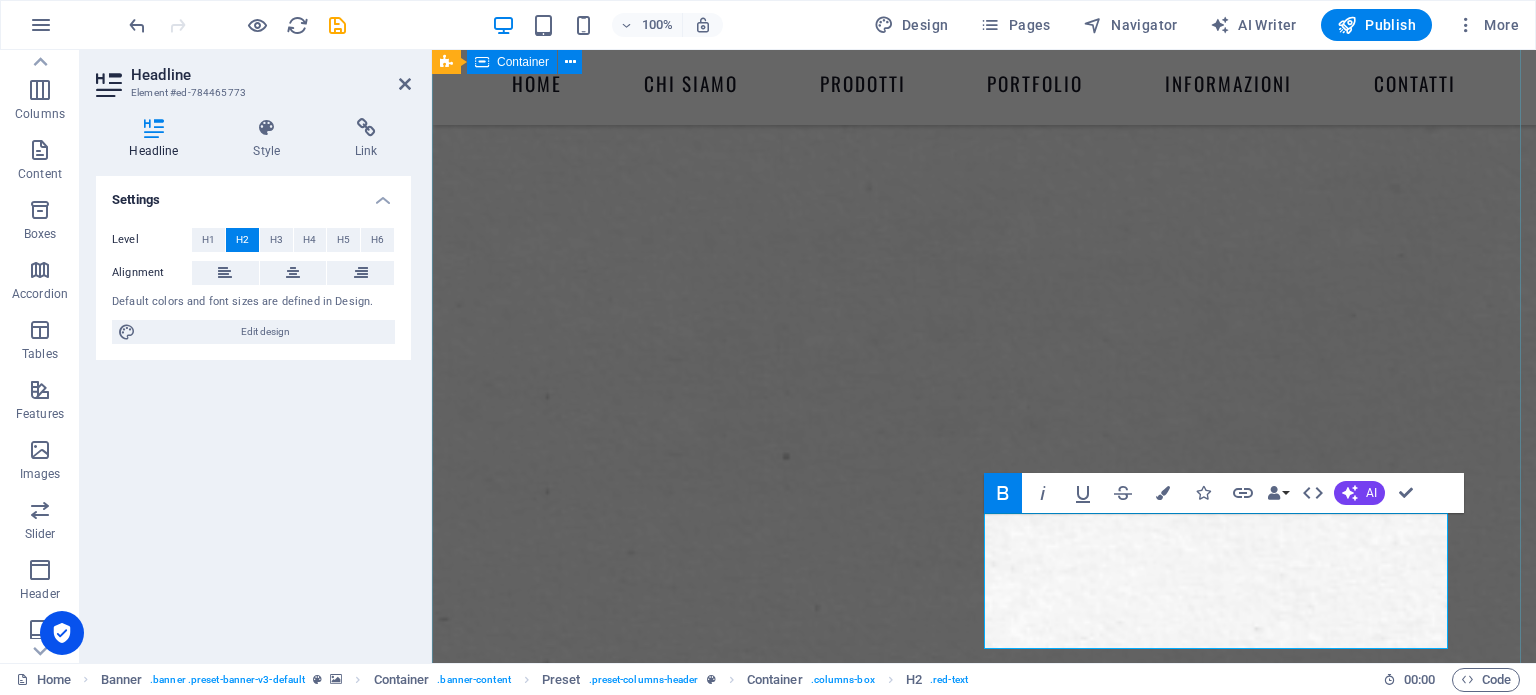 click on "Drop content here or  Add elements  Paste clipboard Drop content here or  Add elements  Paste clipboard brossure . WE PRINT YOUR WORK . WE PRINT YOUR ART . di che tipo di libro hai bisogno [DATE]?" at bounding box center (984, 2199) 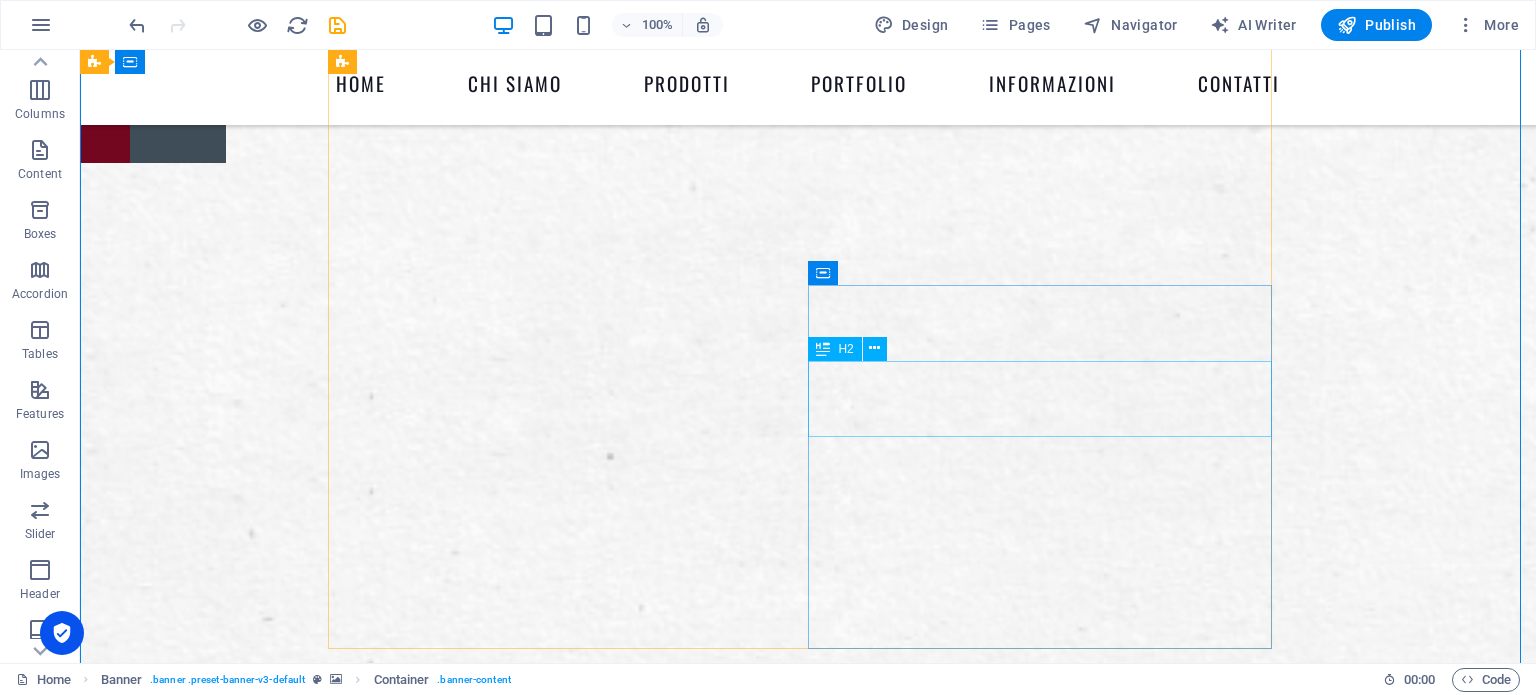 click on "WE PRINT YOUR WORK ." at bounding box center [808, 3296] 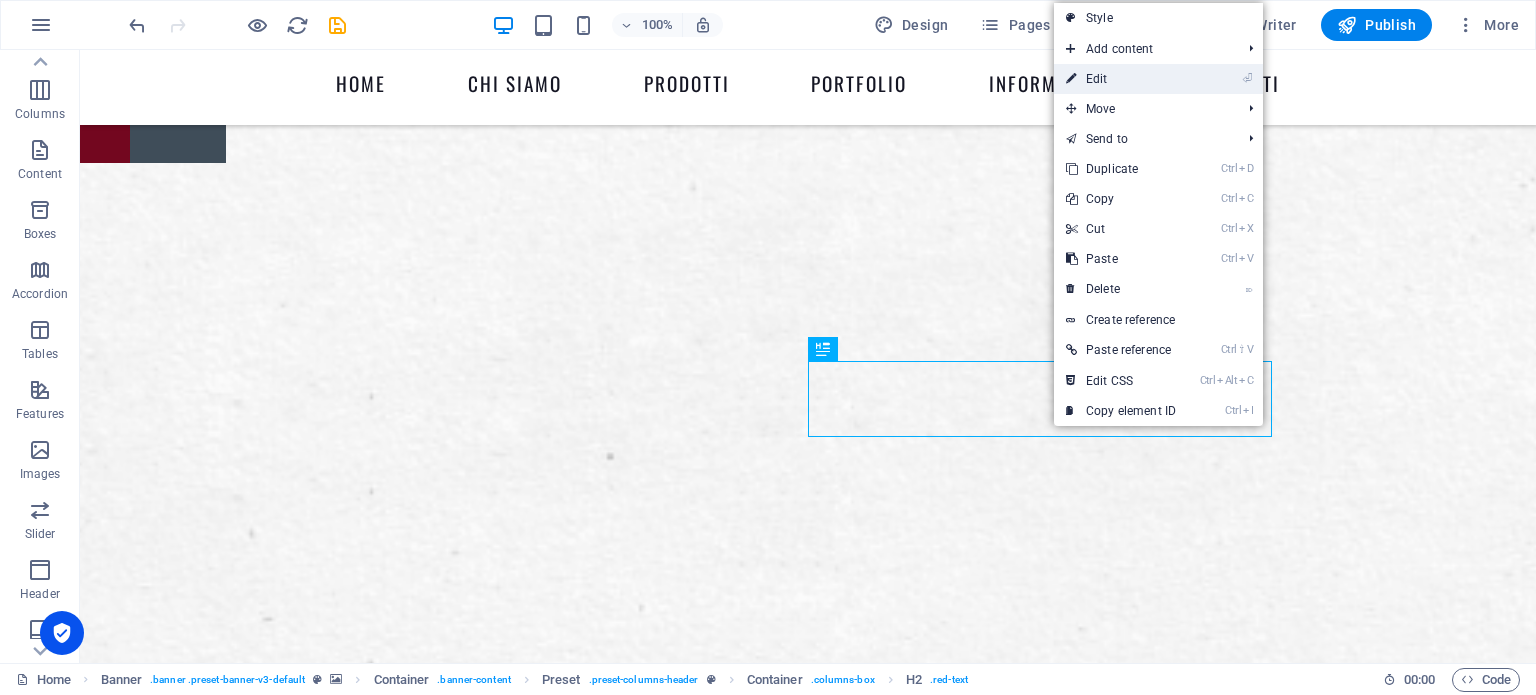click on "⏎  Edit" at bounding box center [1121, 79] 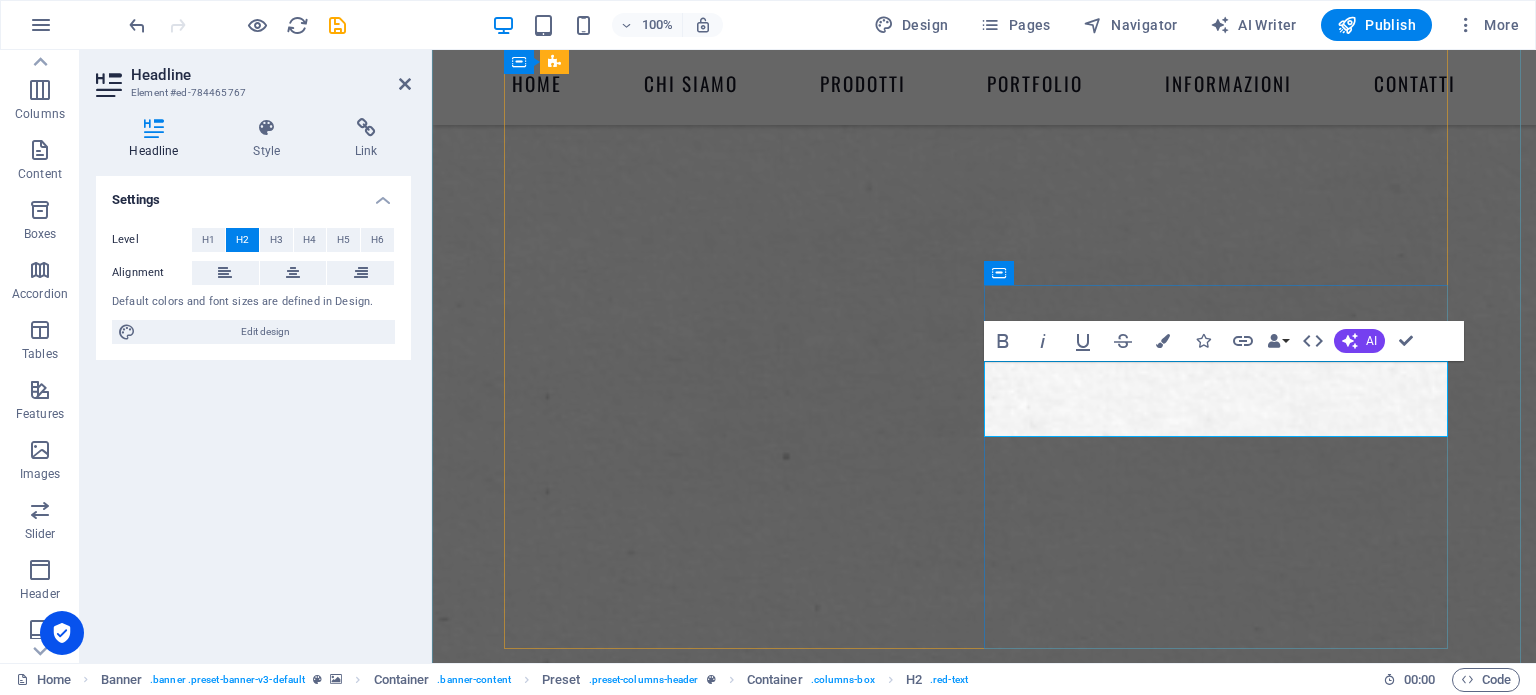 click on "WE PRINT YOUR WORK ." at bounding box center [984, 3296] 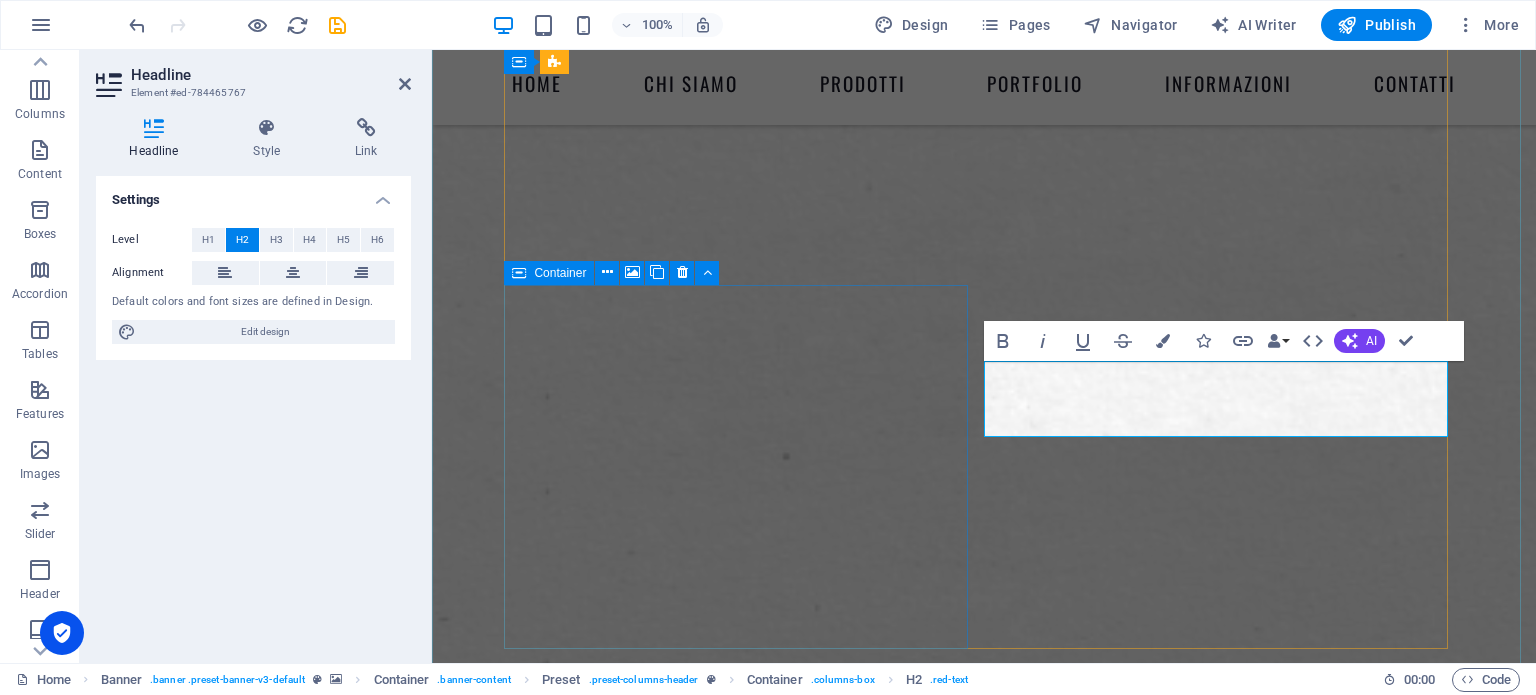 drag, startPoint x: 1349, startPoint y: 395, endPoint x: 939, endPoint y: 362, distance: 411.3259 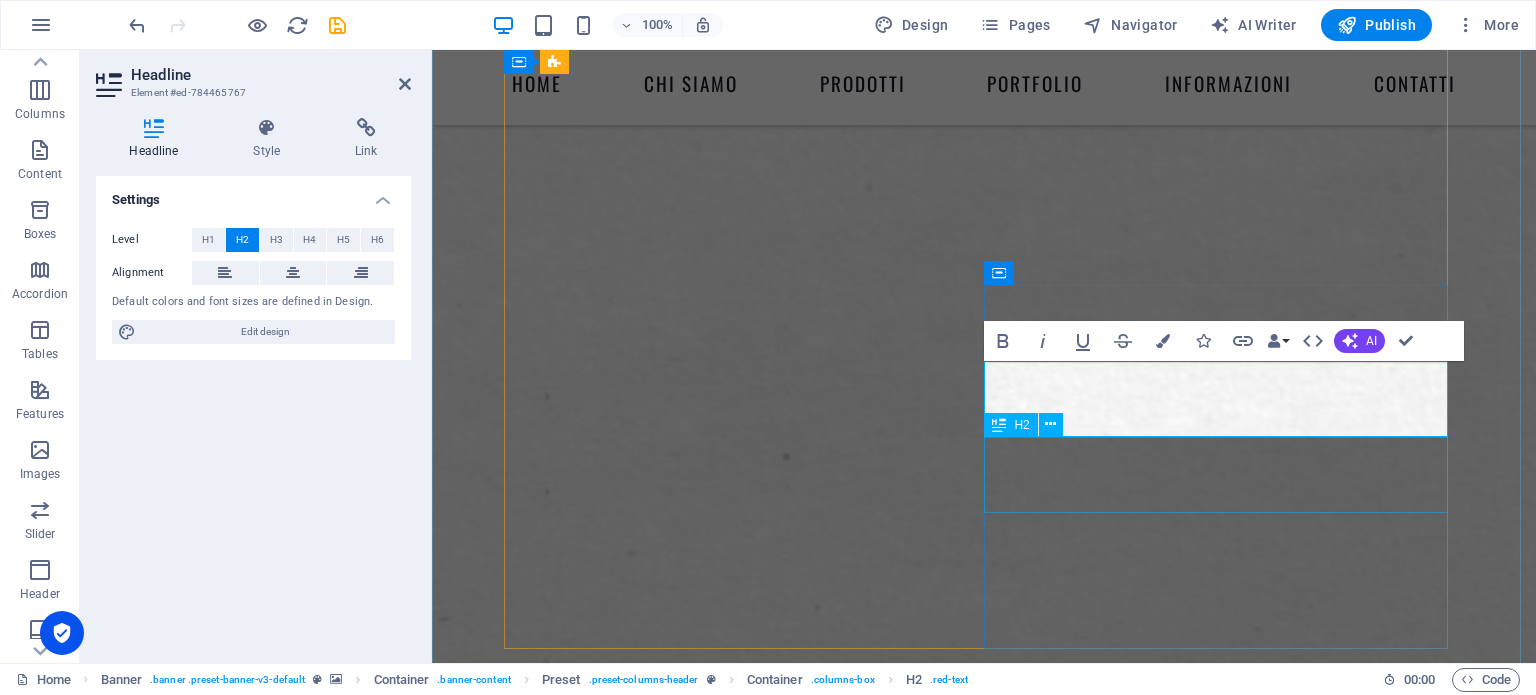 click on "WE PRINT YOUR ART ." at bounding box center (984, 3372) 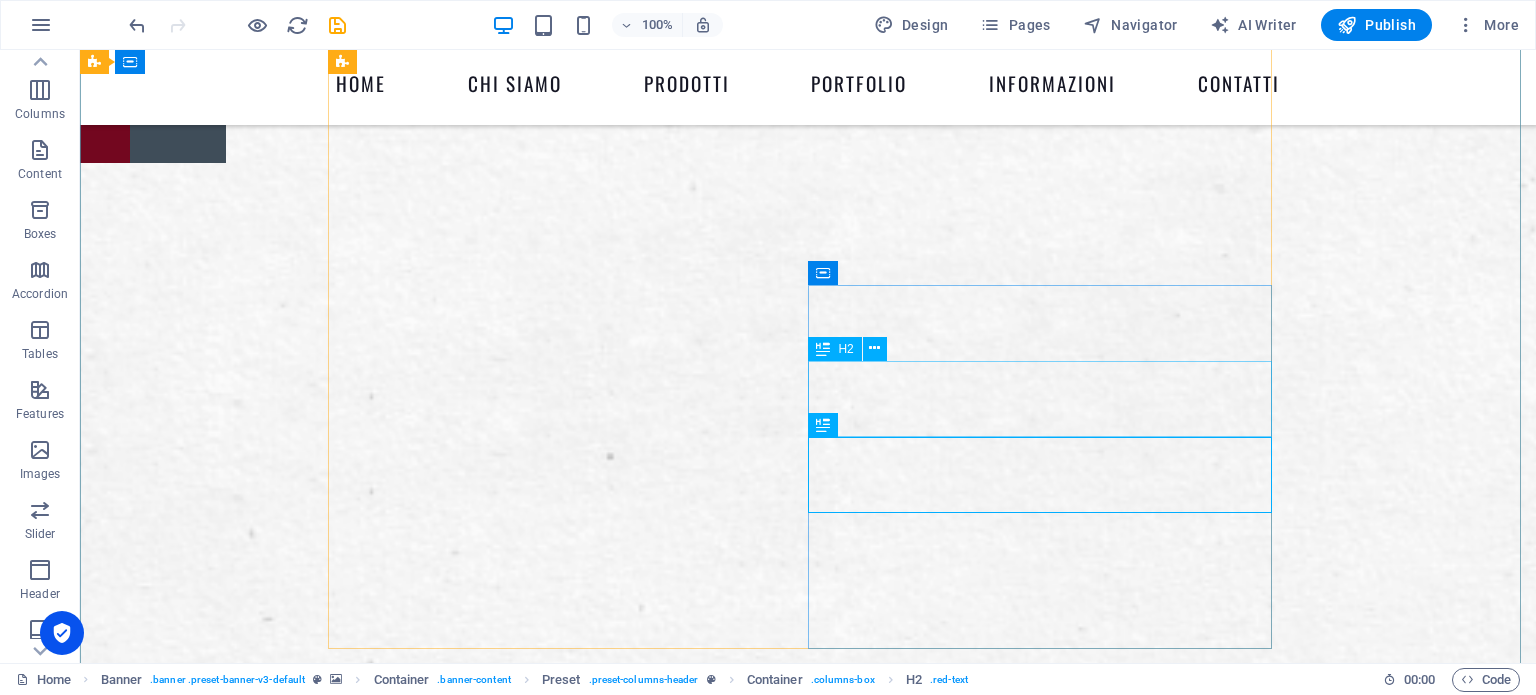 click on "cartonati ." at bounding box center (808, 3296) 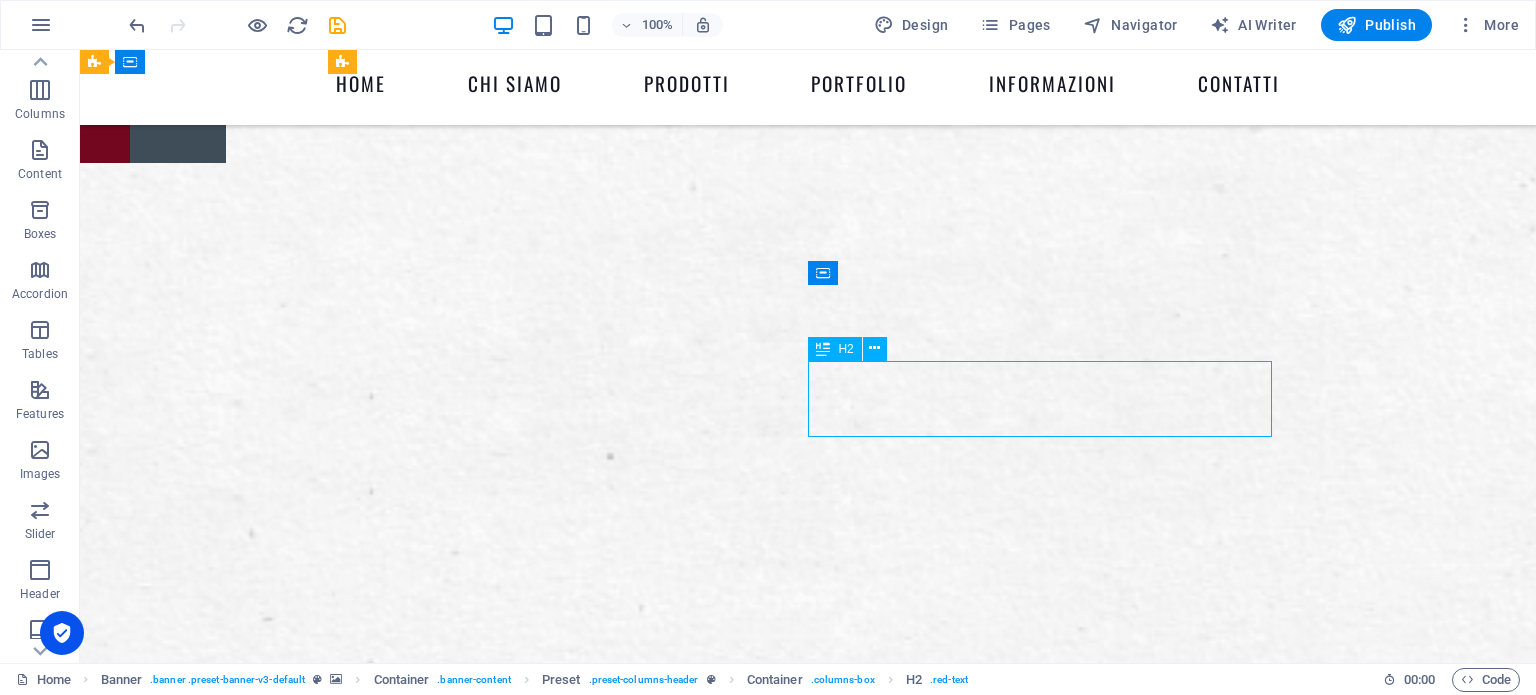 click on "cartonati ." at bounding box center [808, 3296] 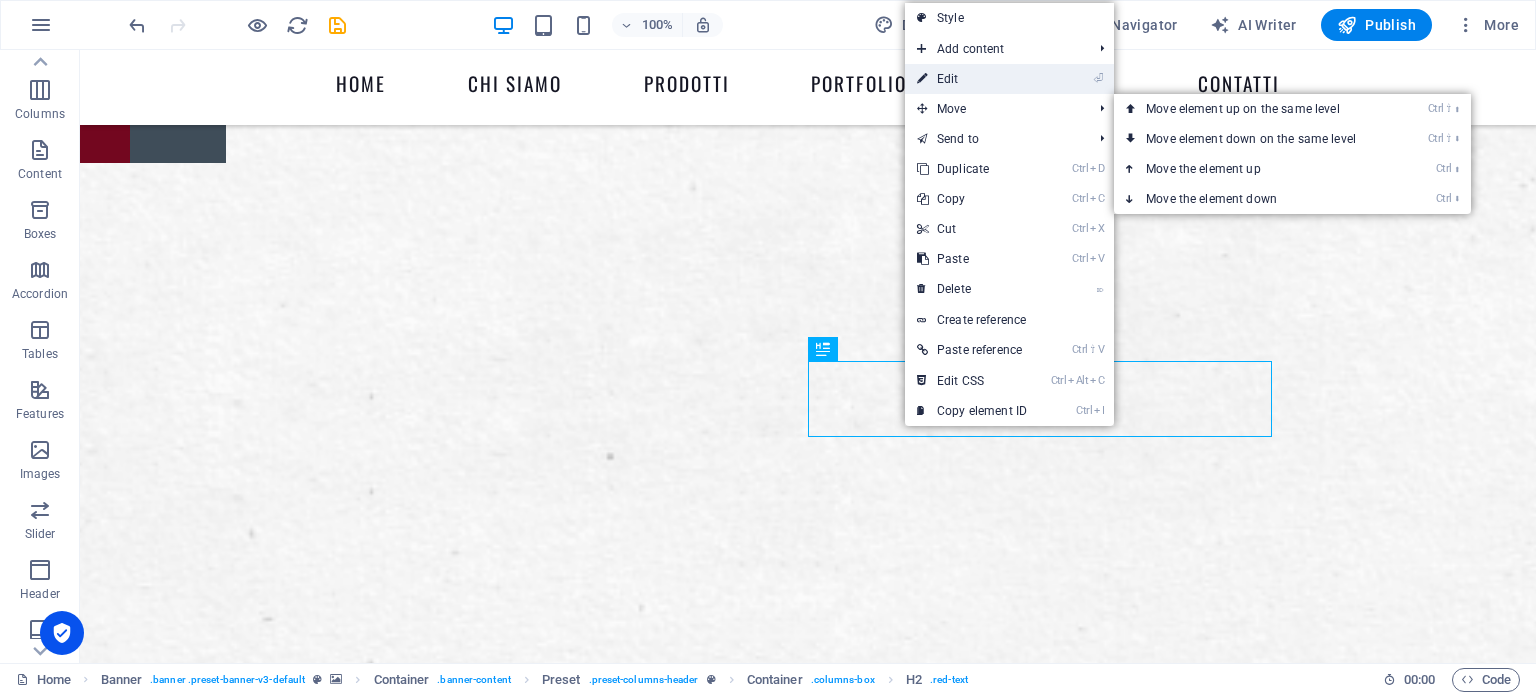 click on "⏎  Edit" at bounding box center (972, 79) 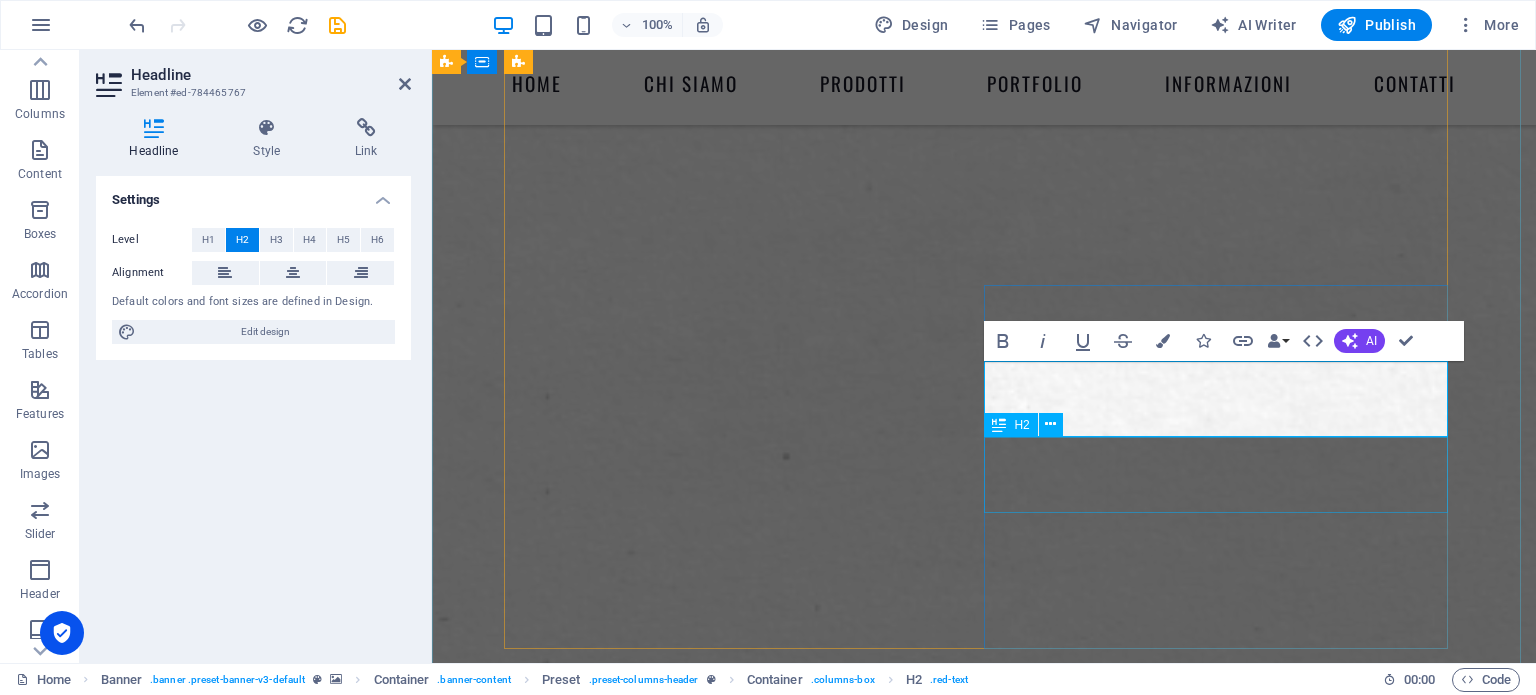 click on "H2" at bounding box center [1021, 425] 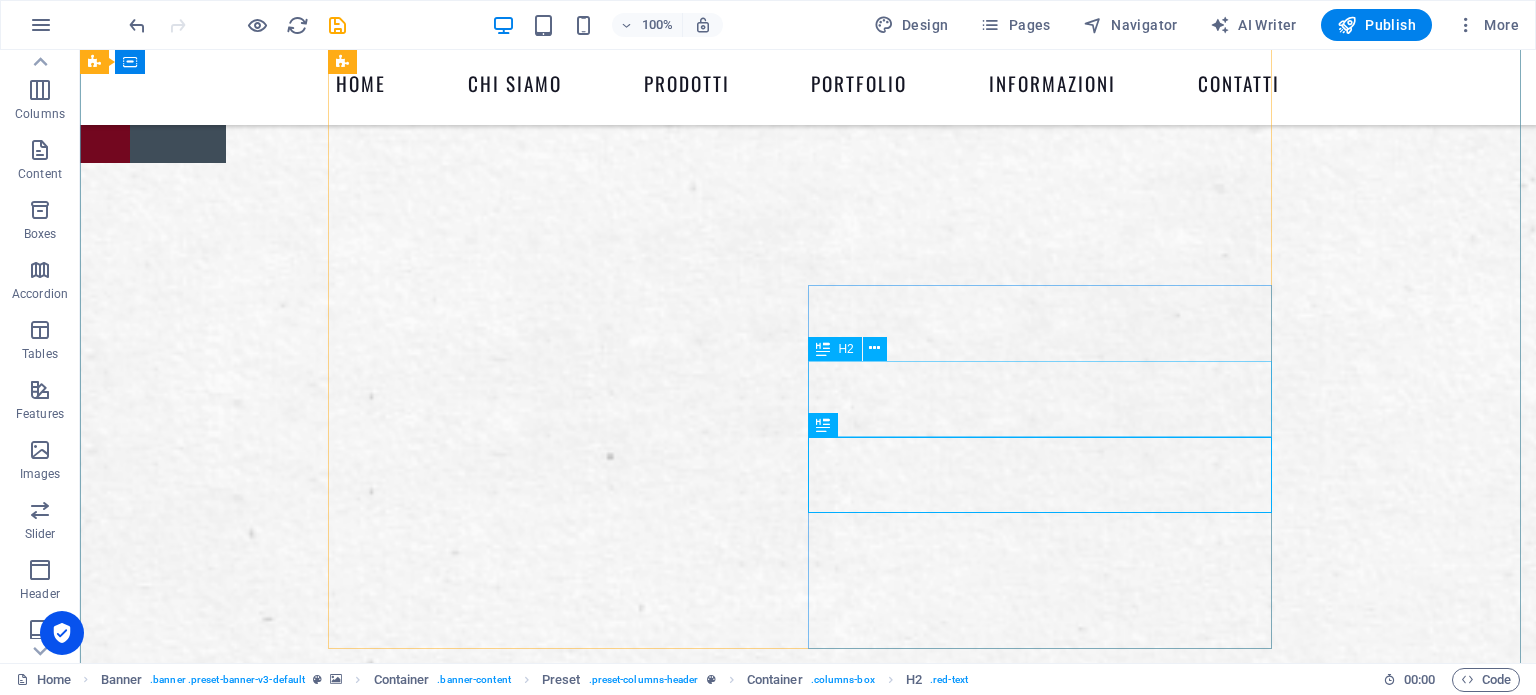 drag, startPoint x: 979, startPoint y: 399, endPoint x: 901, endPoint y: 347, distance: 93.74433 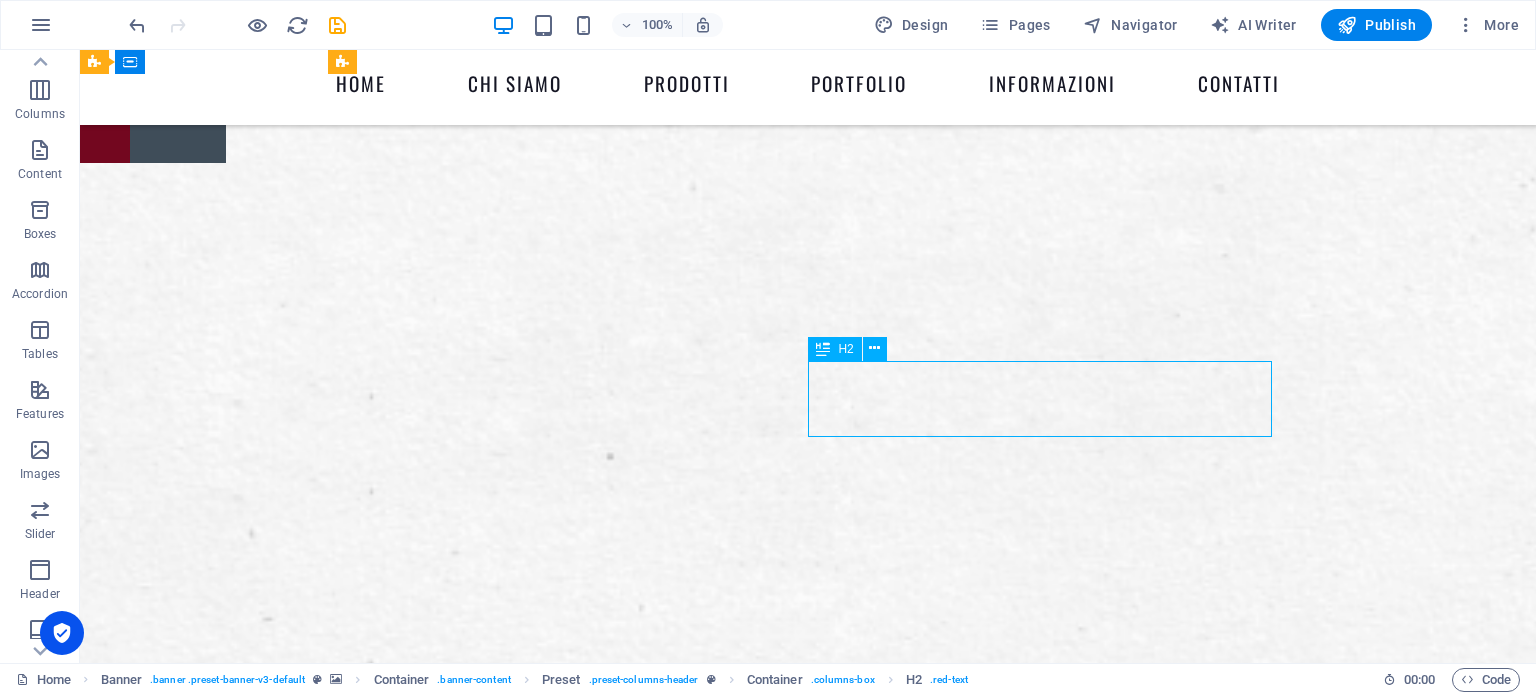 click on "cartonati ." at bounding box center [808, 3296] 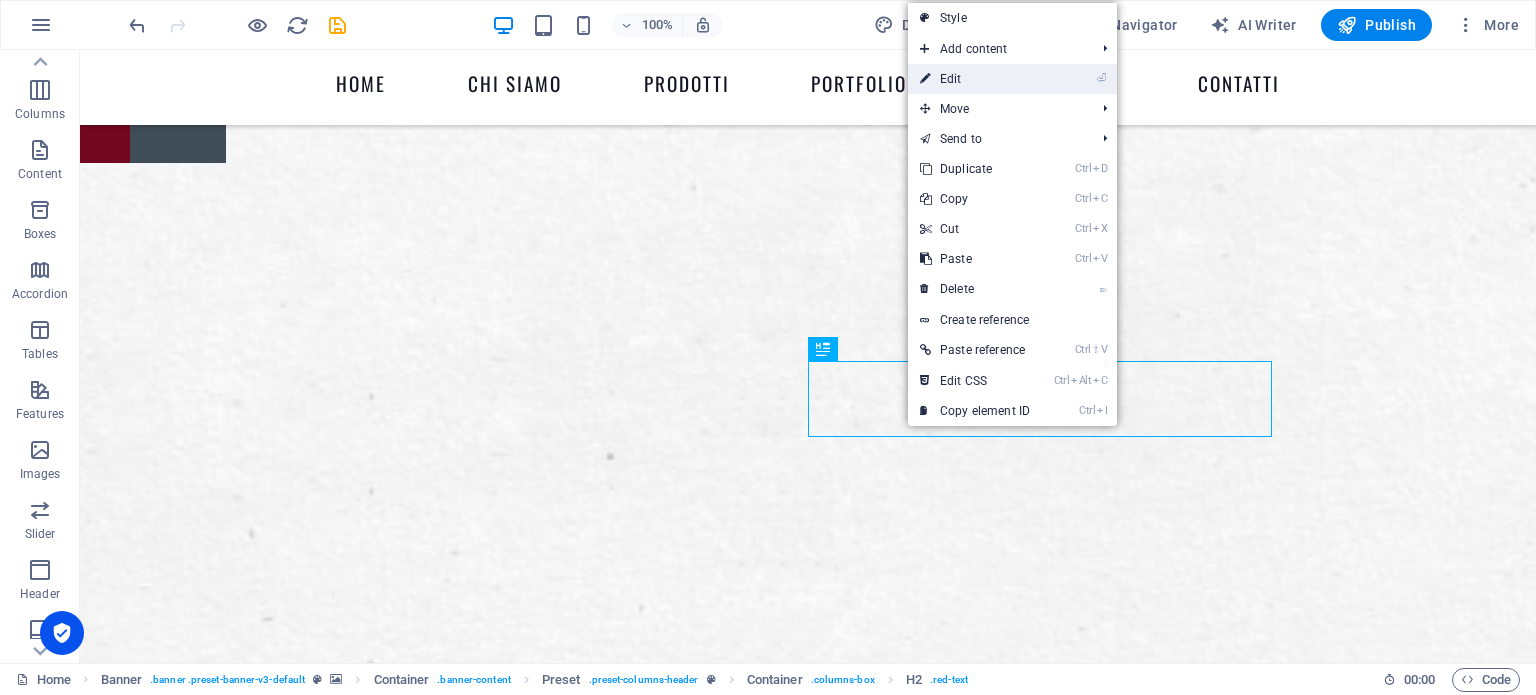 click at bounding box center [925, 79] 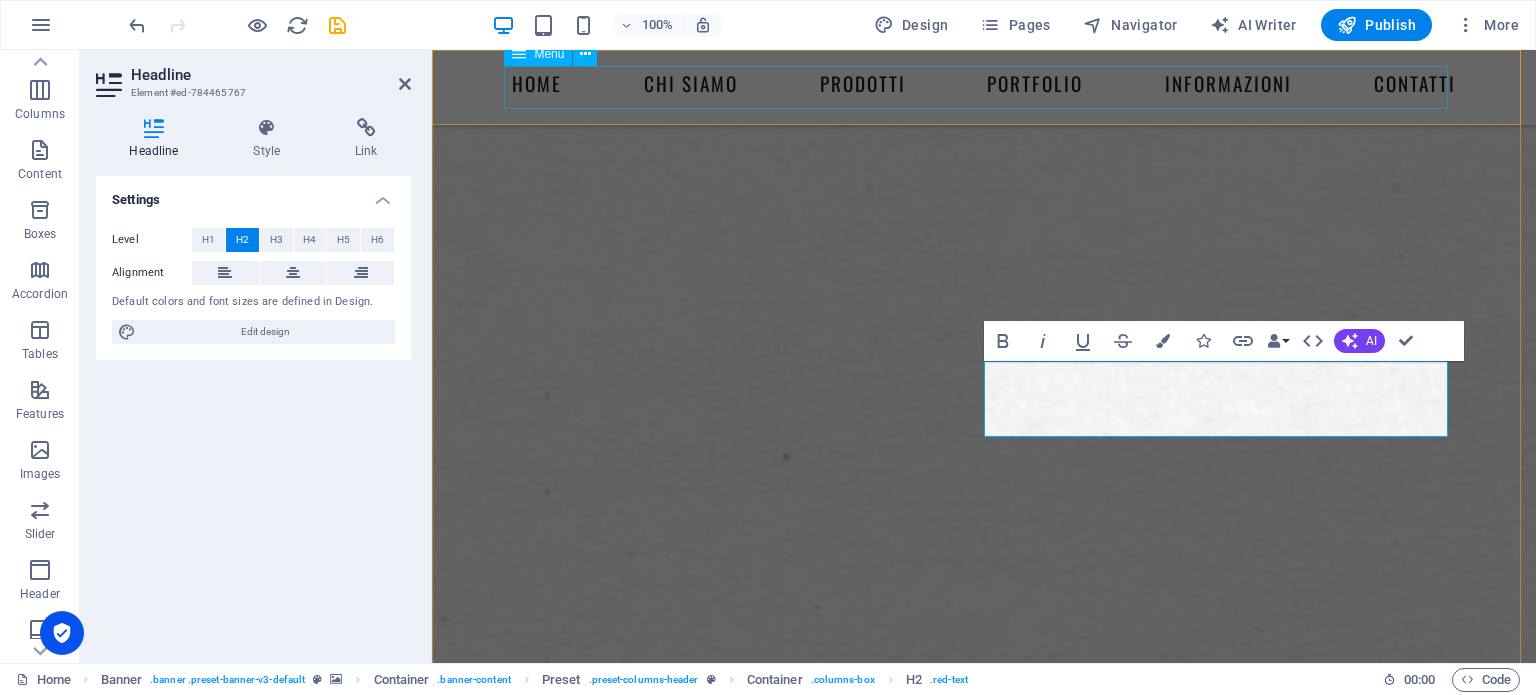 type 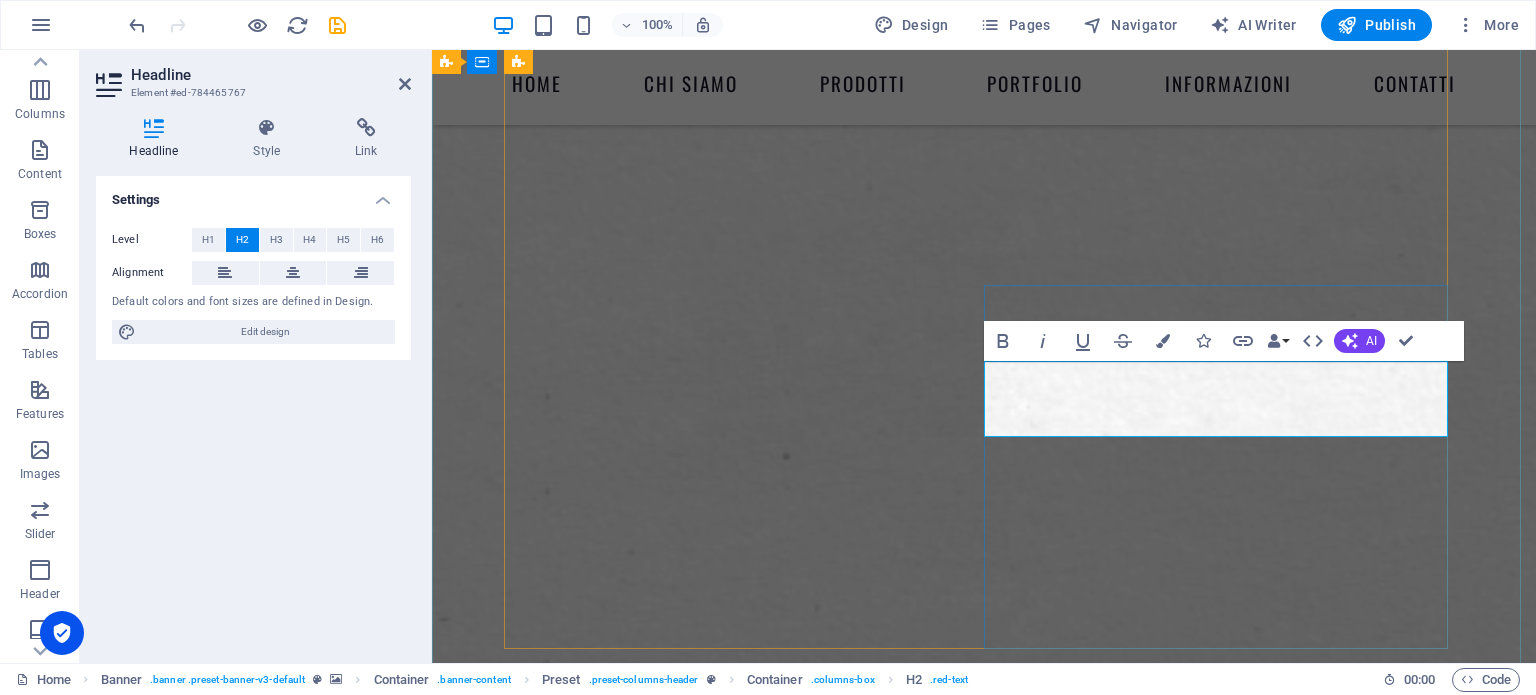 click on "cartonati ." at bounding box center (984, 3296) 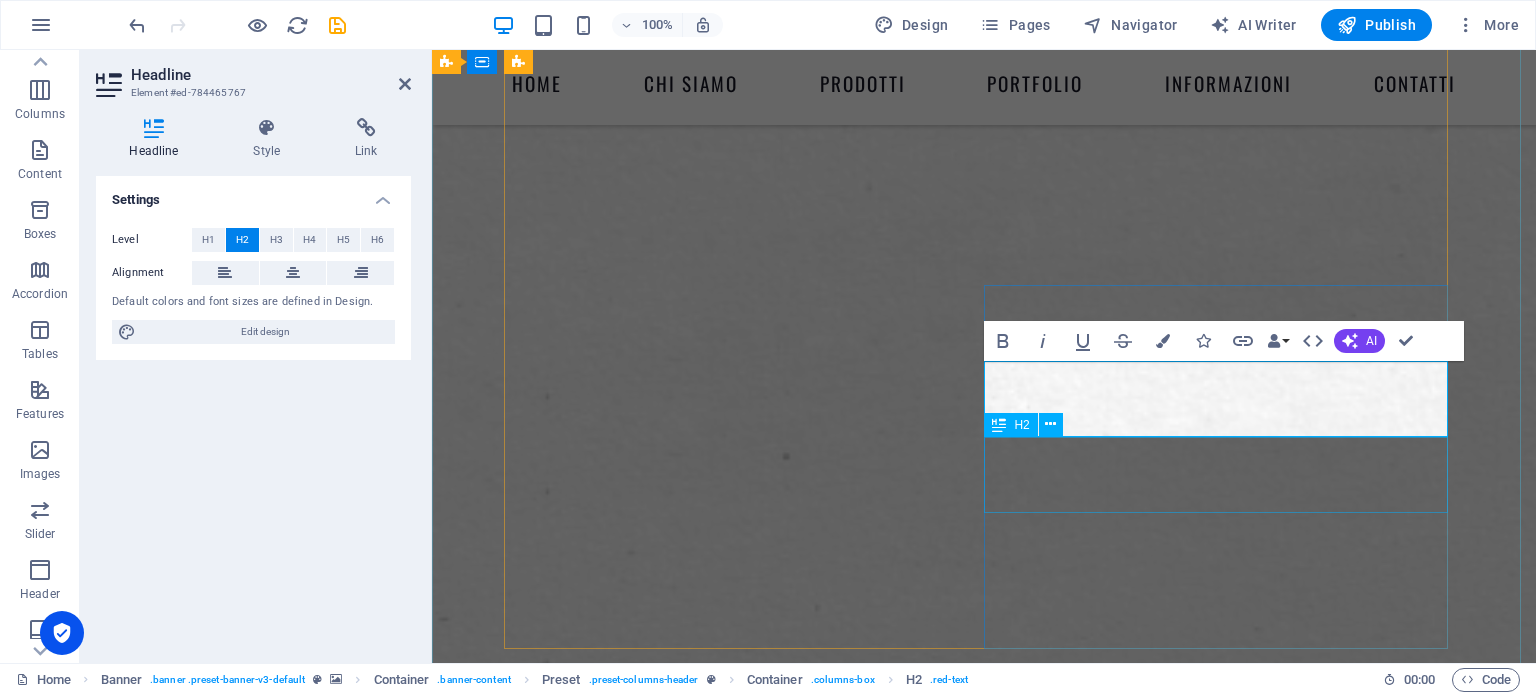 click on "WE PRINT YOUR ART ." at bounding box center [984, 3372] 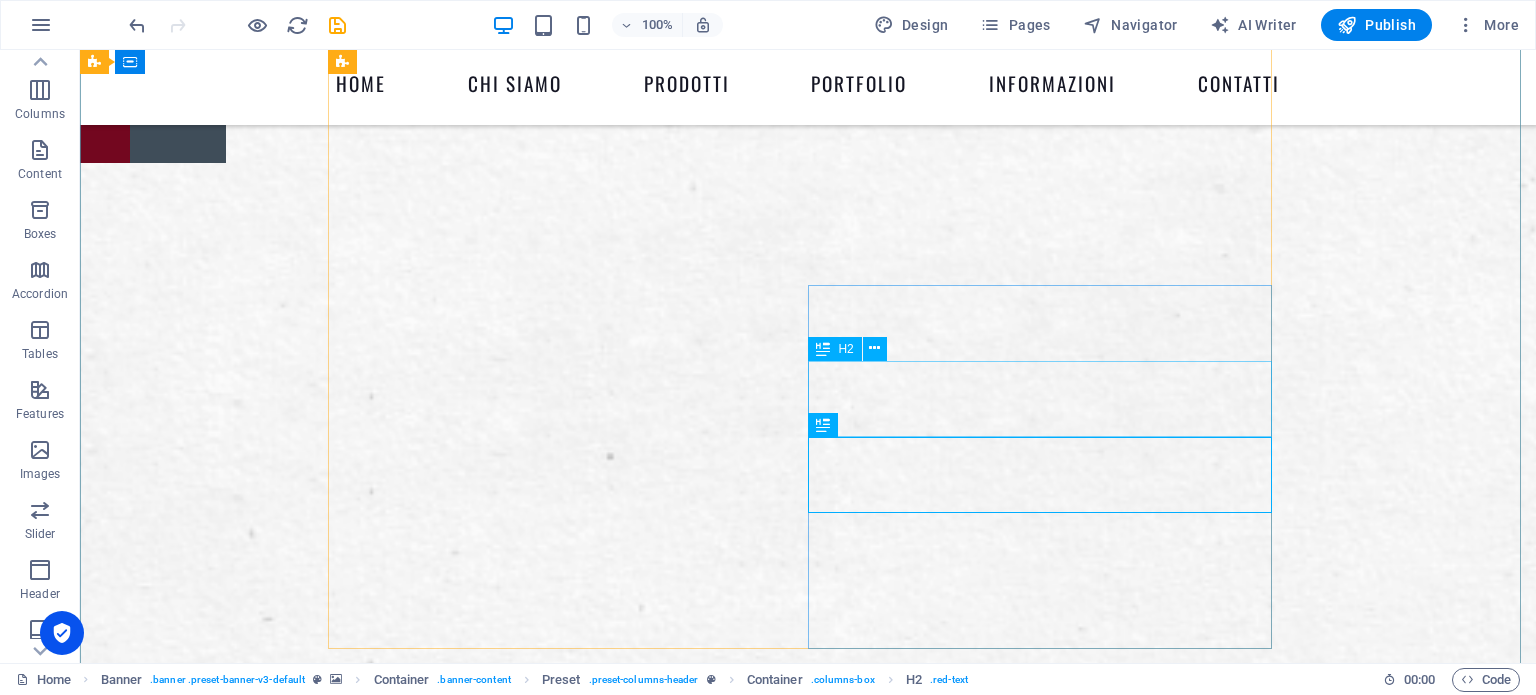 click on "cartonati ." at bounding box center [808, 3296] 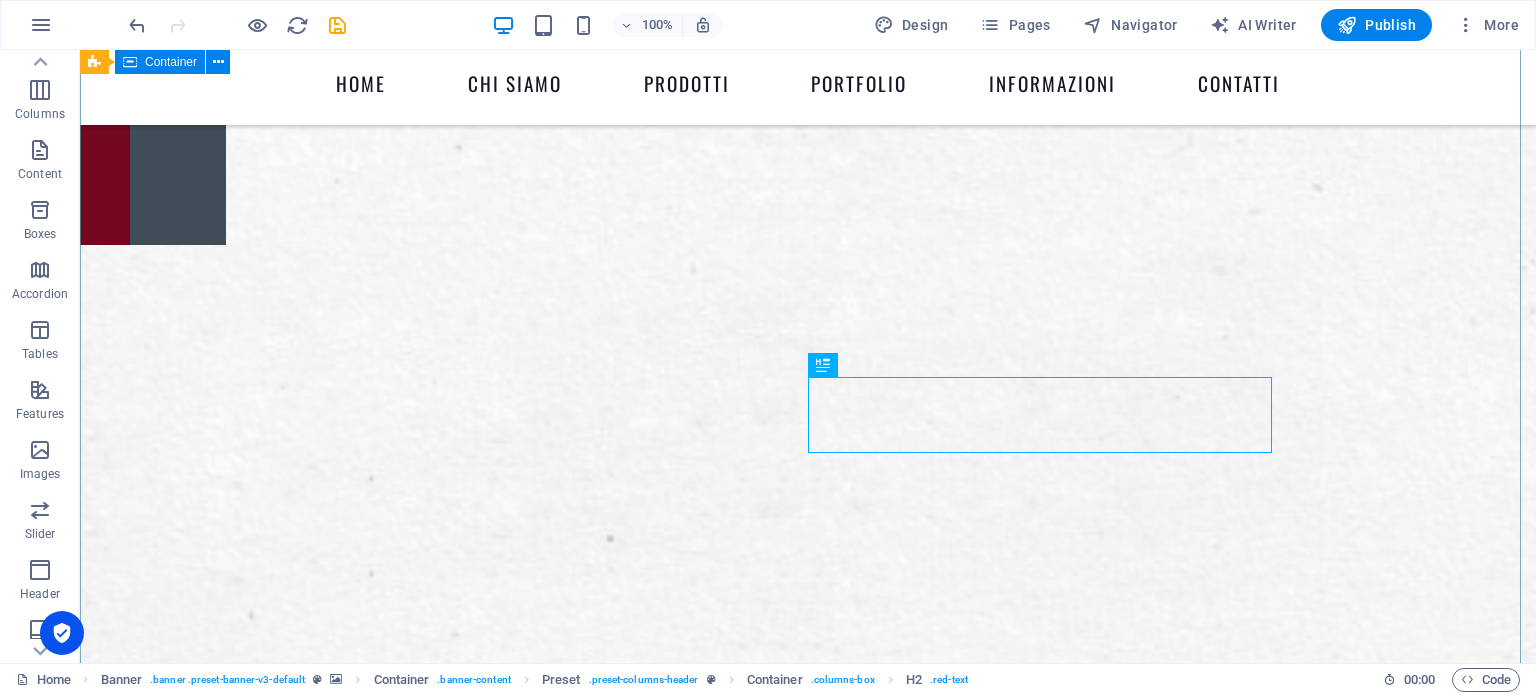 scroll, scrollTop: 300, scrollLeft: 0, axis: vertical 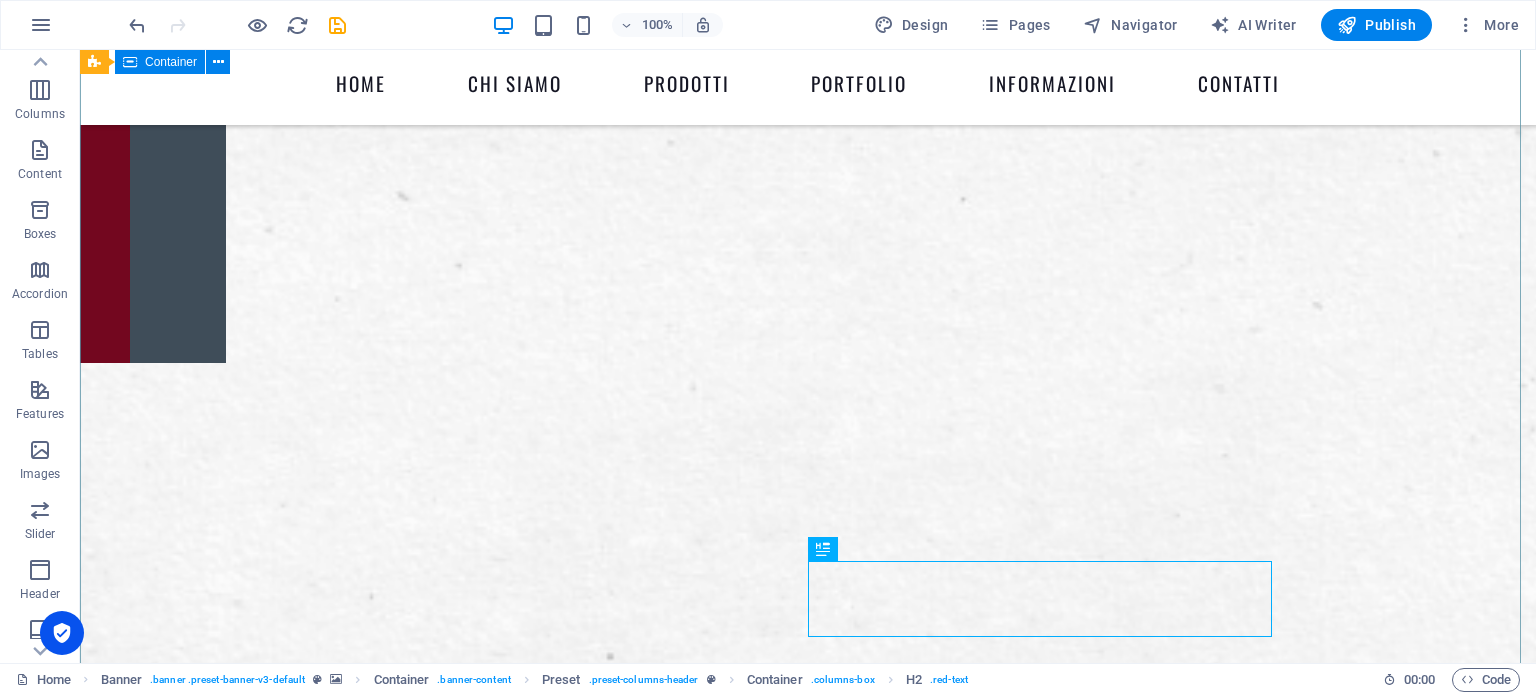 click on "Drop content here or  Add elements  Paste clipboard Drop content here or  Add elements  Paste clipboard brossure . cartonati . WE PRINT YOUR ART . di che tipo di libro hai bisogno [DATE]?" at bounding box center (808, 2399) 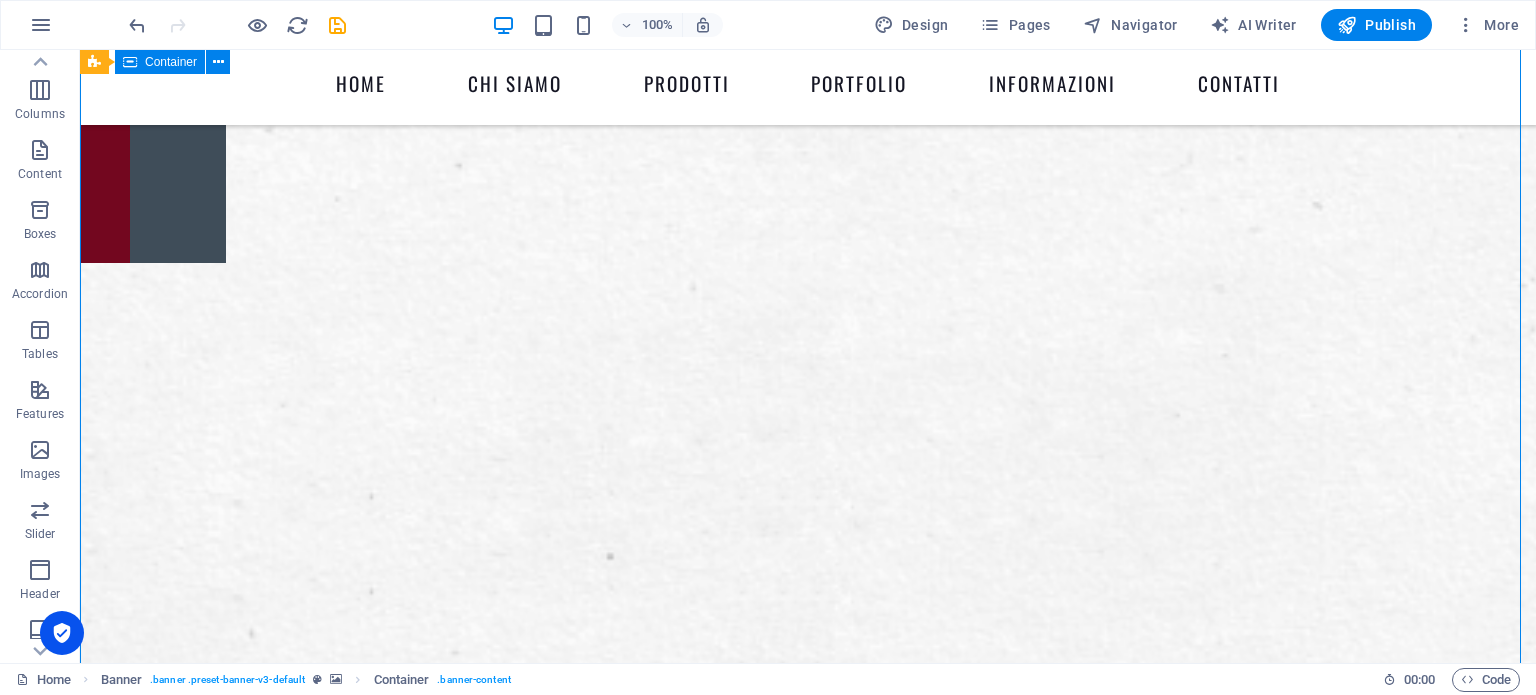 scroll, scrollTop: 500, scrollLeft: 0, axis: vertical 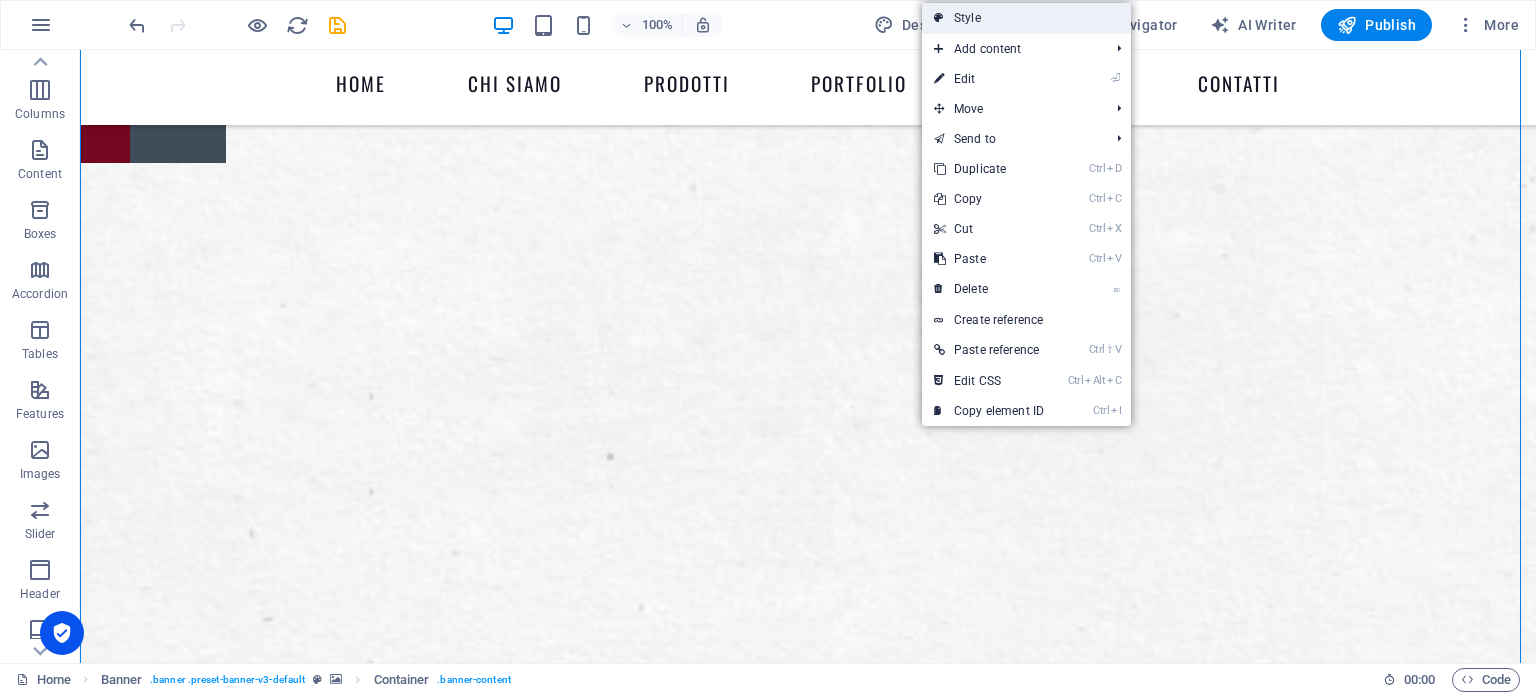 click on "Style" at bounding box center [1026, 18] 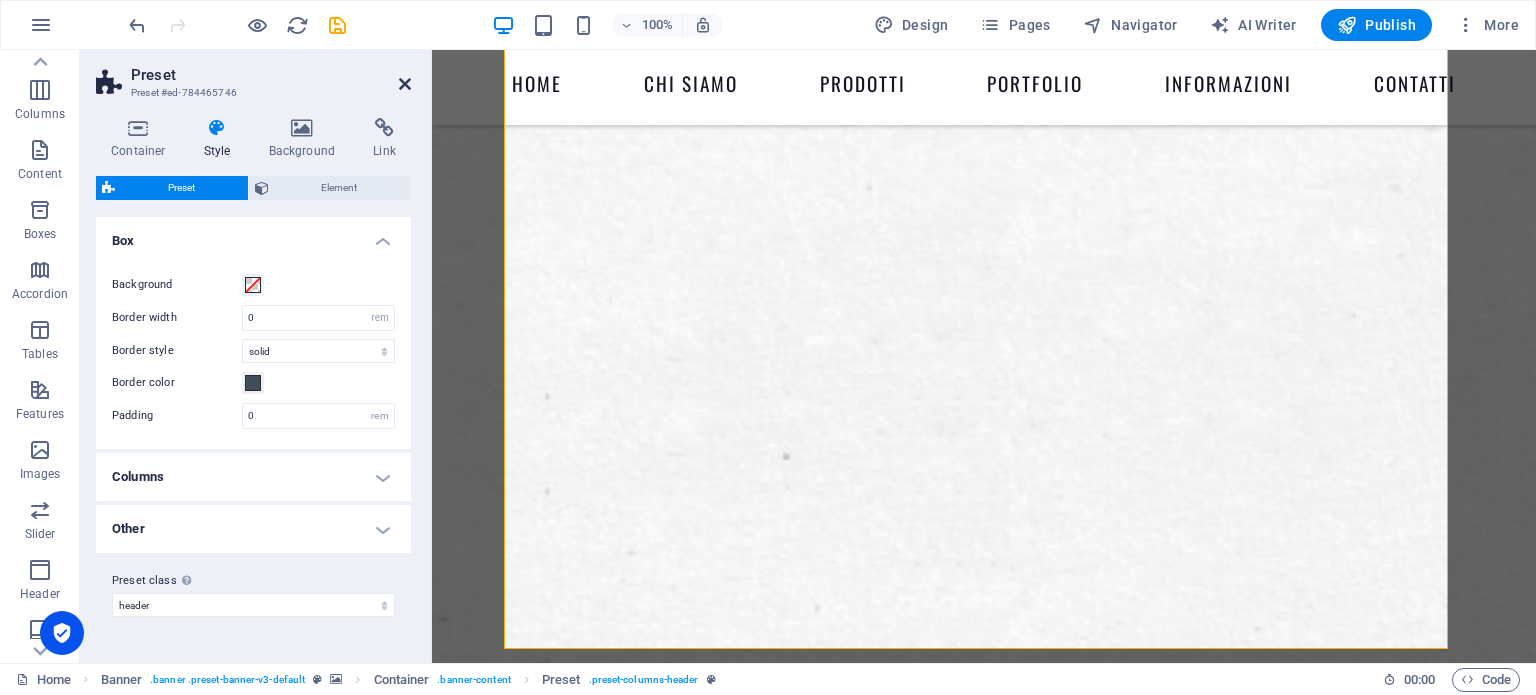 click at bounding box center (405, 84) 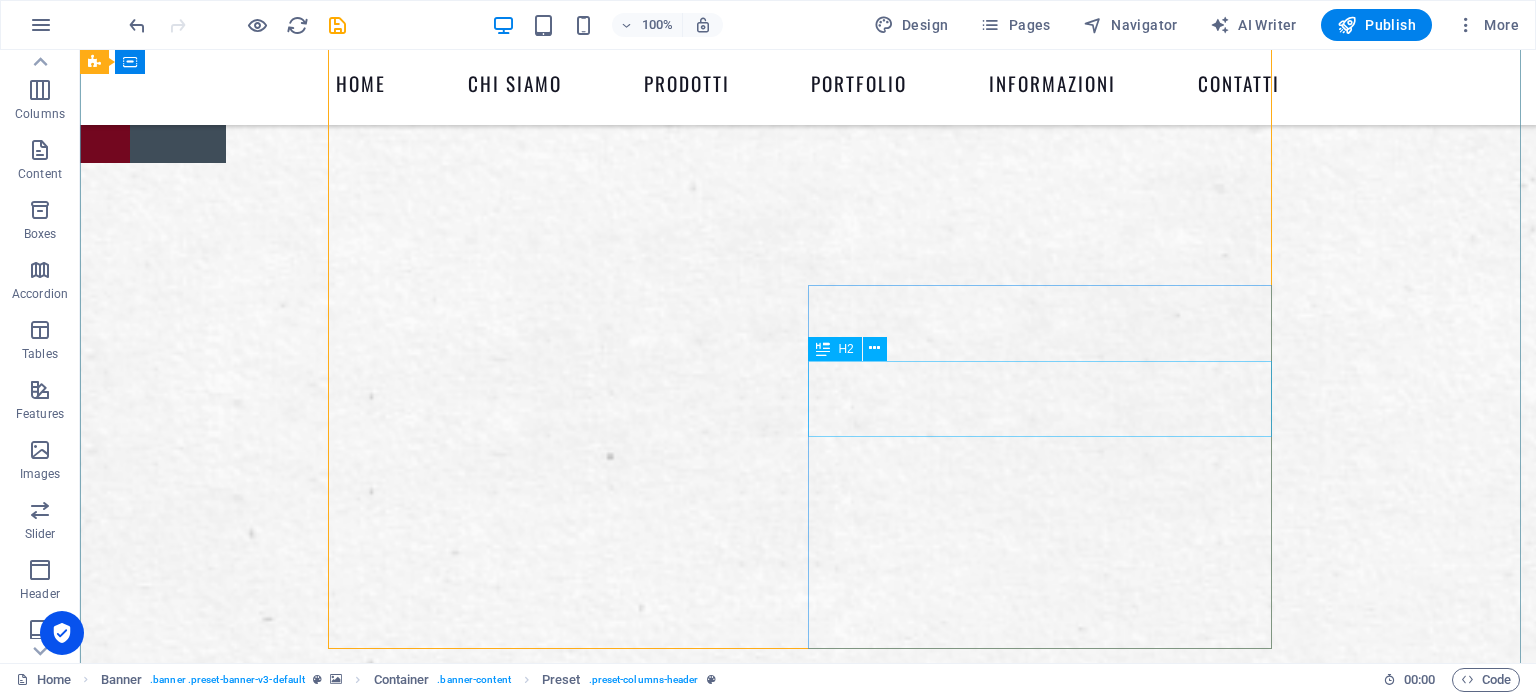 click on "cartonati ." at bounding box center (808, 3296) 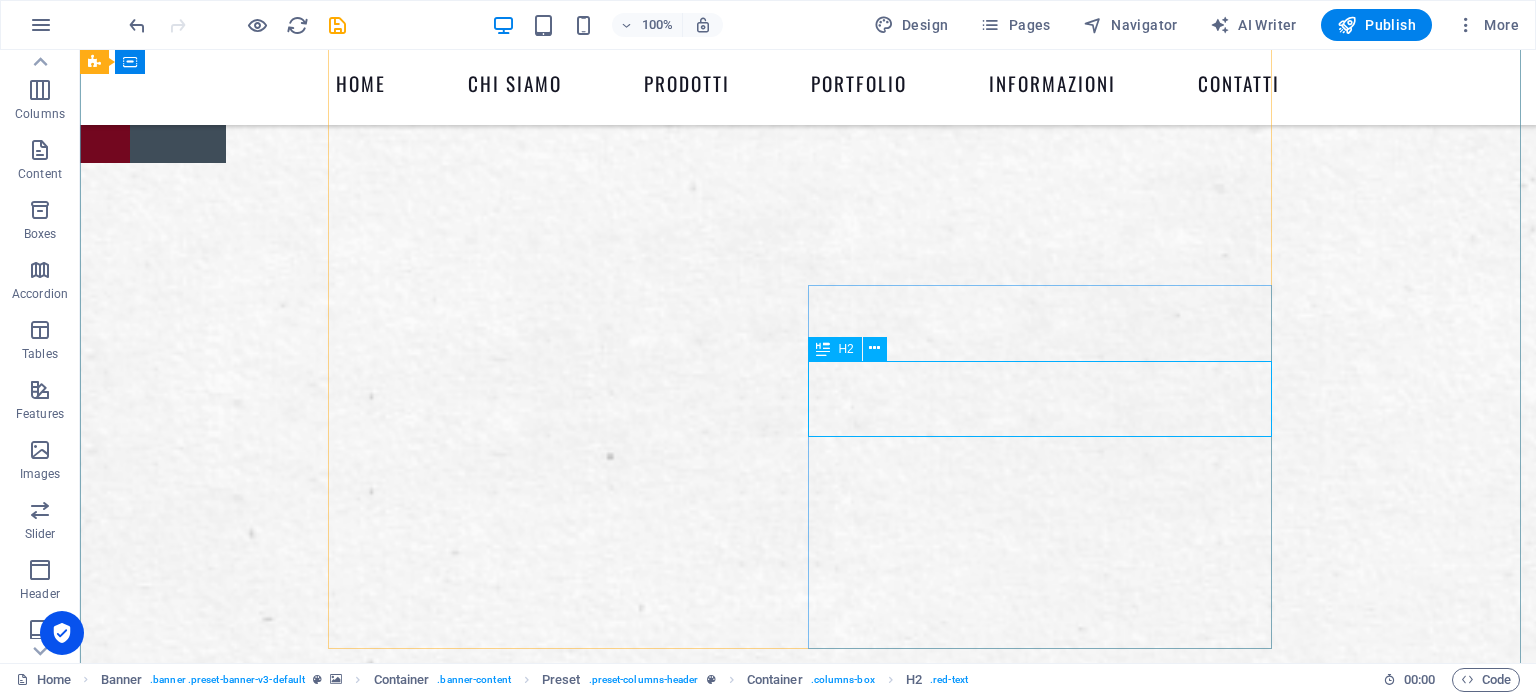 click on "H2" at bounding box center (853, 349) 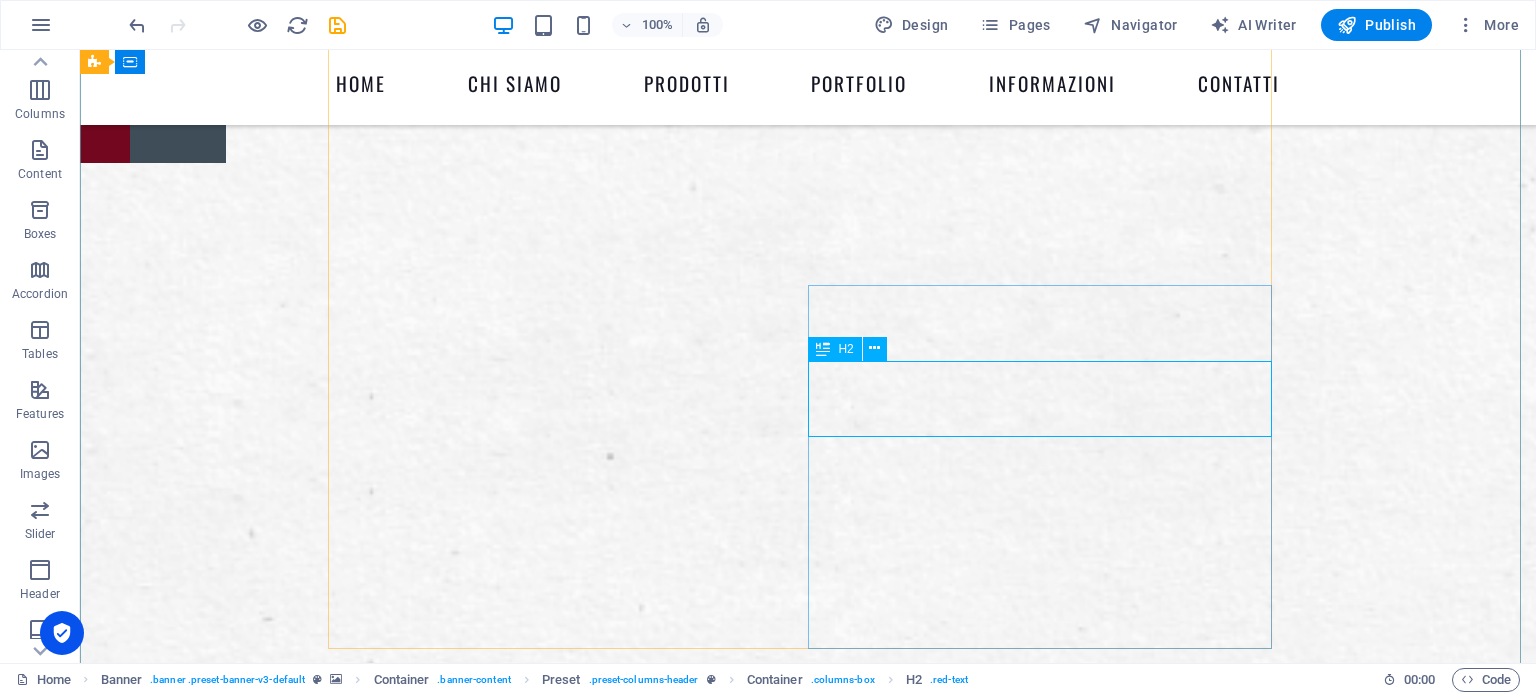 click on "cartonati ." at bounding box center [808, 3296] 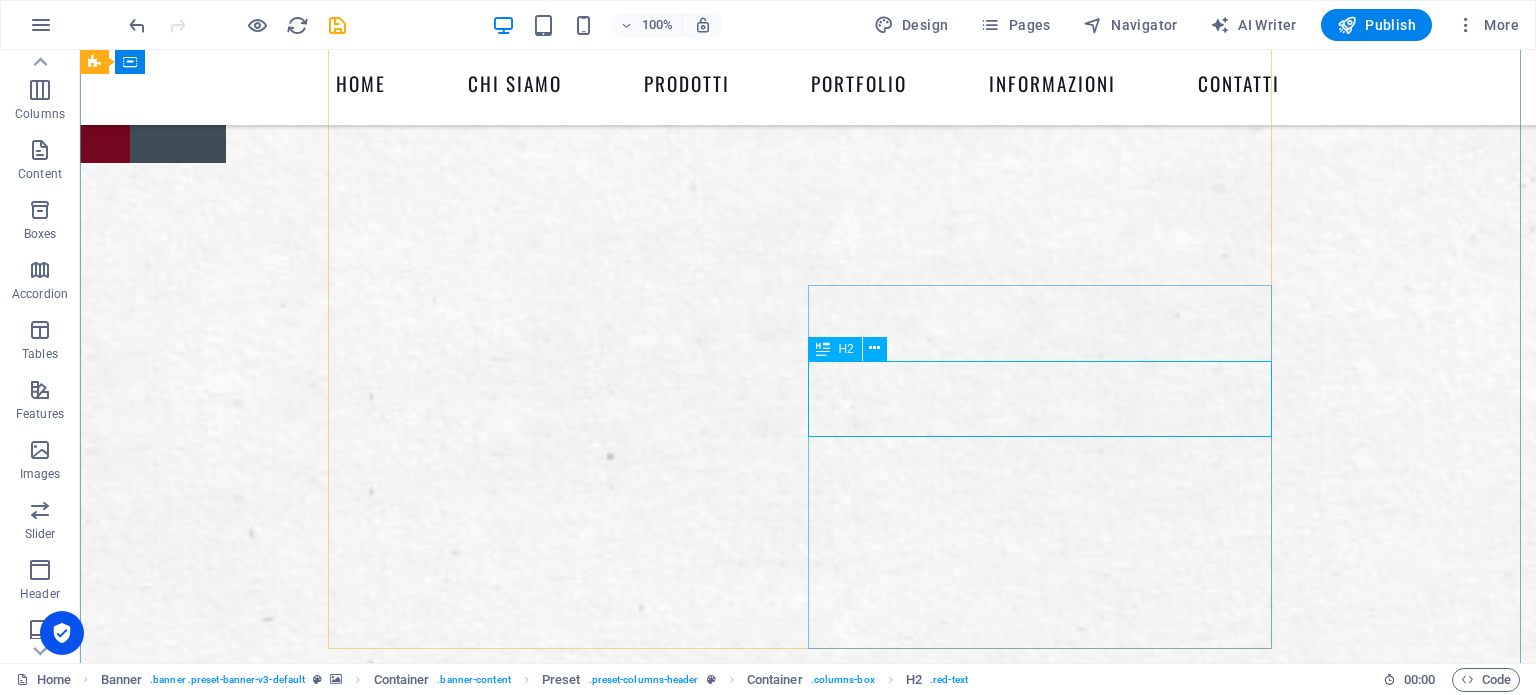 click on "cartonati ." at bounding box center [808, 3296] 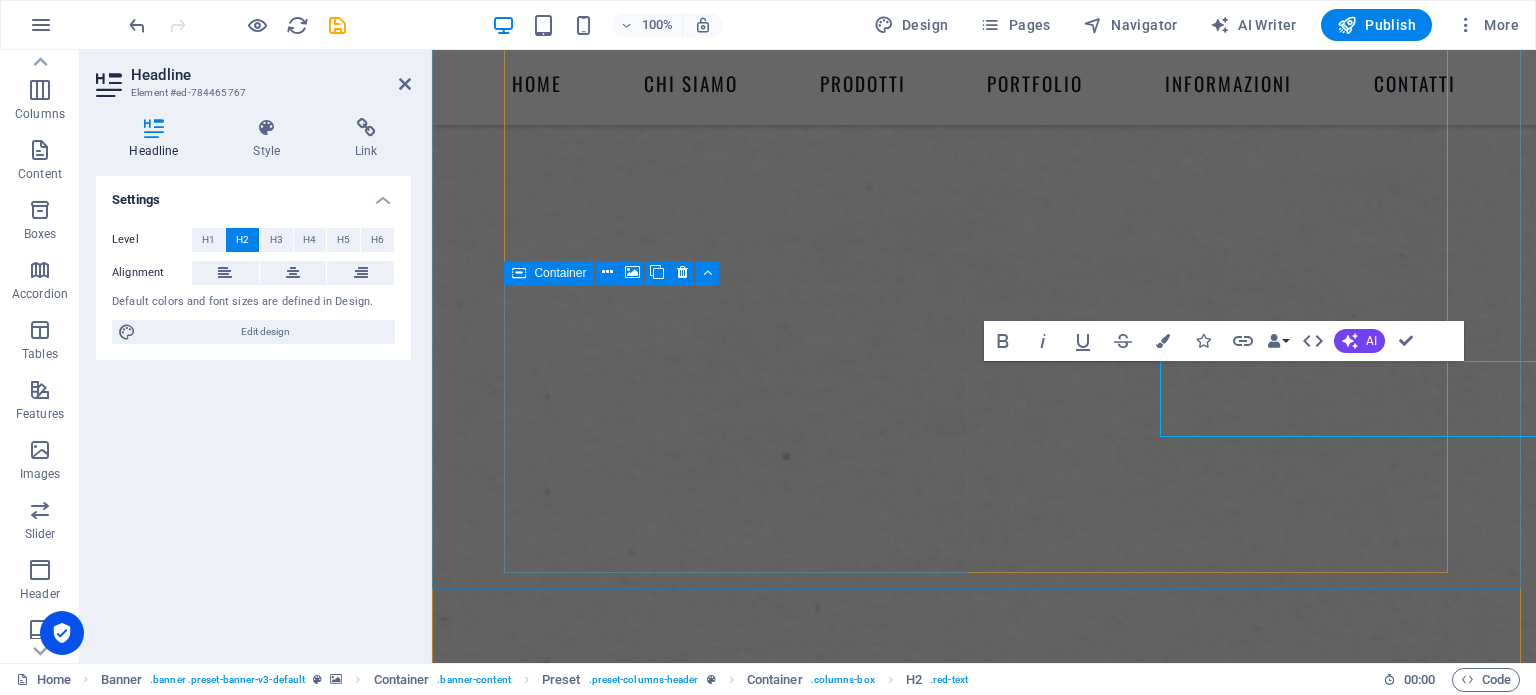 drag, startPoint x: 1257, startPoint y: 356, endPoint x: 905, endPoint y: 356, distance: 352 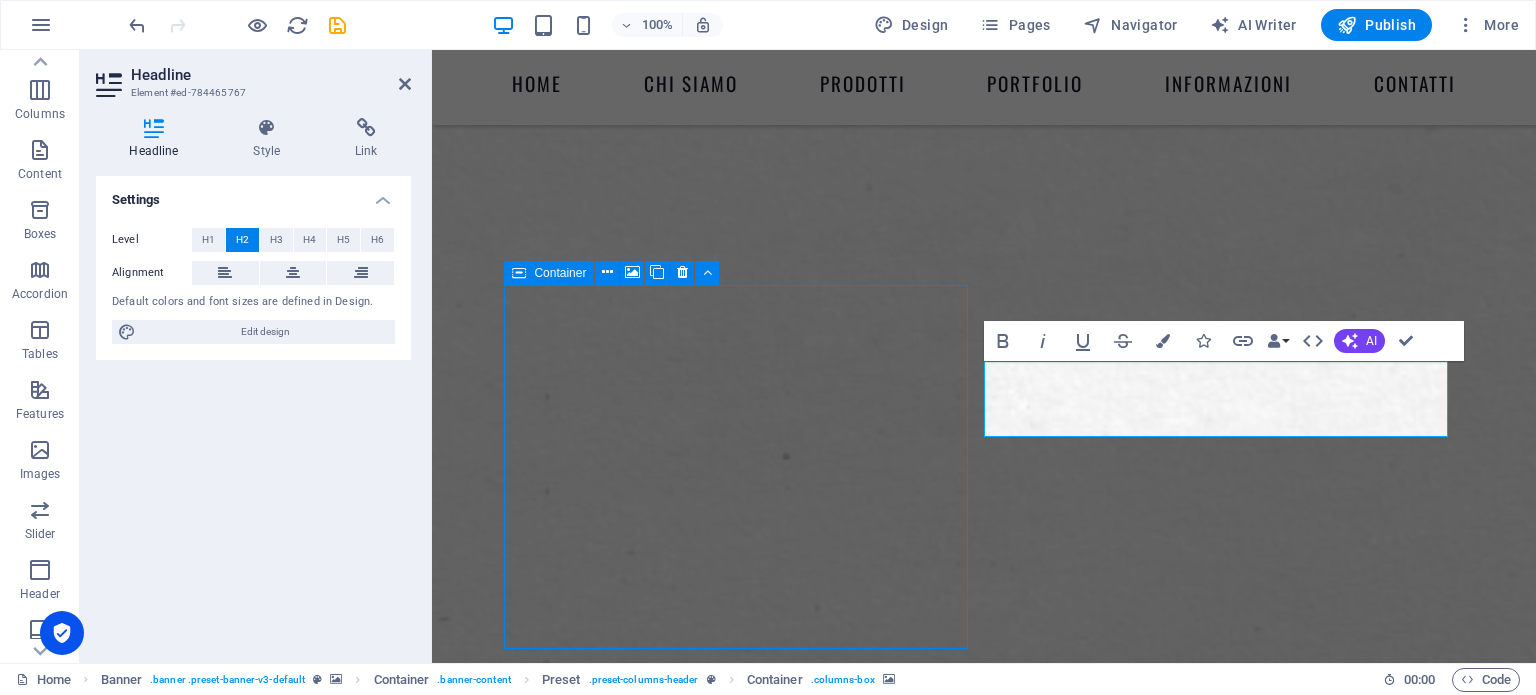 click on "Drop content here or  Add elements  Paste clipboard" at bounding box center [984, 3111] 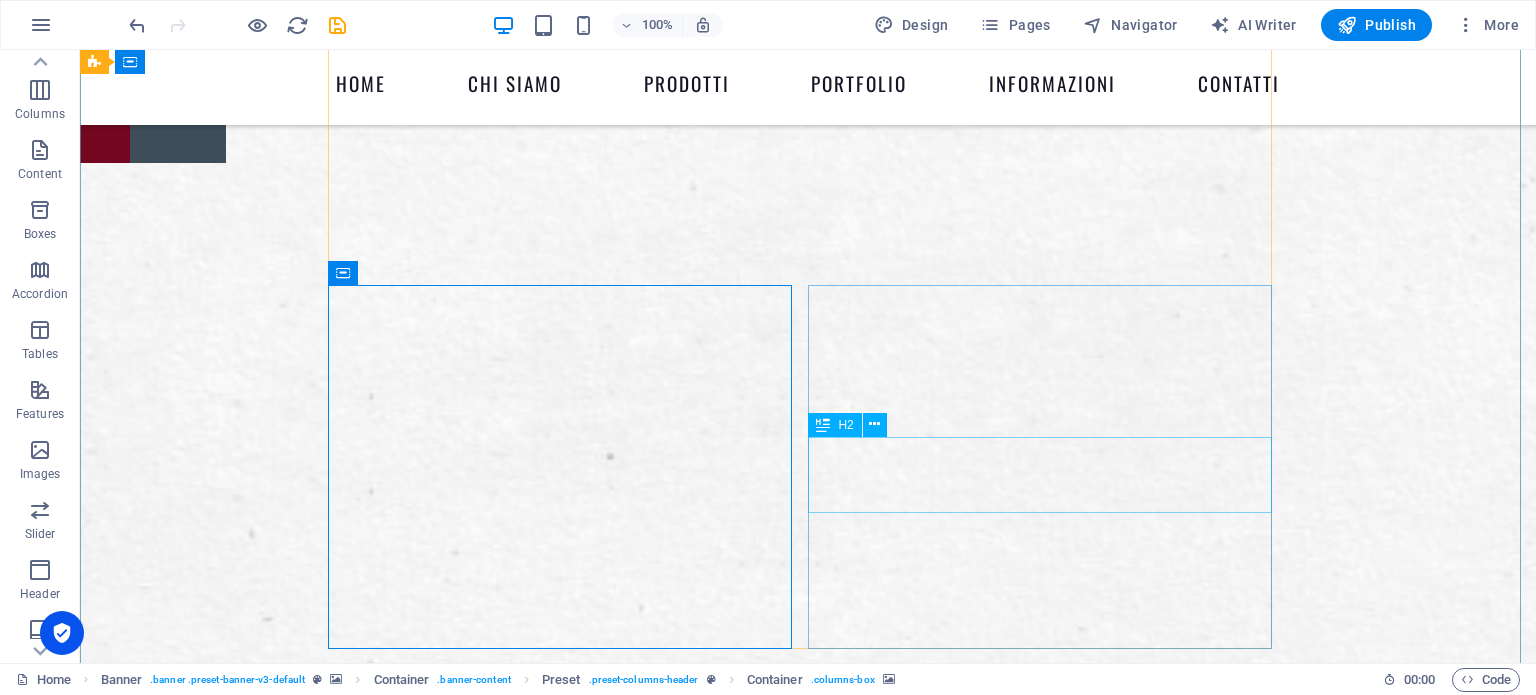click on "WE PRINT YOUR ART ." at bounding box center [808, 3372] 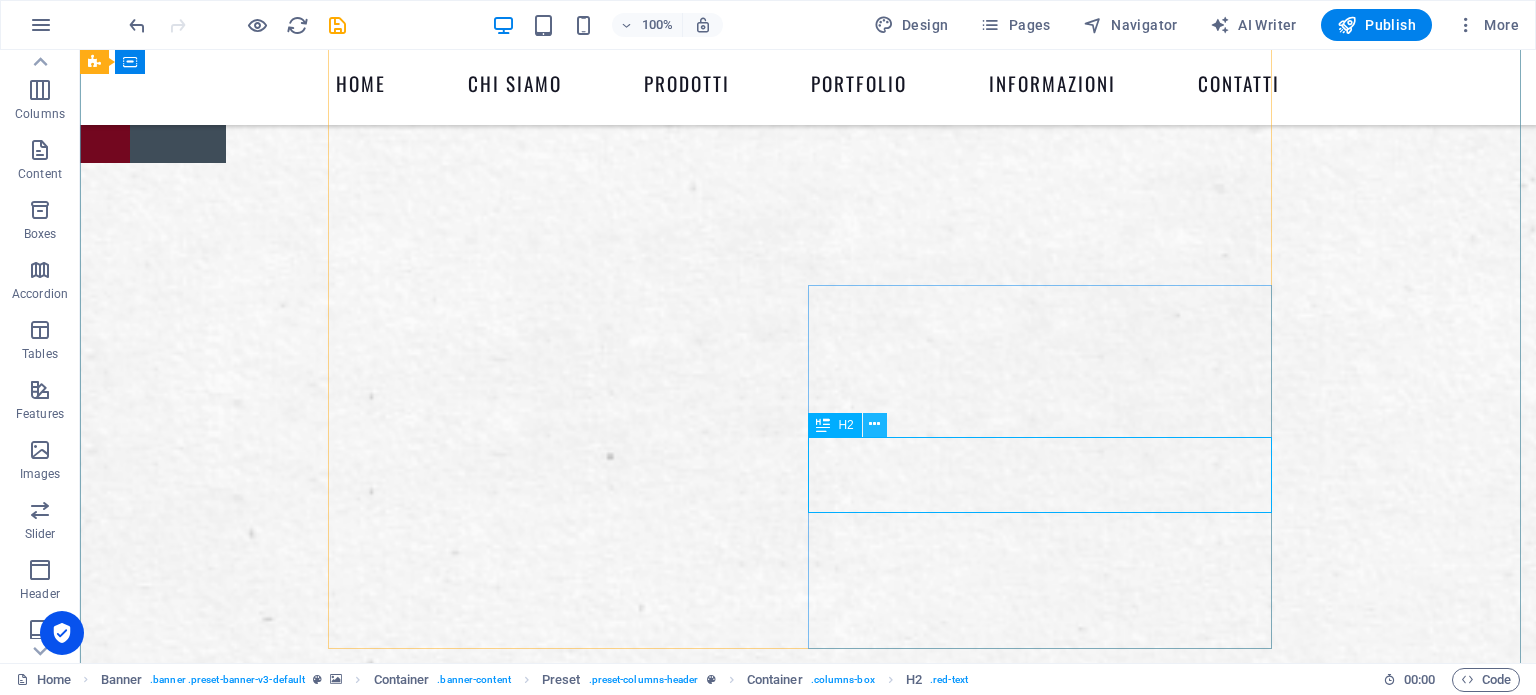 click at bounding box center (874, 424) 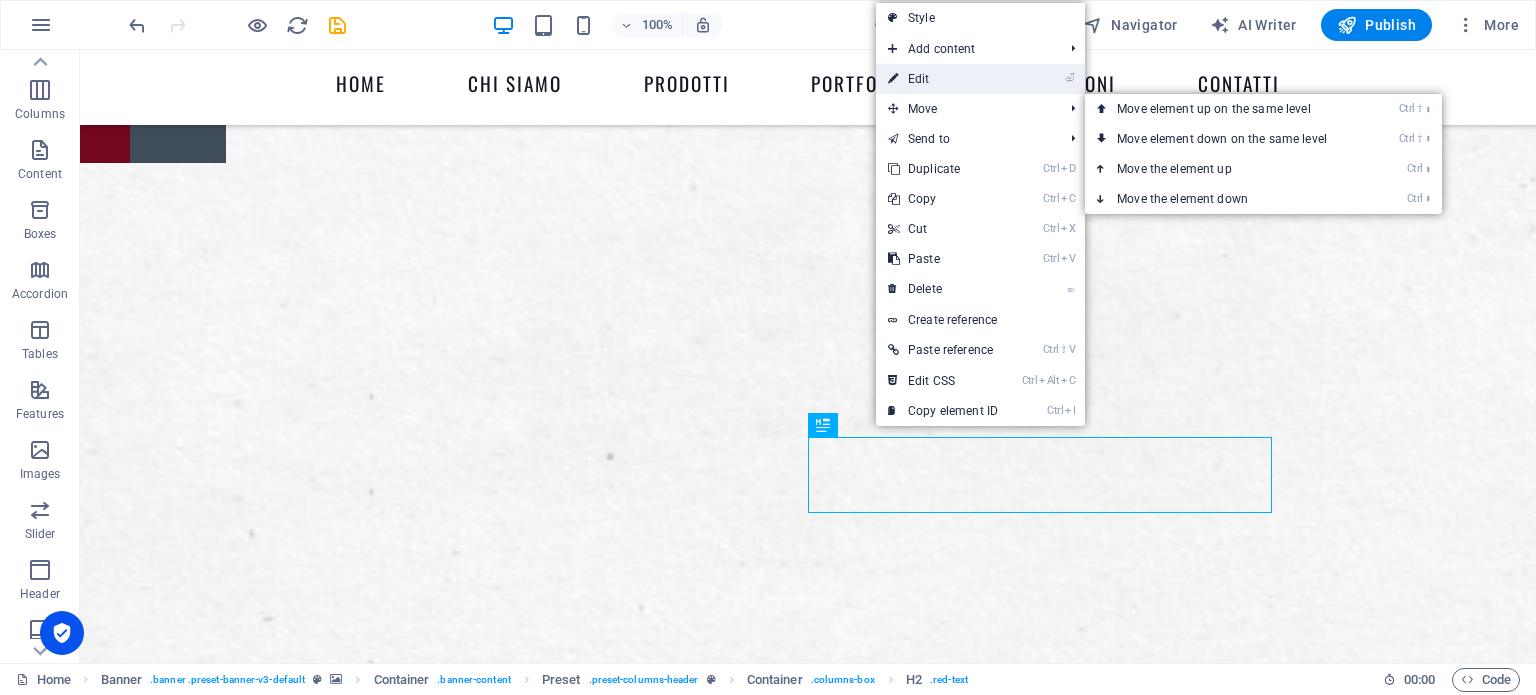 click on "⏎  Edit" at bounding box center [943, 79] 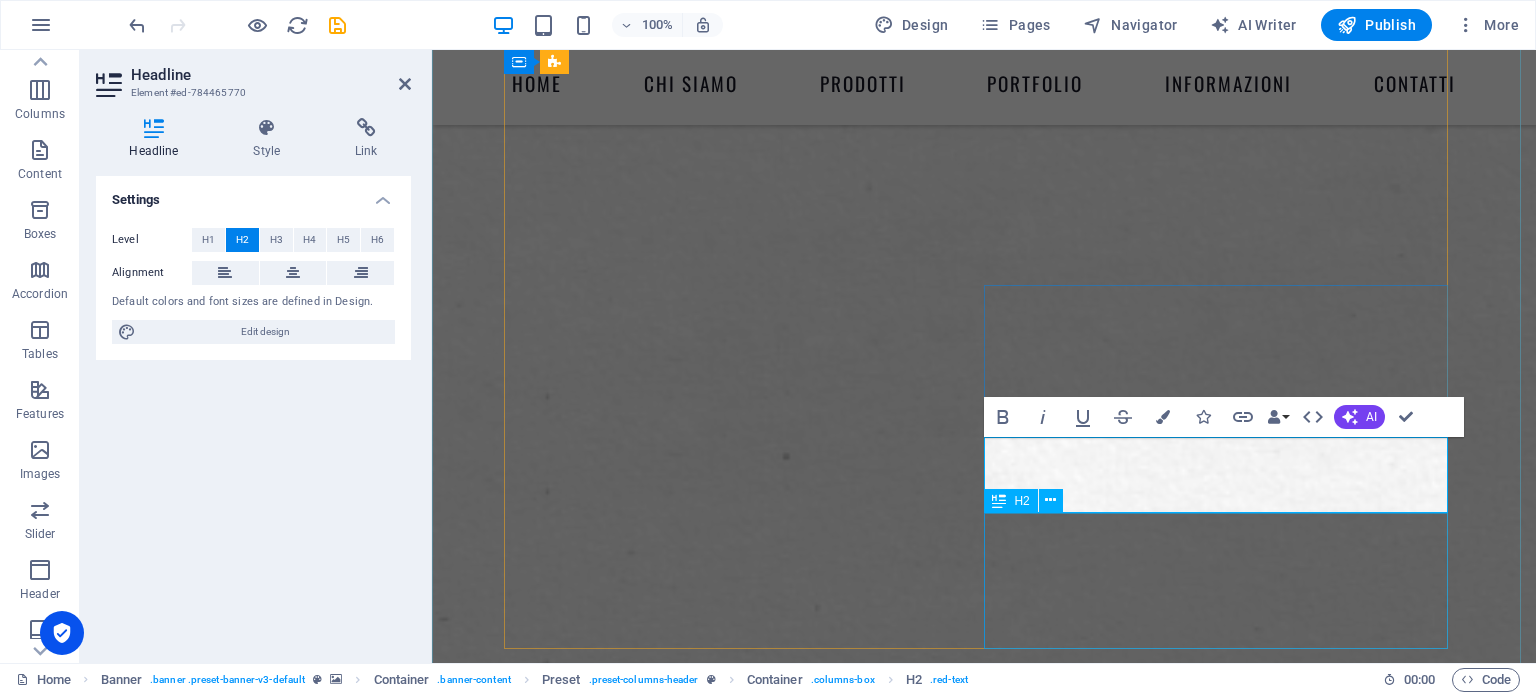 click on "di che tipo di libro hai bisogno [DATE]?" at bounding box center [984, 3448] 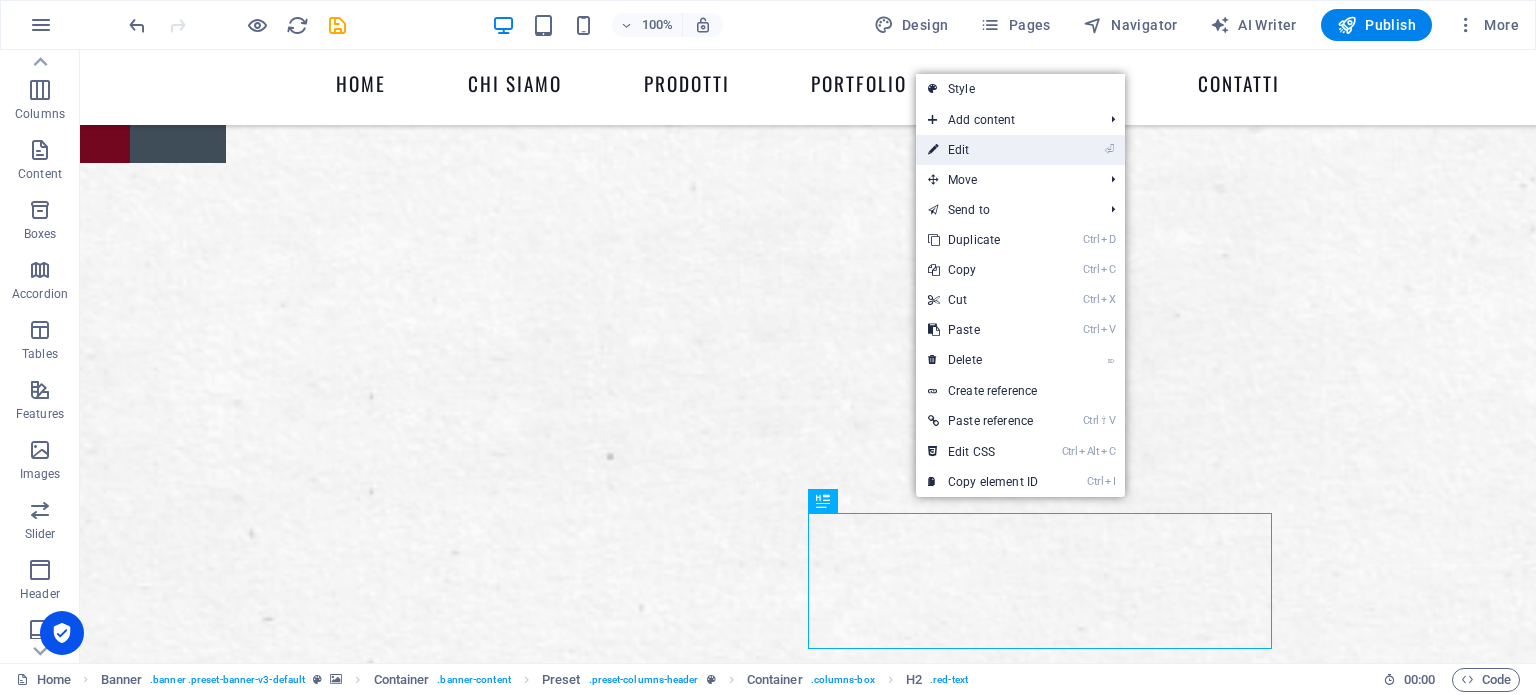 click on "⏎  Edit" at bounding box center [983, 150] 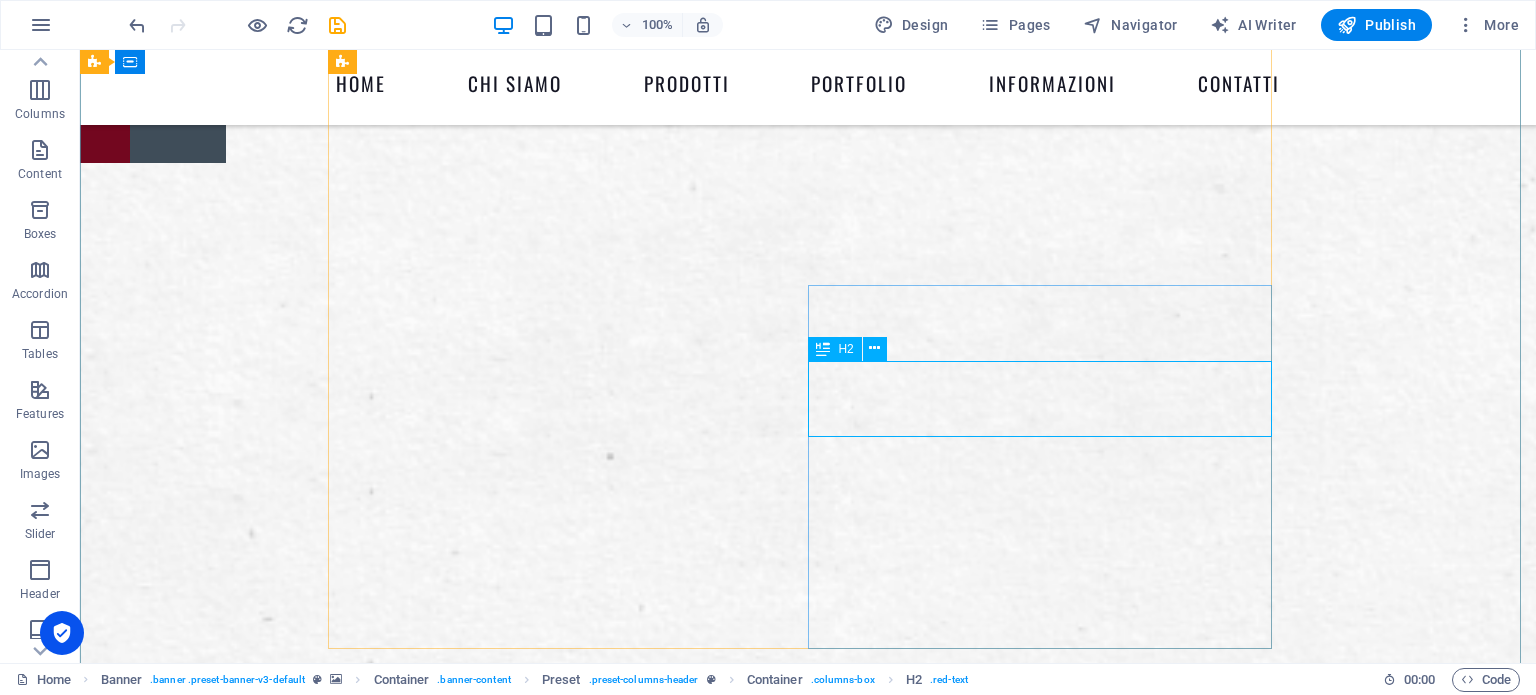 drag, startPoint x: 970, startPoint y: 402, endPoint x: 1356, endPoint y: 390, distance: 386.1865 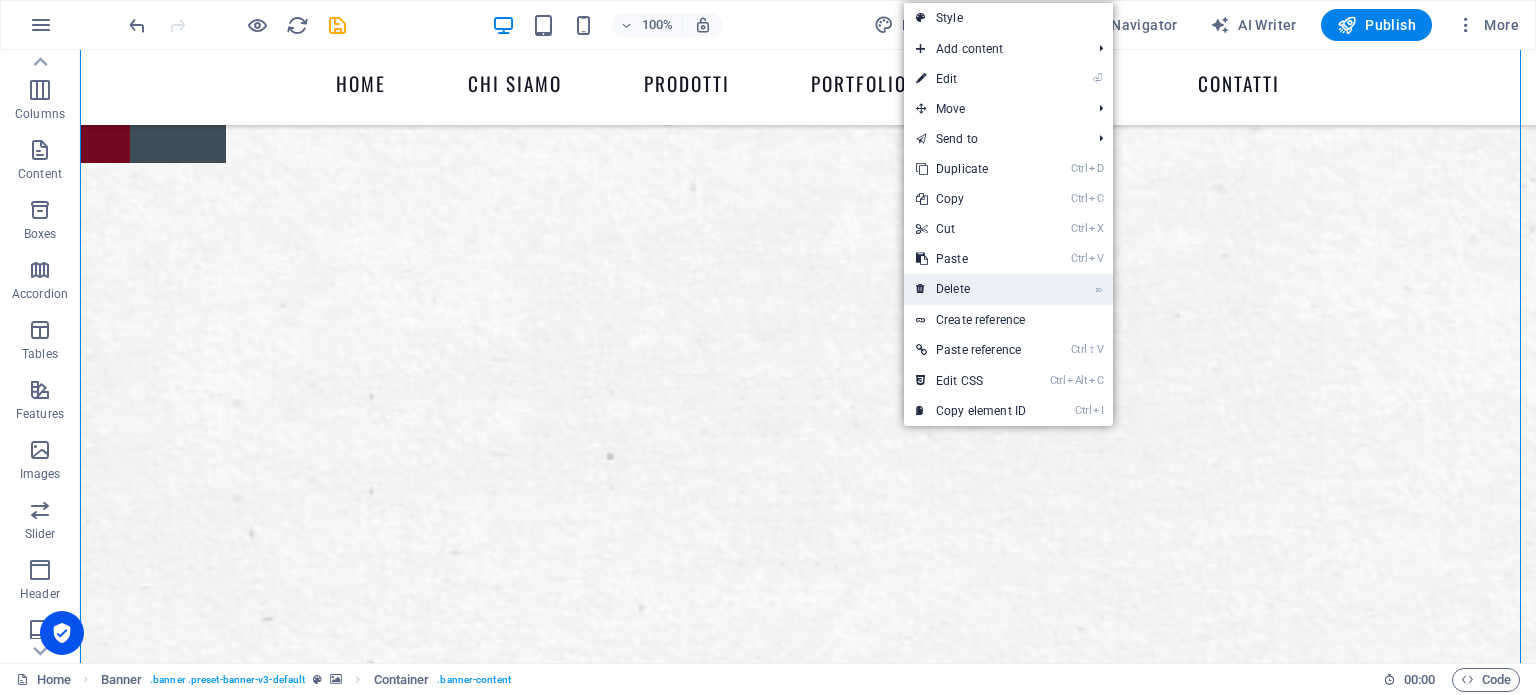 click on "⌦  Delete" at bounding box center [971, 289] 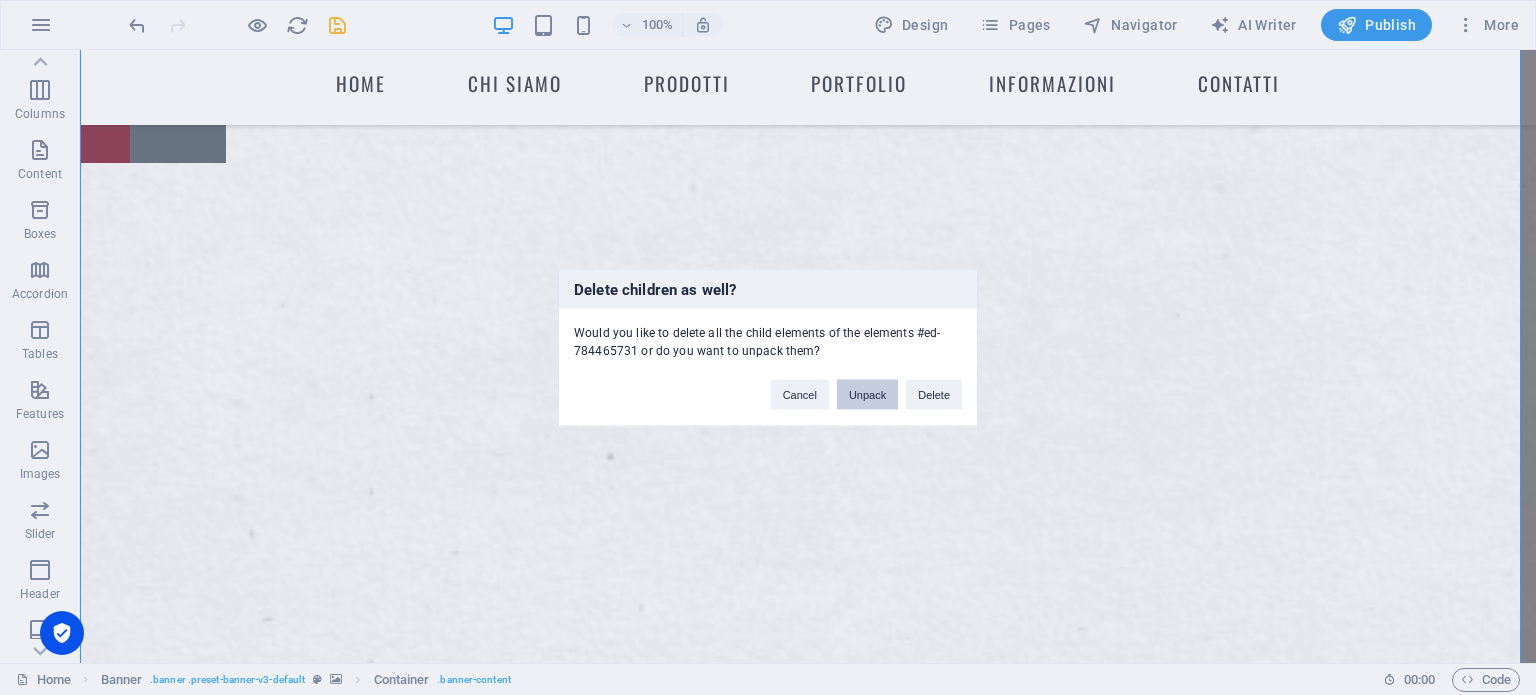 click on "Unpack" at bounding box center [867, 394] 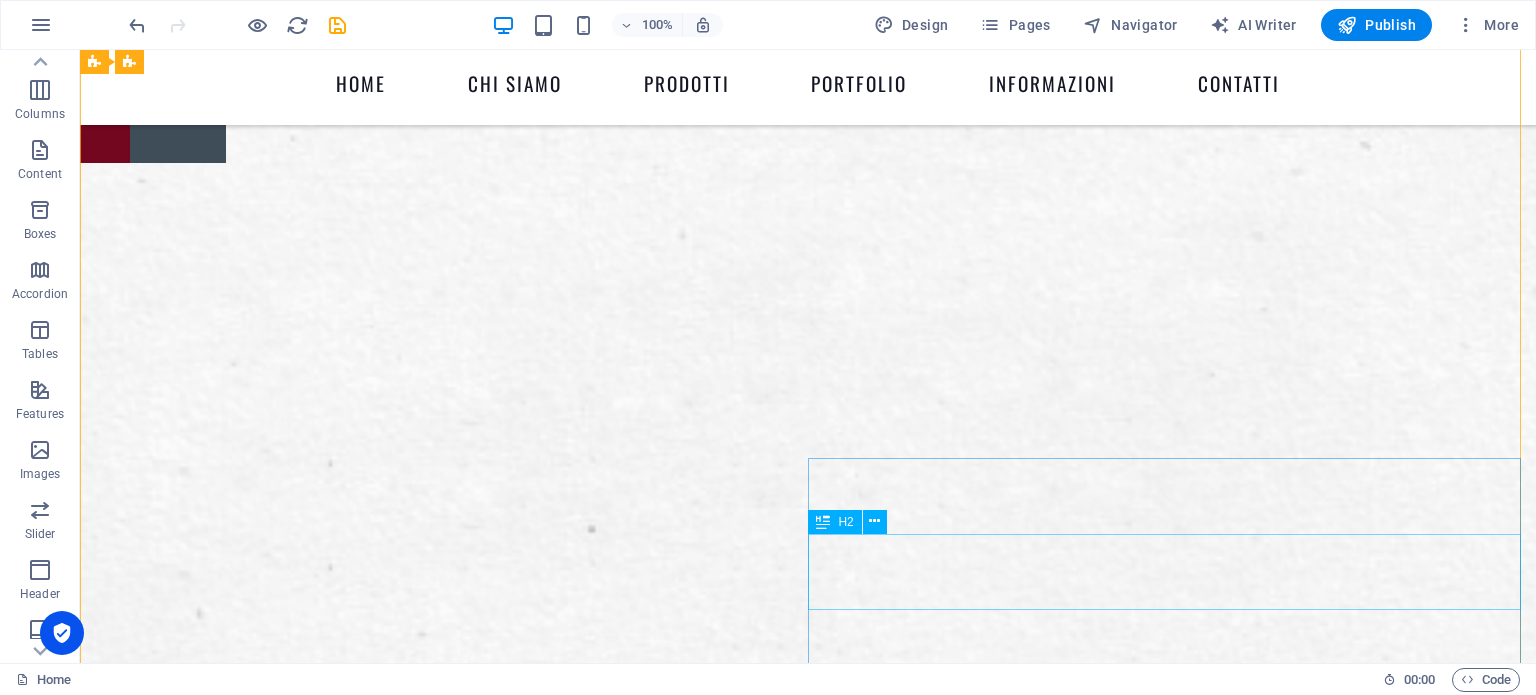 click on "cartonati ." at bounding box center [808, 4035] 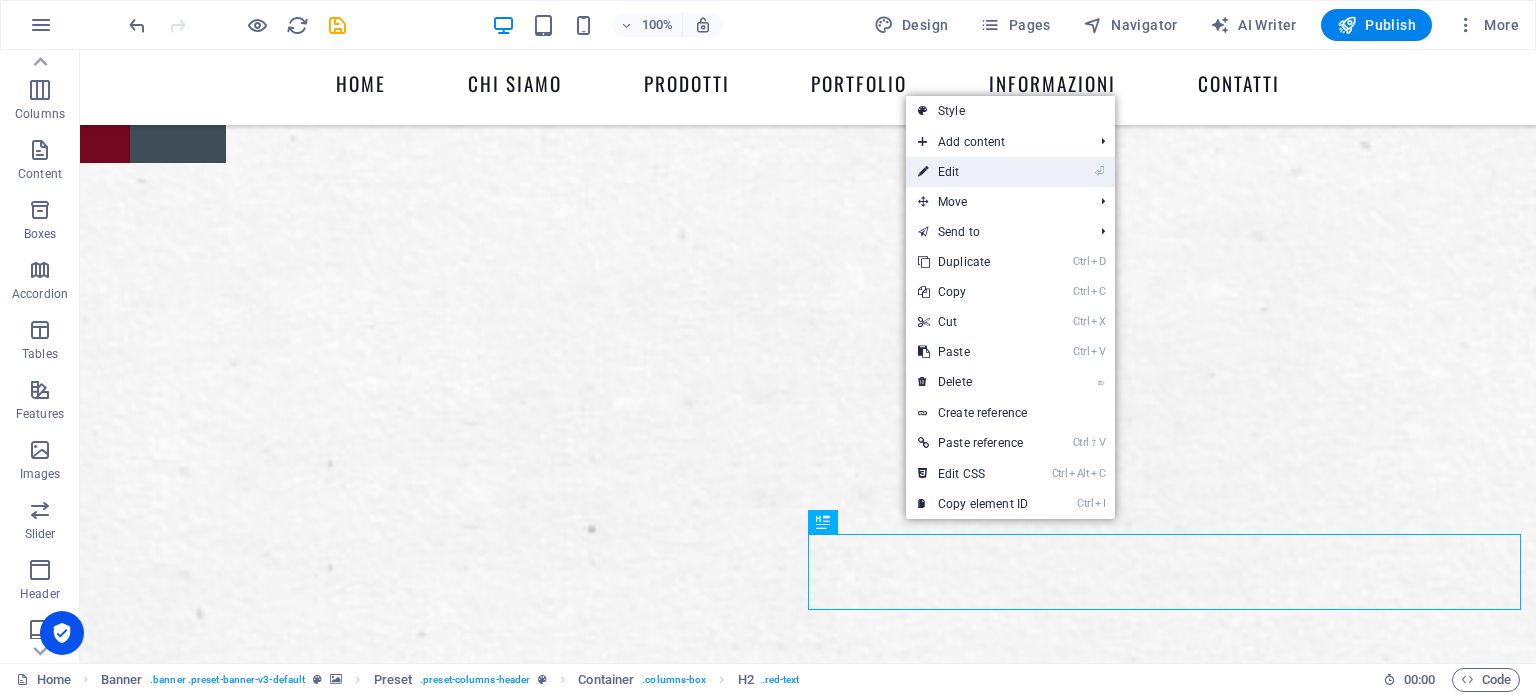 click on "⏎  Edit" at bounding box center [973, 172] 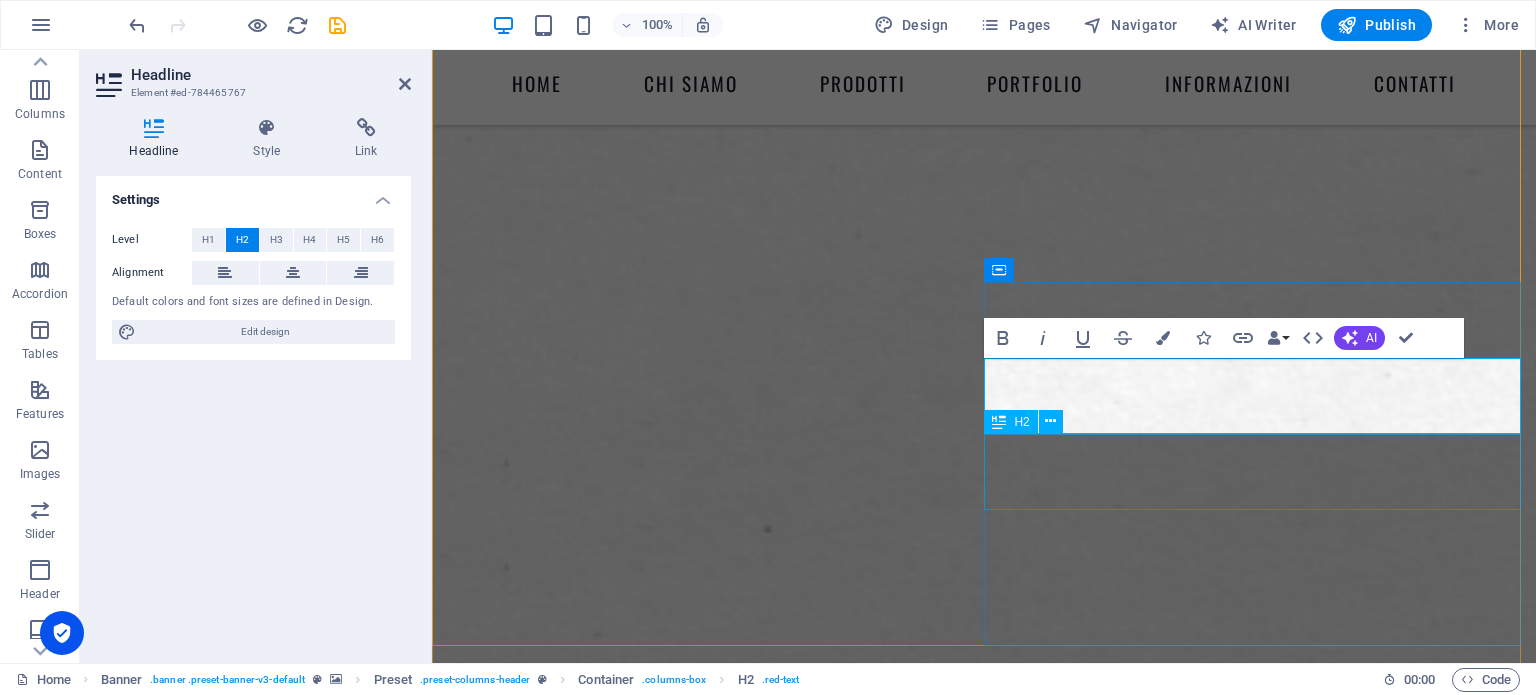 click on "WE PRINT YOUR ART ." at bounding box center (984, 3759) 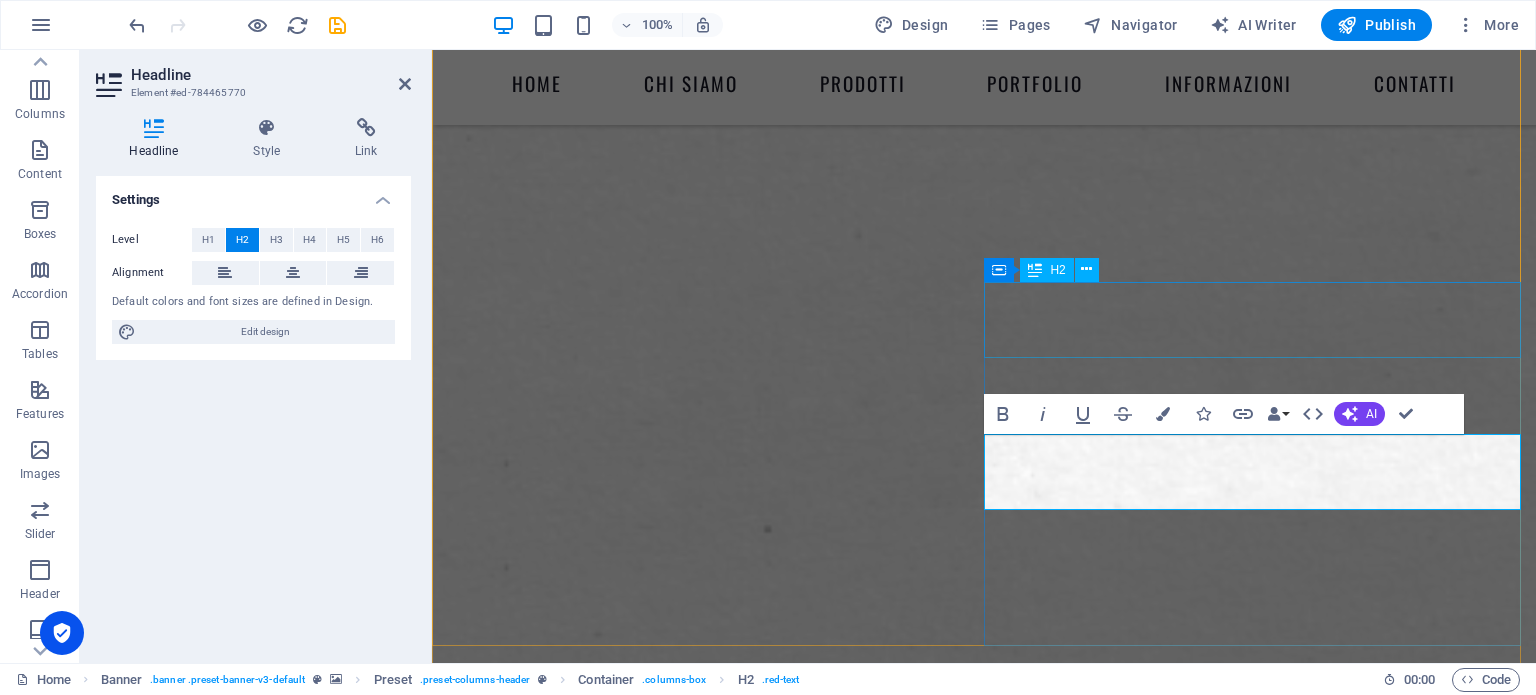 click on "brossure ." at bounding box center (984, 3607) 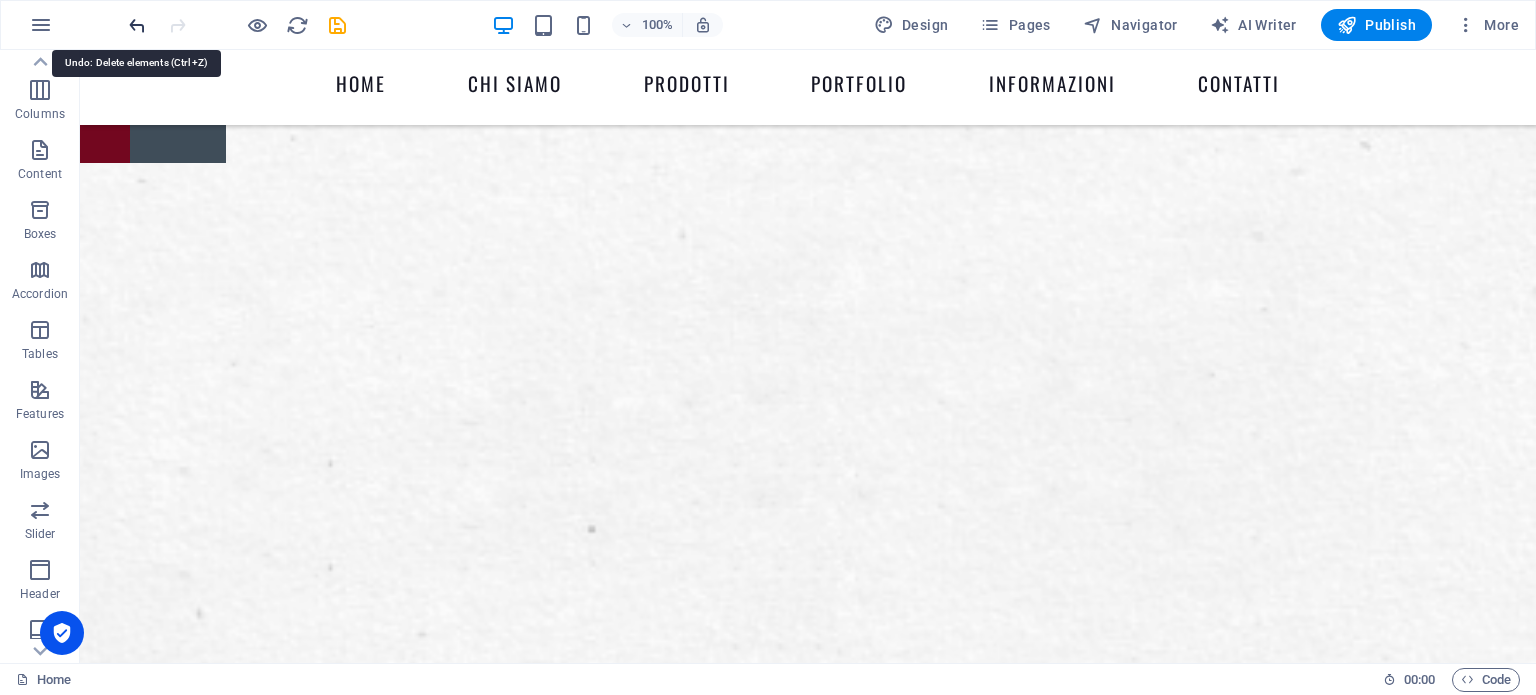click at bounding box center (137, 25) 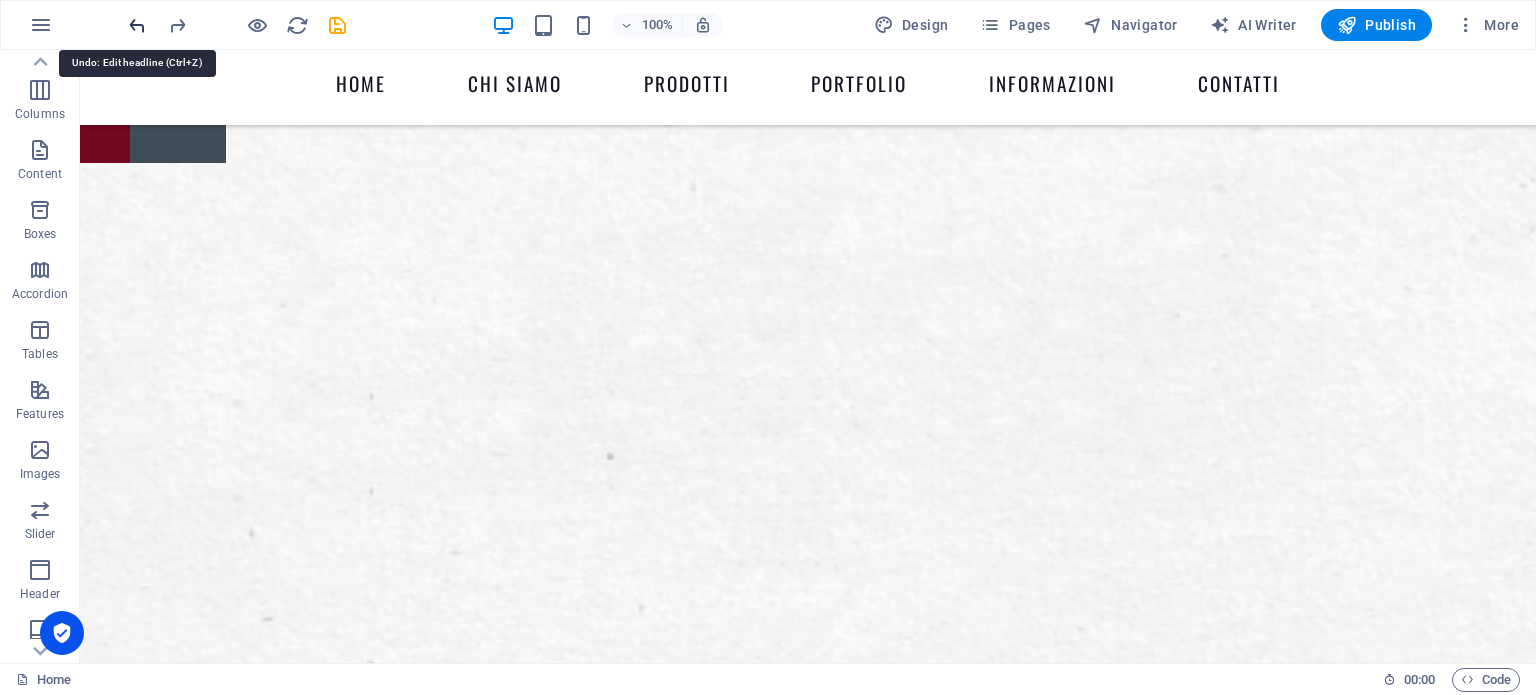 click at bounding box center [137, 25] 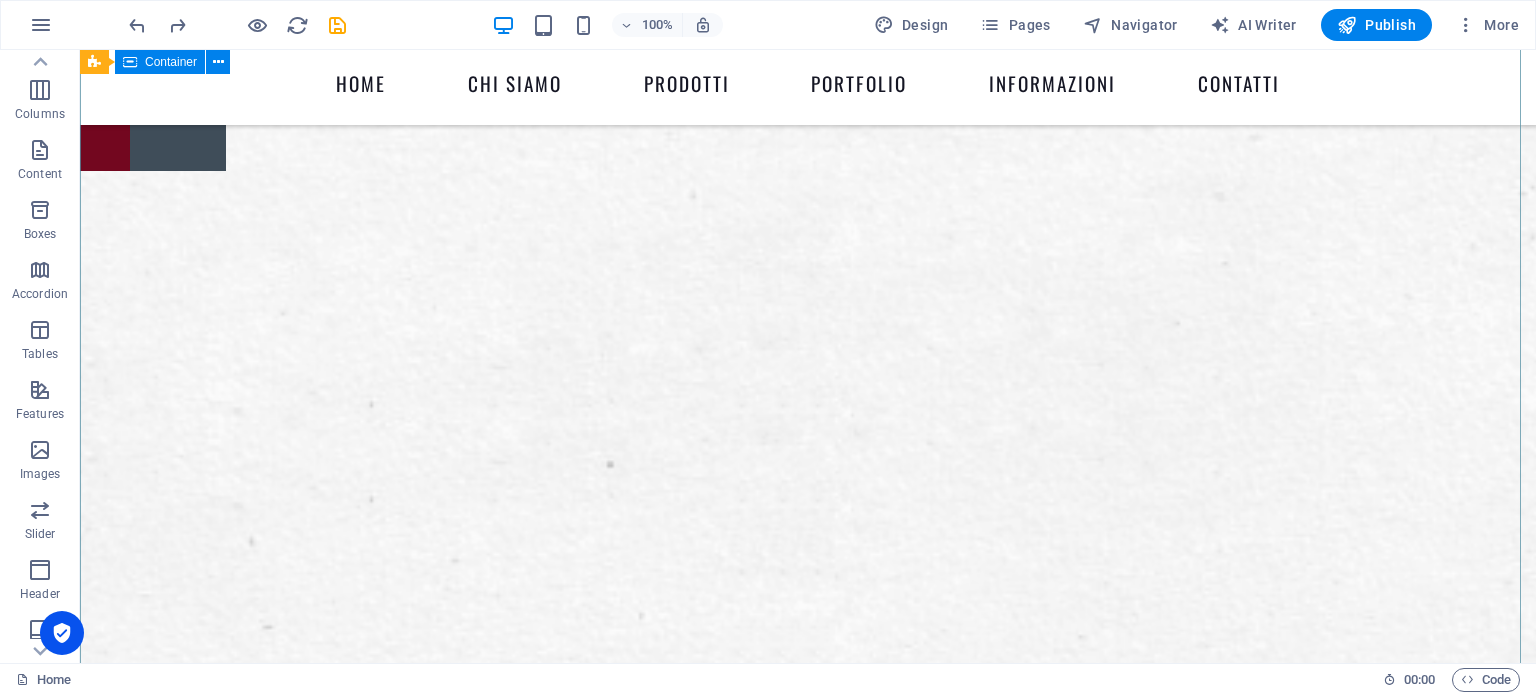 scroll, scrollTop: 500, scrollLeft: 0, axis: vertical 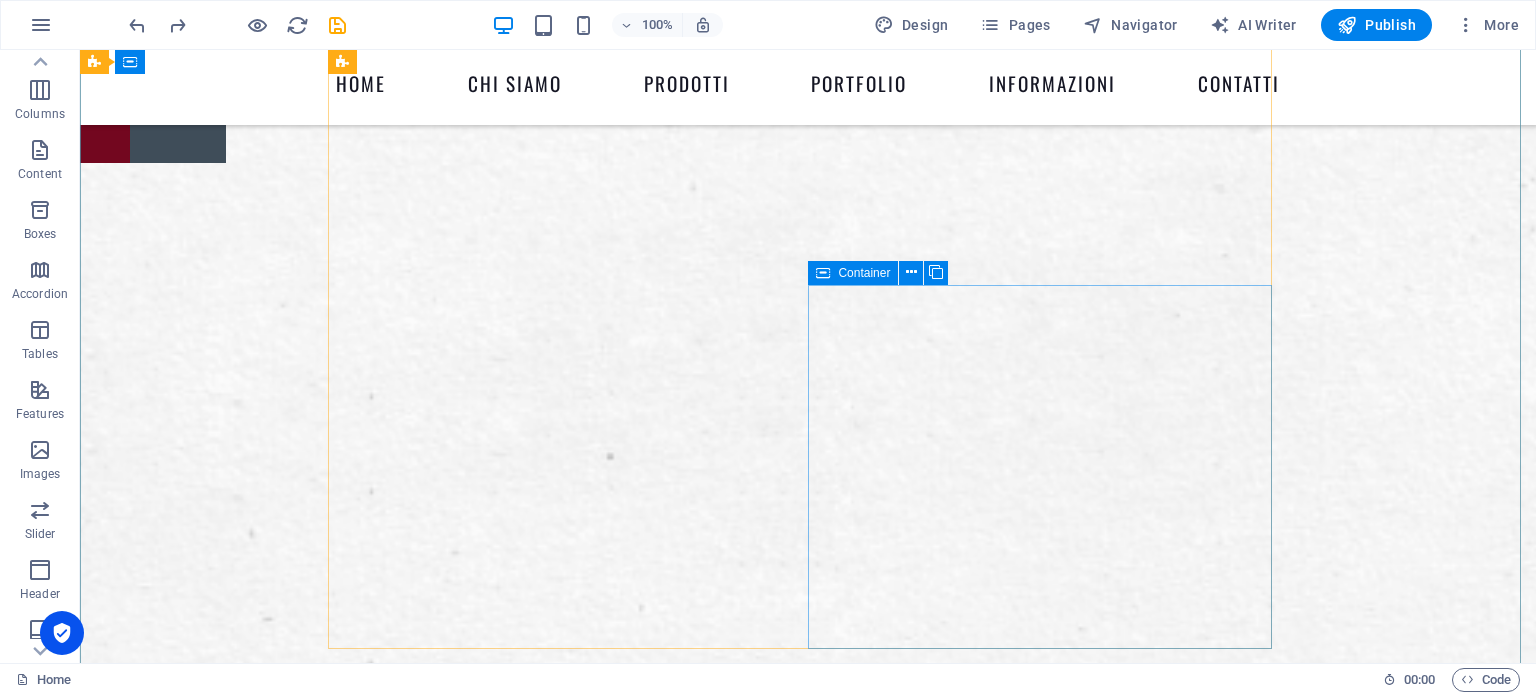 click at bounding box center [823, 273] 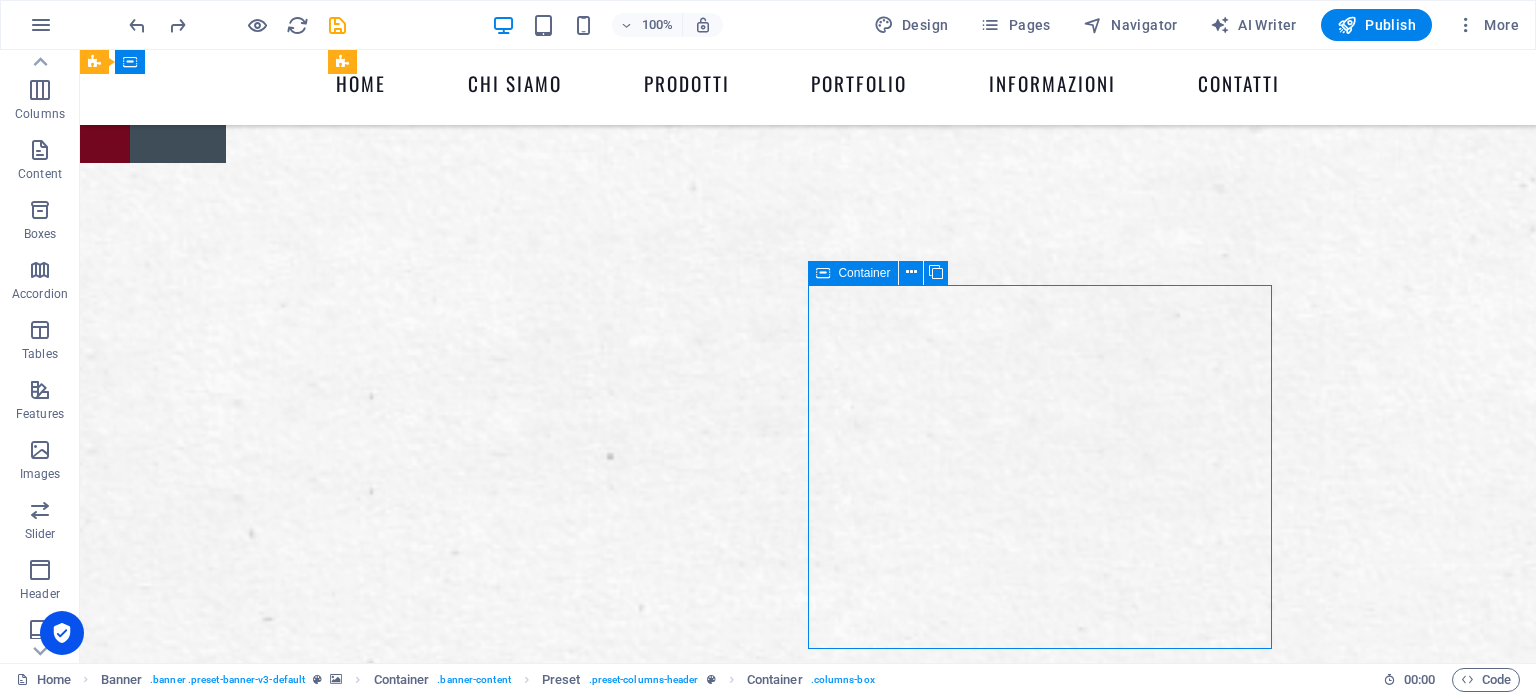 click on "Container" at bounding box center [864, 273] 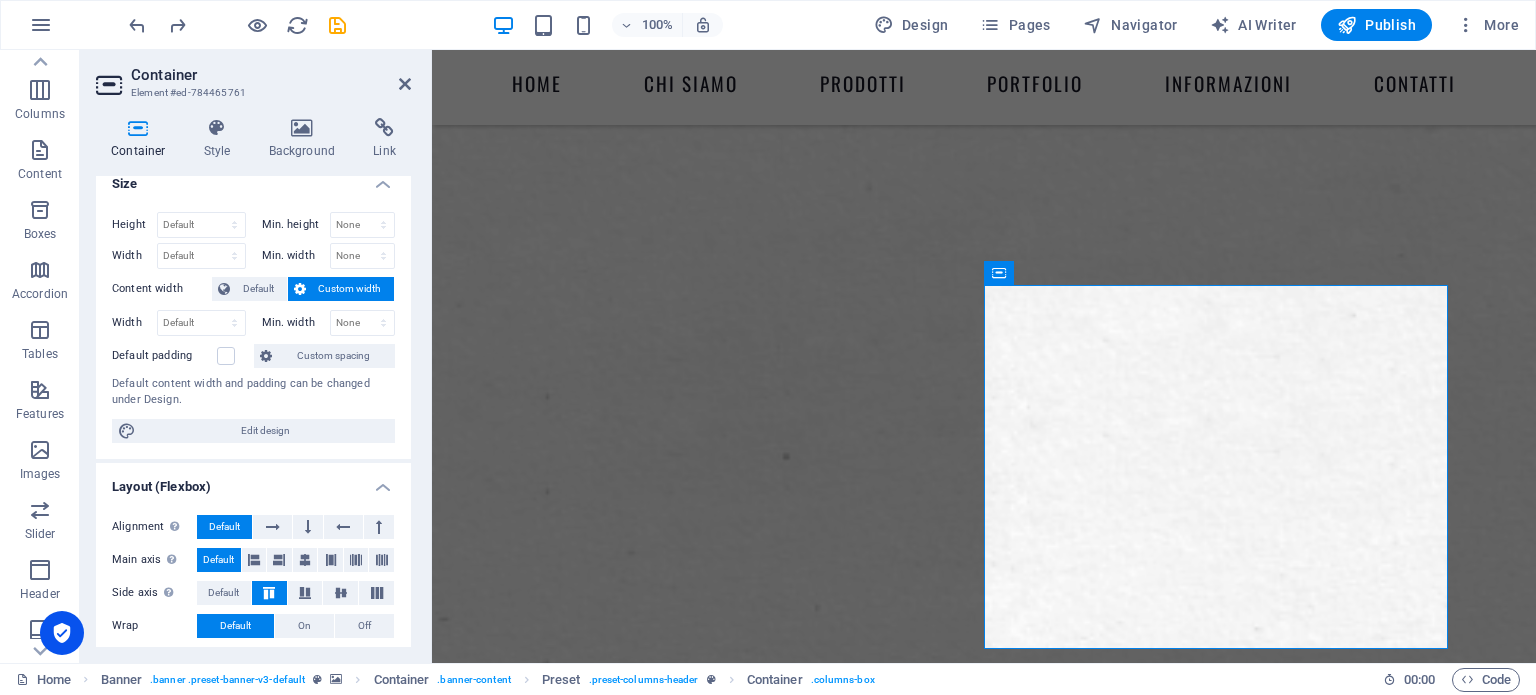 scroll, scrollTop: 0, scrollLeft: 0, axis: both 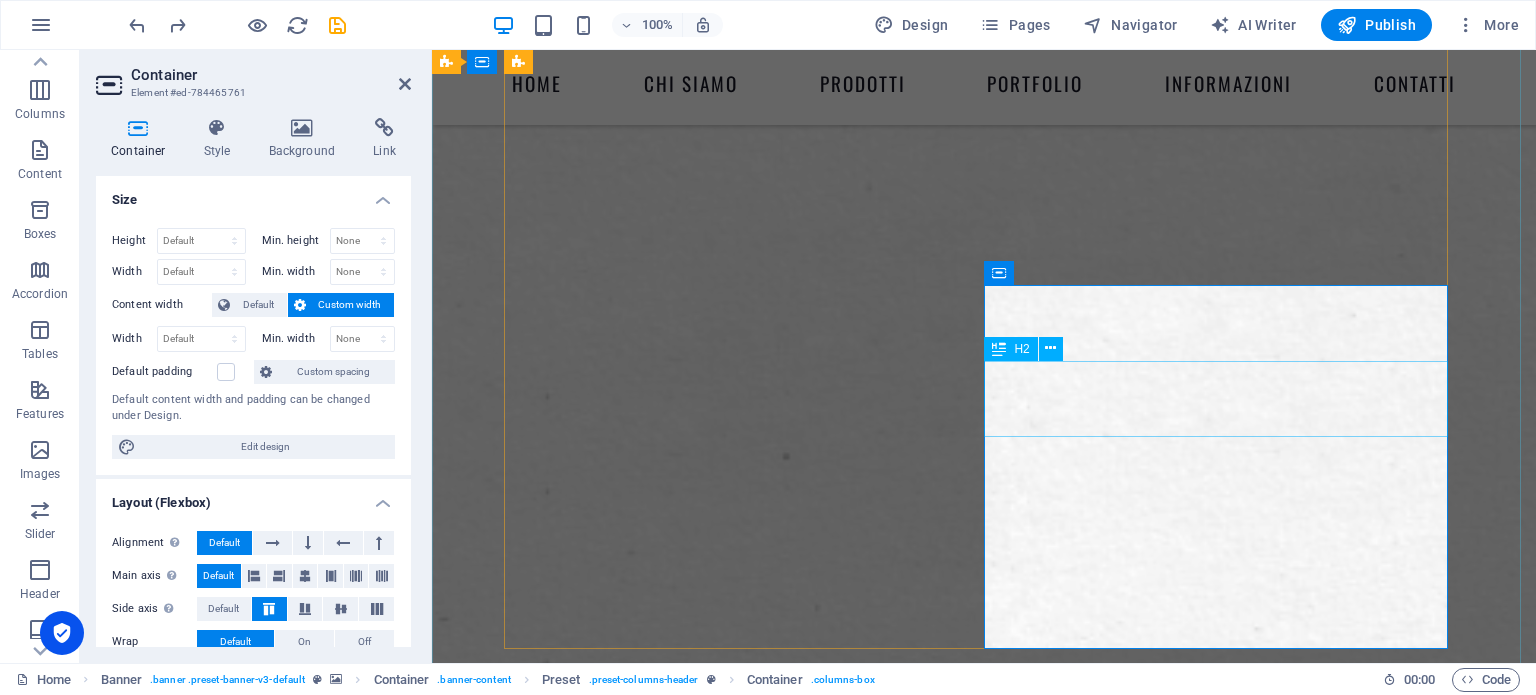 click on "WE PRINT YOUR WORK ." at bounding box center (984, 3296) 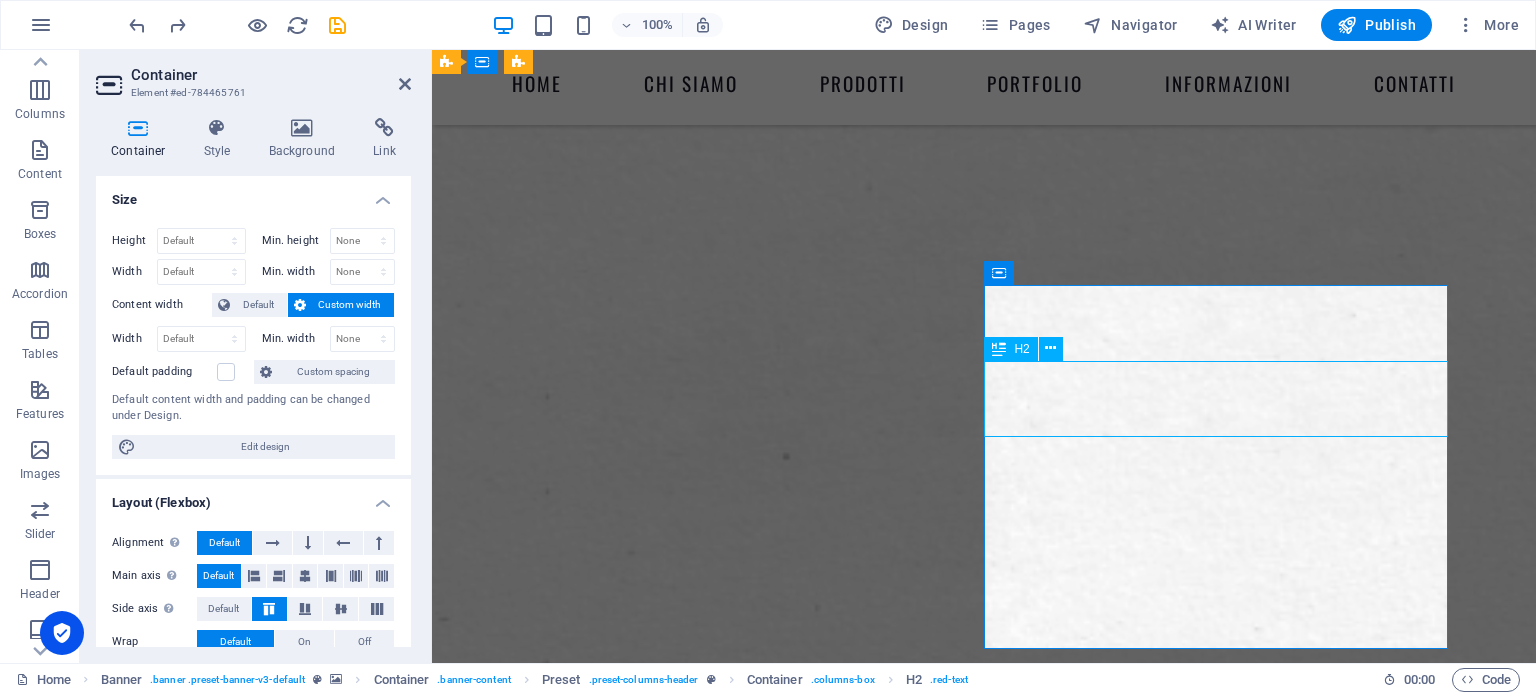 click on "WE PRINT YOUR WORK ." at bounding box center [984, 3296] 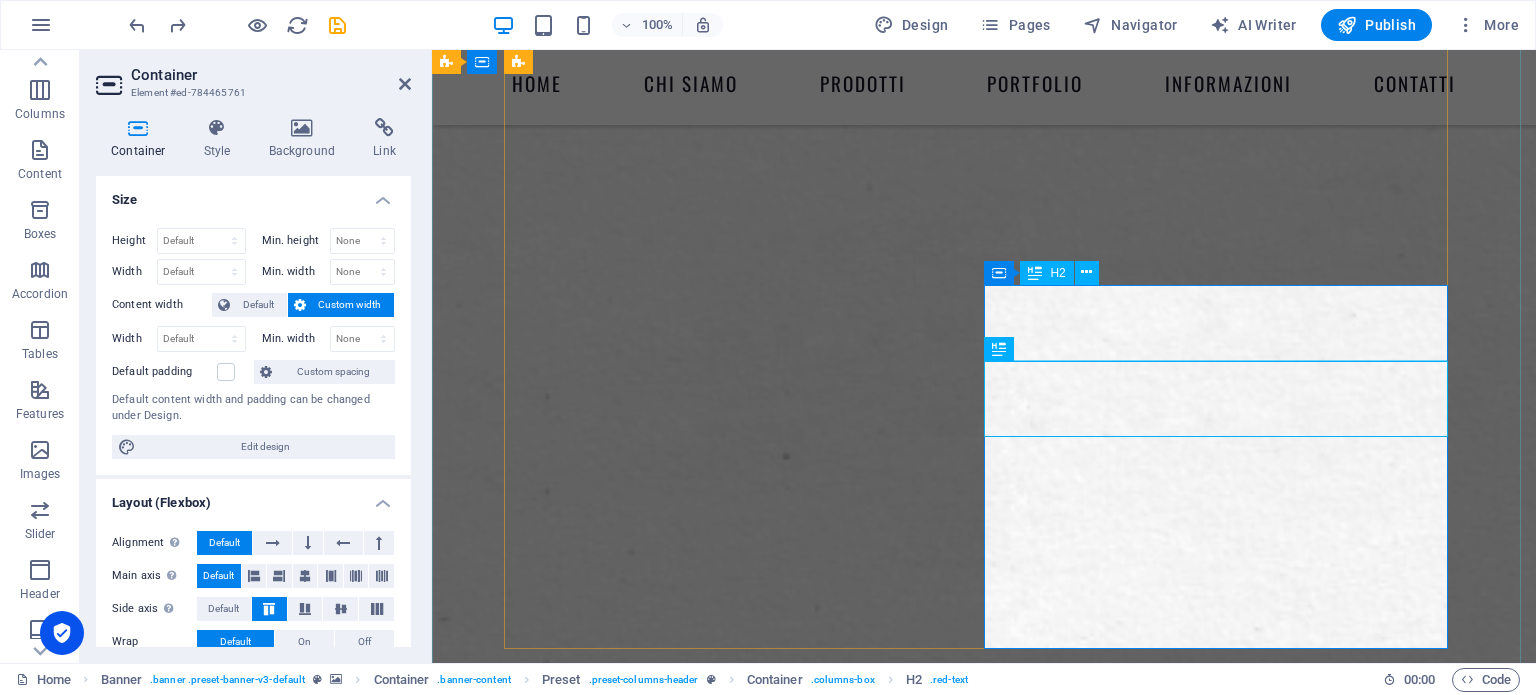 click on "brossure ." at bounding box center (984, 3220) 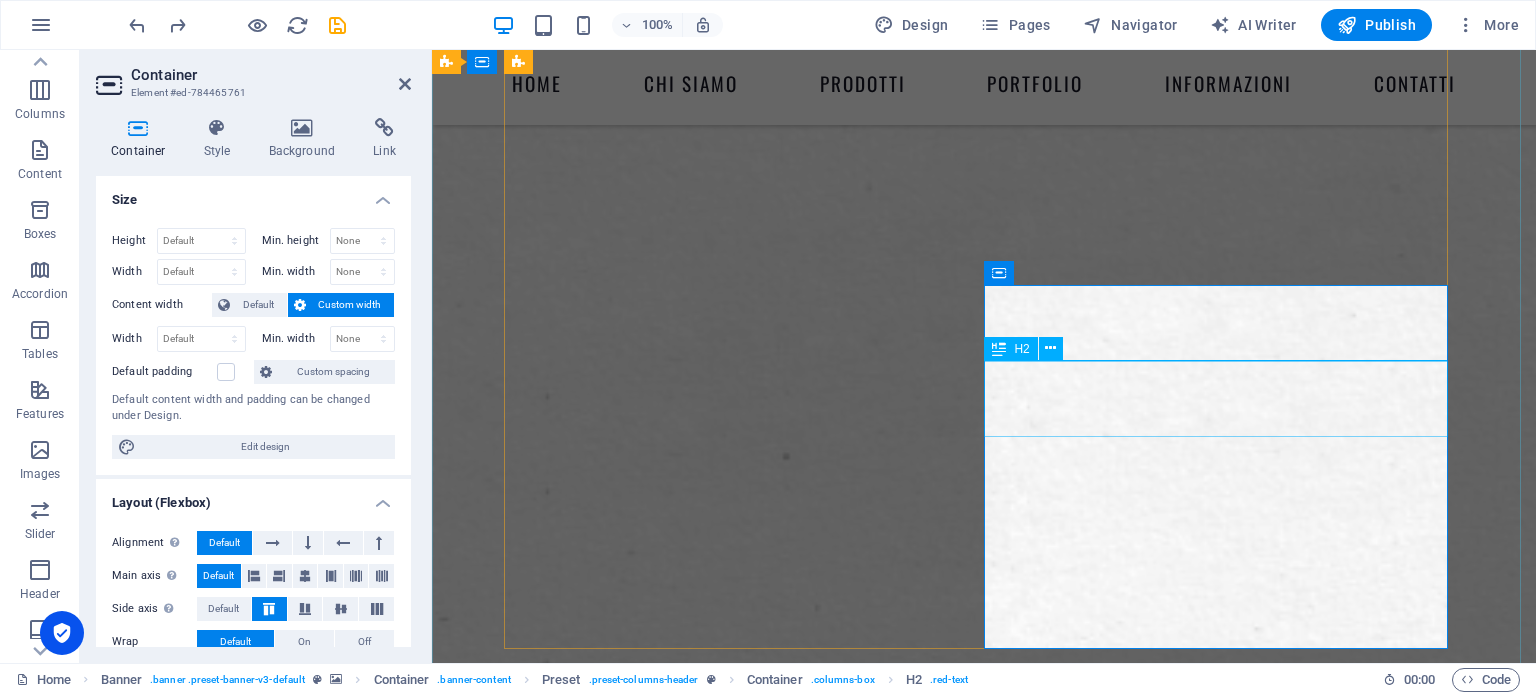 click on "WE PRINT YOUR WORK ." at bounding box center (984, 3296) 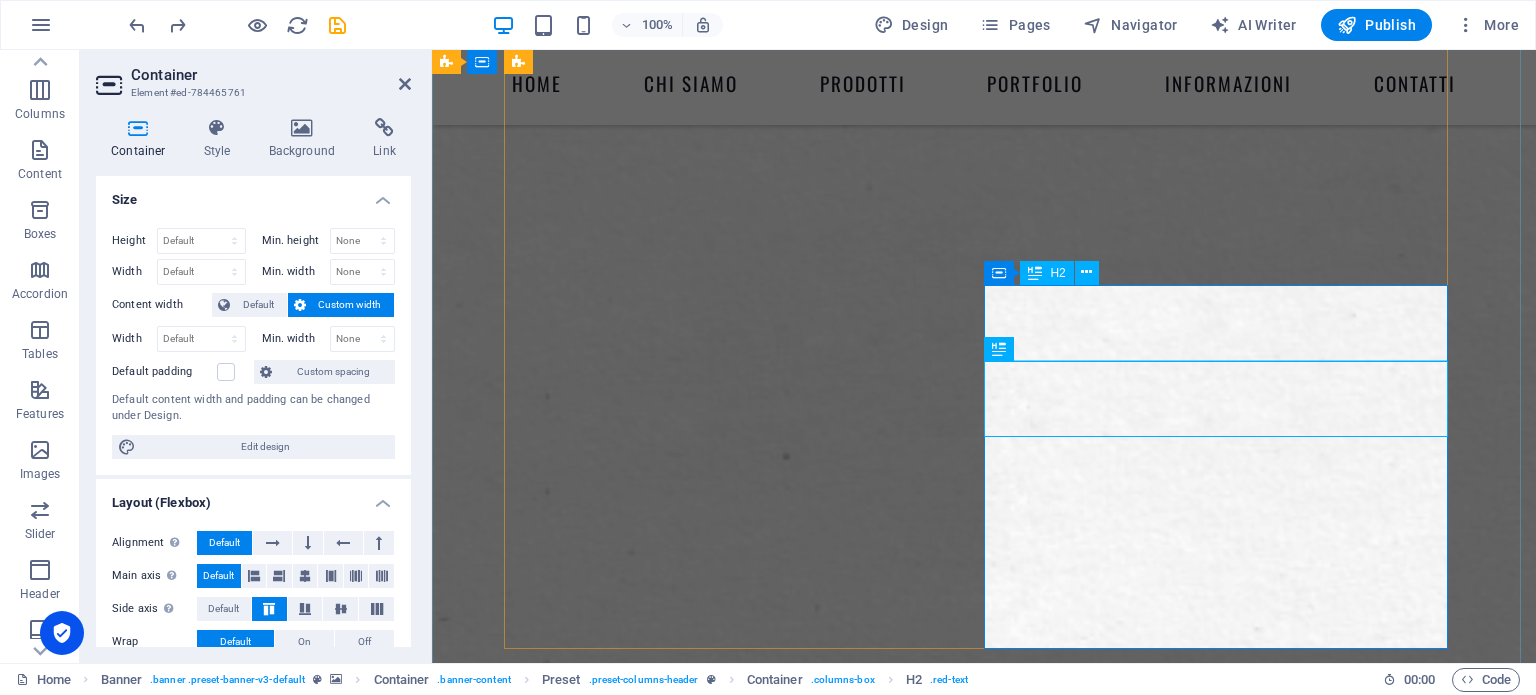 click on "brossure ." at bounding box center [984, 3220] 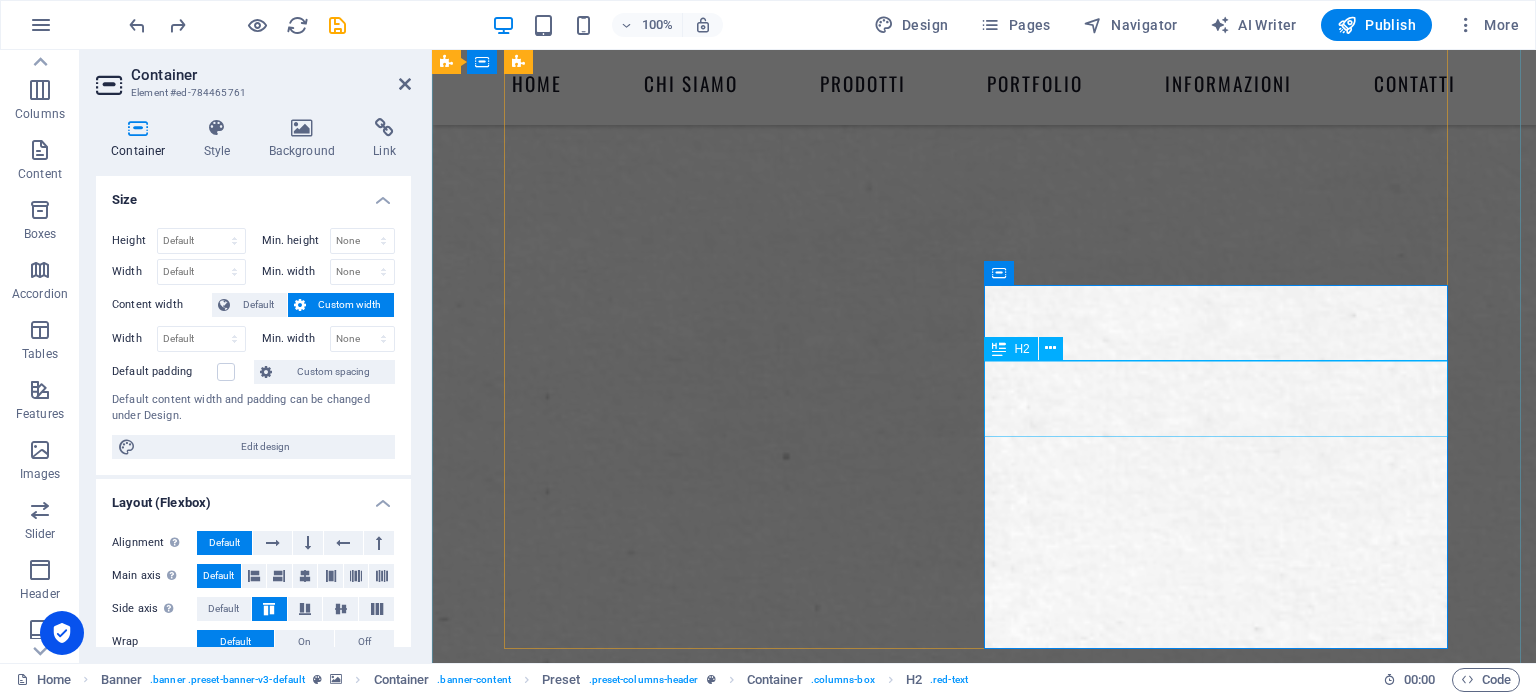 click at bounding box center (999, 349) 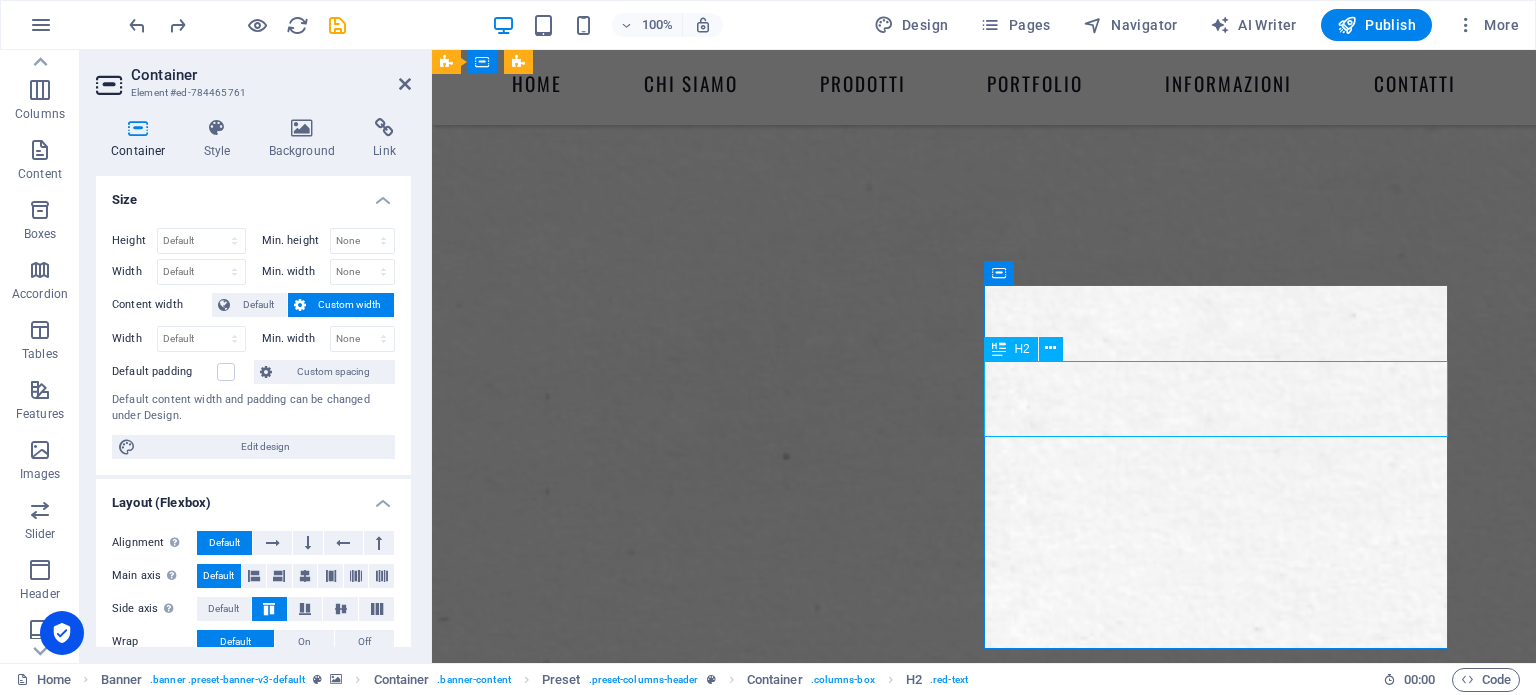 click at bounding box center [999, 349] 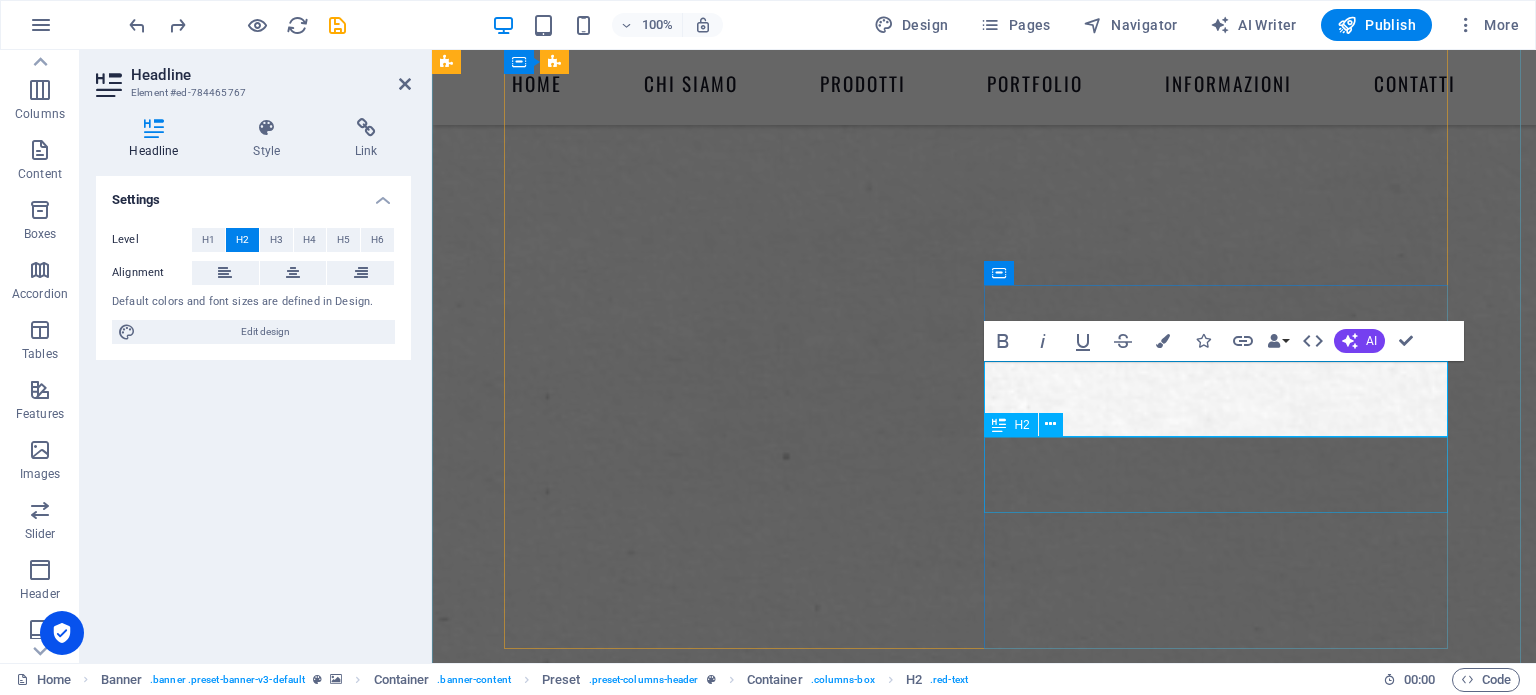 click on "H2" at bounding box center [1010, 425] 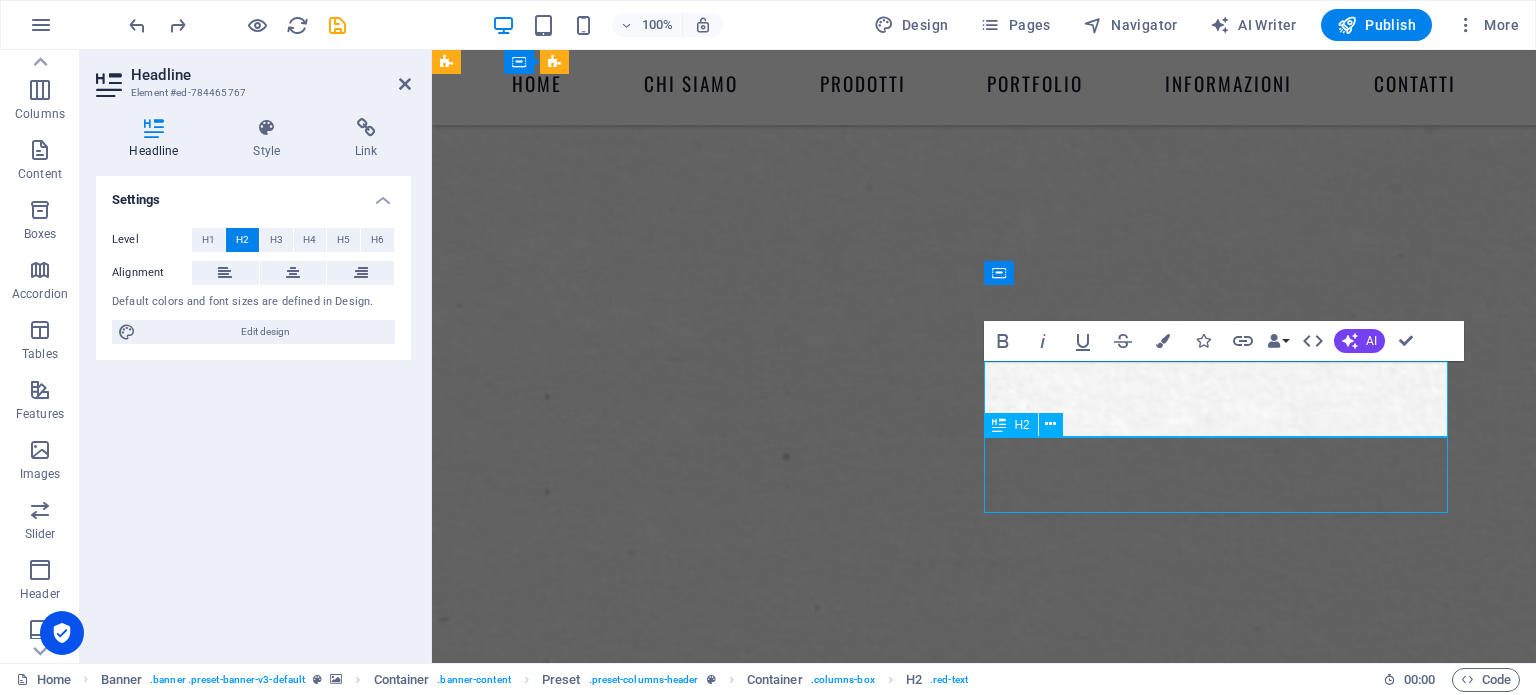 click on "H2" at bounding box center (1010, 425) 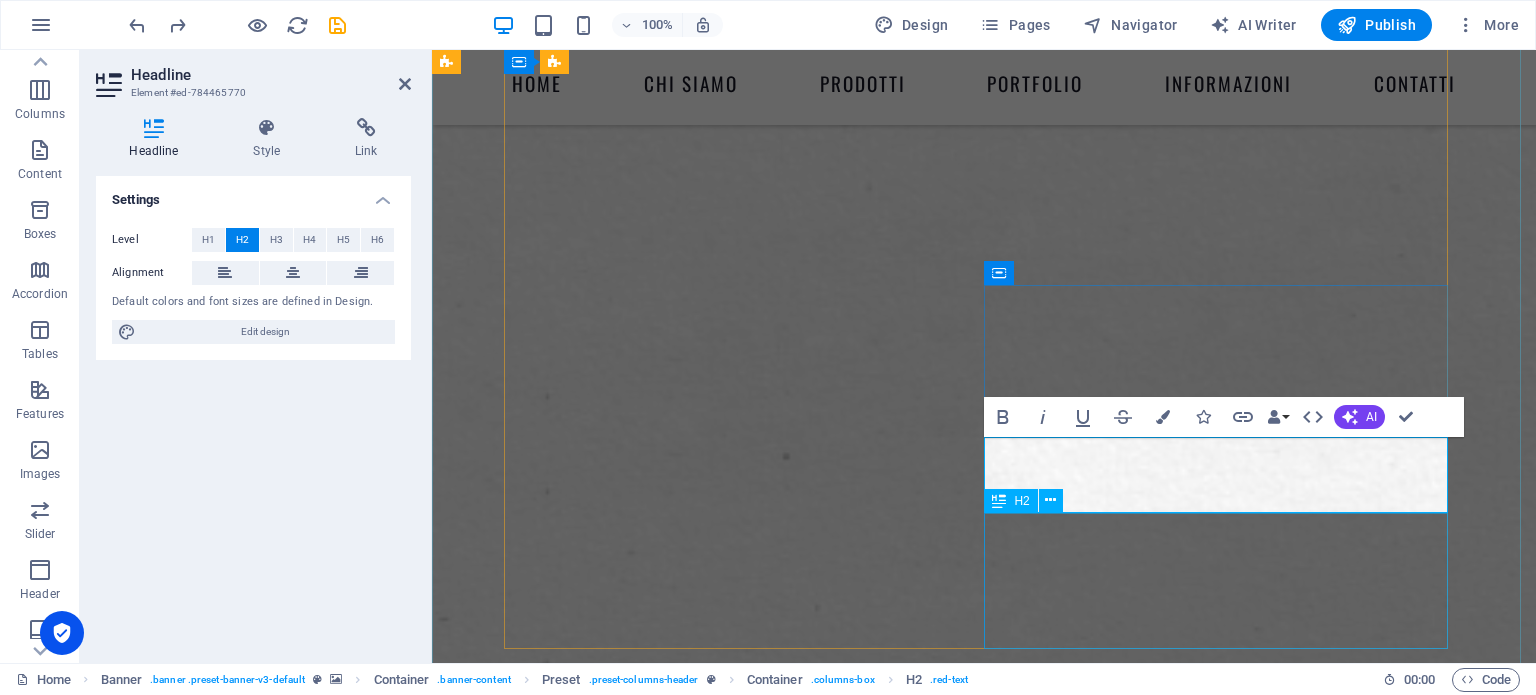 click at bounding box center (999, 501) 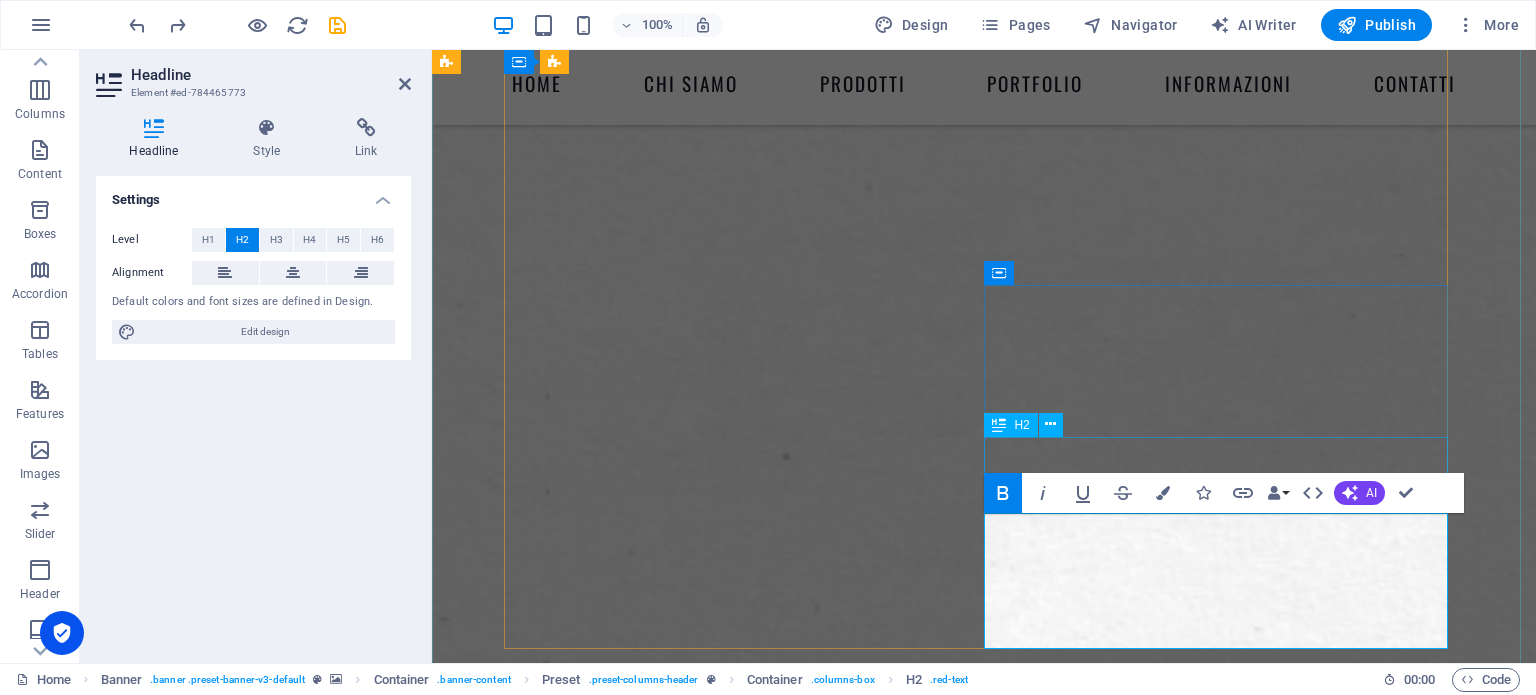 click at bounding box center (999, 425) 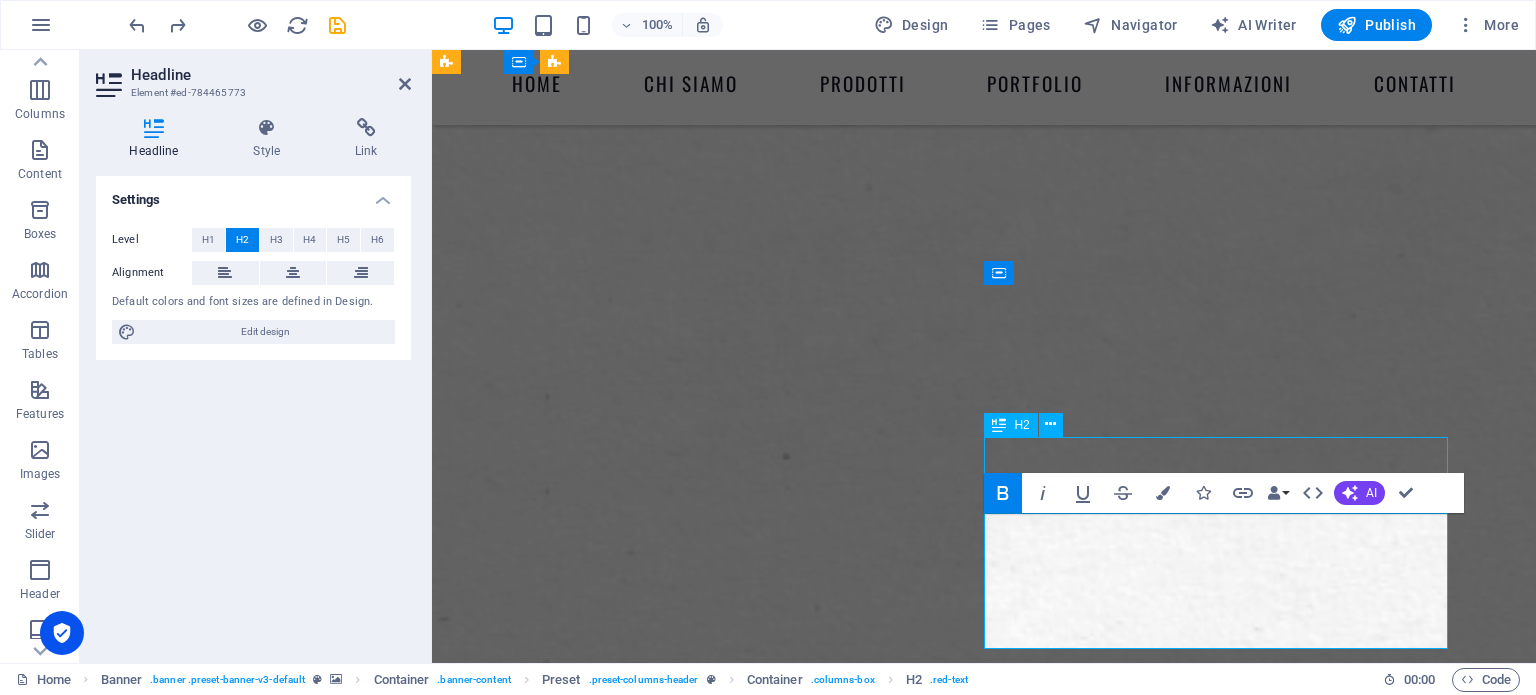 click at bounding box center [999, 425] 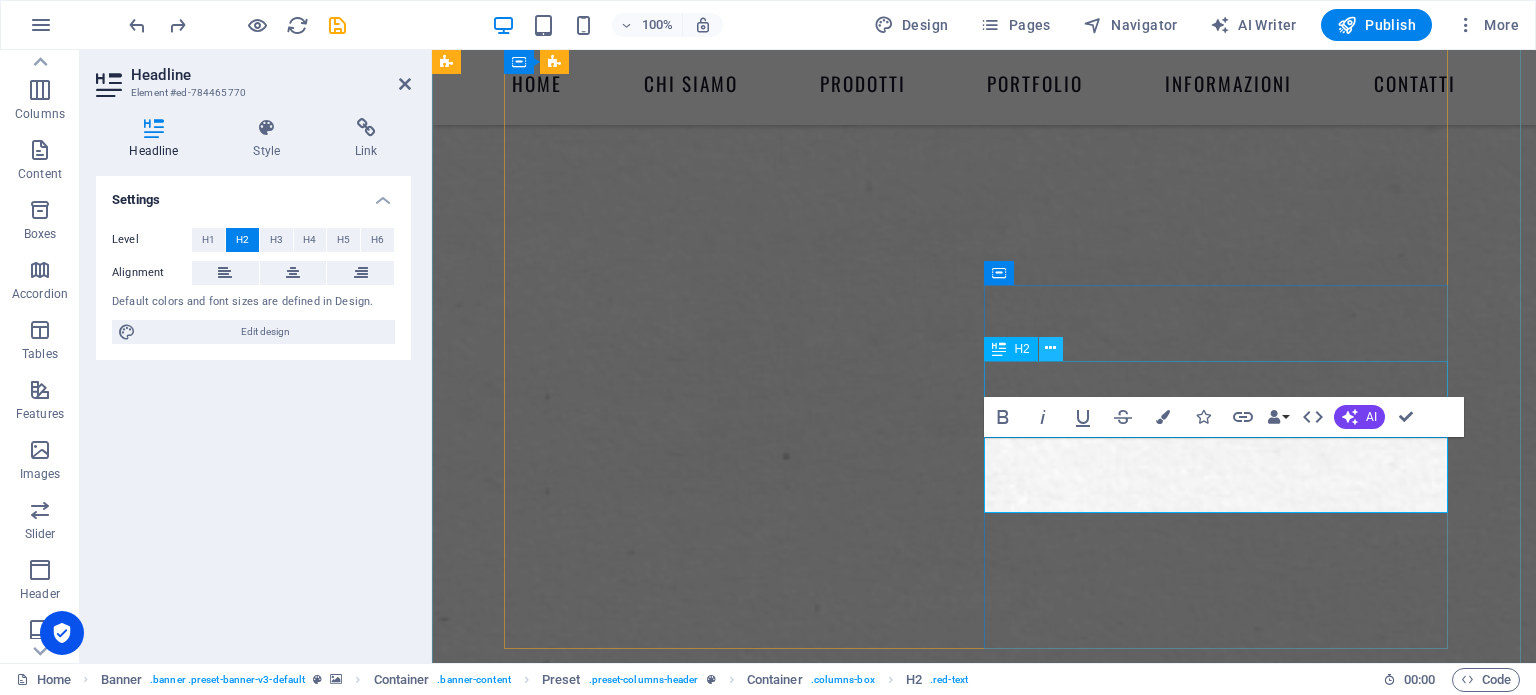 click at bounding box center [1050, 348] 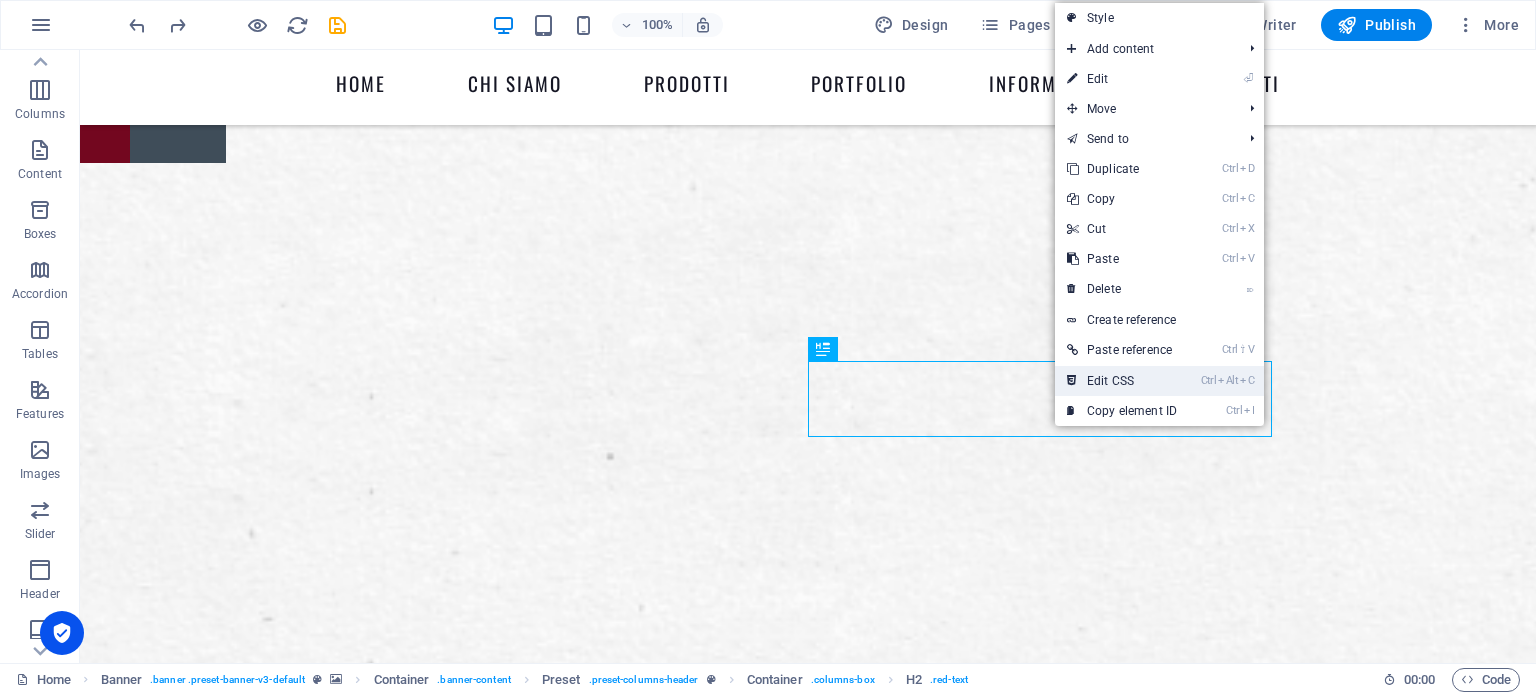 click on "Ctrl Alt C  Edit CSS" at bounding box center (1122, 381) 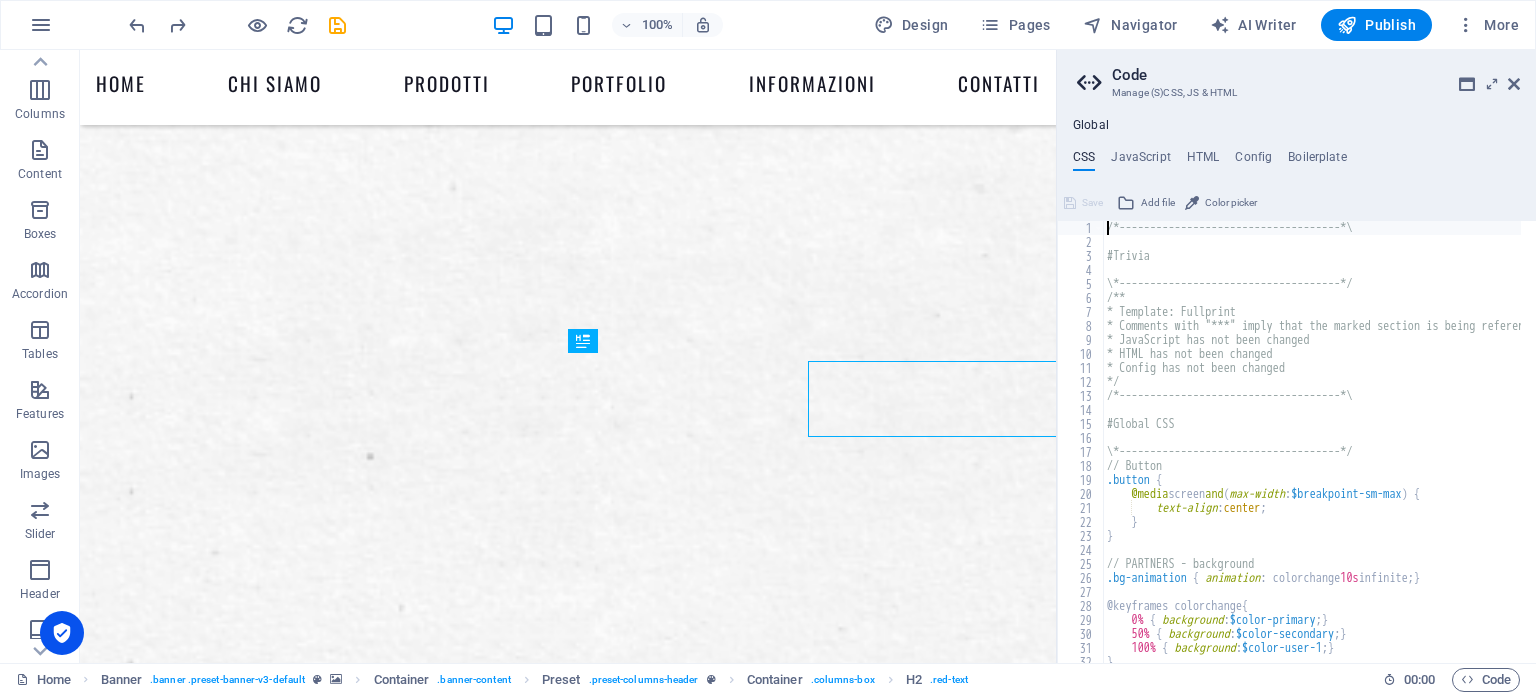 type on "position: relative;" 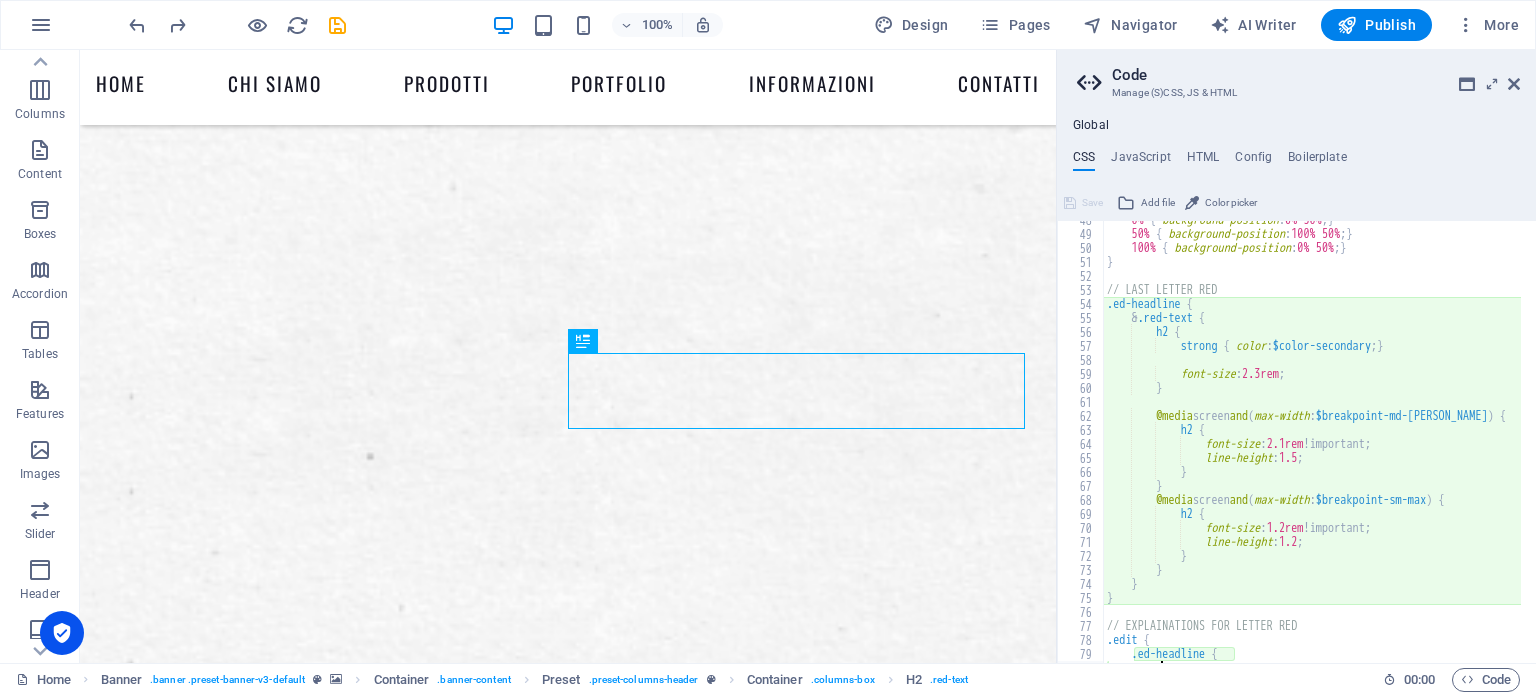 scroll, scrollTop: 726, scrollLeft: 0, axis: vertical 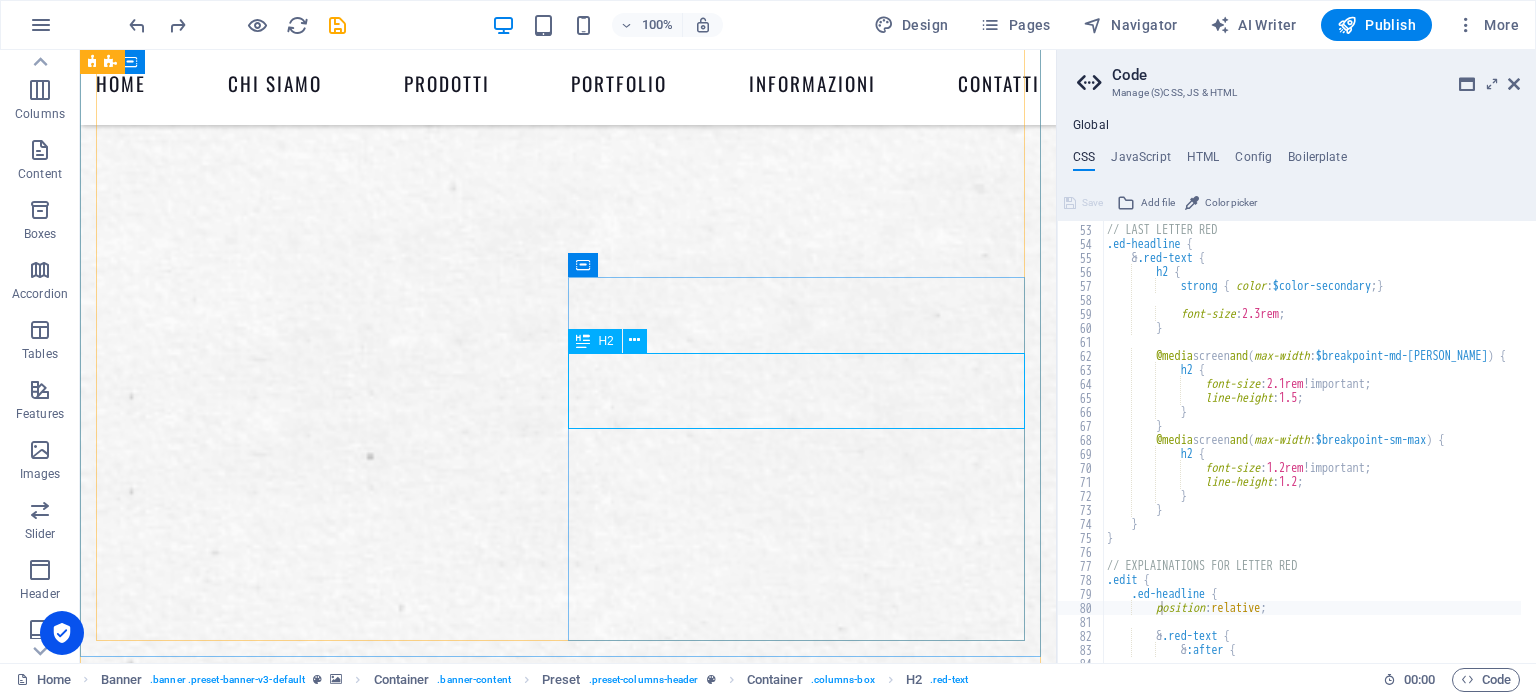 click on "WE PRINT YOUR WORK ." at bounding box center (568, 3296) 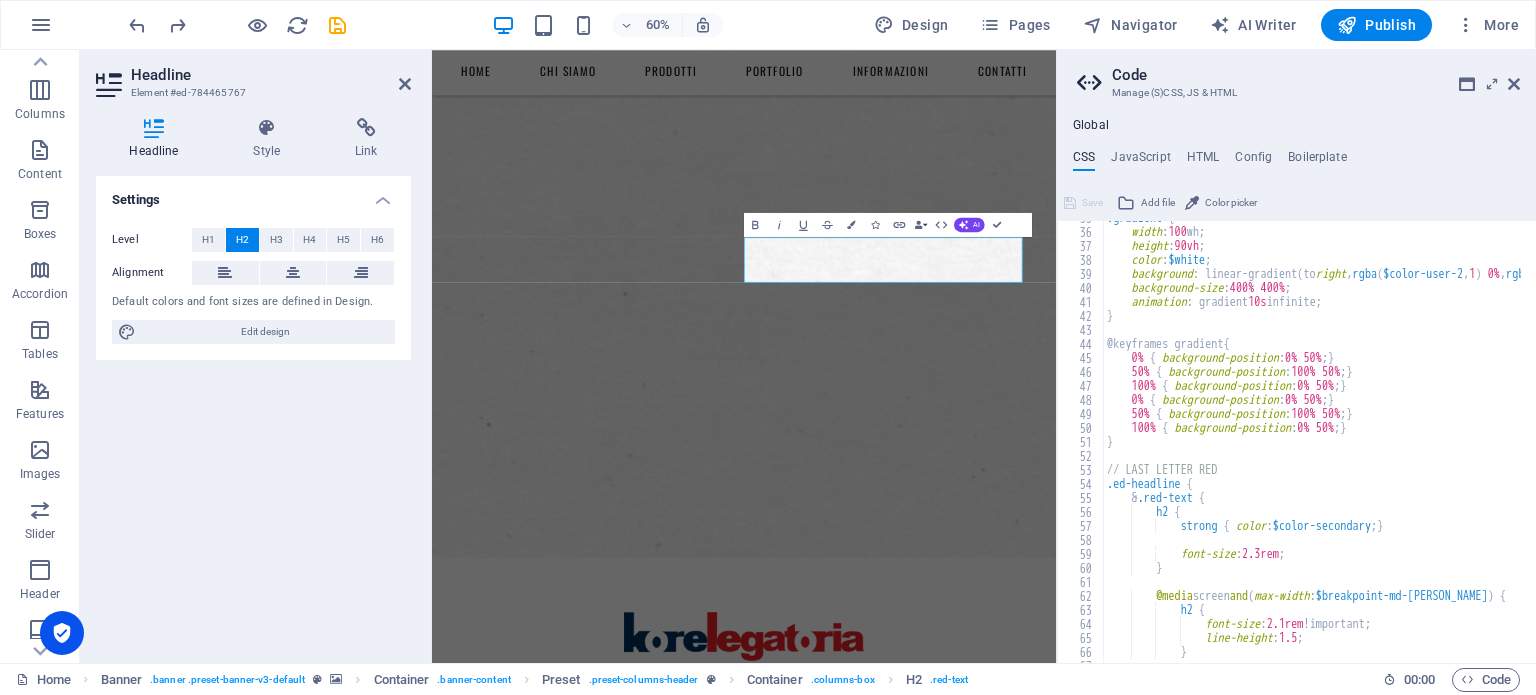 scroll, scrollTop: 486, scrollLeft: 0, axis: vertical 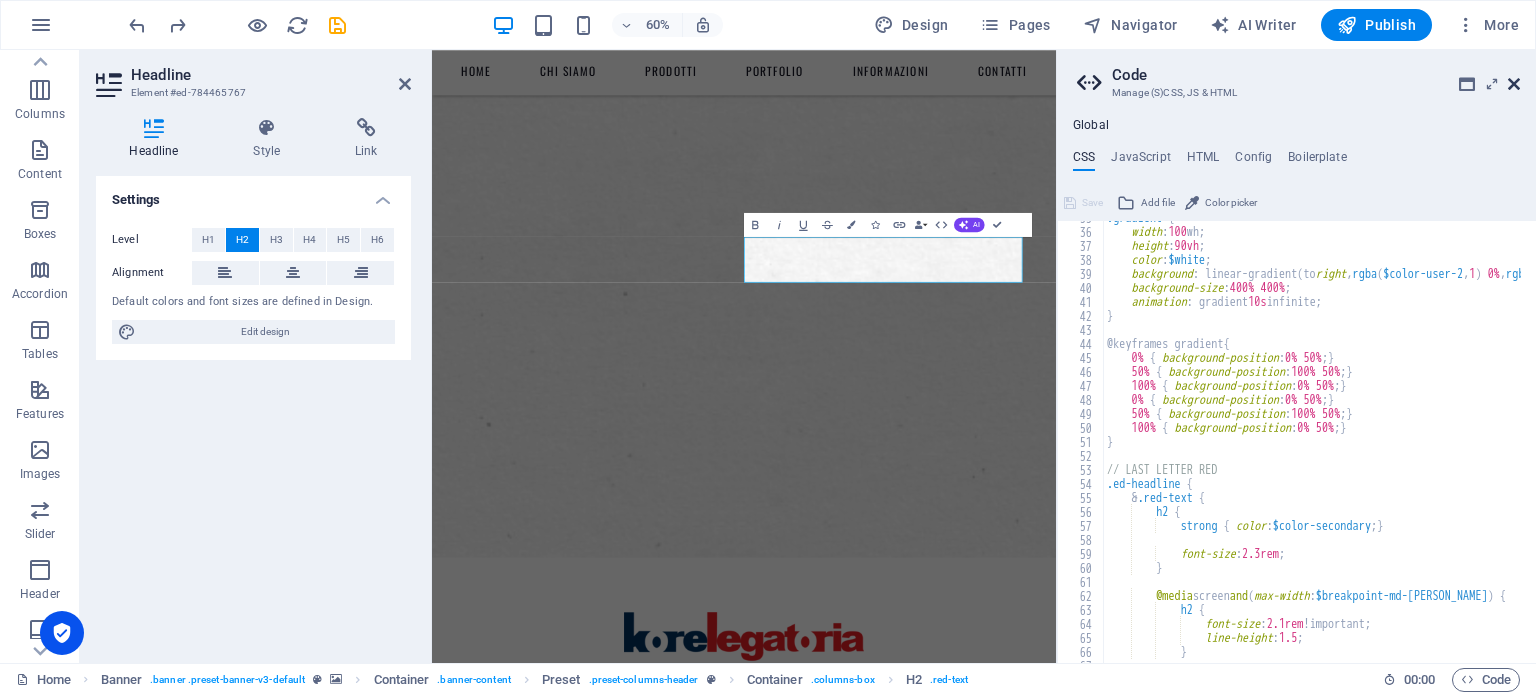 click at bounding box center [1514, 84] 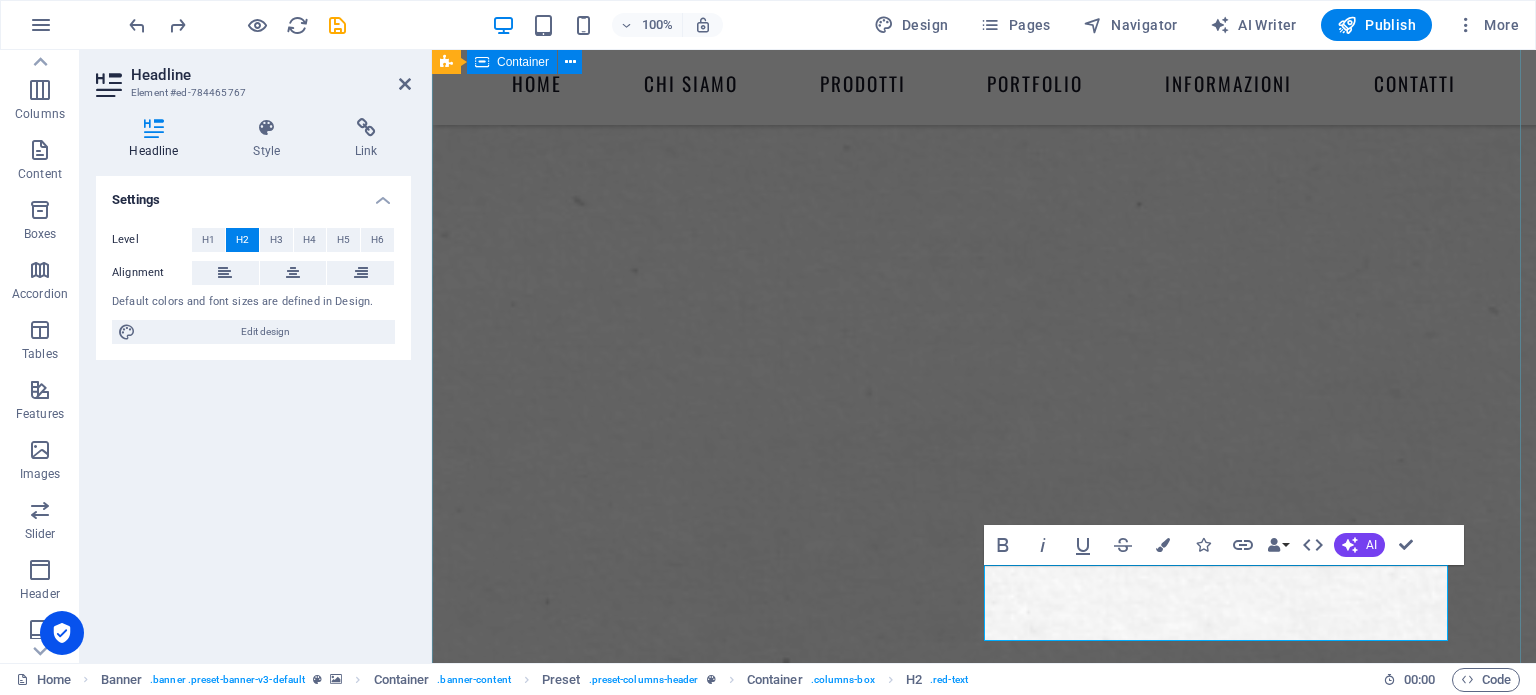 click on "Drop content here or  Add elements  Paste clipboard Drop content here or  Add elements  Paste clipboard brossure . WE PRINT YOUR WORK . WE PRINT YOUR ART . di che tipo di libro hai bisogno [DATE]?" at bounding box center (984, 2404) 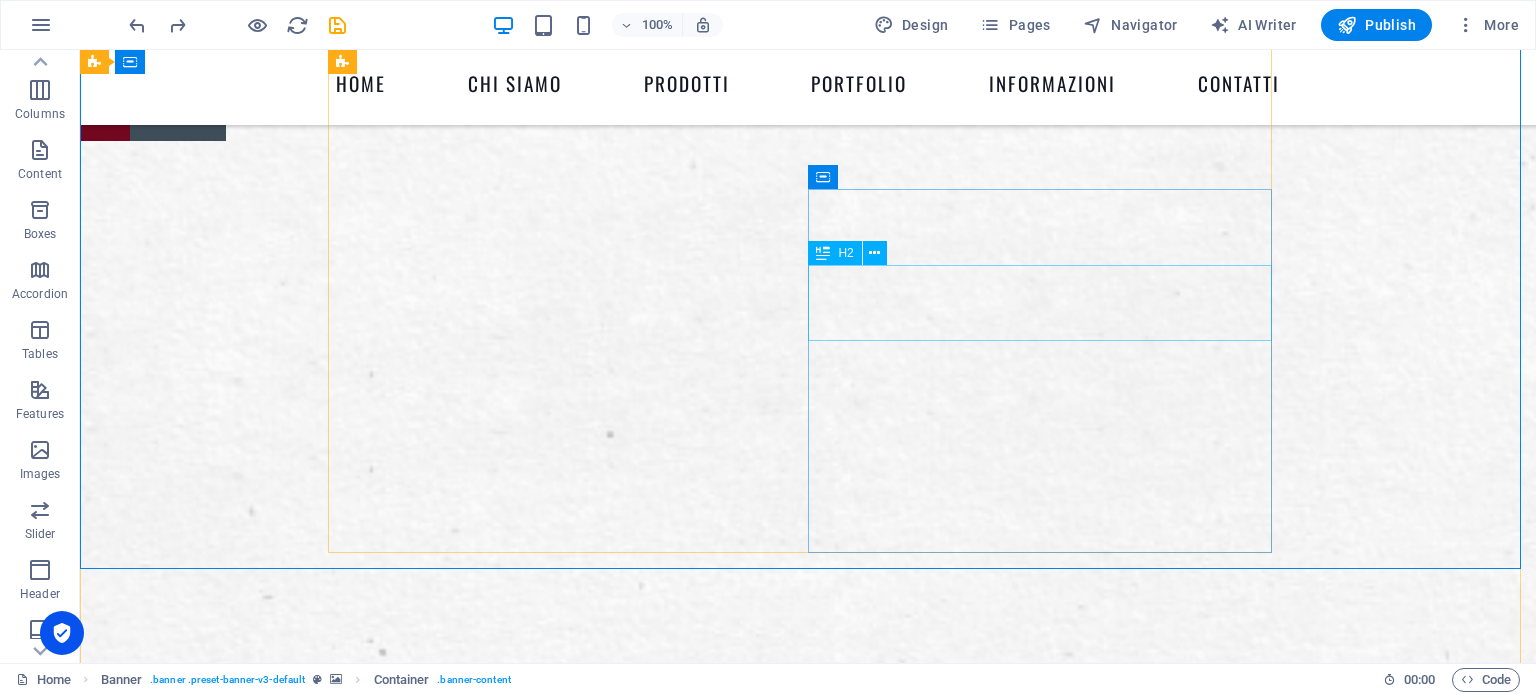scroll, scrollTop: 495, scrollLeft: 0, axis: vertical 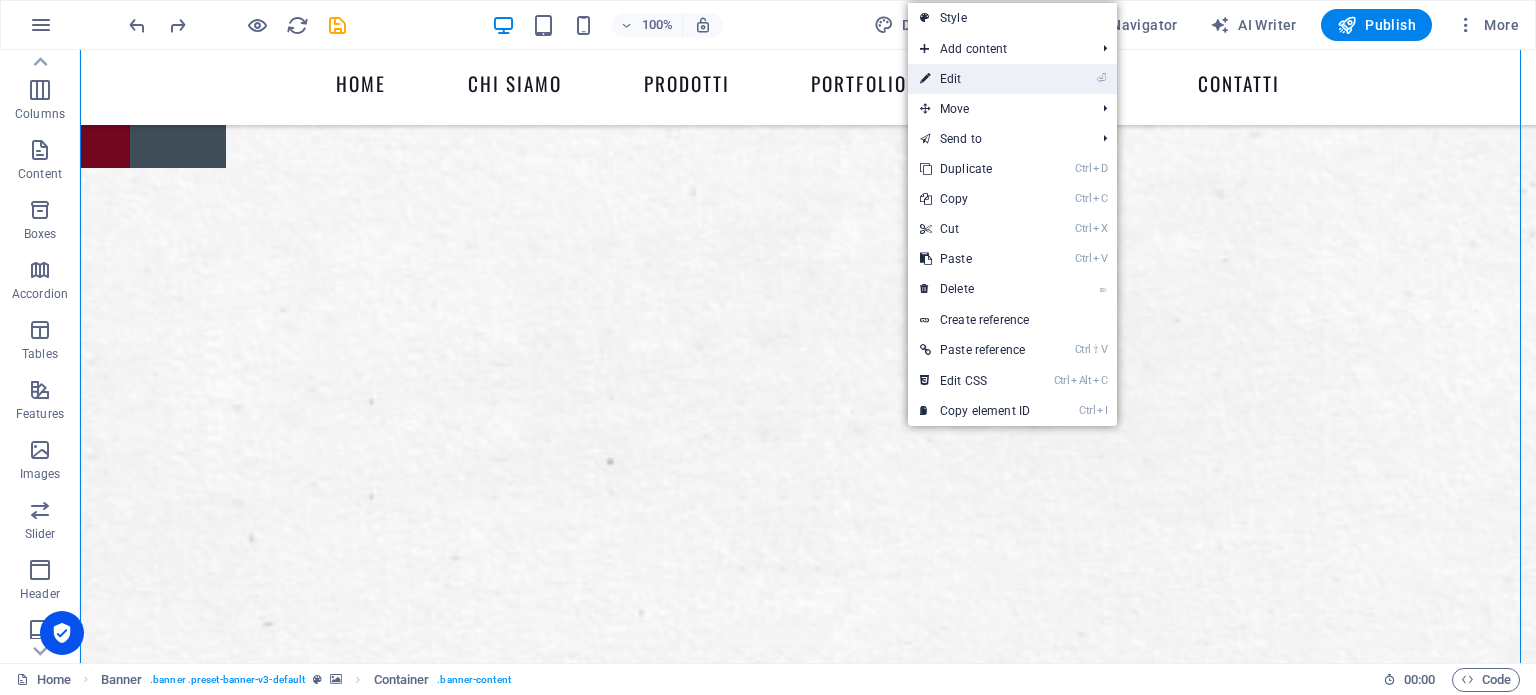 click on "⏎  Edit" at bounding box center (975, 79) 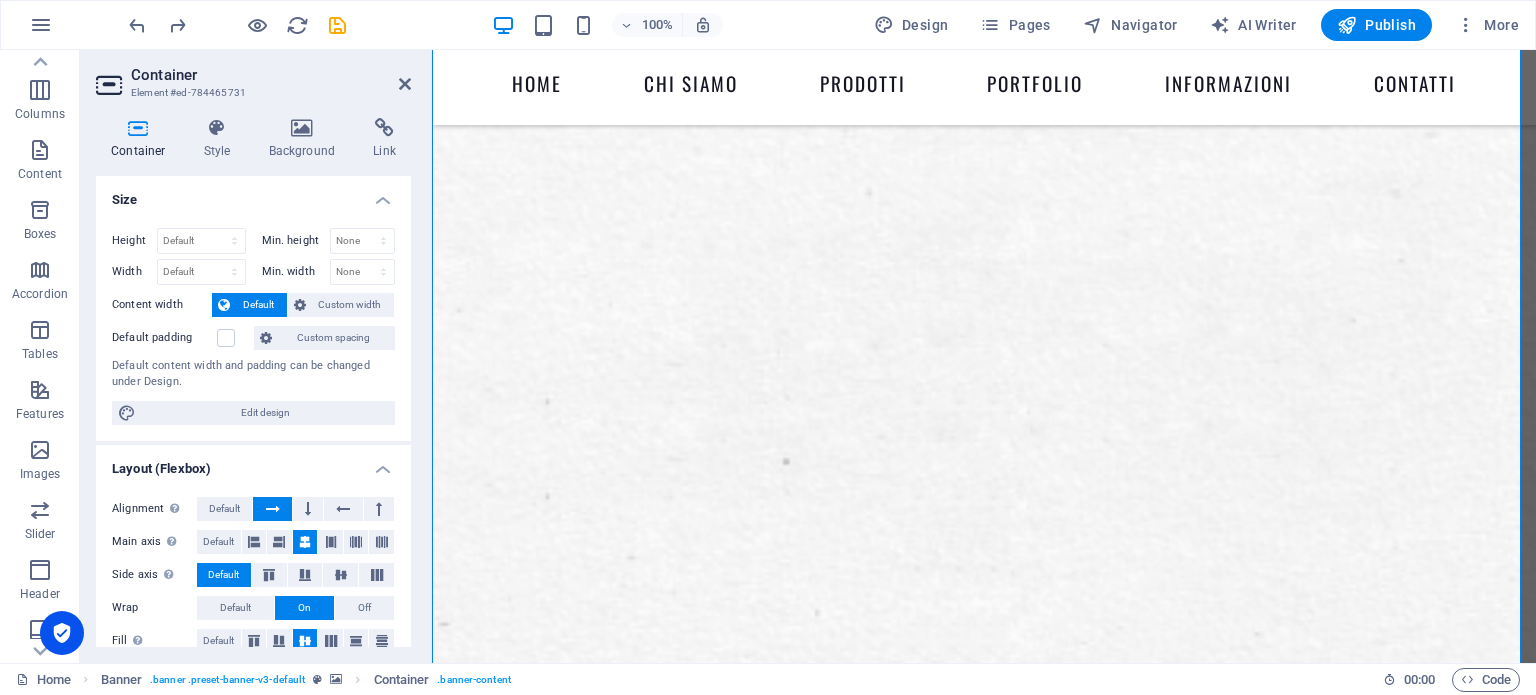 scroll, scrollTop: 0, scrollLeft: 0, axis: both 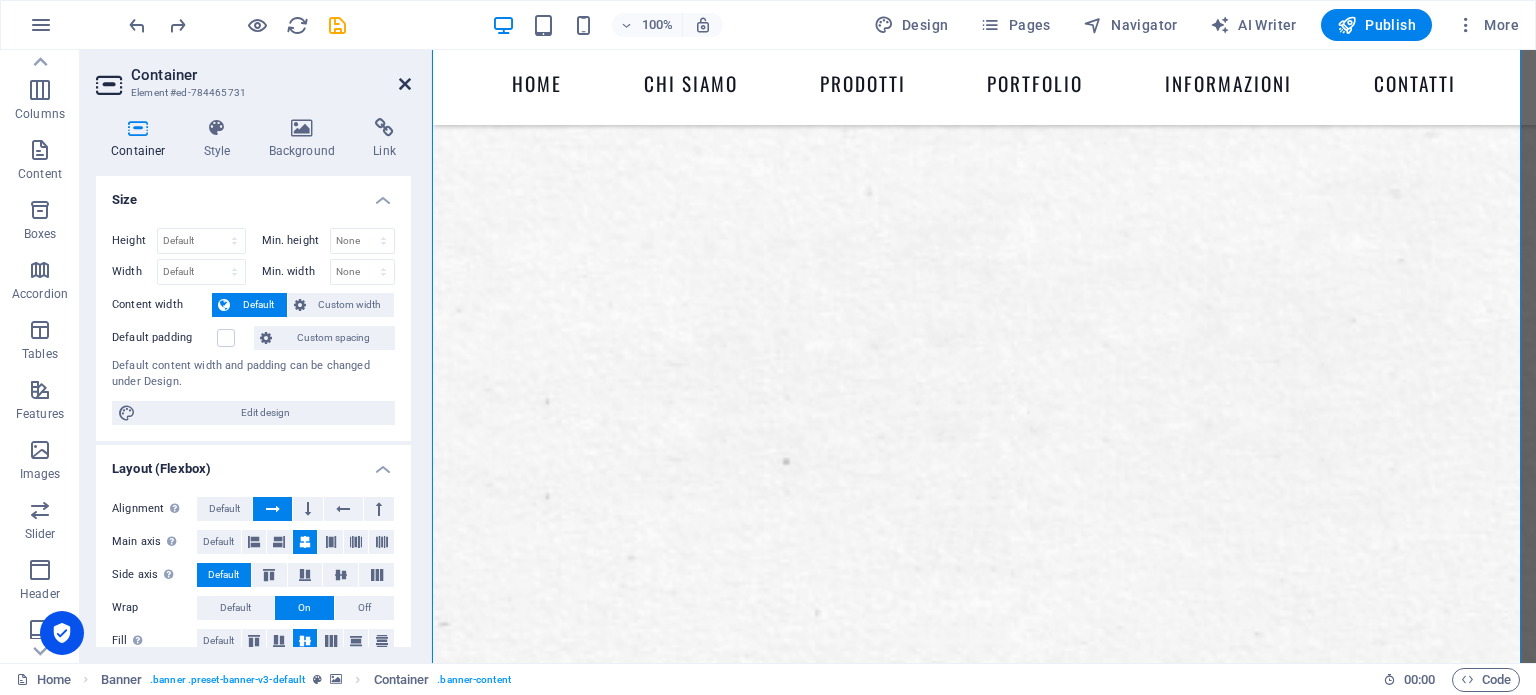 click at bounding box center [405, 84] 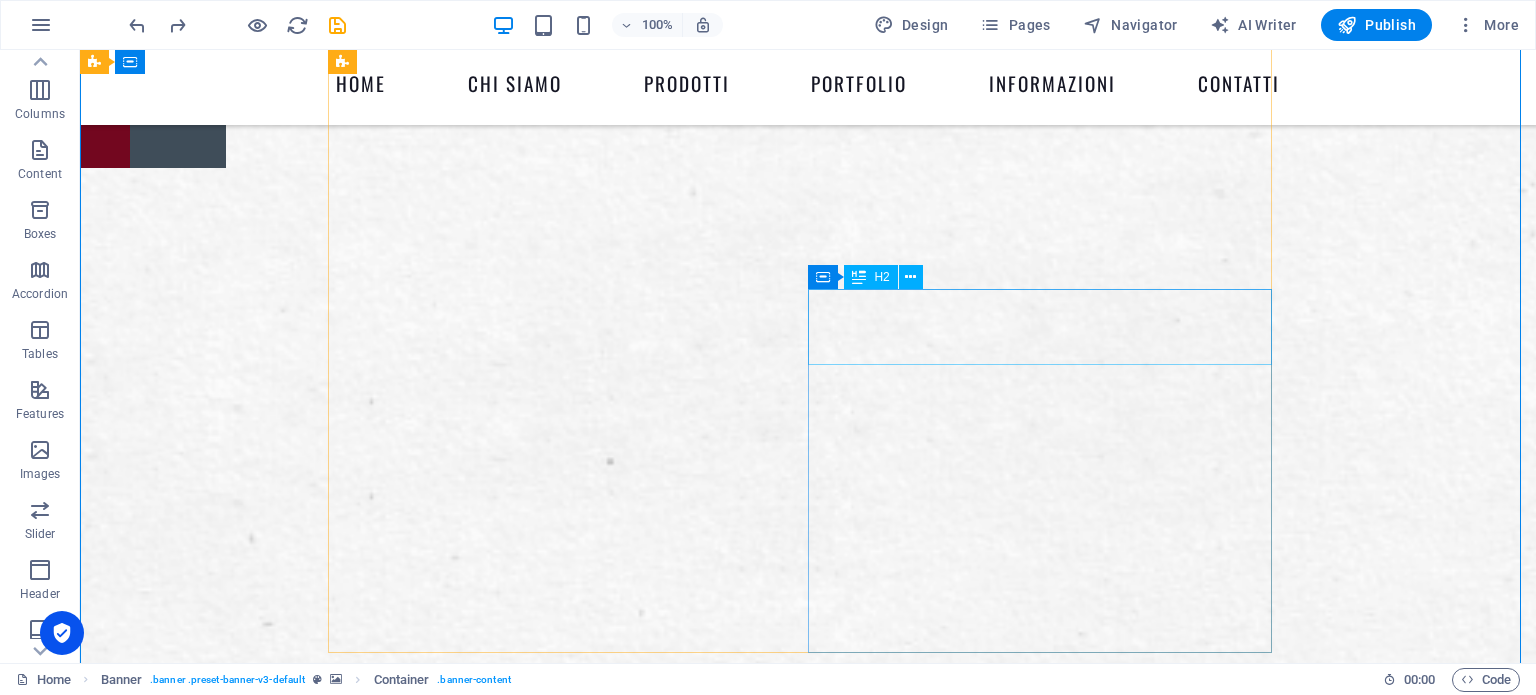 click on "brossure ." at bounding box center (808, 3225) 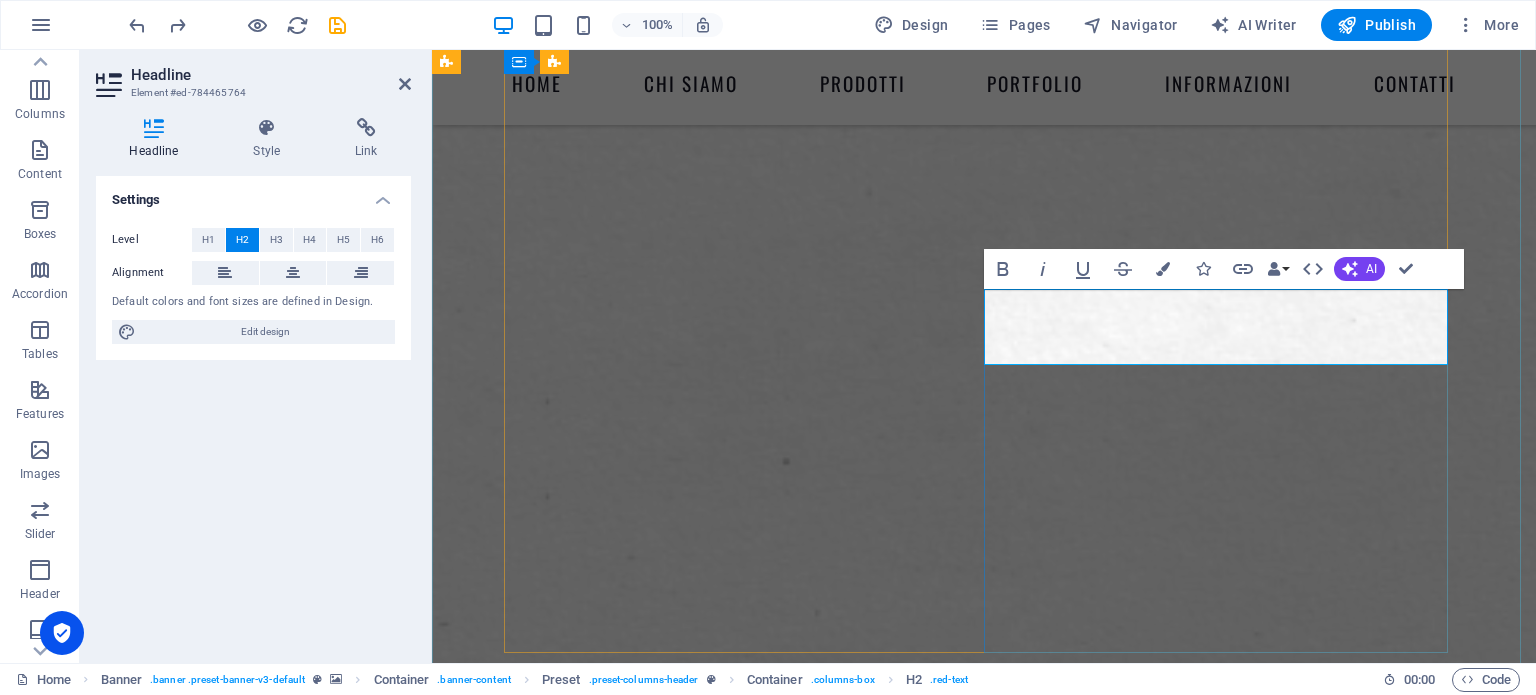 click on "brossure ." at bounding box center [984, 3225] 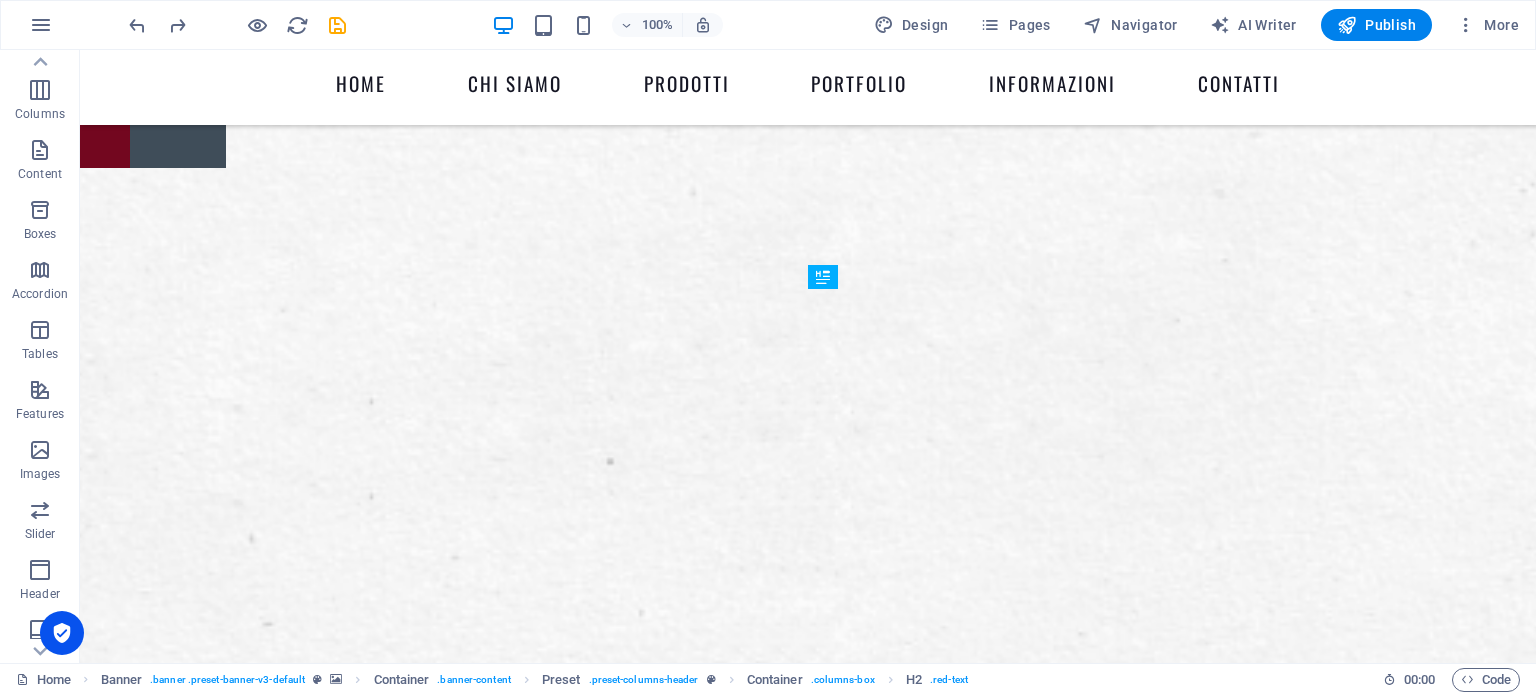drag, startPoint x: 752, startPoint y: 354, endPoint x: 1132, endPoint y: 353, distance: 380.0013 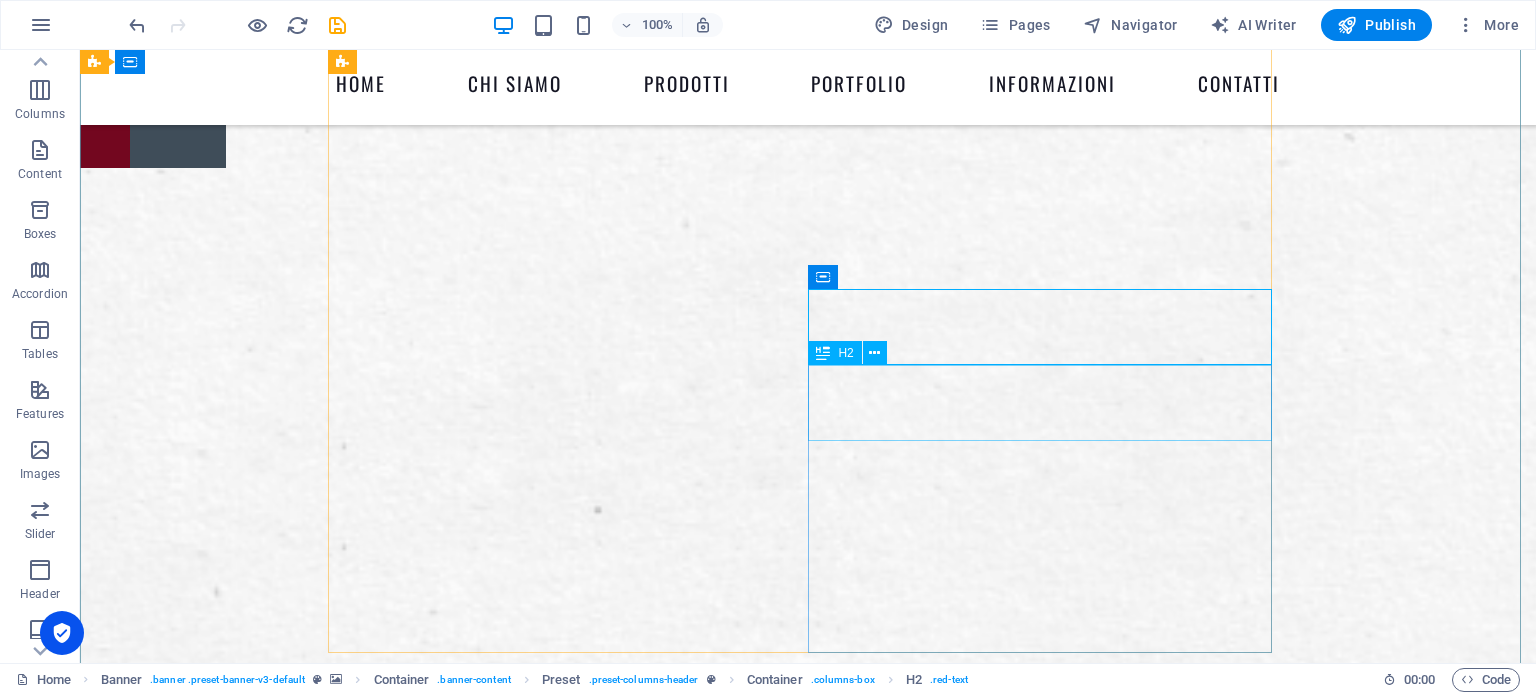 click on "brossure ." at bounding box center [808, 3453] 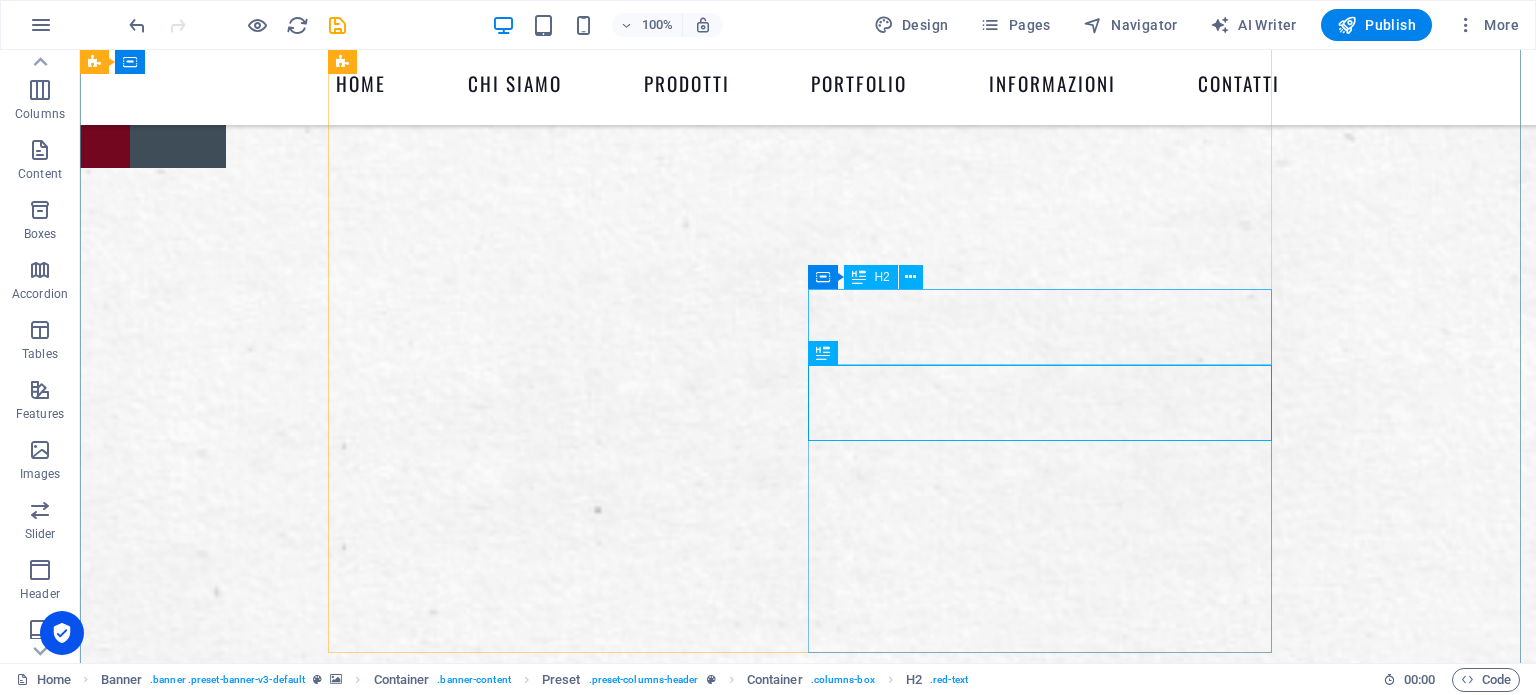 click on "WE PRINT YOUR WORK ." at bounding box center [808, 3377] 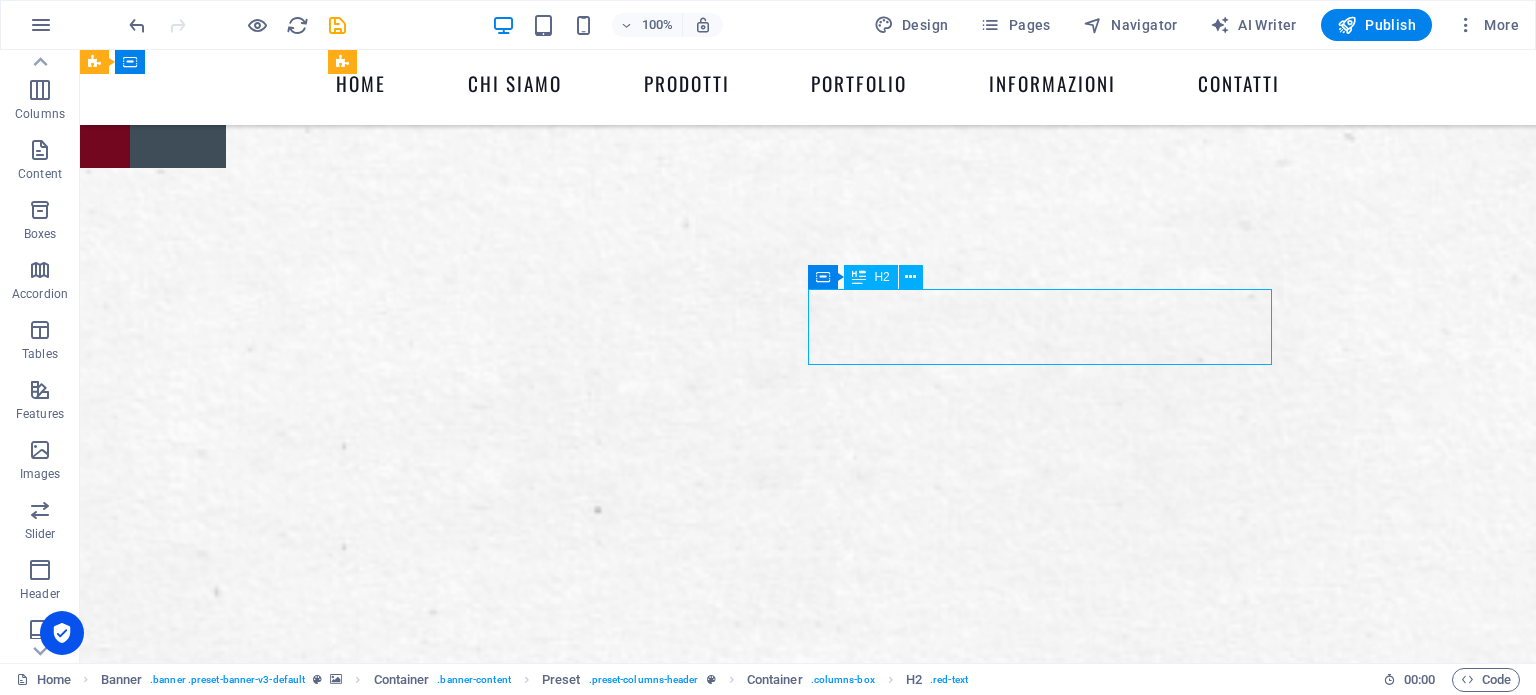 click on "WE PRINT YOUR WORK ." at bounding box center (808, 3377) 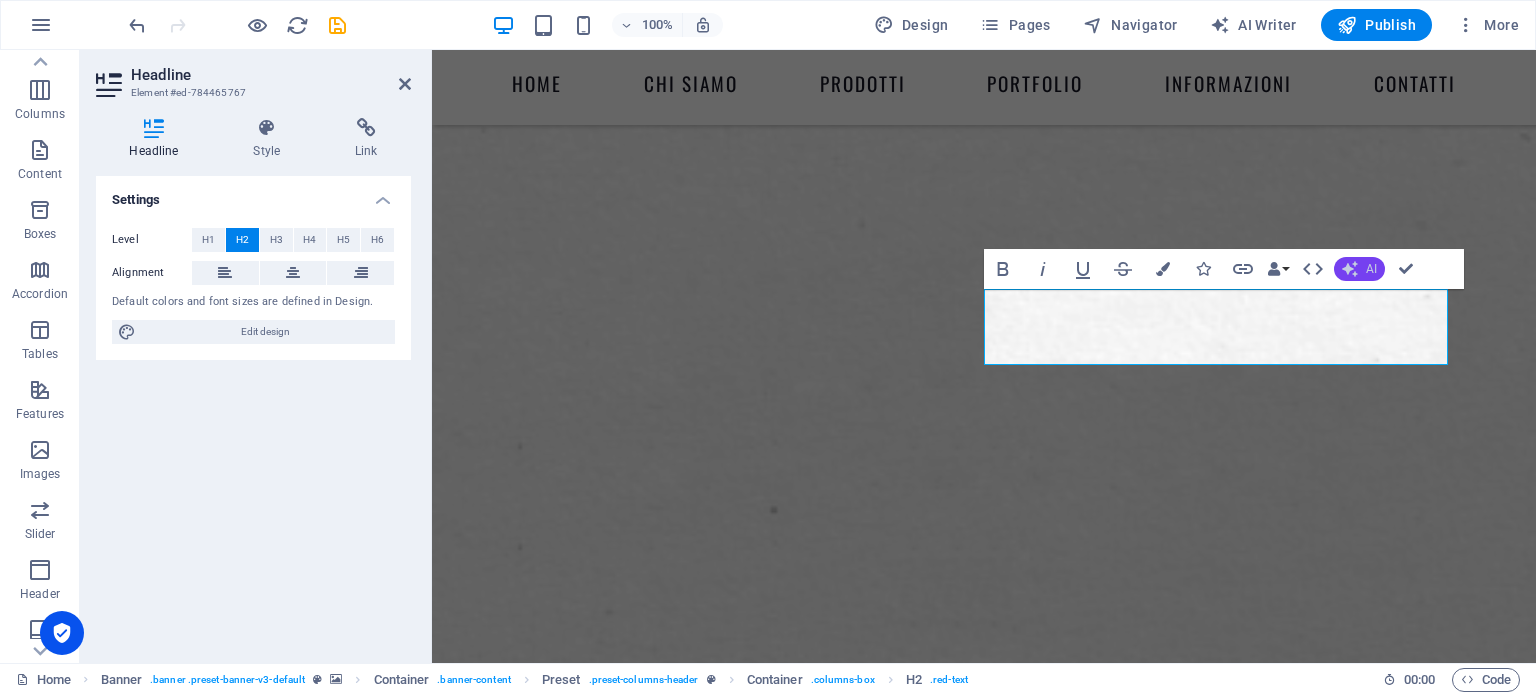 click on "AI" at bounding box center (1359, 269) 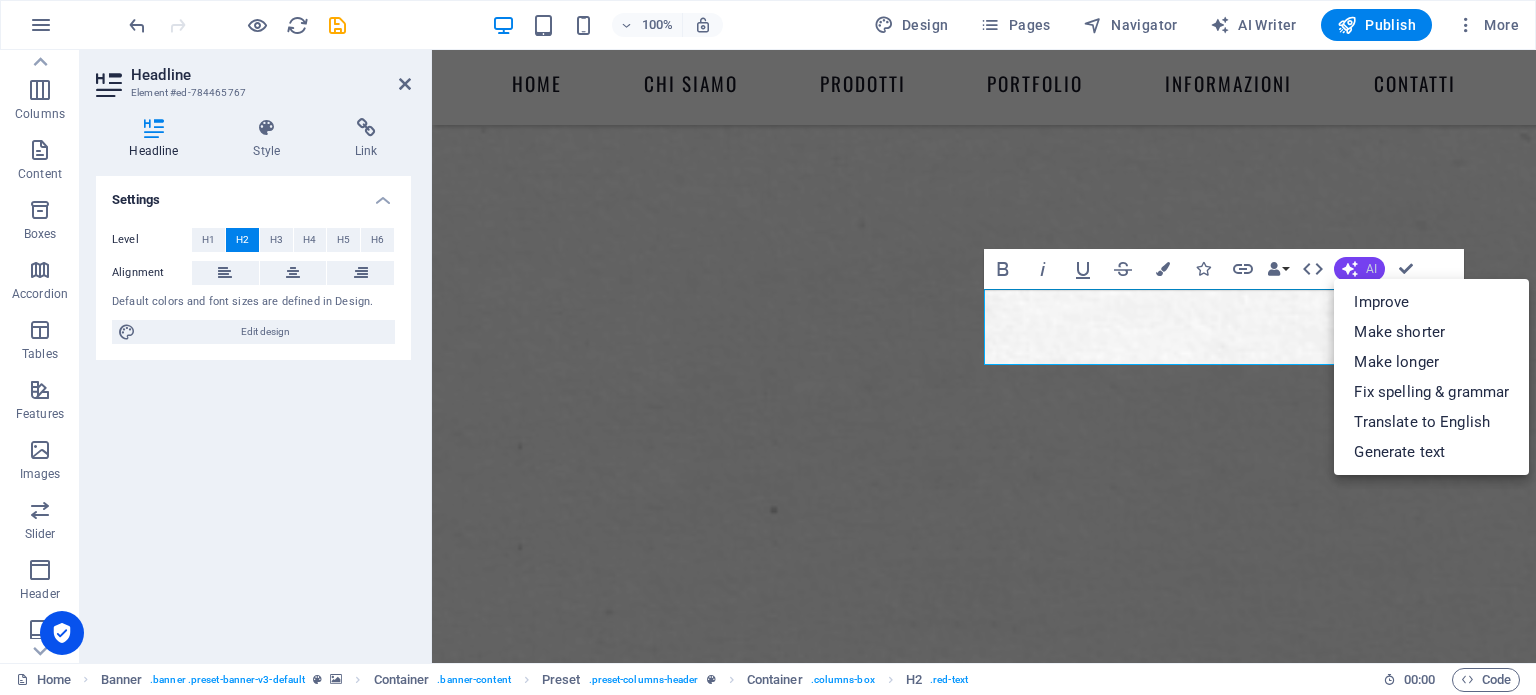 click on "AI" at bounding box center (1359, 269) 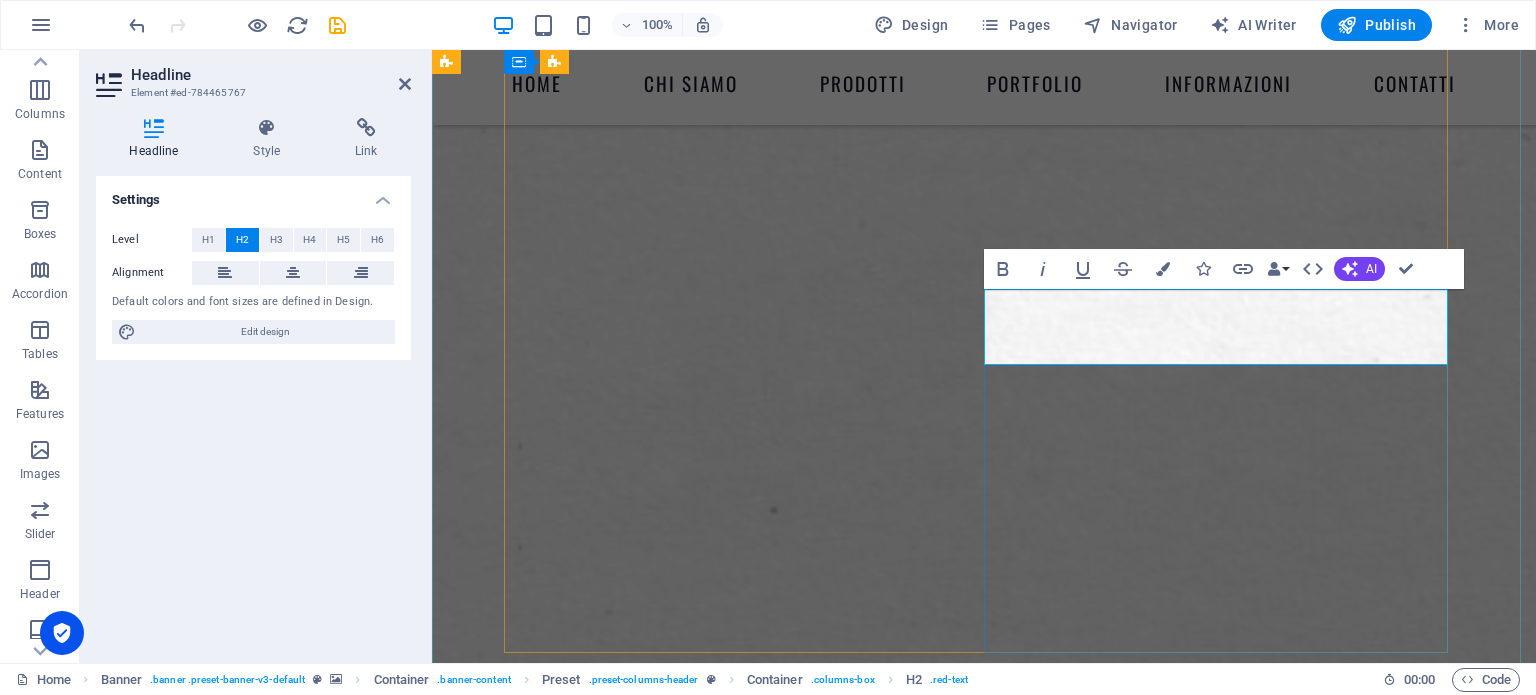 drag, startPoint x: 1211, startPoint y: 331, endPoint x: 1261, endPoint y: 331, distance: 50 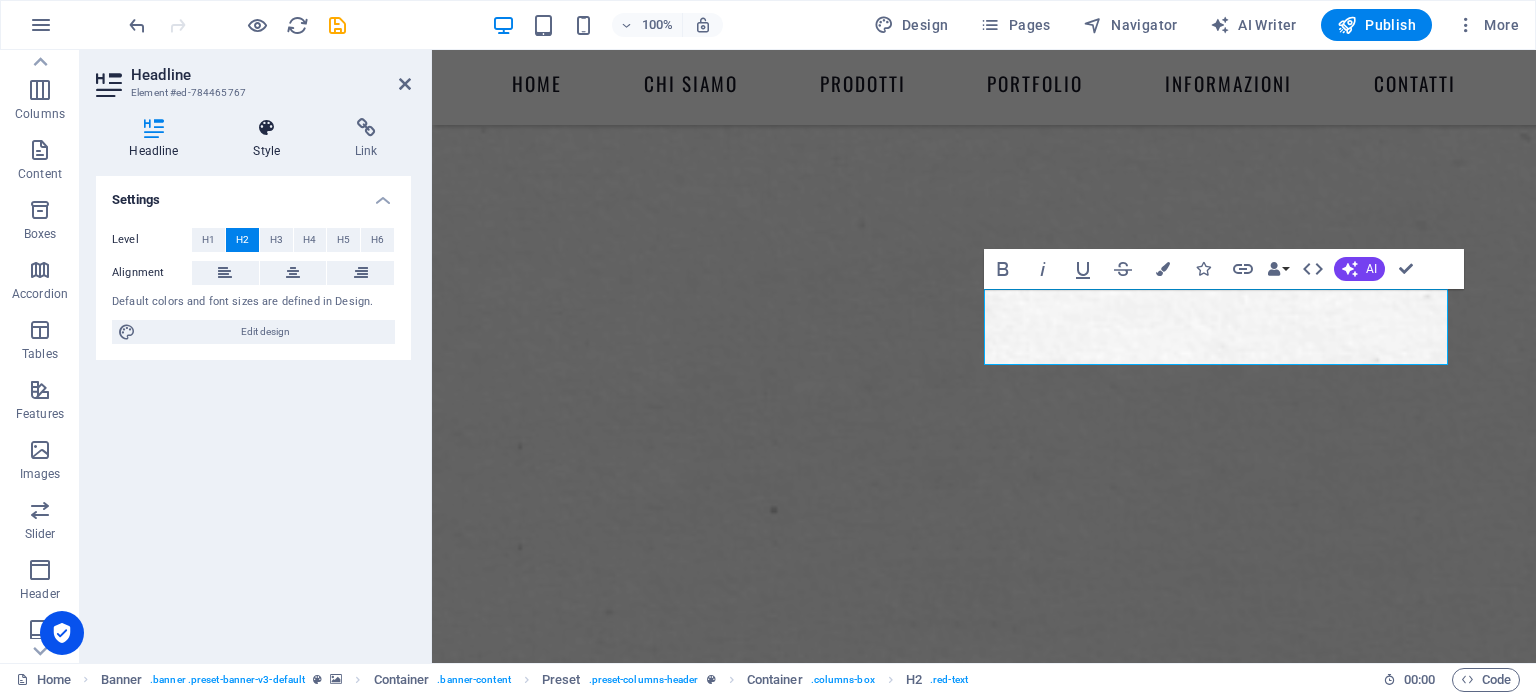 click at bounding box center [267, 128] 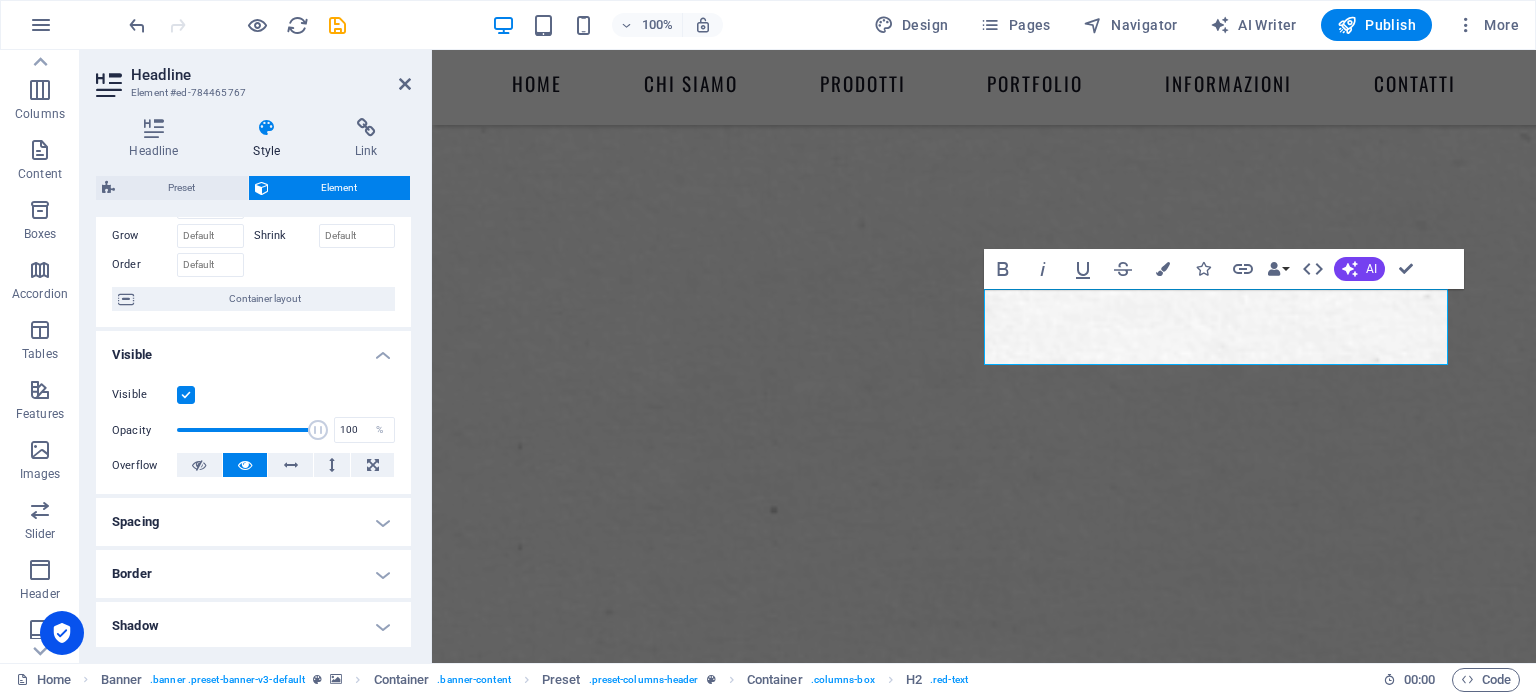 scroll, scrollTop: 0, scrollLeft: 0, axis: both 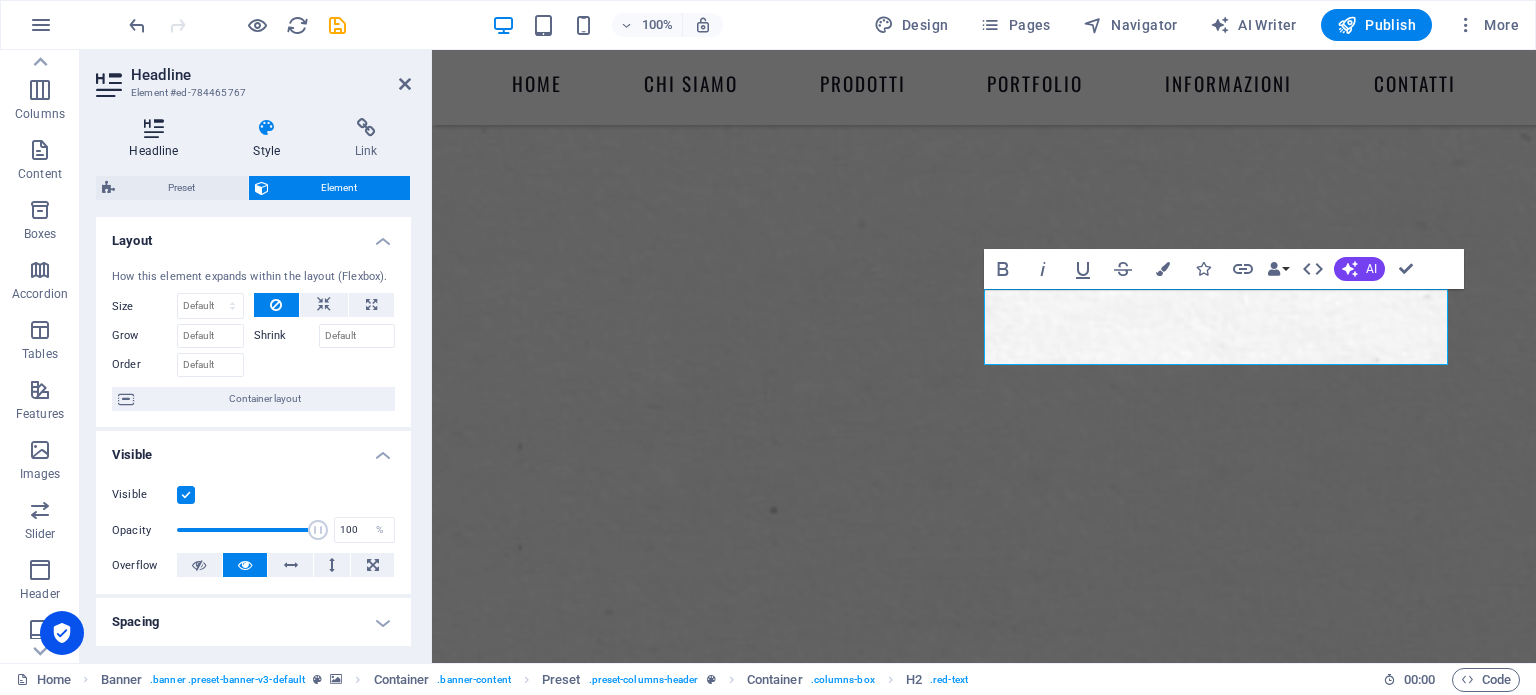 click at bounding box center (154, 128) 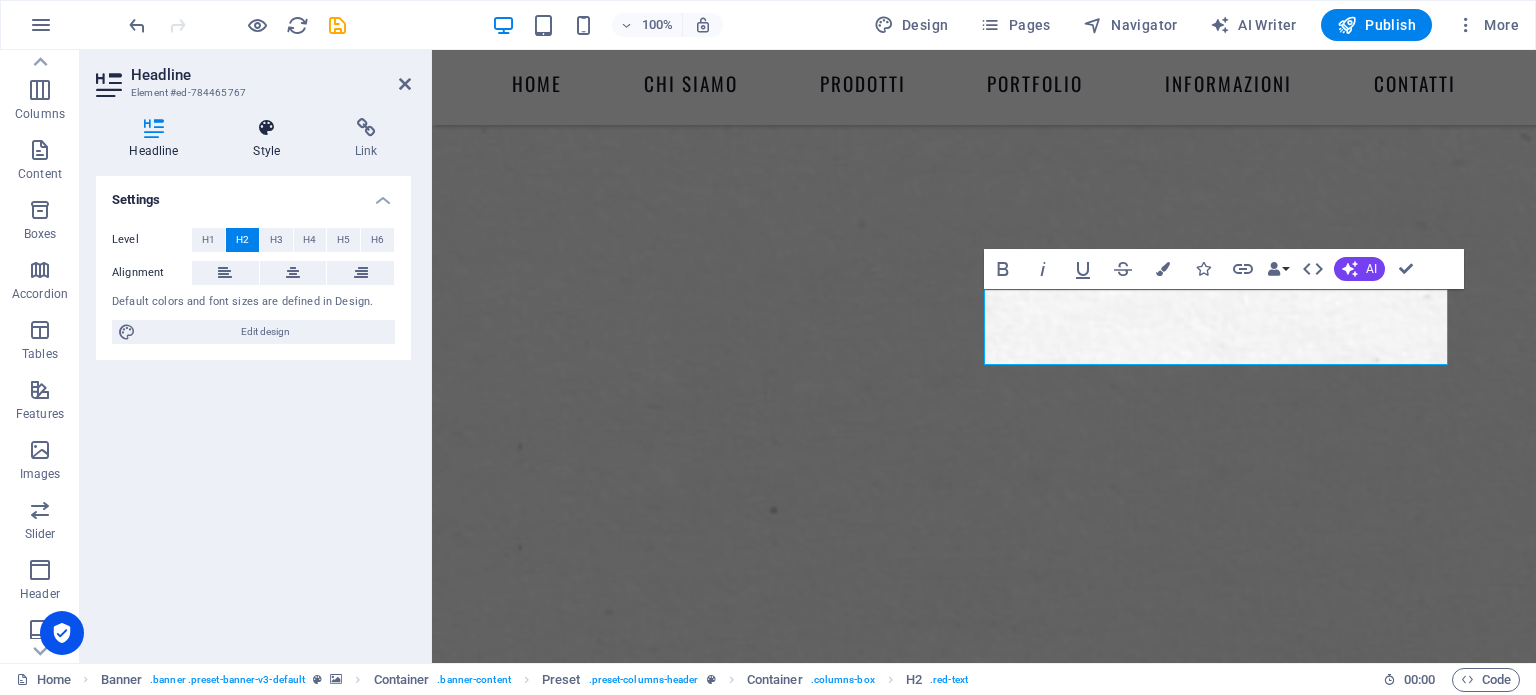 click at bounding box center (267, 128) 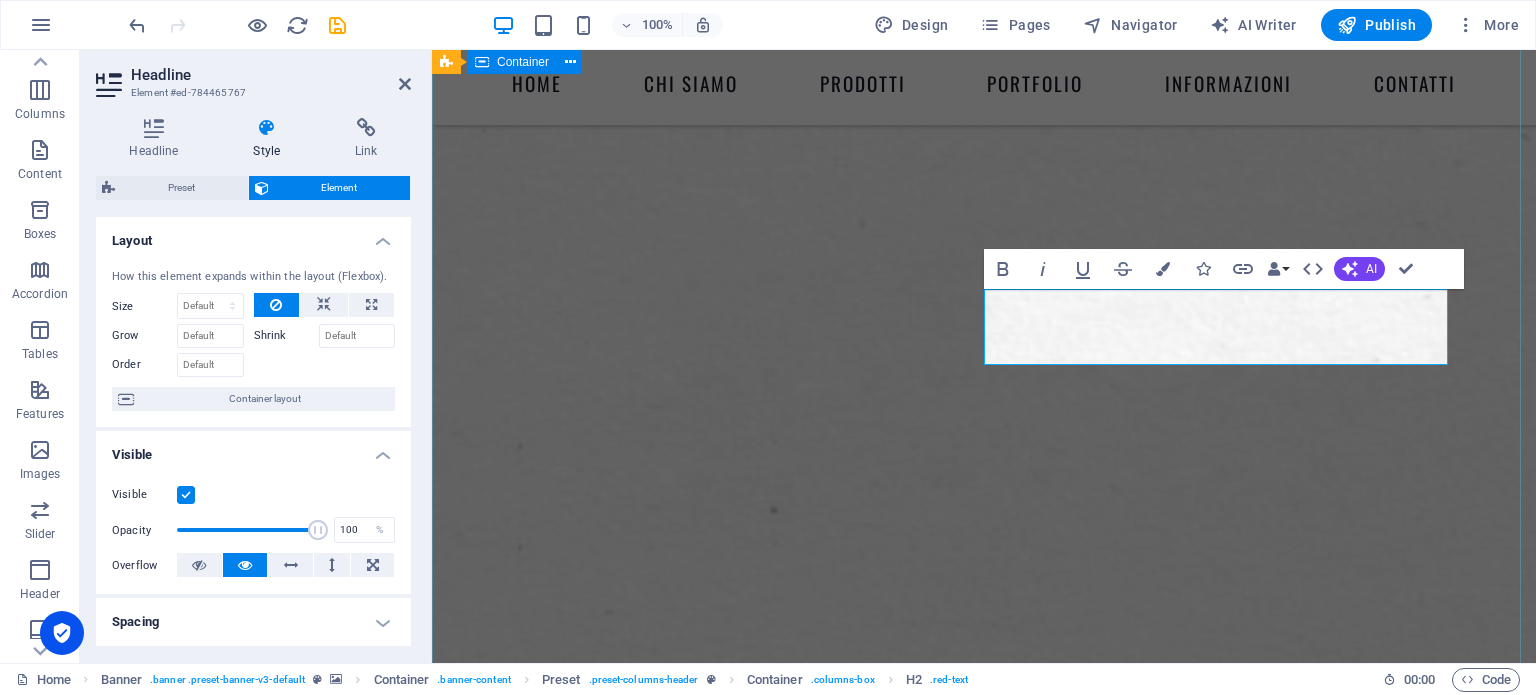 click on "Drop content here or  Add elements  Paste clipboard Drop content here or  Add elements  Paste clipboard WE PRINT YOUR WORK . brossure . WE PRINT YOUR ART . di che tipo di libro hai bisogno [DATE]?" at bounding box center [984, 2318] 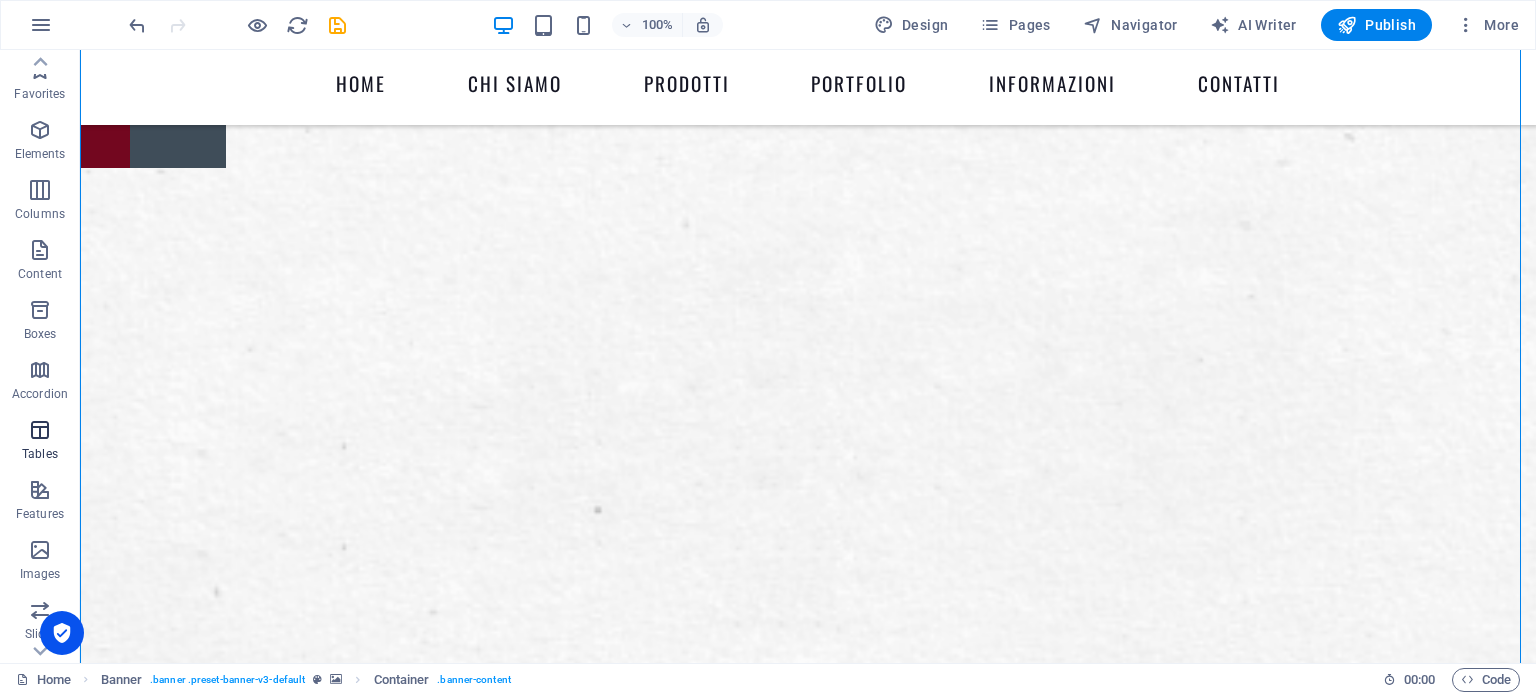 scroll, scrollTop: 100, scrollLeft: 0, axis: vertical 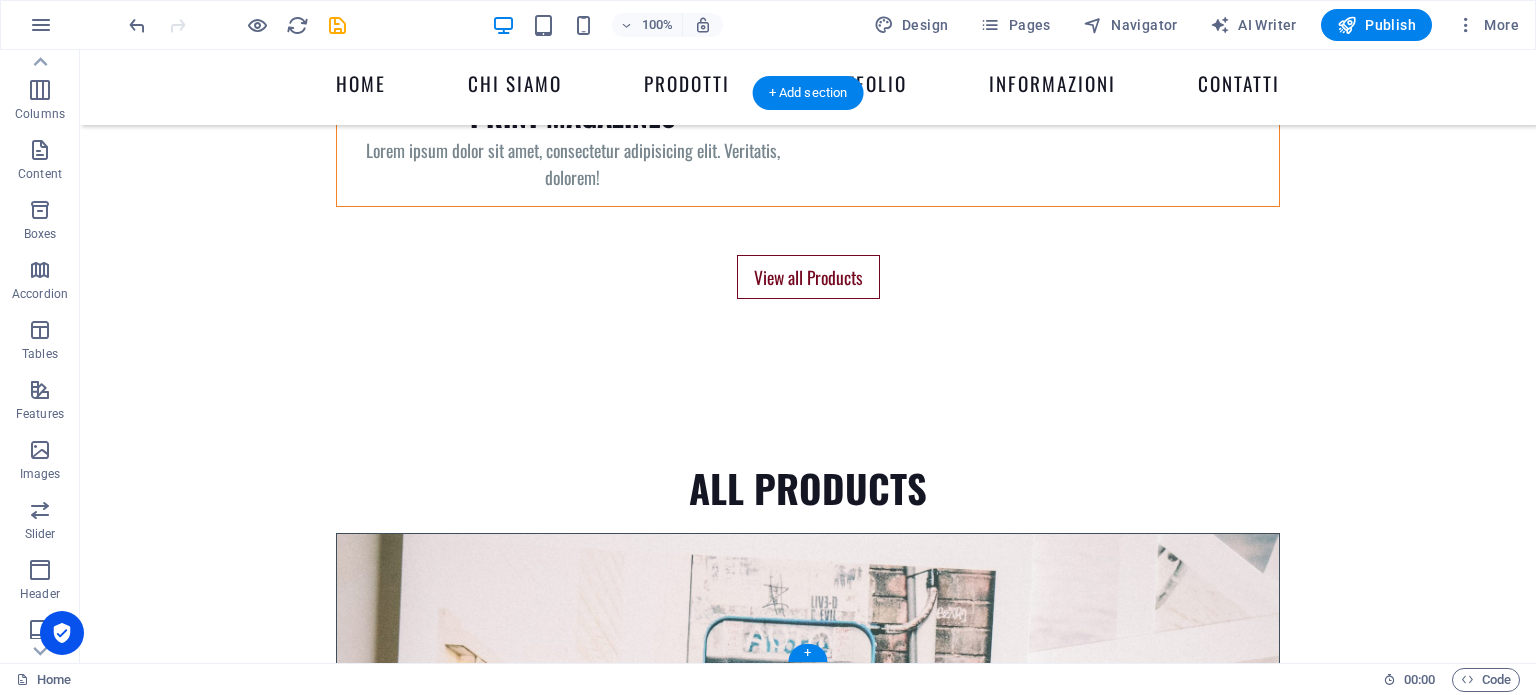 click at bounding box center [808, 8250] 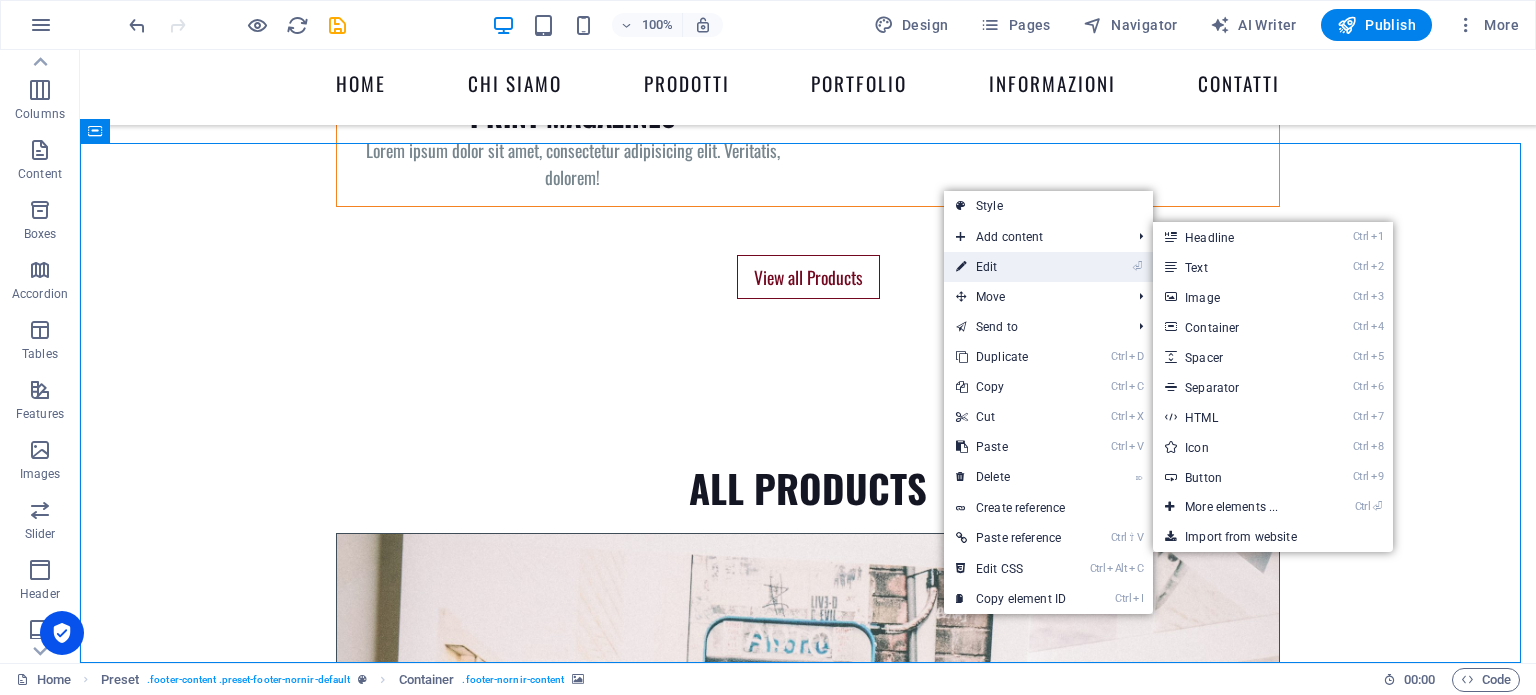 click on "⏎  Edit" at bounding box center [1011, 267] 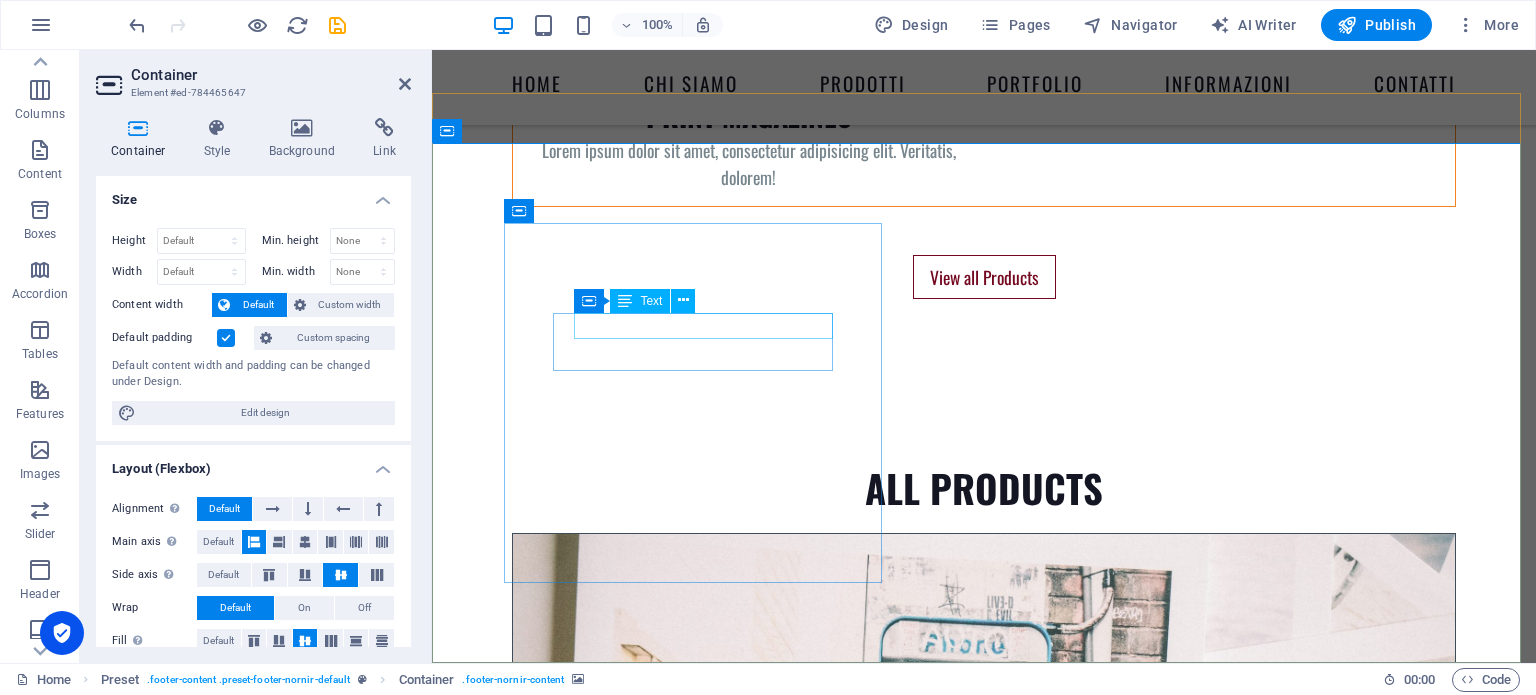click on "[STREET_ADDRESS][PERSON_NAME]" at bounding box center (984, 8719) 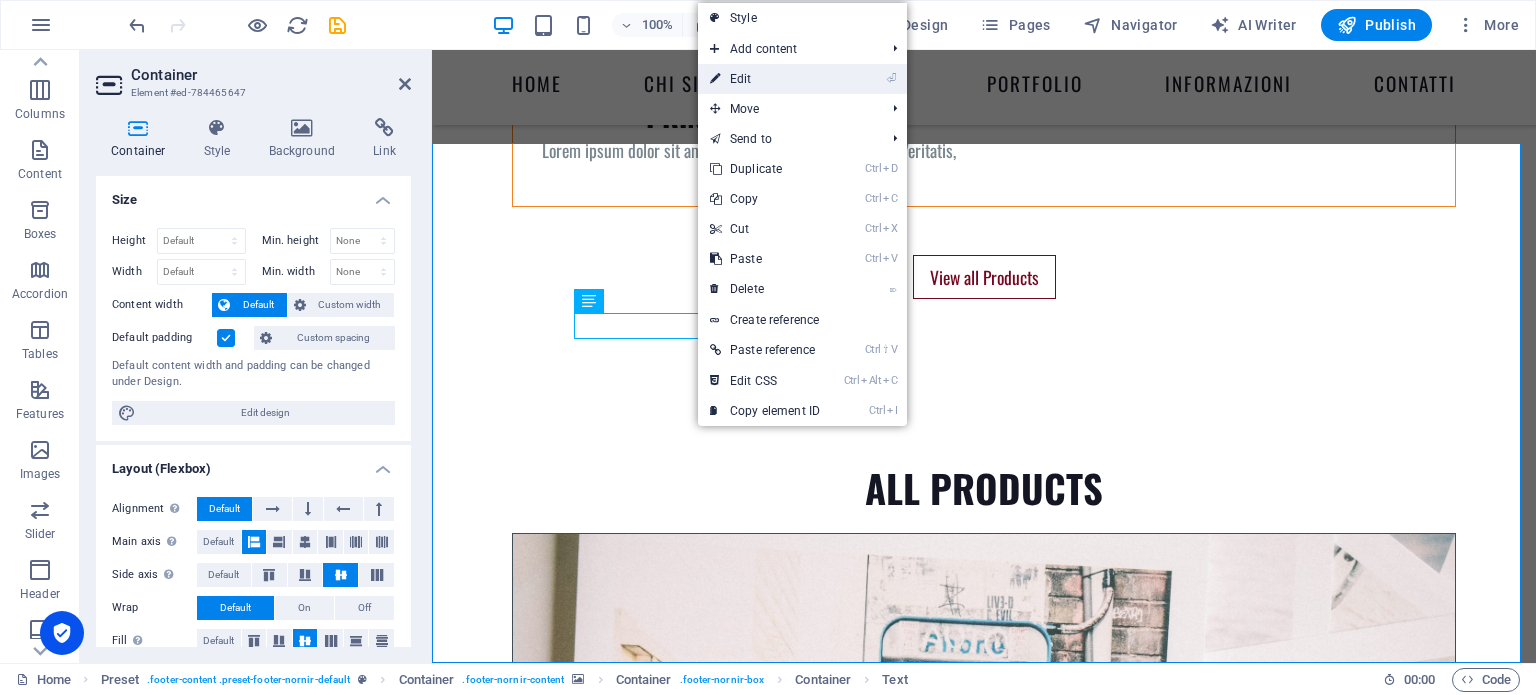 click on "⏎  Edit" at bounding box center (765, 79) 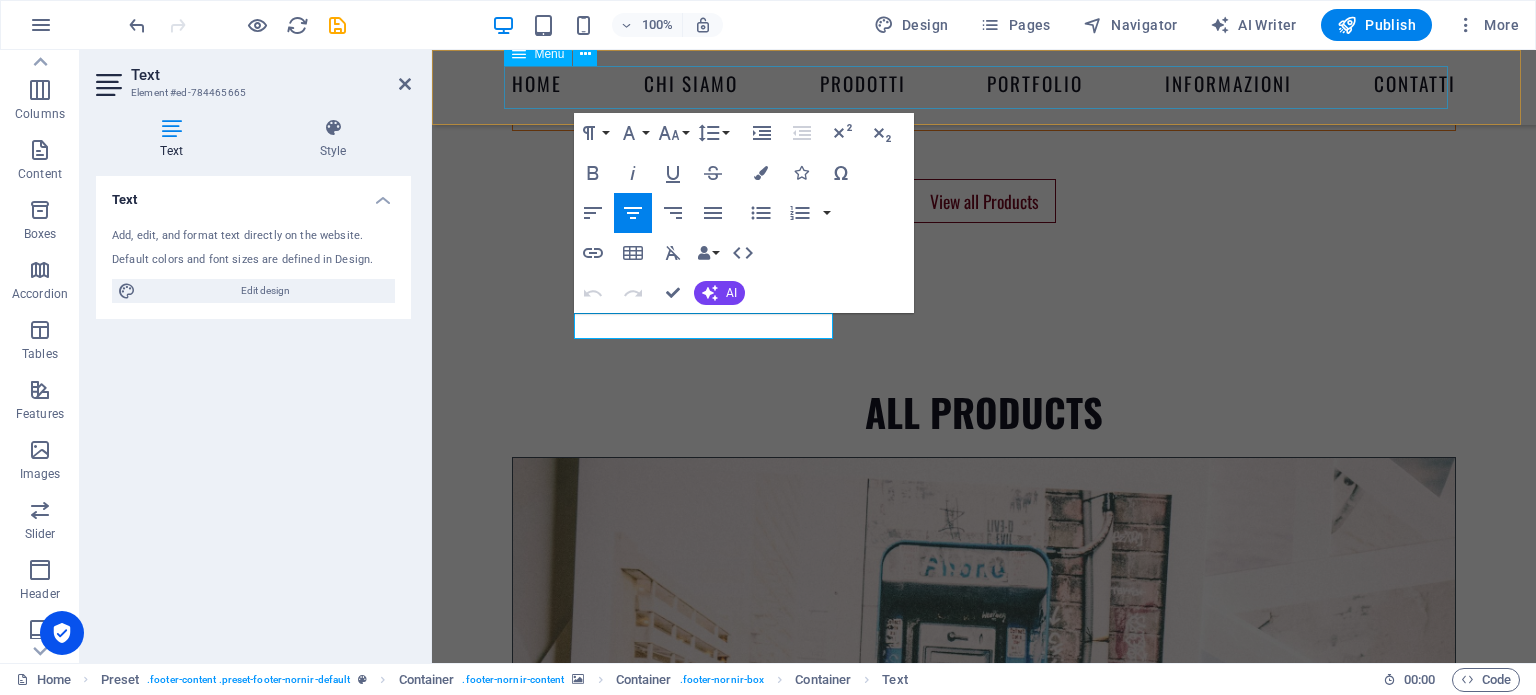 type 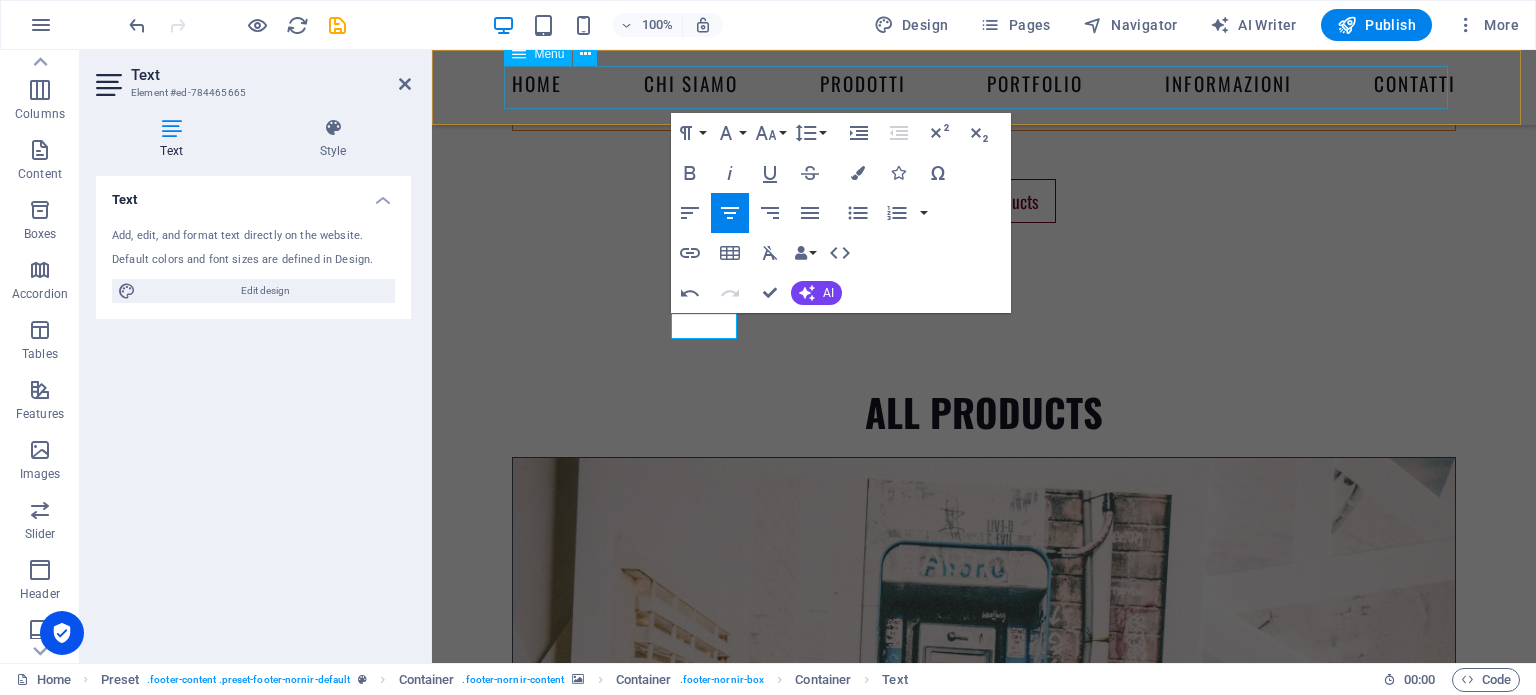 scroll, scrollTop: 0, scrollLeft: 0, axis: both 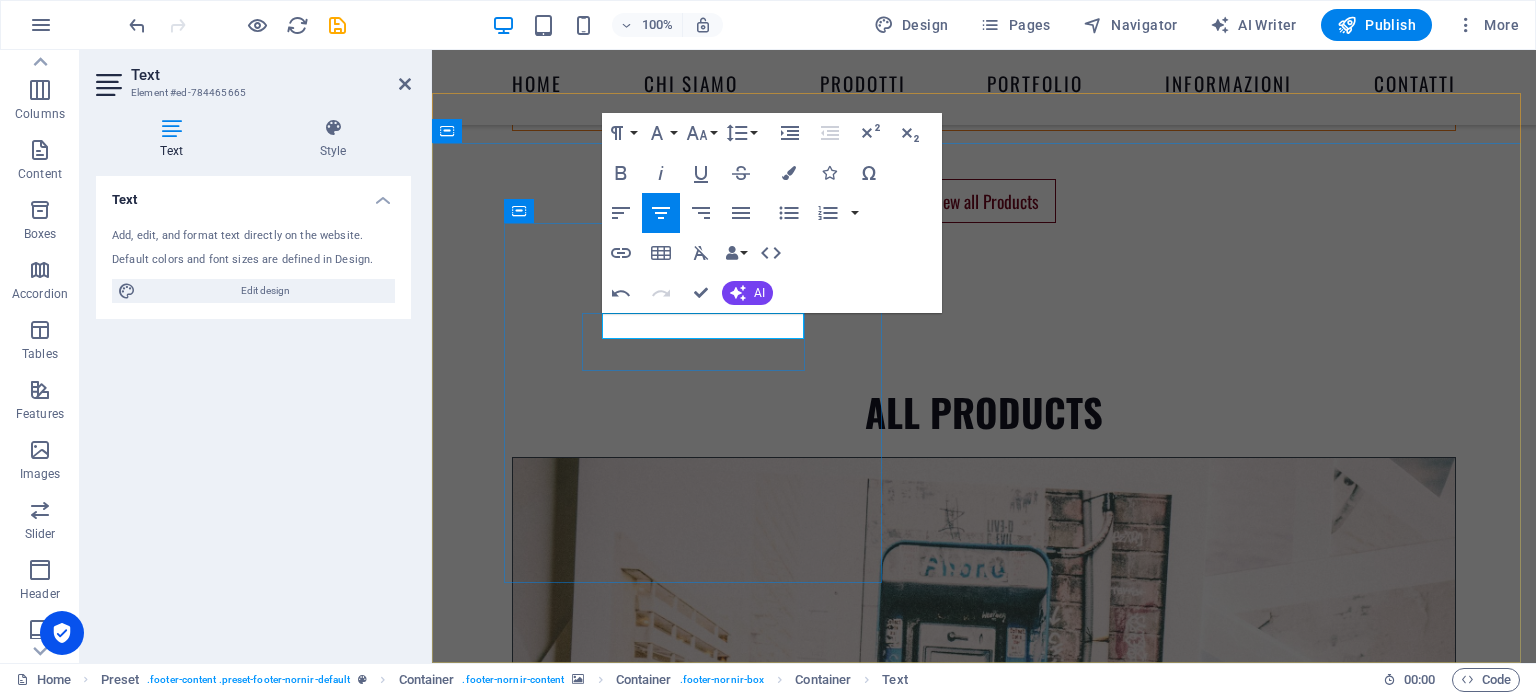 click on "[STREET_ADDRESS]" at bounding box center (984, 8643) 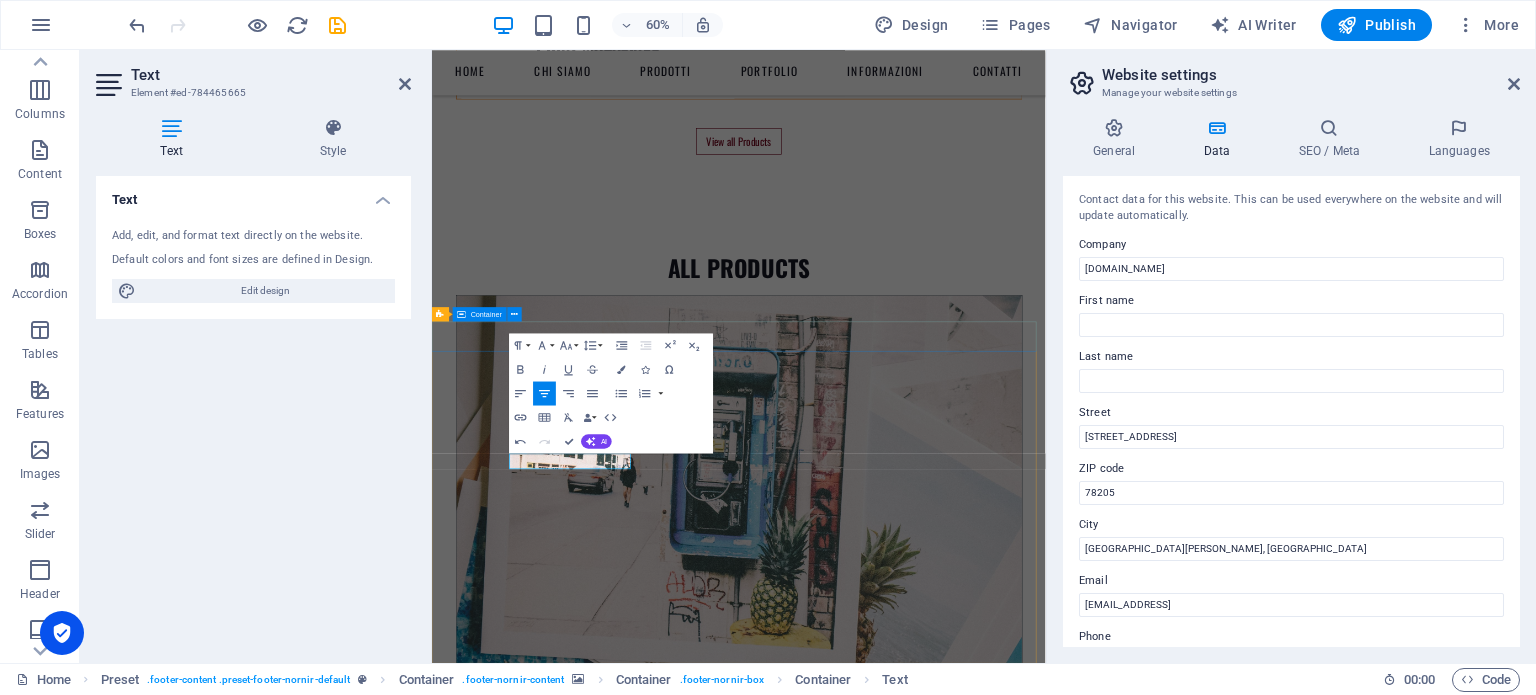 scroll, scrollTop: 6589, scrollLeft: 0, axis: vertical 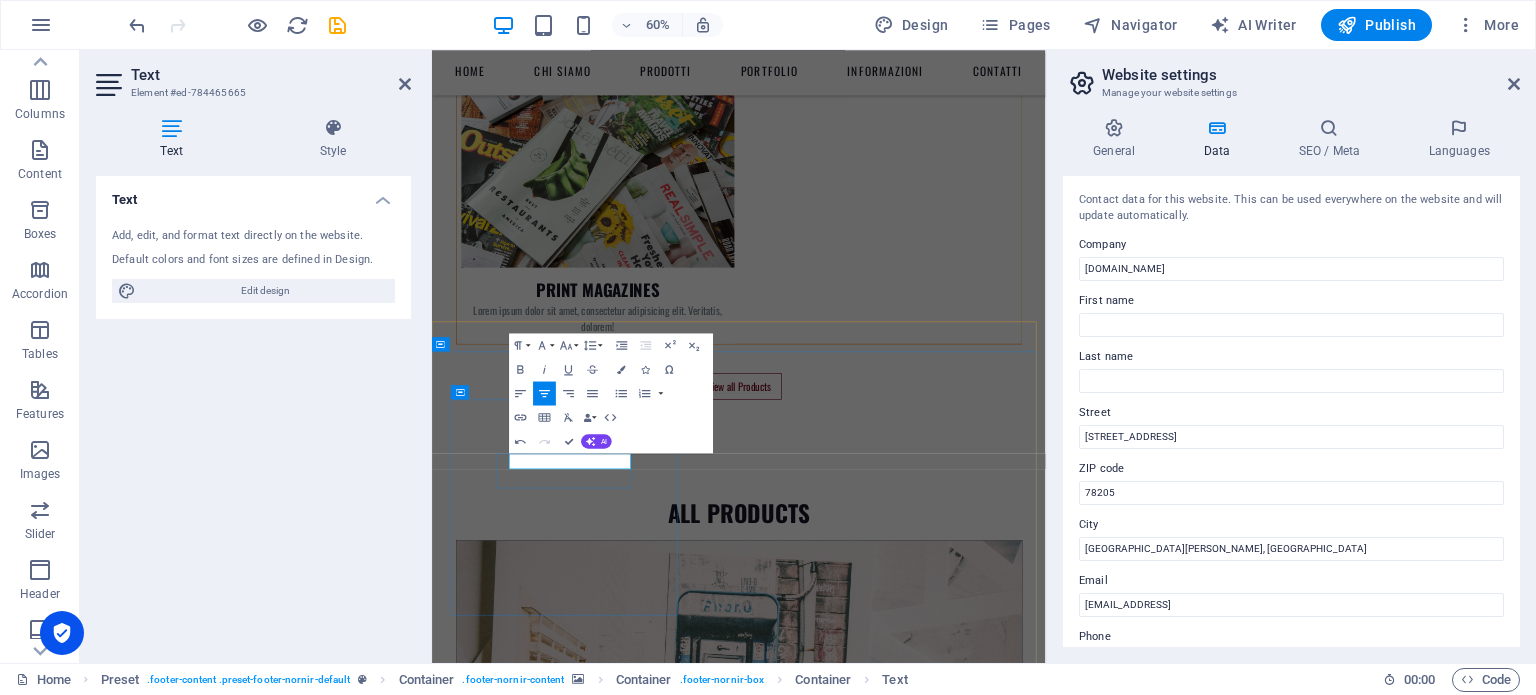 click on "[STREET_ADDRESS]" at bounding box center [943, 9052] 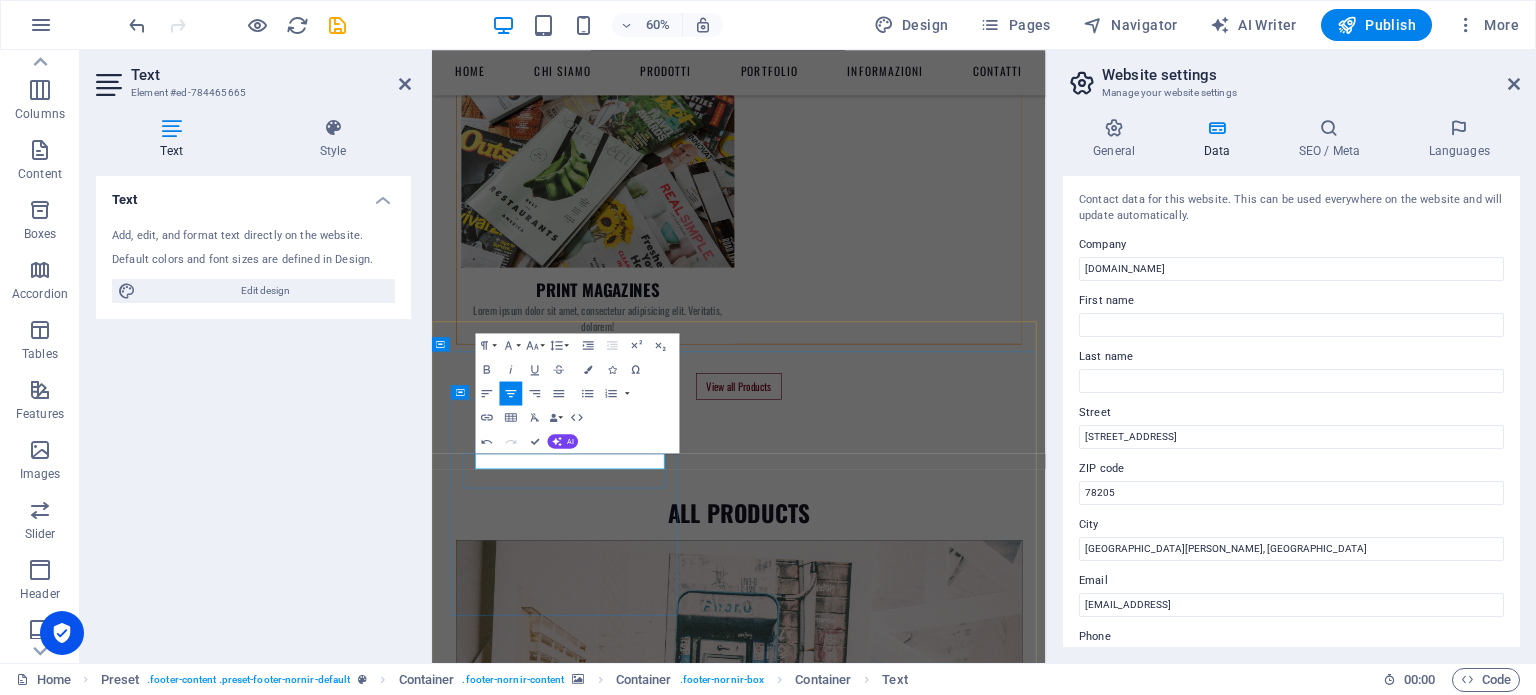click on "[STREET_ADDRESS]" at bounding box center (943, 9052) 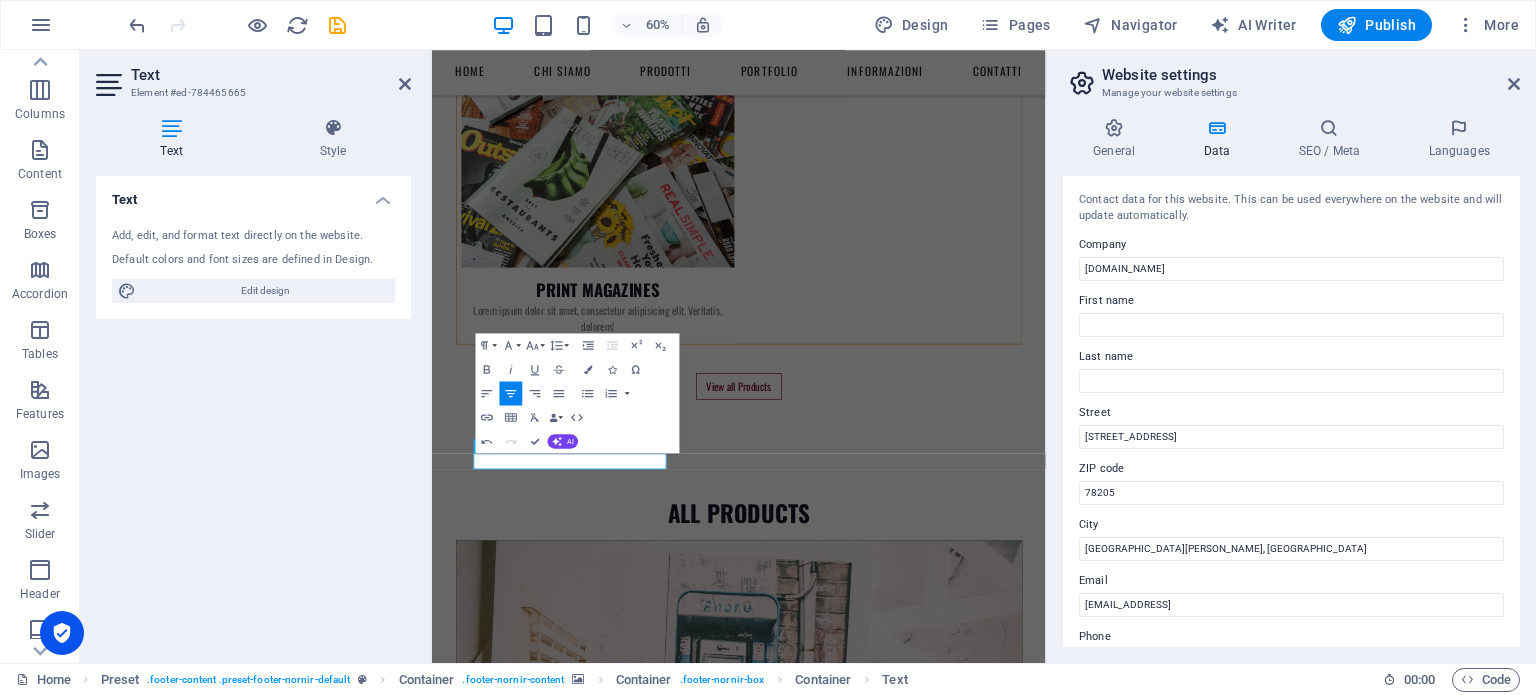 scroll, scrollTop: 6616, scrollLeft: 0, axis: vertical 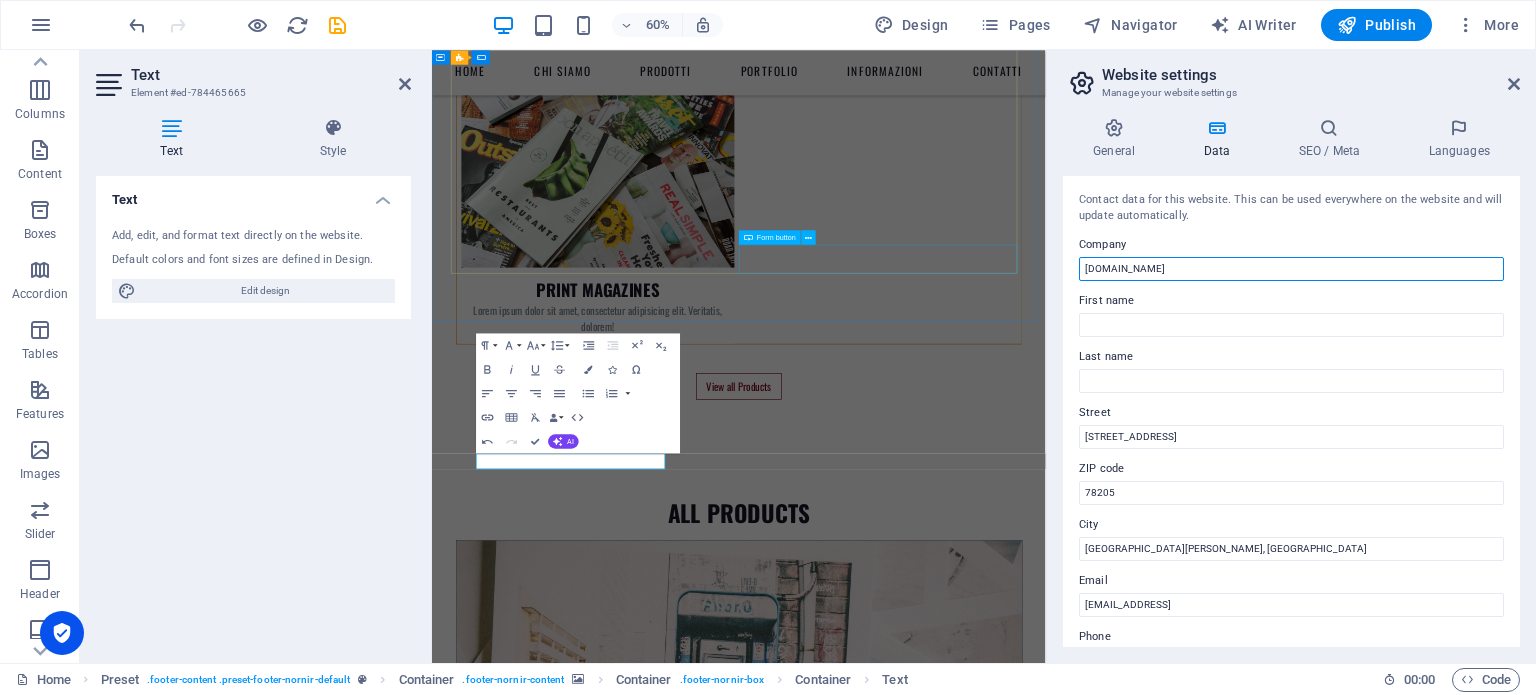 drag, startPoint x: 1646, startPoint y: 311, endPoint x: 1151, endPoint y: 411, distance: 505 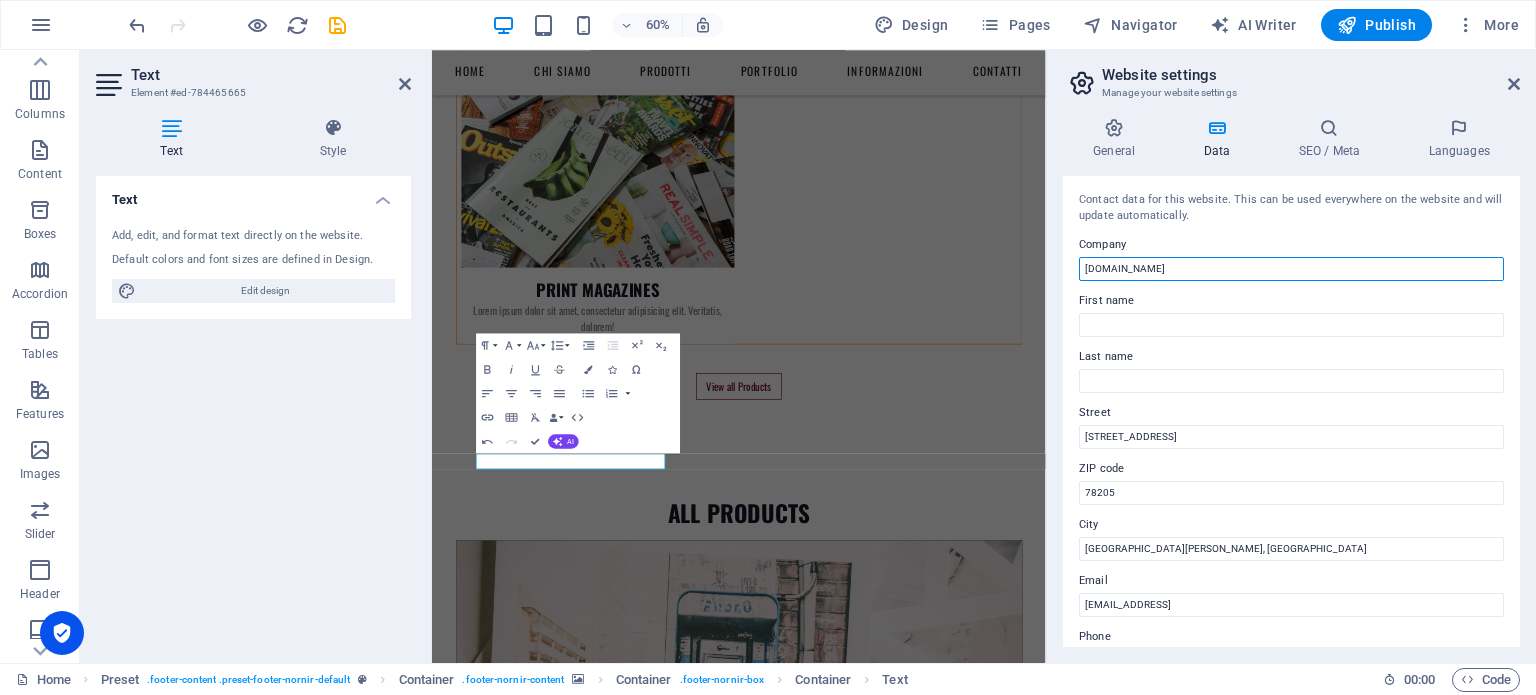 click on "[DOMAIN_NAME]" at bounding box center [1291, 269] 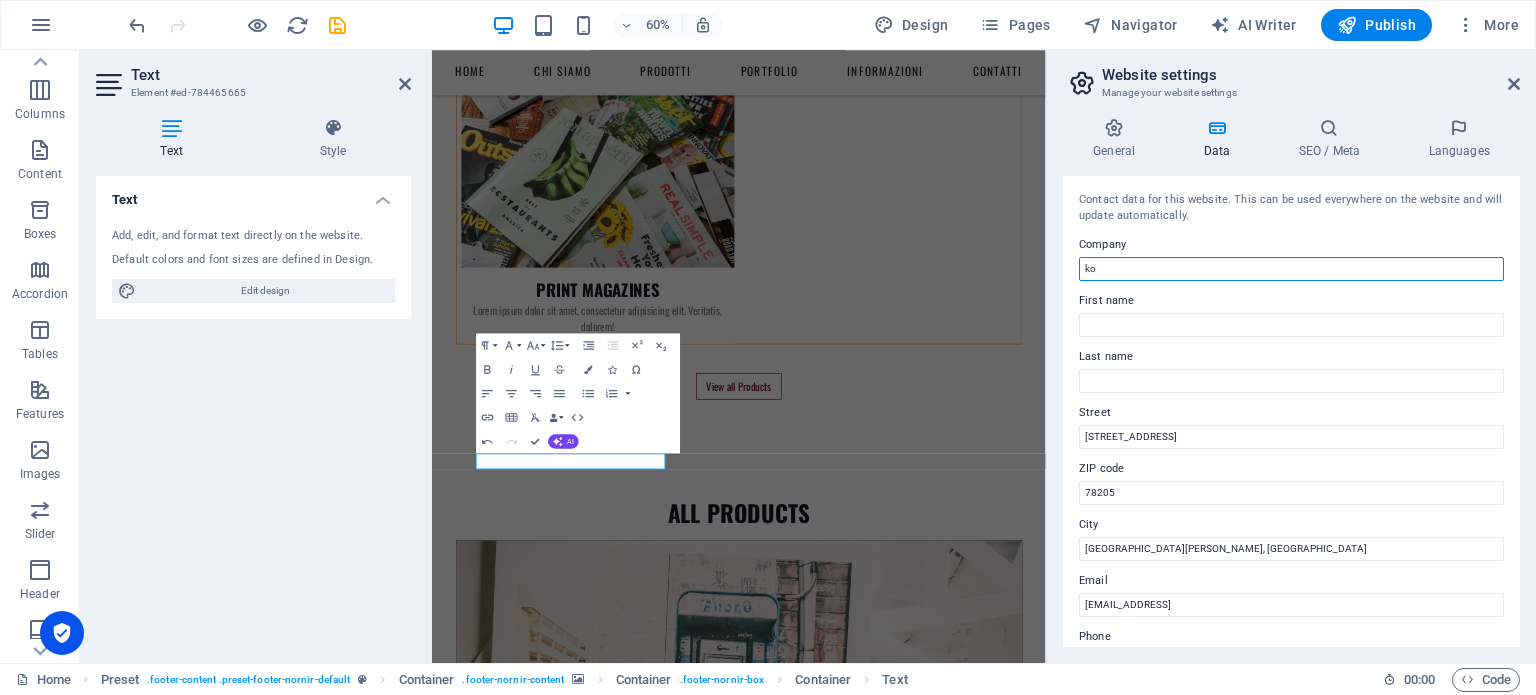 type on "k" 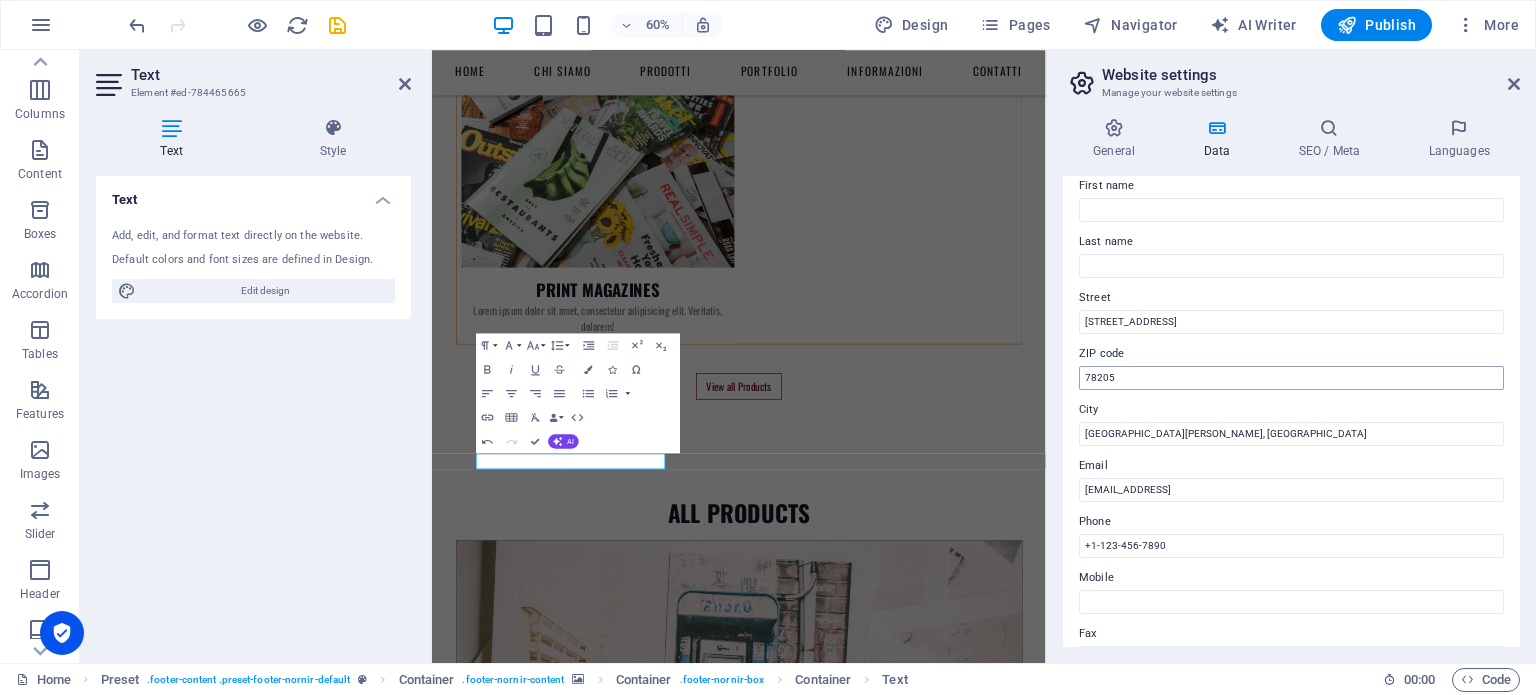 scroll, scrollTop: 200, scrollLeft: 0, axis: vertical 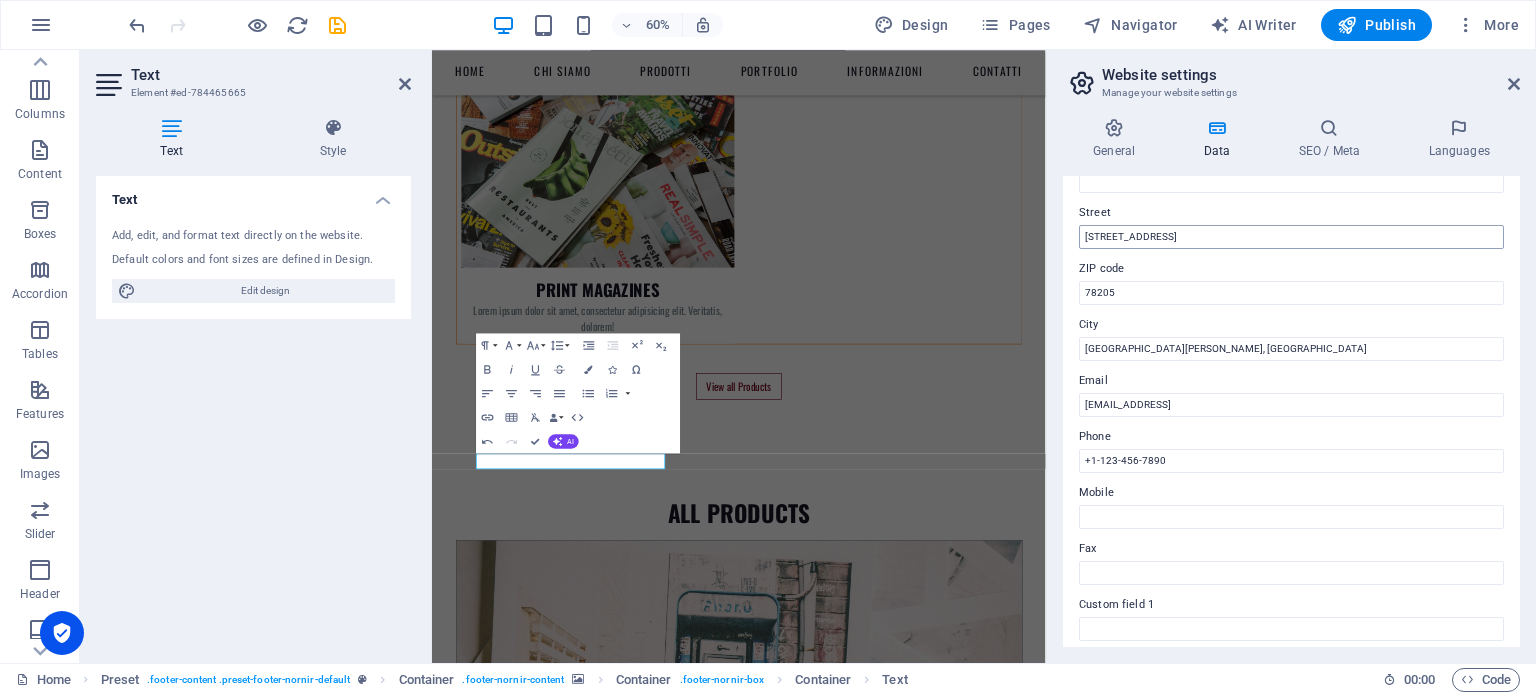 type on "Kore Spa" 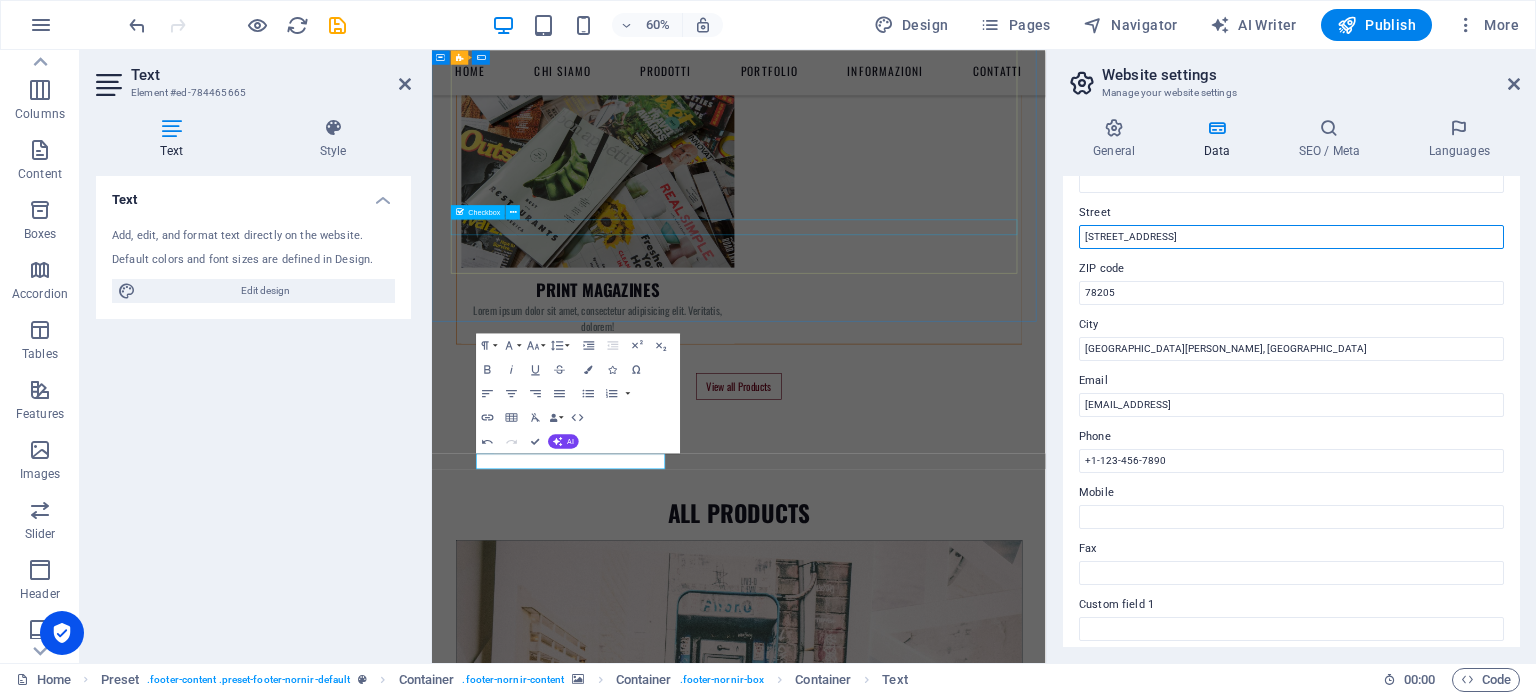 drag, startPoint x: 1610, startPoint y: 292, endPoint x: 1341, endPoint y: 337, distance: 272.73798 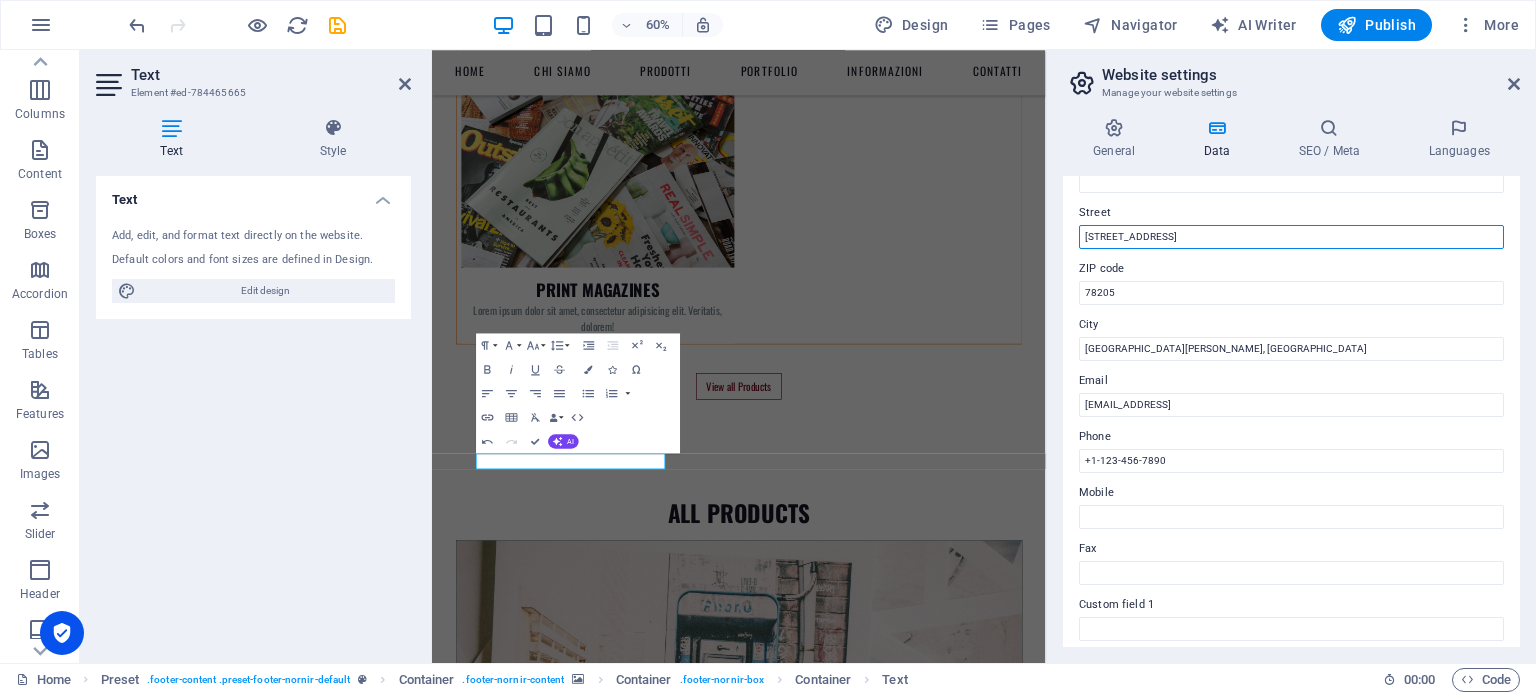 click on "[STREET_ADDRESS]" at bounding box center [1291, 237] 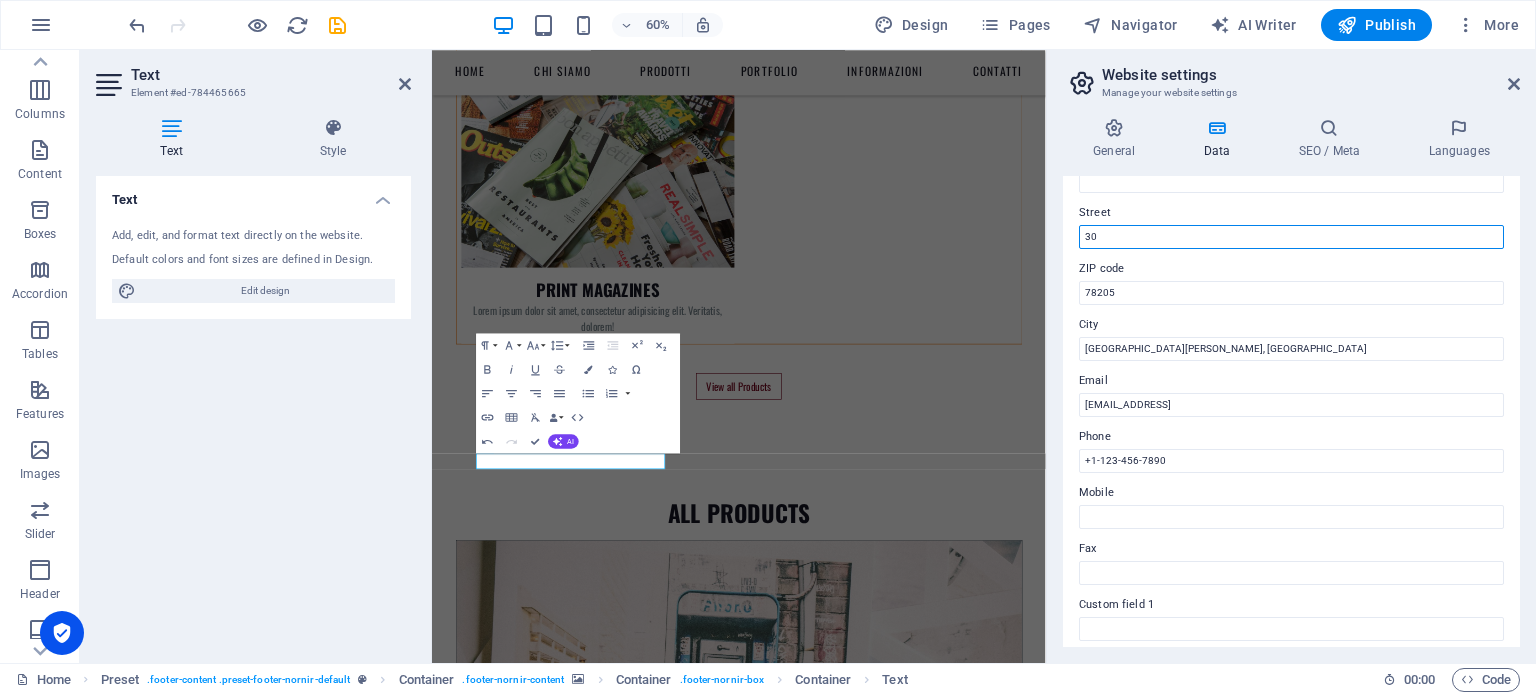 type on "3" 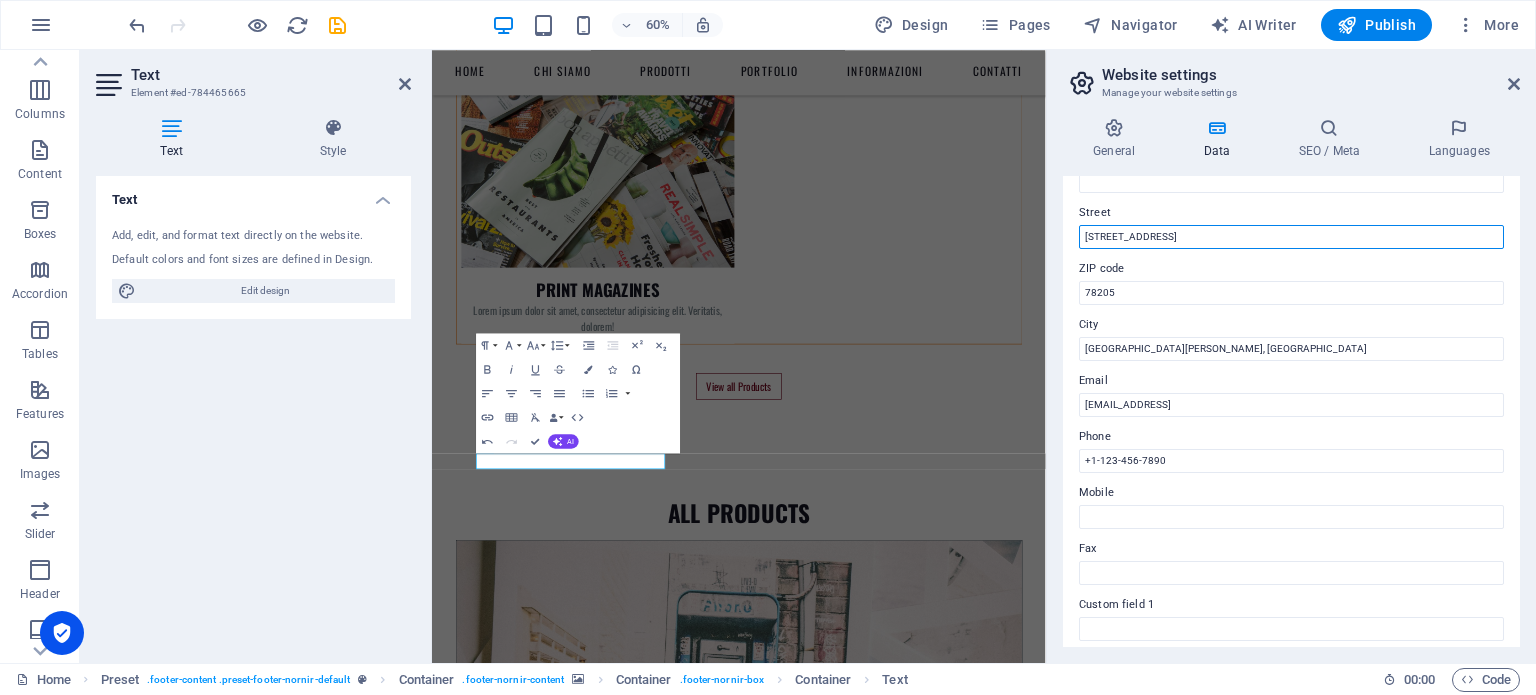 type on "[STREET_ADDRESS]" 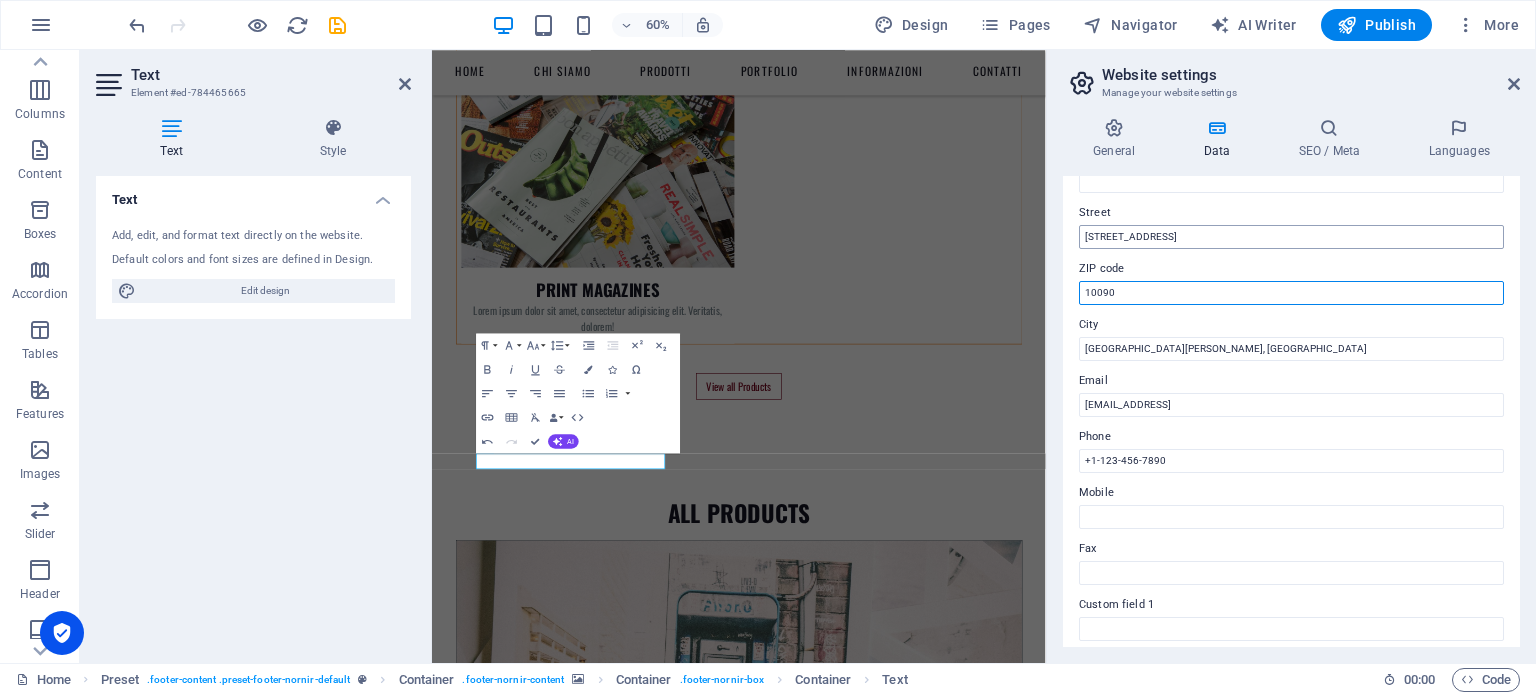 type on "10090" 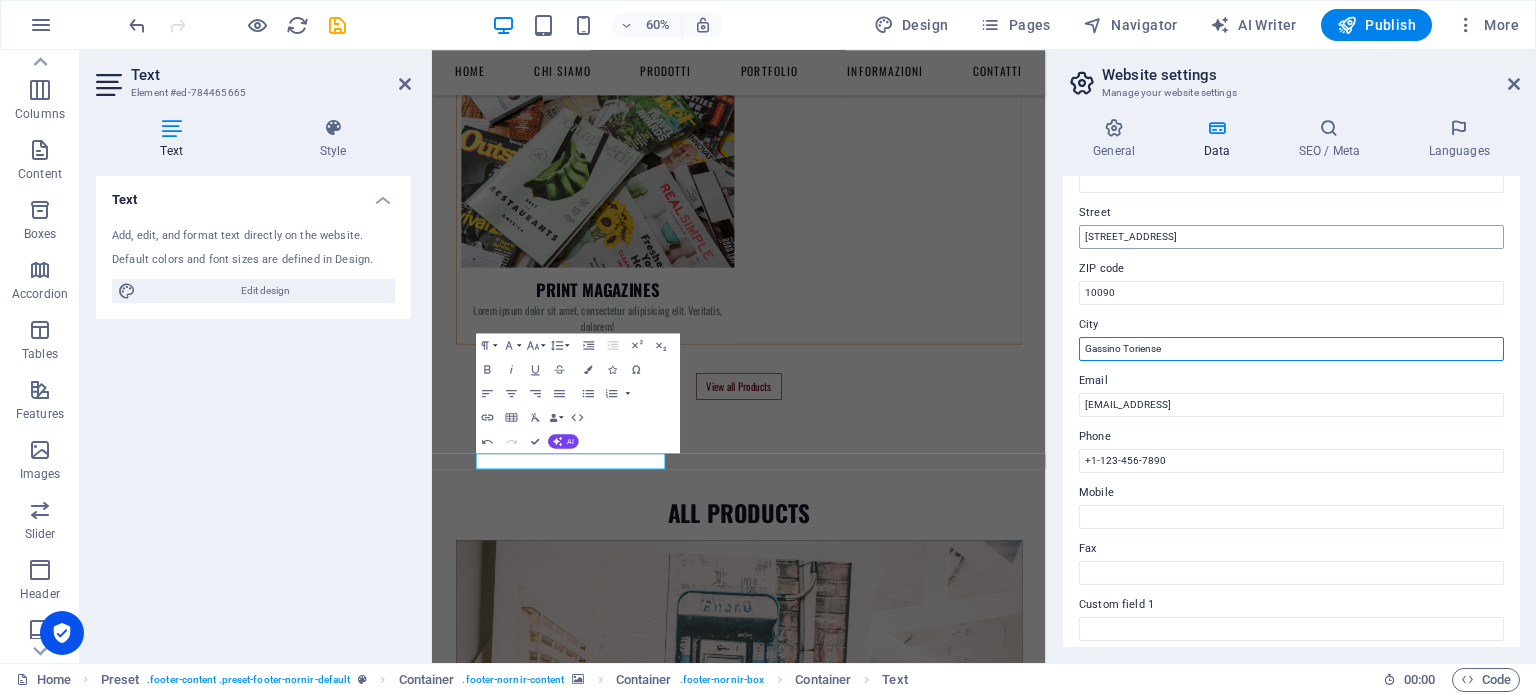 type on "Gassino Toriense" 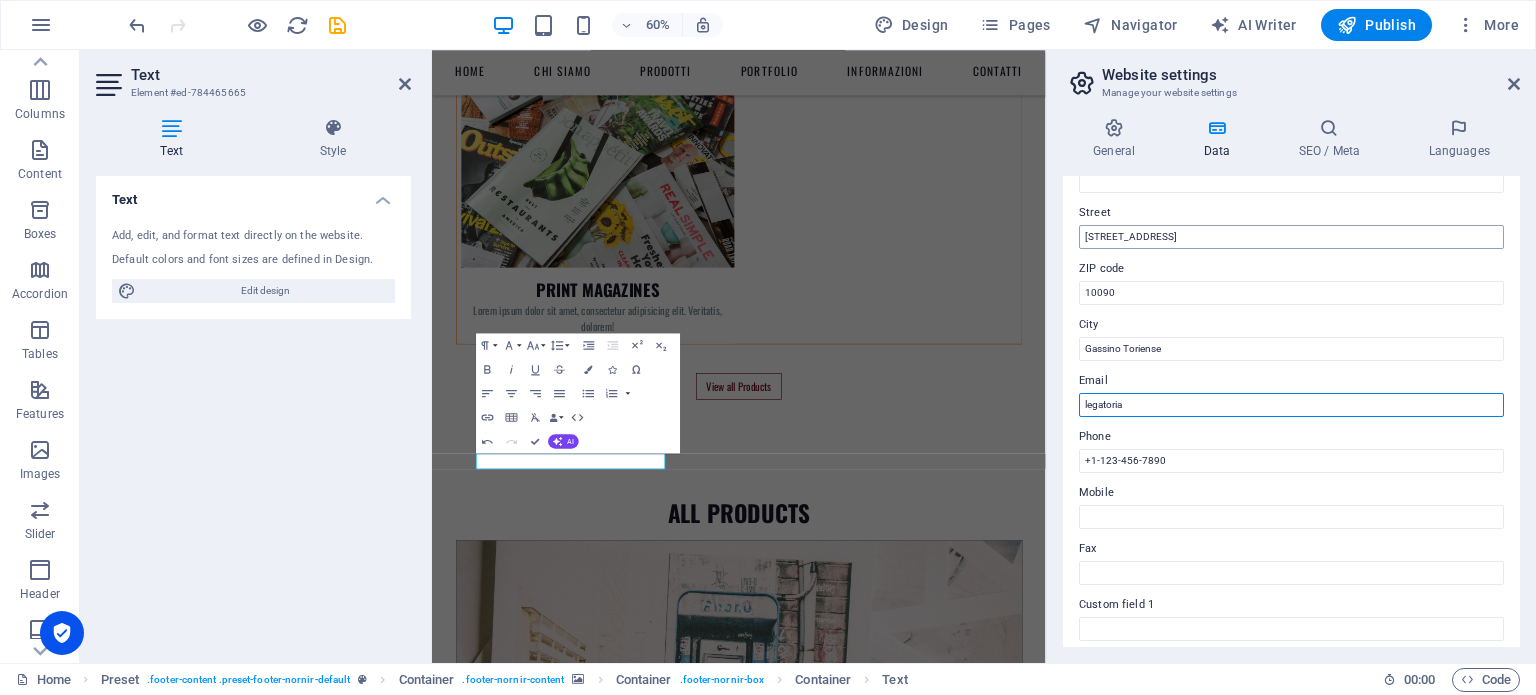 scroll, scrollTop: 6563, scrollLeft: 0, axis: vertical 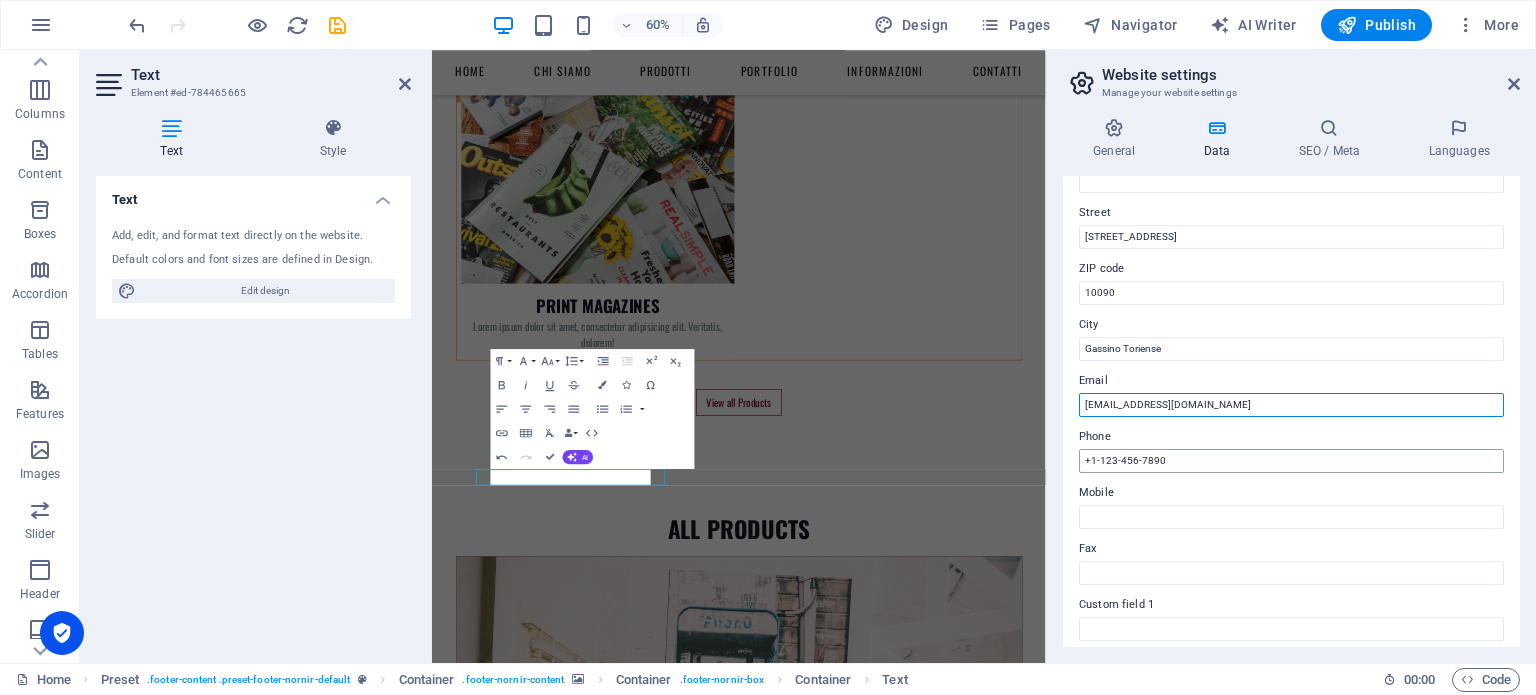 type on "[EMAIL_ADDRESS][DOMAIN_NAME]" 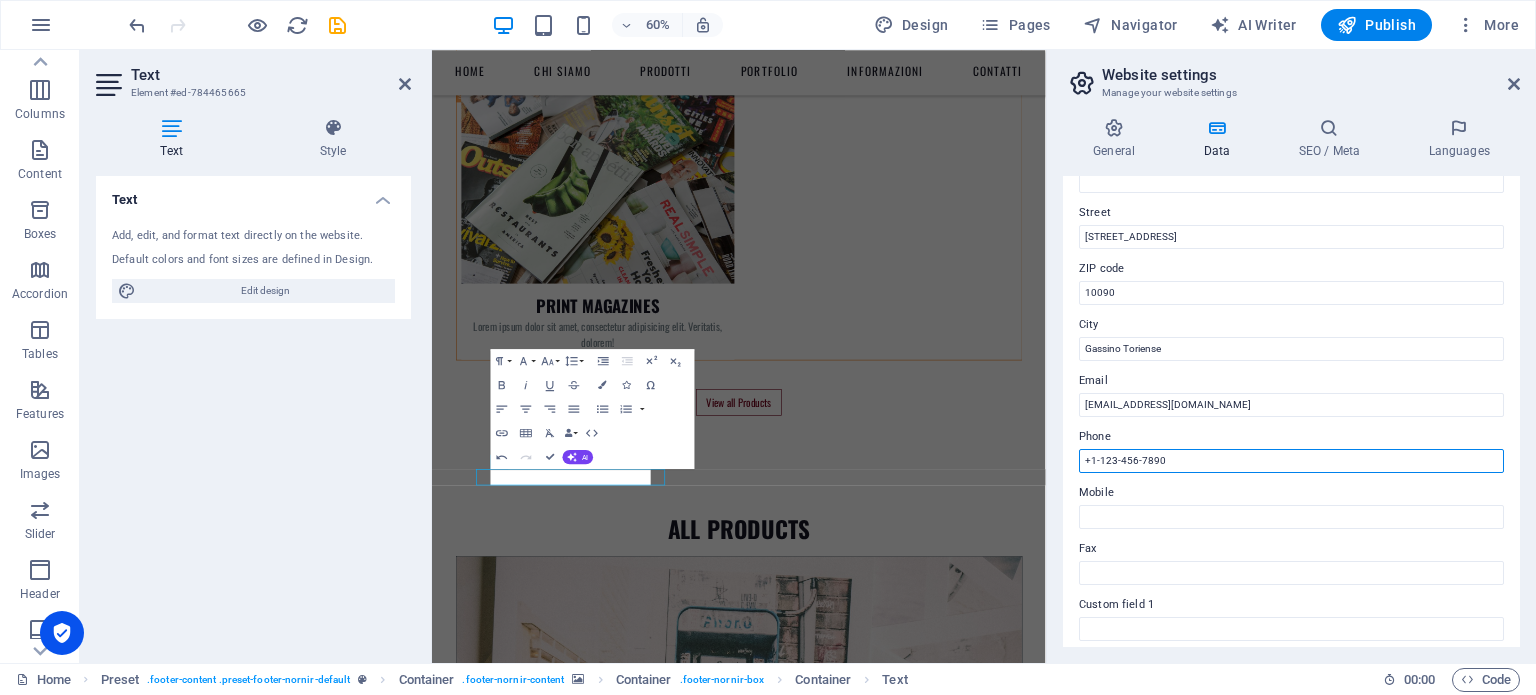 drag, startPoint x: 1607, startPoint y: 514, endPoint x: 1362, endPoint y: 699, distance: 307.00162 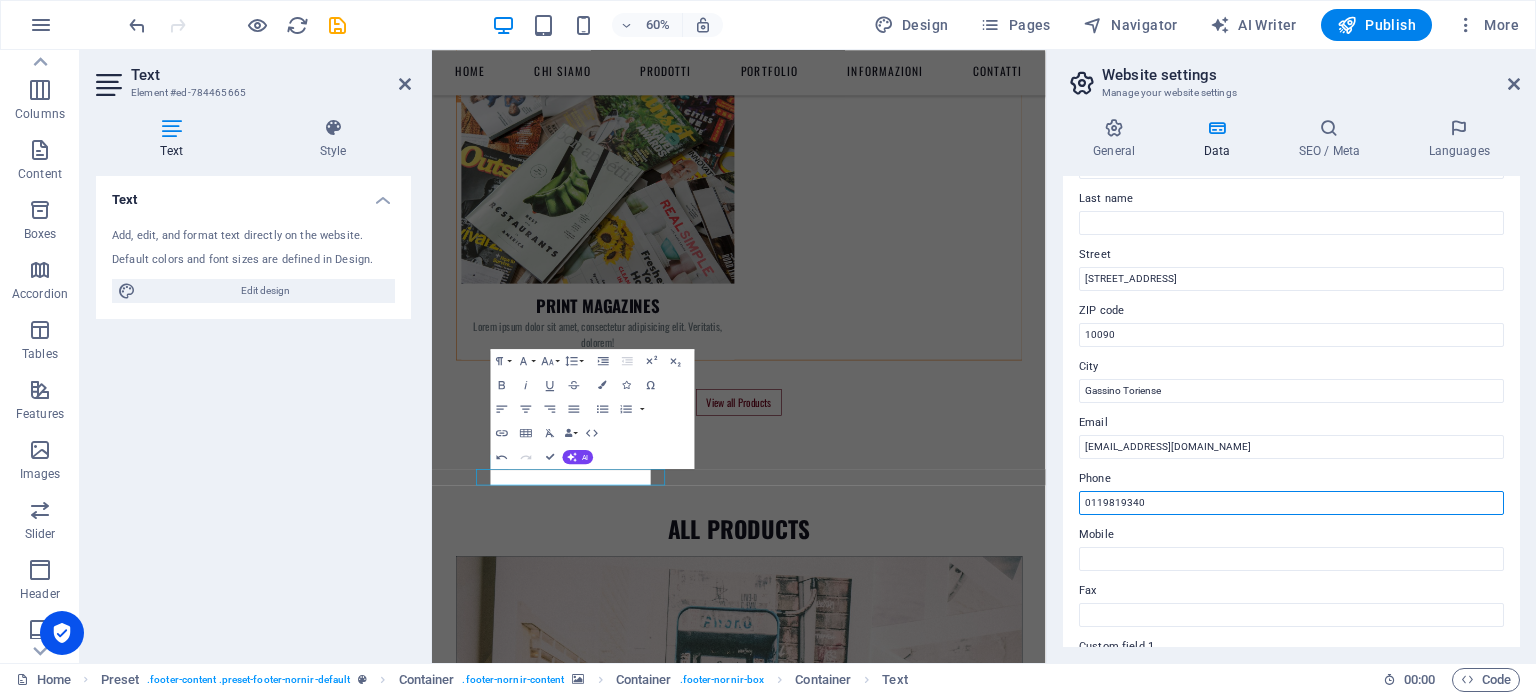 scroll, scrollTop: 89, scrollLeft: 0, axis: vertical 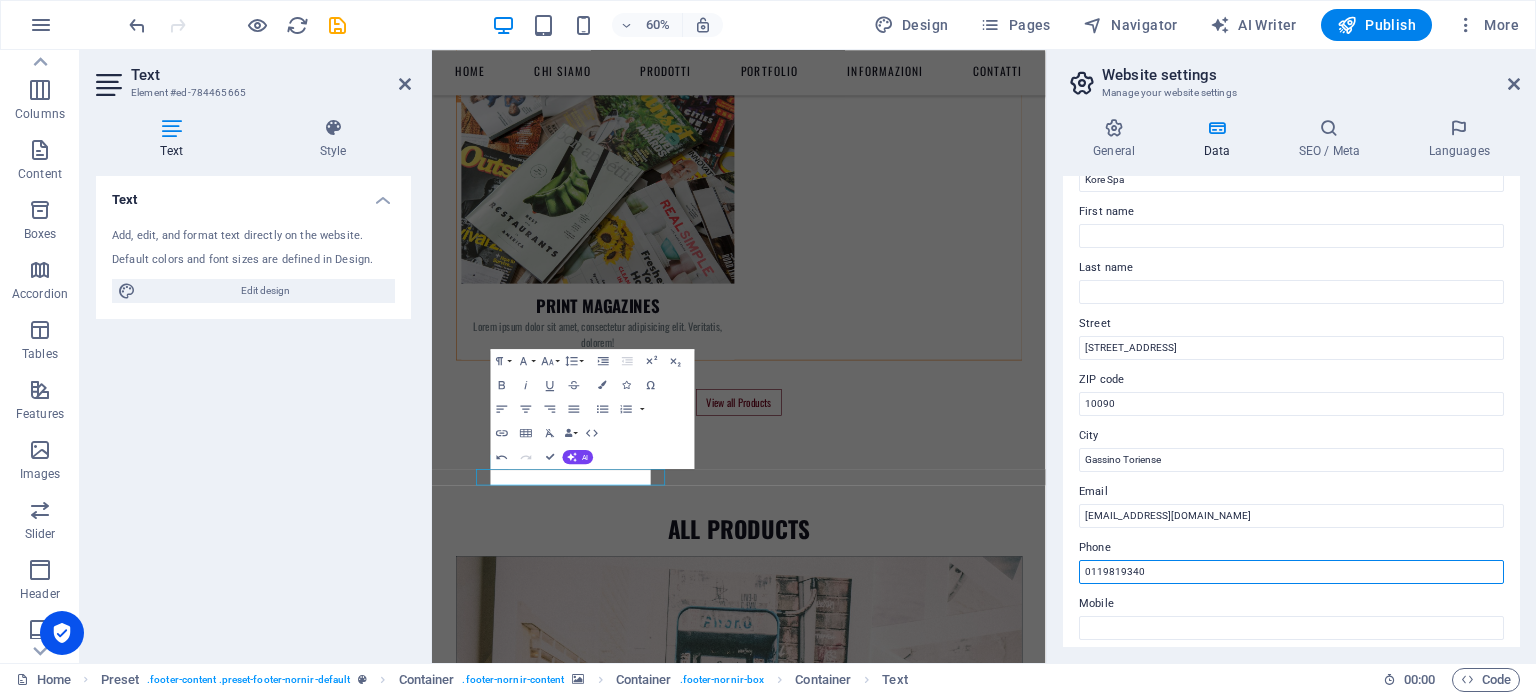click on "0119819340" at bounding box center (1291, 572) 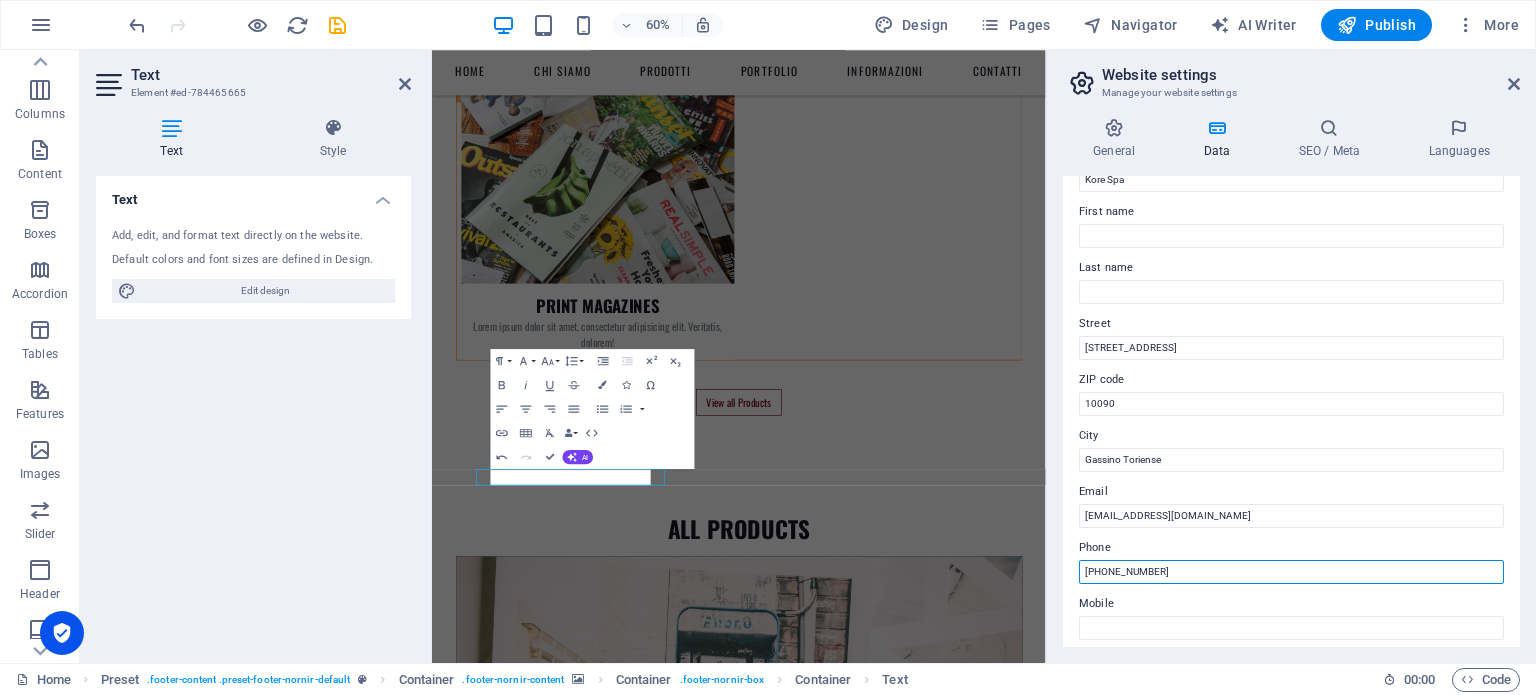 type on "[PHONE_NUMBER]" 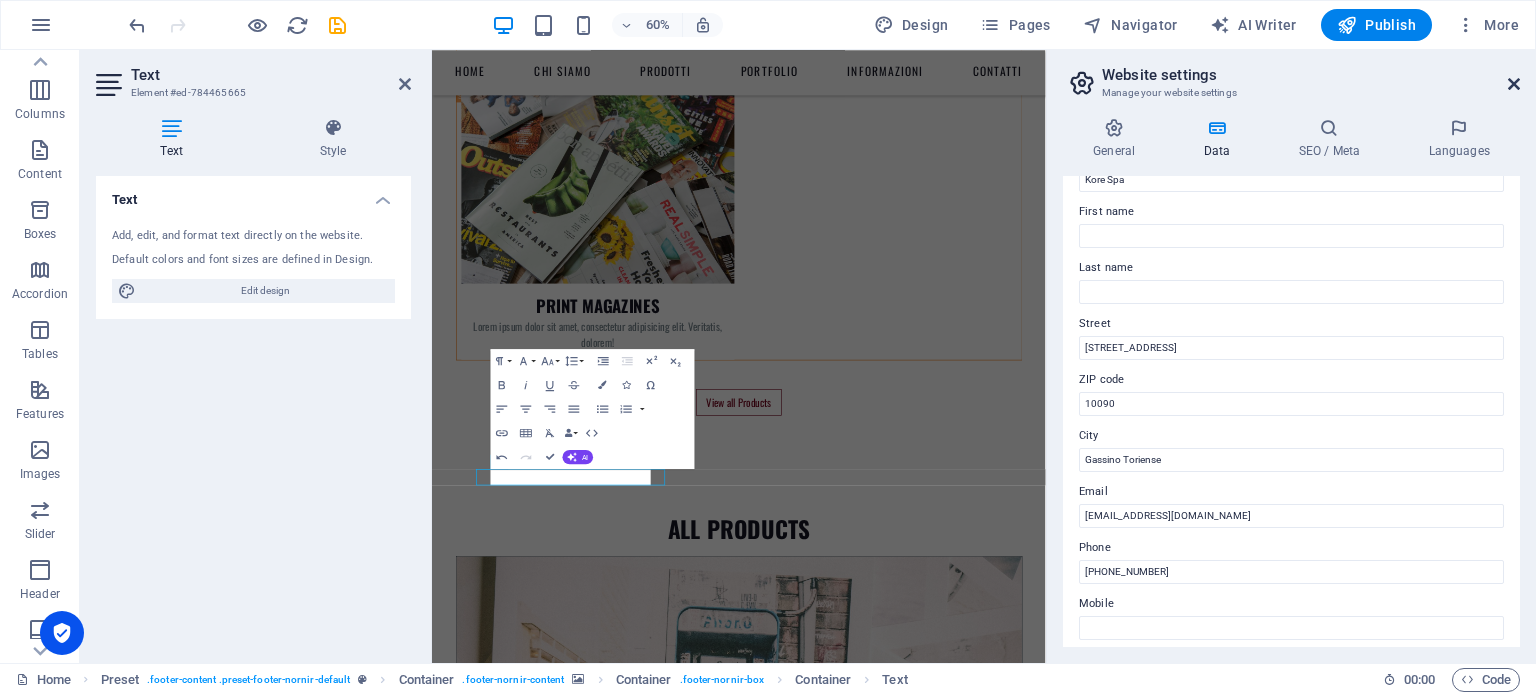 click at bounding box center [1514, 84] 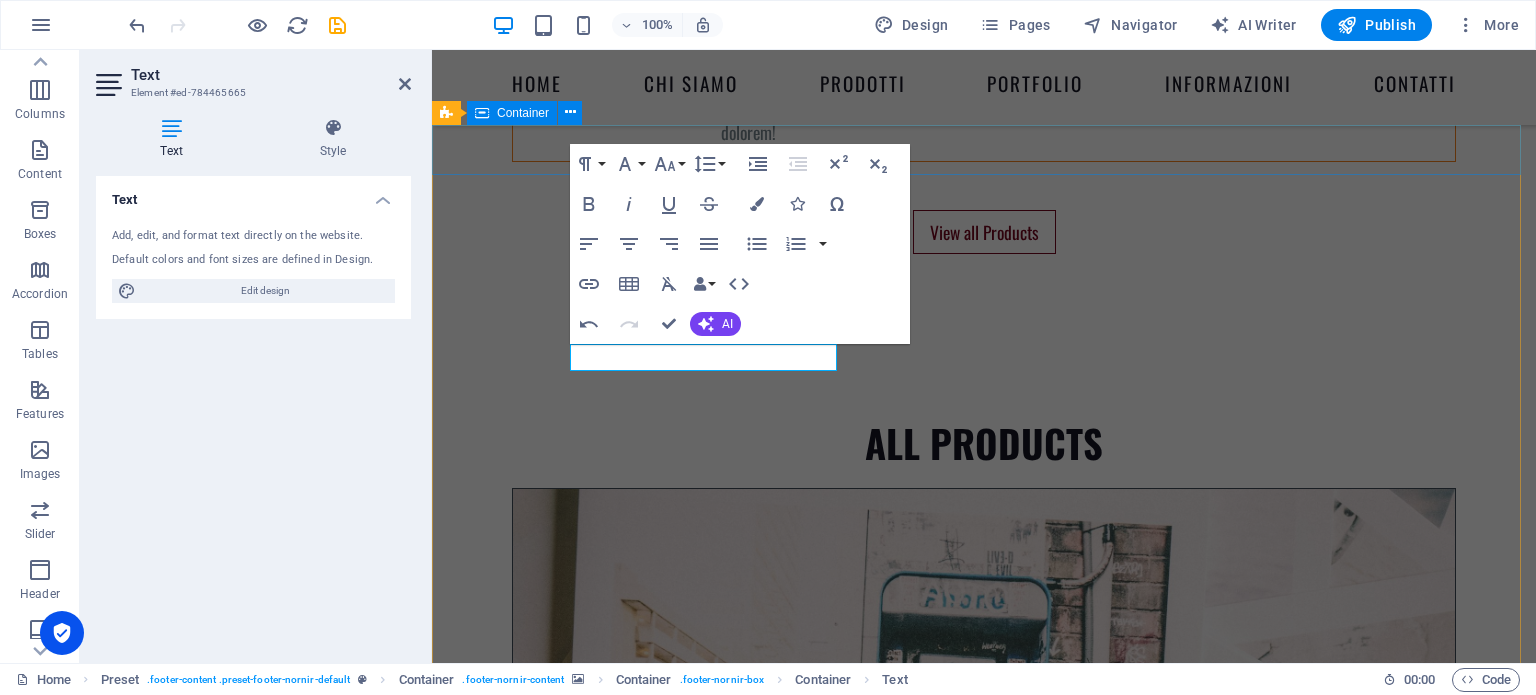 click on "Drop content here or  Add elements  Paste clipboard" at bounding box center [984, 7966] 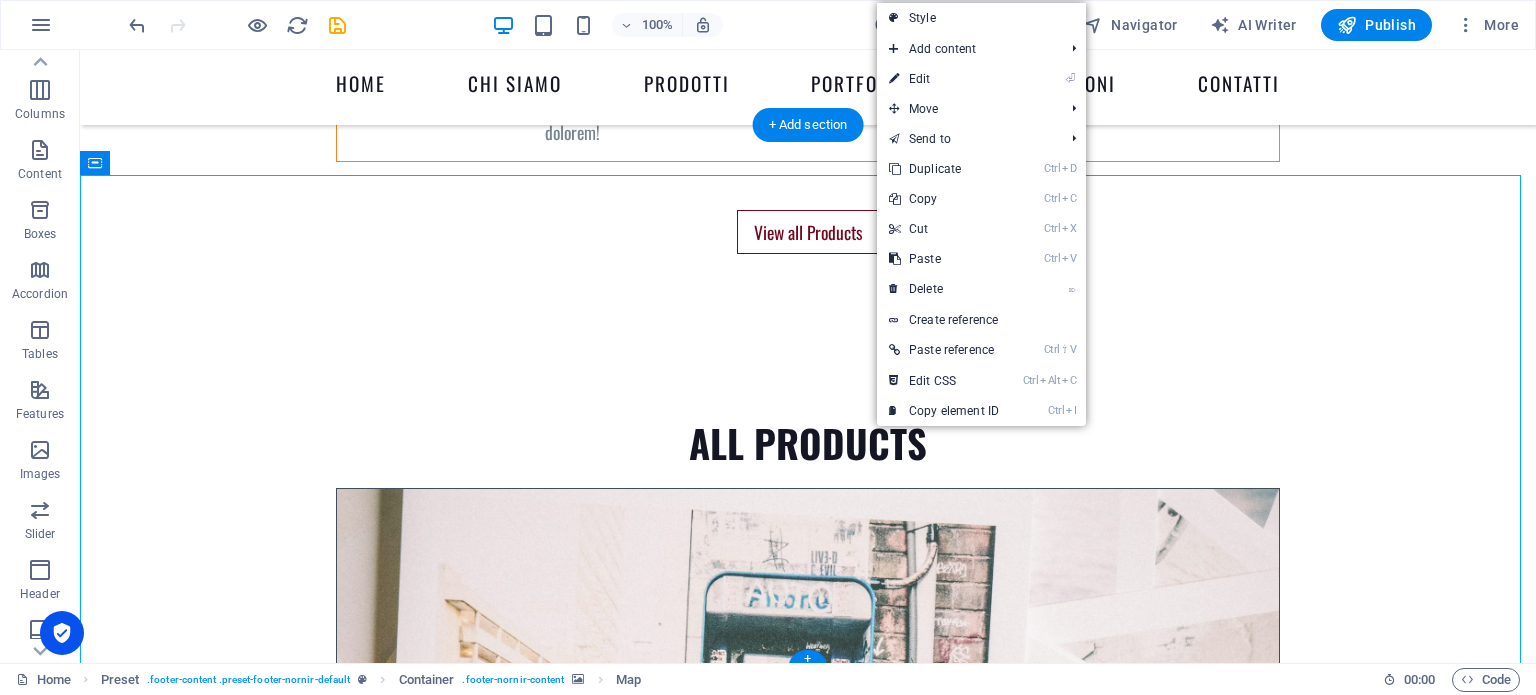 click at bounding box center [808, 8192] 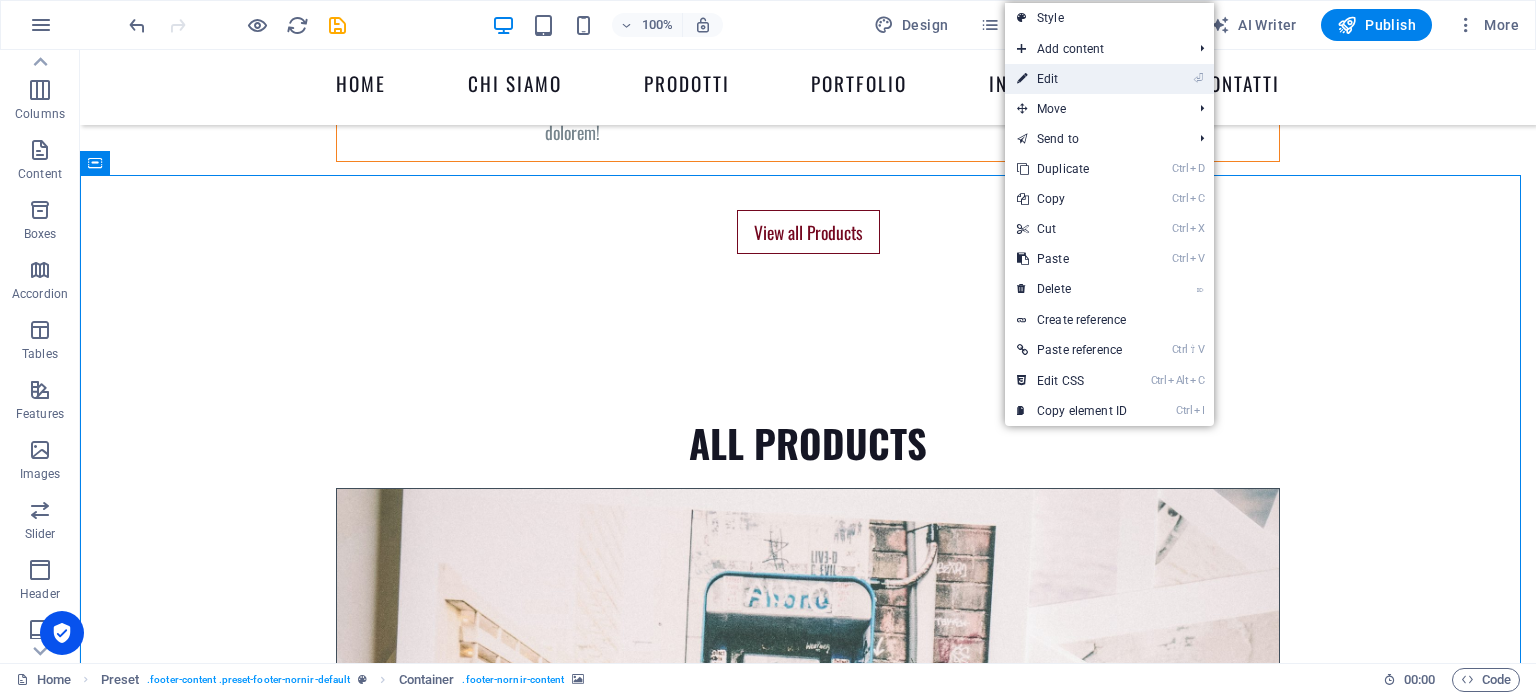 click on "⏎  Edit" at bounding box center [1072, 79] 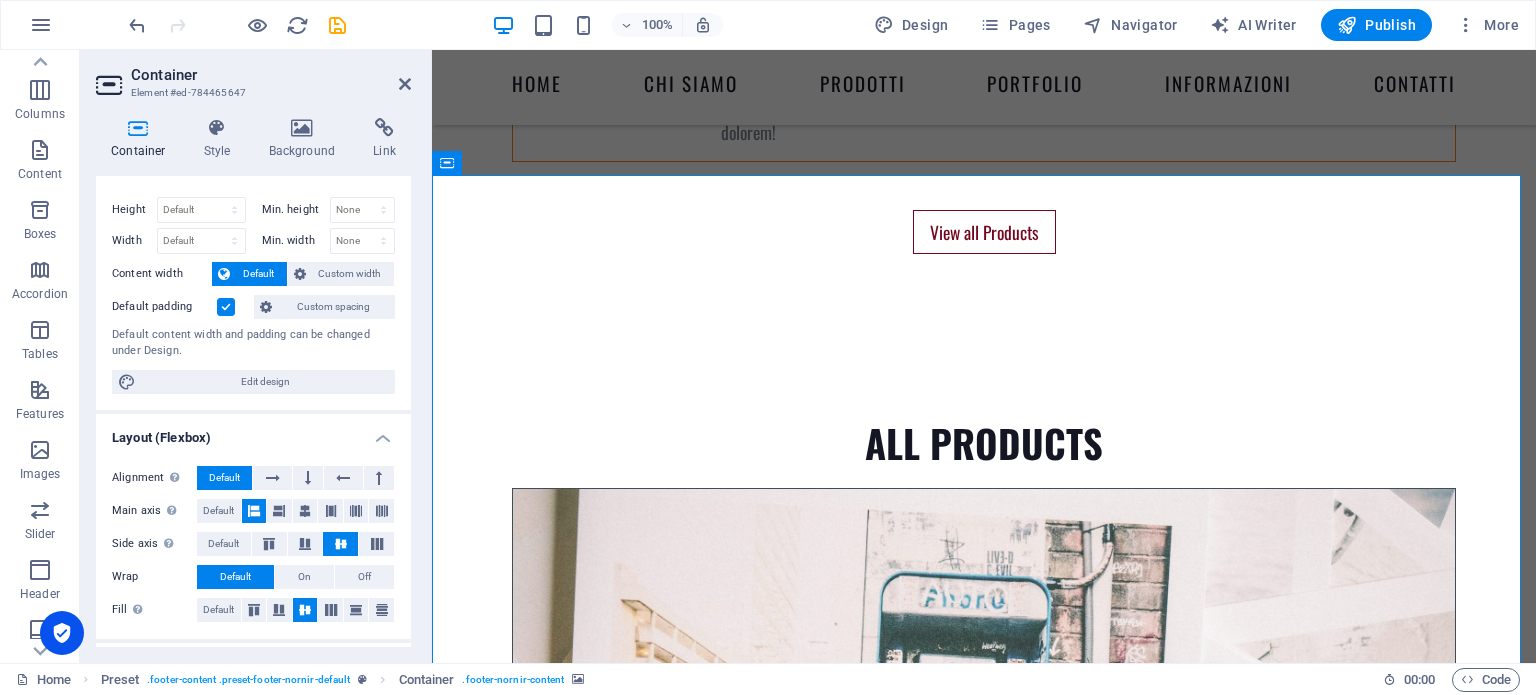 scroll, scrollTop: 0, scrollLeft: 0, axis: both 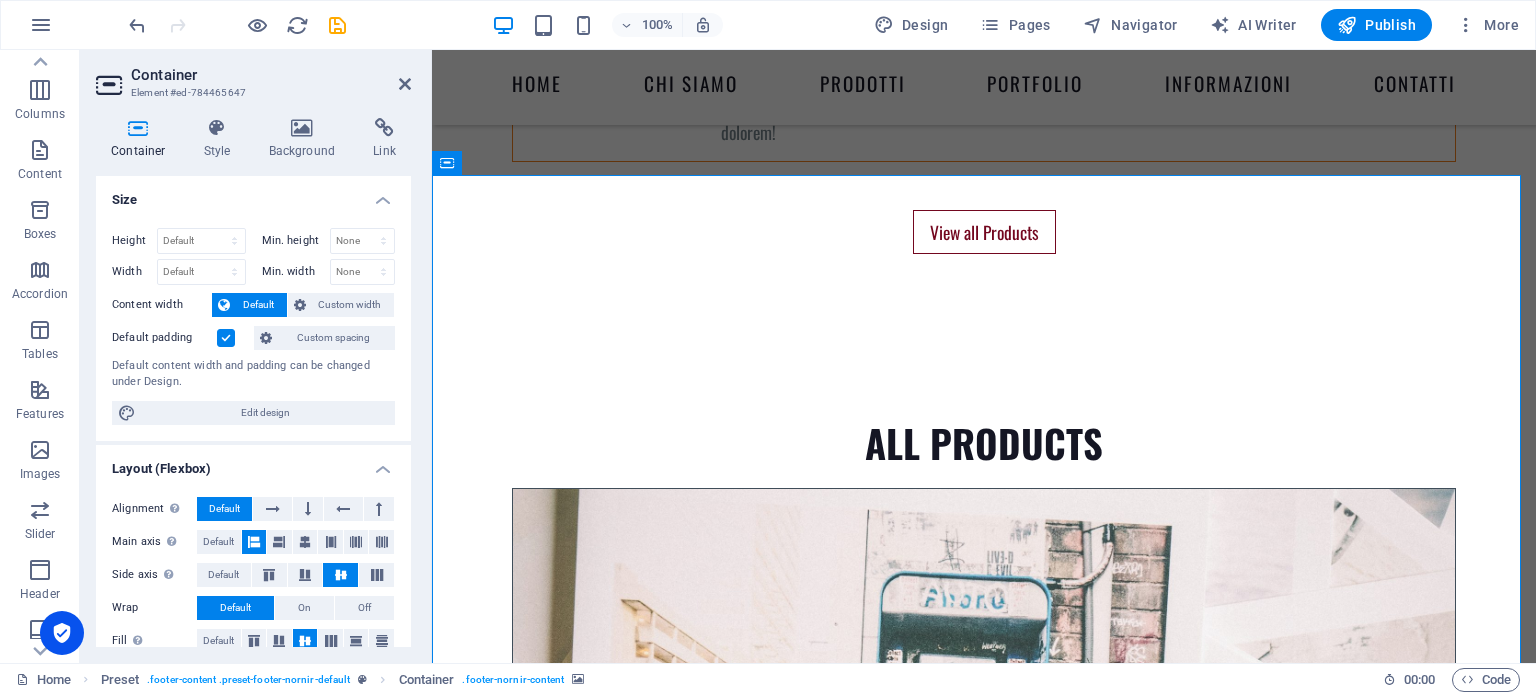 click on "Container Style Background Link Size Height Default px rem % vh vw Min. height None px rem % vh vw Width Default px rem % em vh vw Min. width None px rem % vh vw Content width Default Custom width Width Default px rem % em vh vw Min. width None px rem % vh vw Default padding Custom spacing Default content width and padding can be changed under Design. Edit design Layout (Flexbox) Alignment Determines the flex direction. Default Main axis Determine how elements should behave along the main axis inside this container (justify content). Default Side axis Control the vertical direction of the element inside of the container (align items). Default Wrap Default On Off Fill Controls the distances and direction of elements on the y-axis across several lines (align content). Default Accessibility ARIA helps assistive technologies (like screen readers) to understand the role, state, and behavior of web elements Role The ARIA role defines the purpose of an element.  None Alert Article Banner Comment Fan" at bounding box center [253, 382] 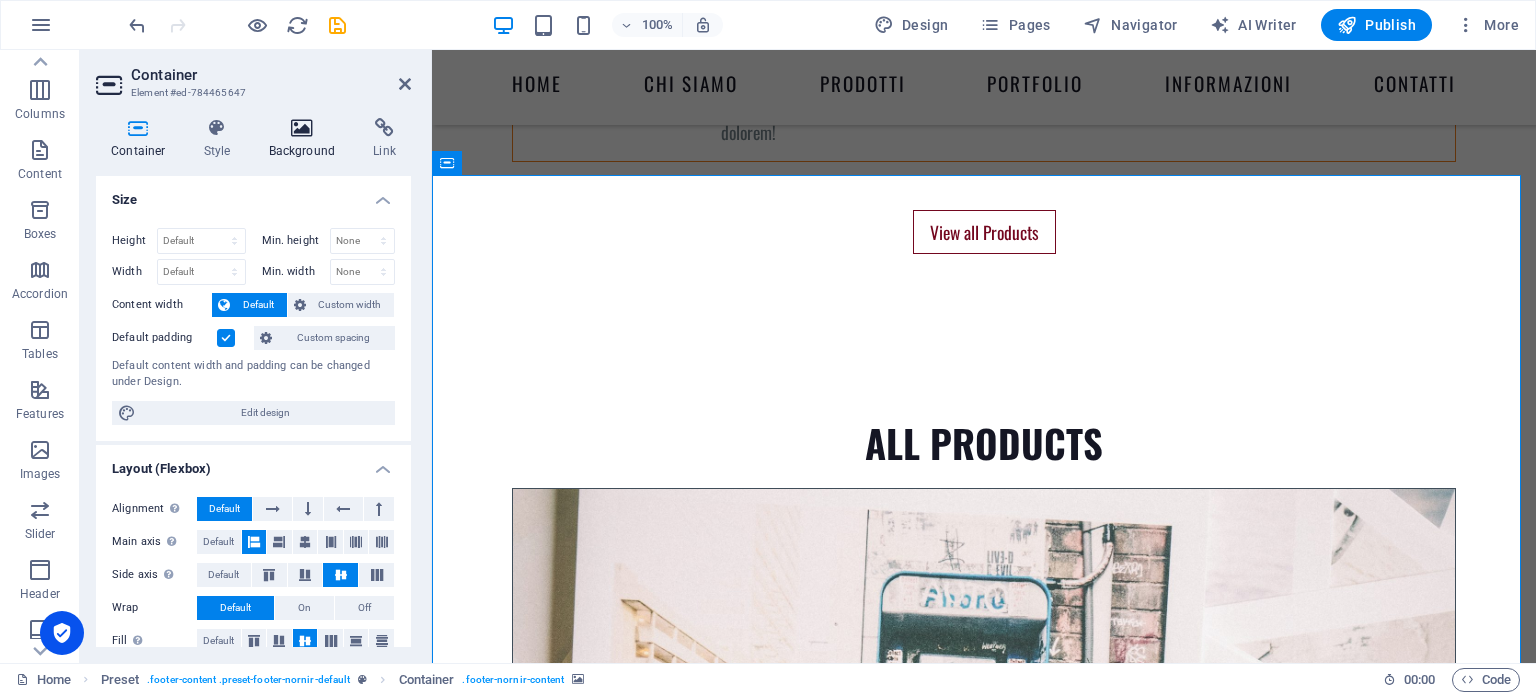 click at bounding box center [302, 128] 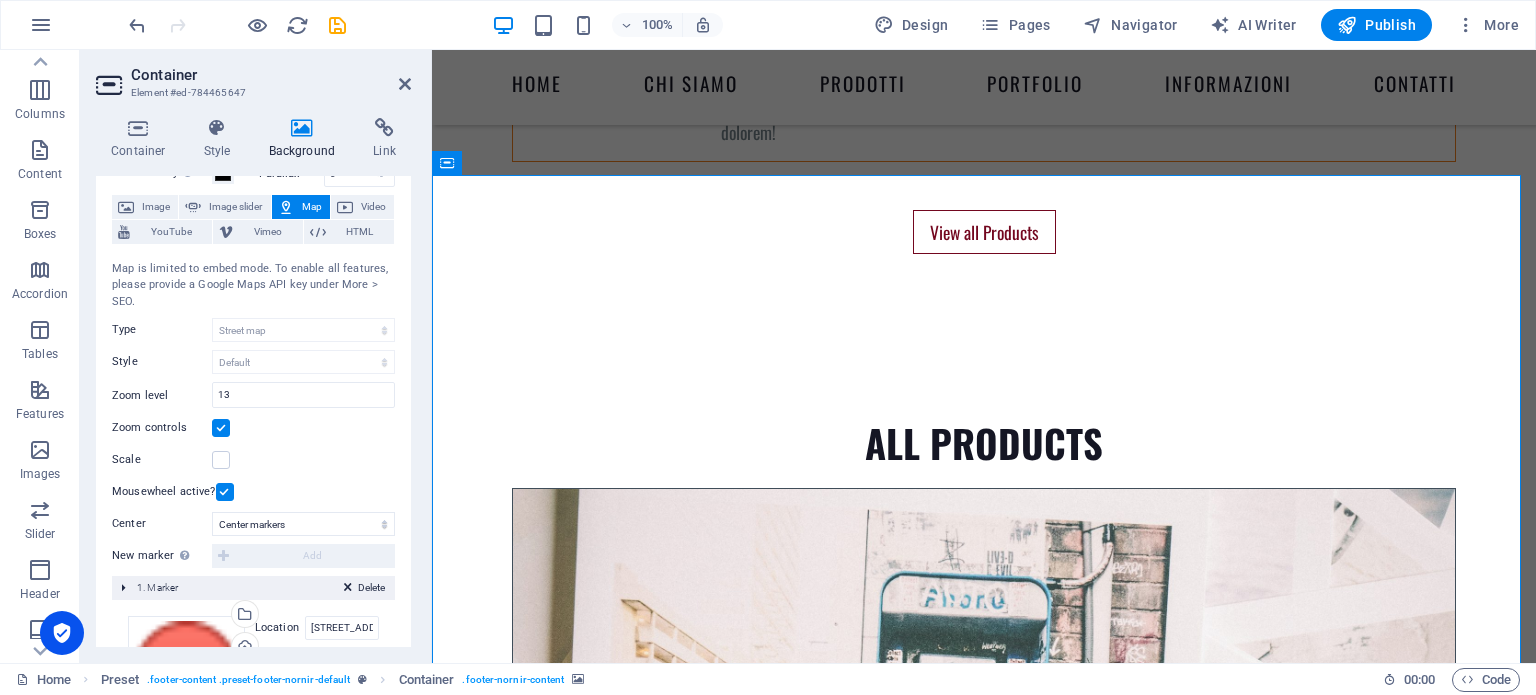 scroll, scrollTop: 0, scrollLeft: 0, axis: both 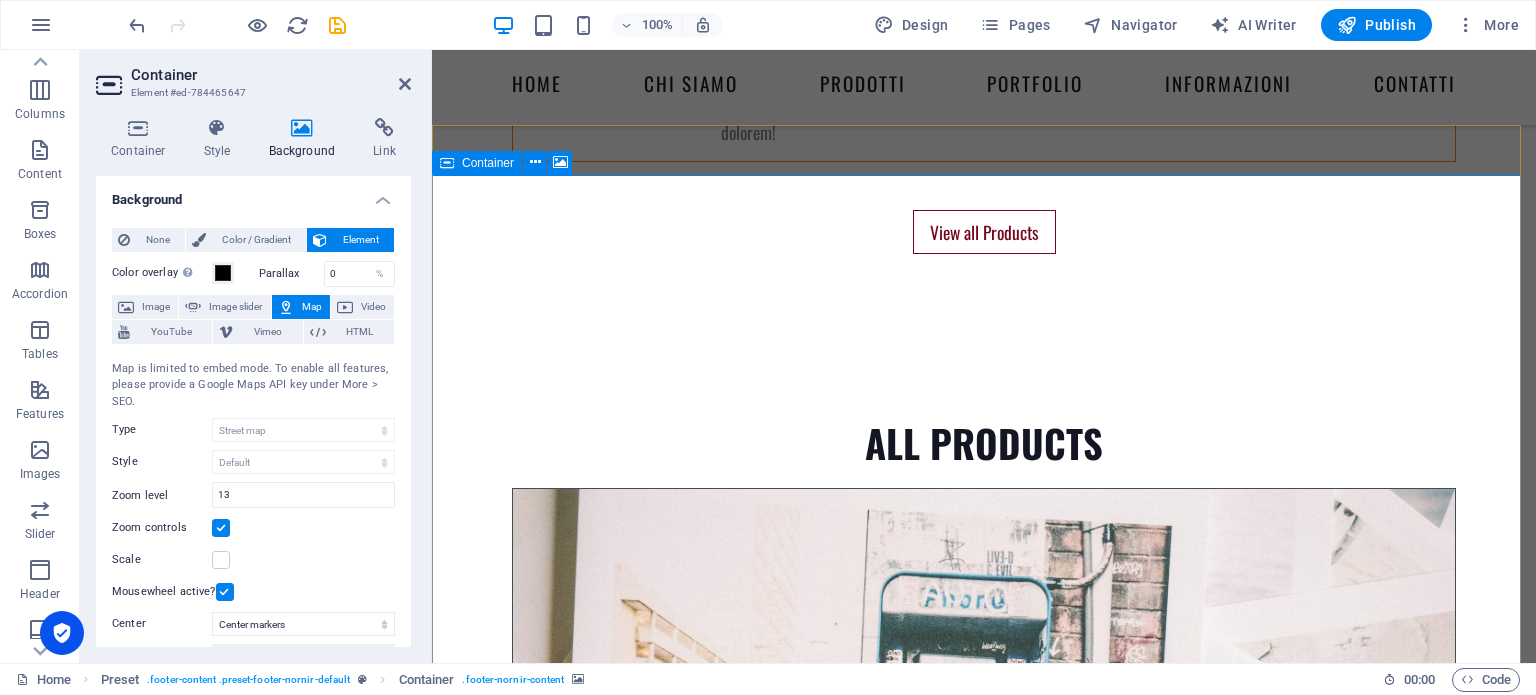 drag, startPoint x: 1110, startPoint y: 264, endPoint x: 1188, endPoint y: 286, distance: 81.0432 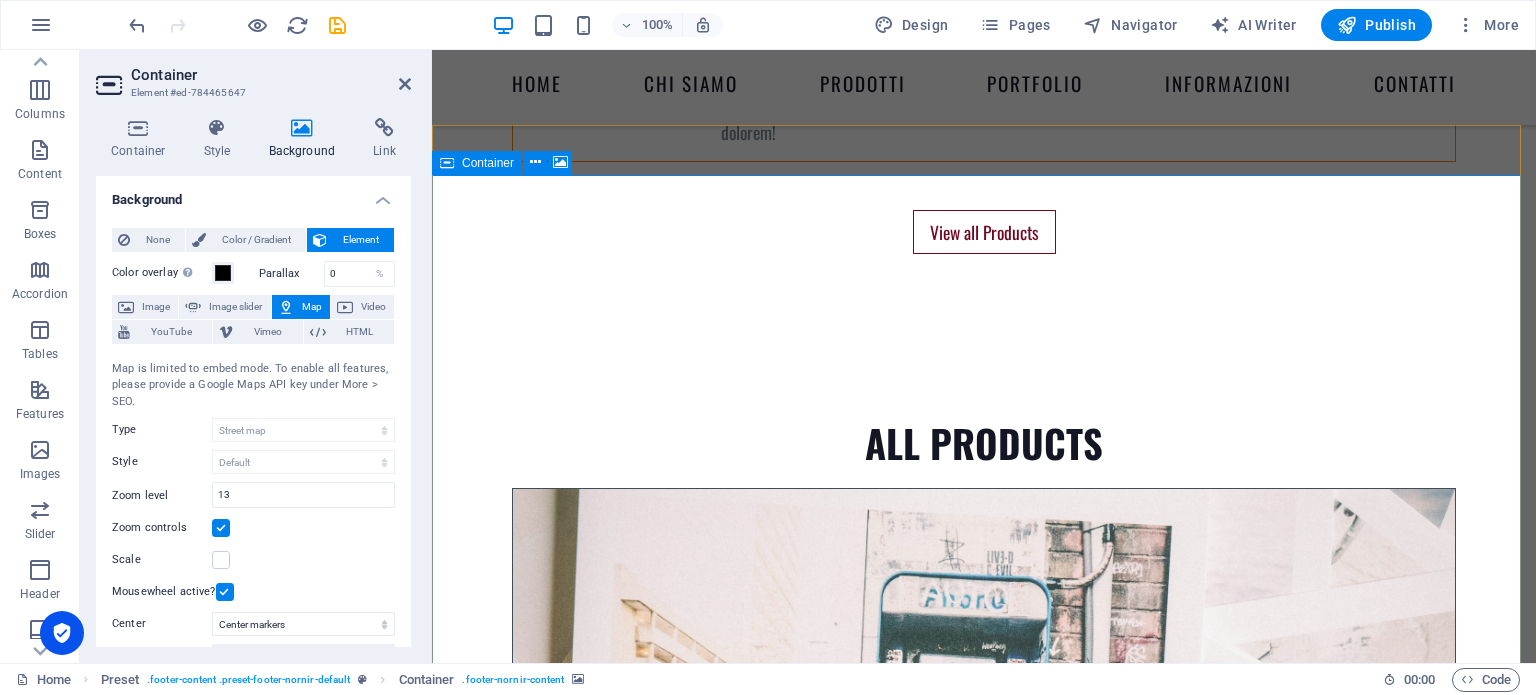 click at bounding box center (984, 8192) 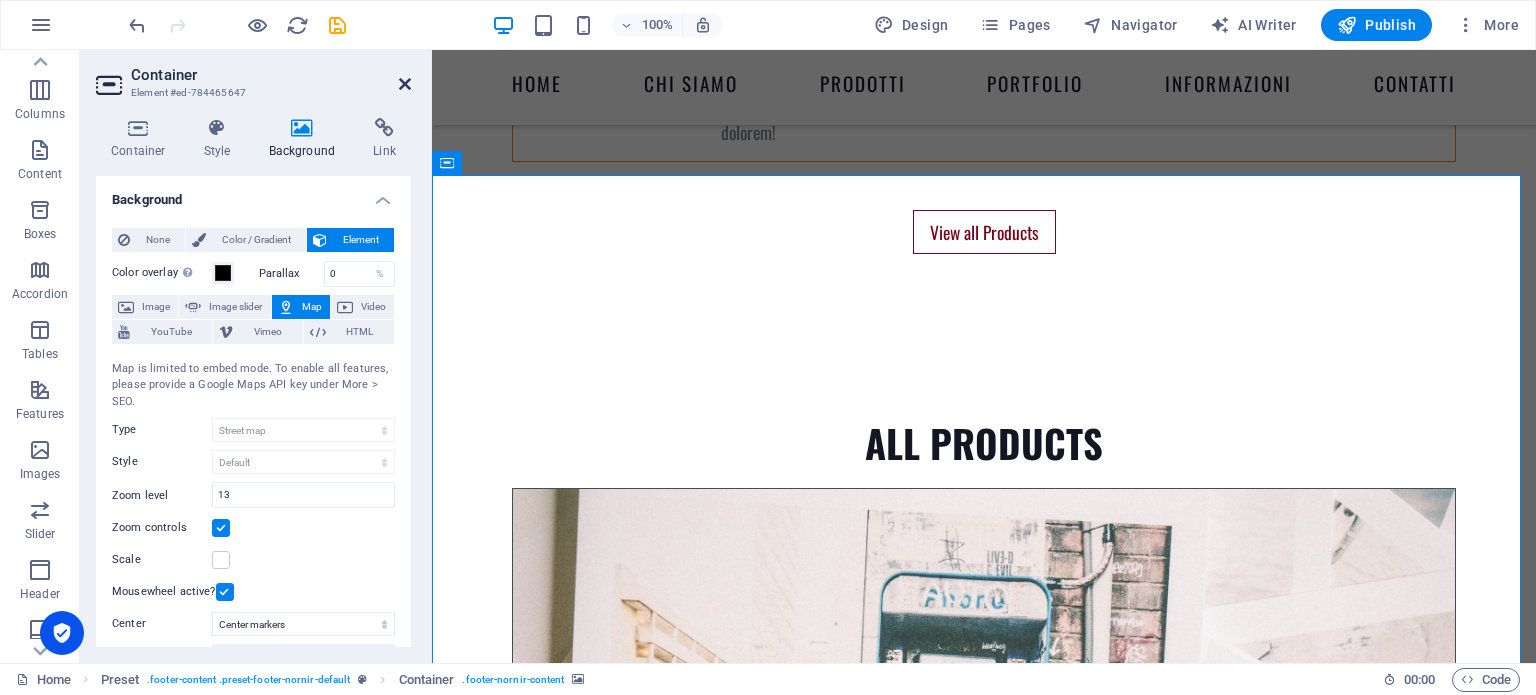 click at bounding box center (405, 84) 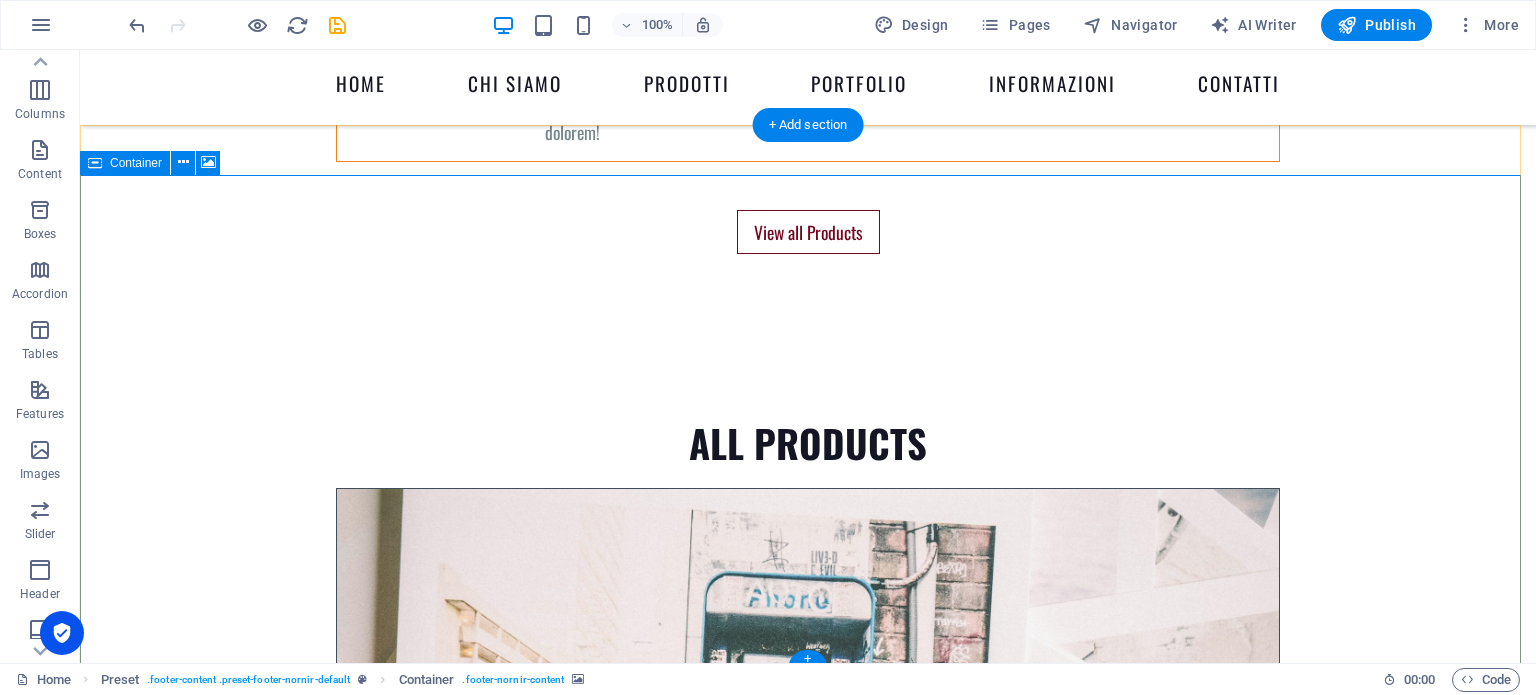 drag, startPoint x: 1080, startPoint y: 339, endPoint x: 948, endPoint y: 395, distance: 143.38759 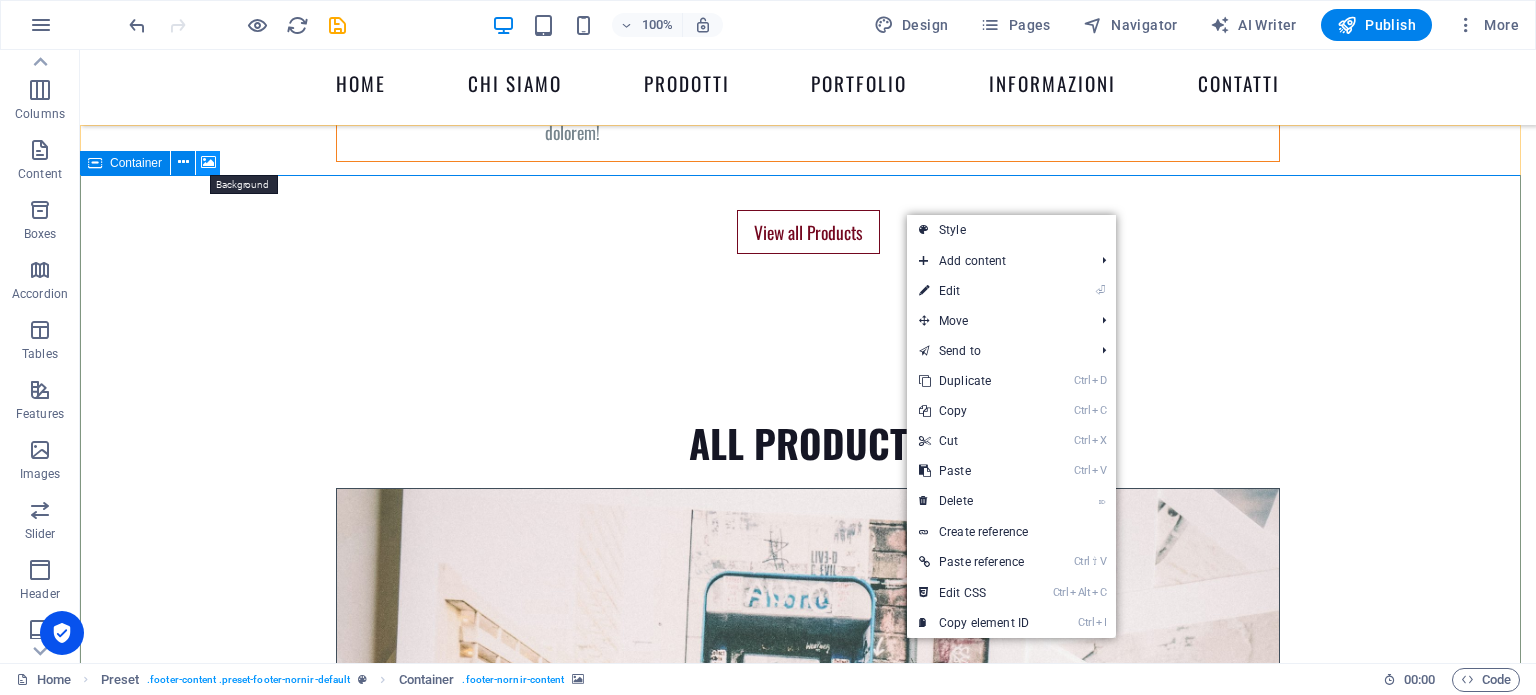 click at bounding box center (208, 162) 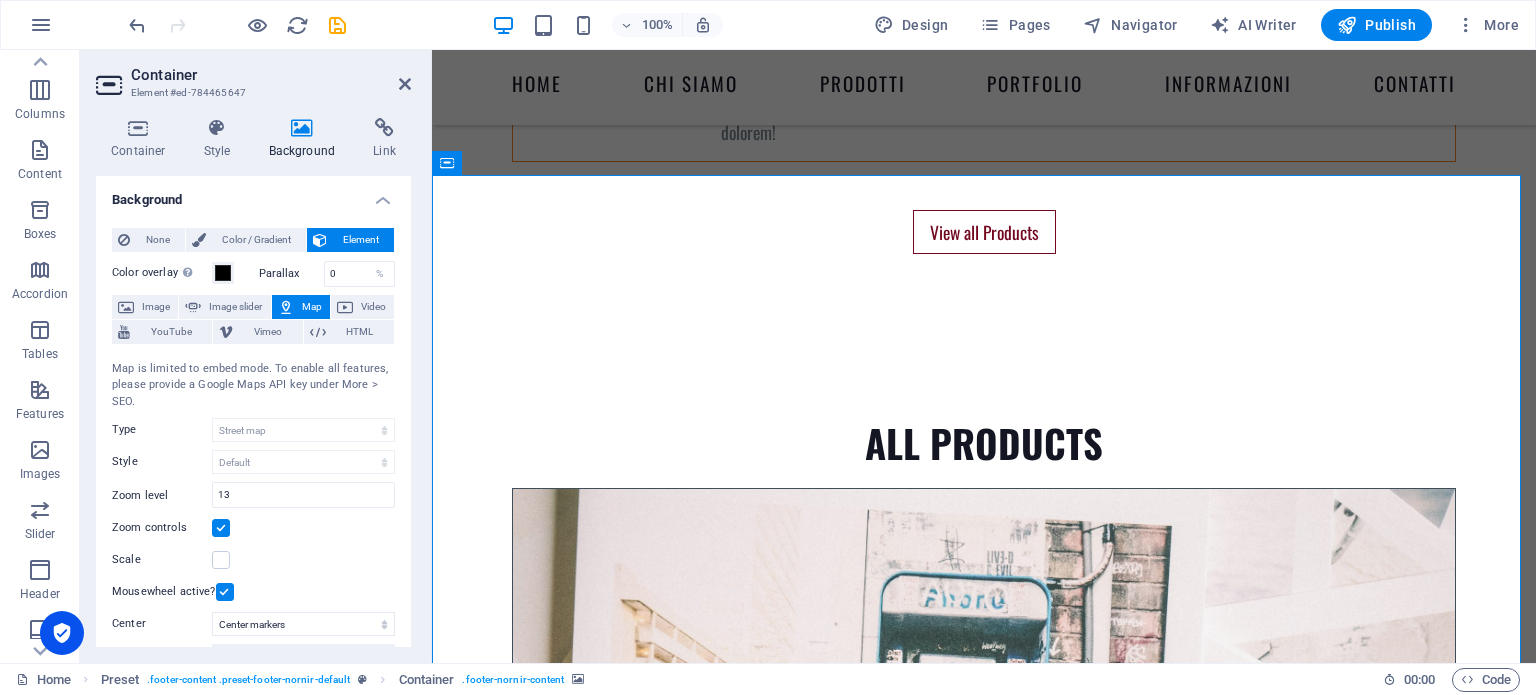 click at bounding box center [302, 128] 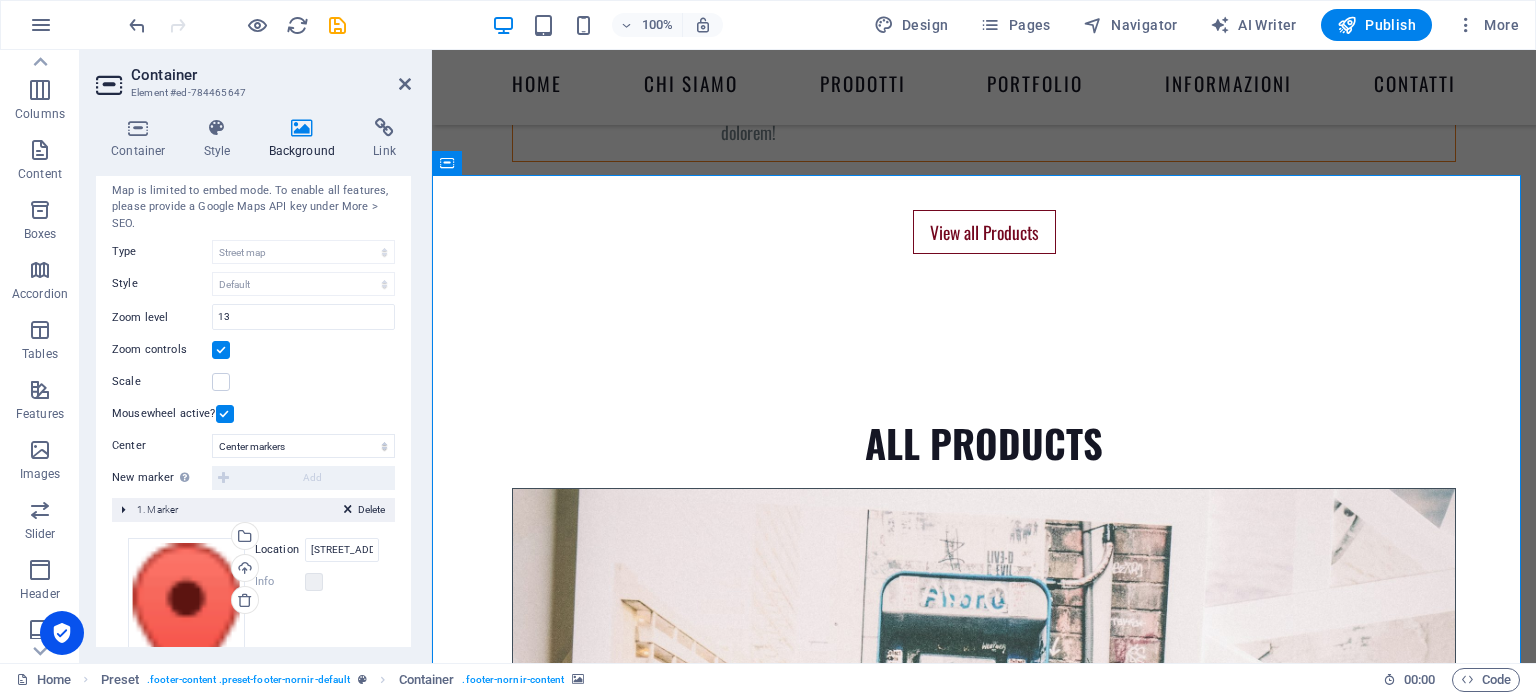 scroll, scrollTop: 300, scrollLeft: 0, axis: vertical 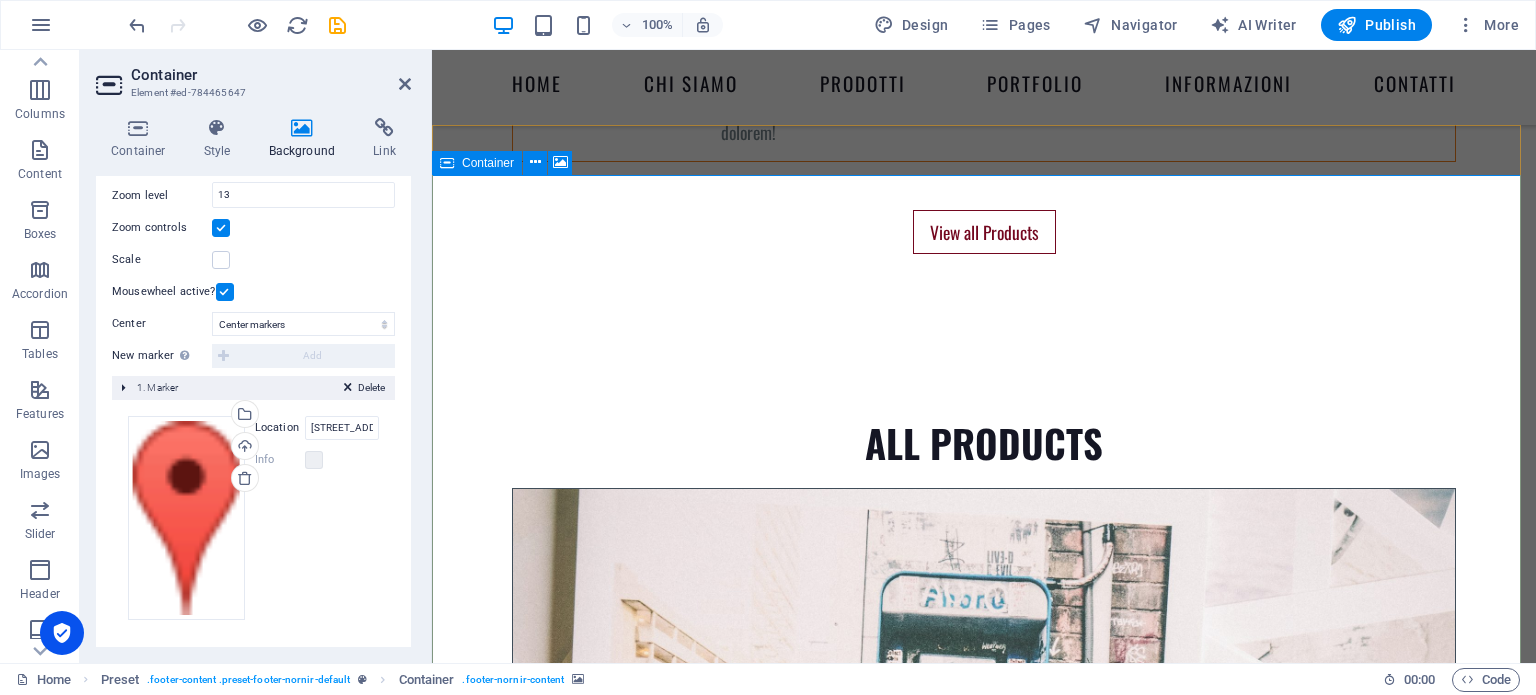click at bounding box center (984, 8192) 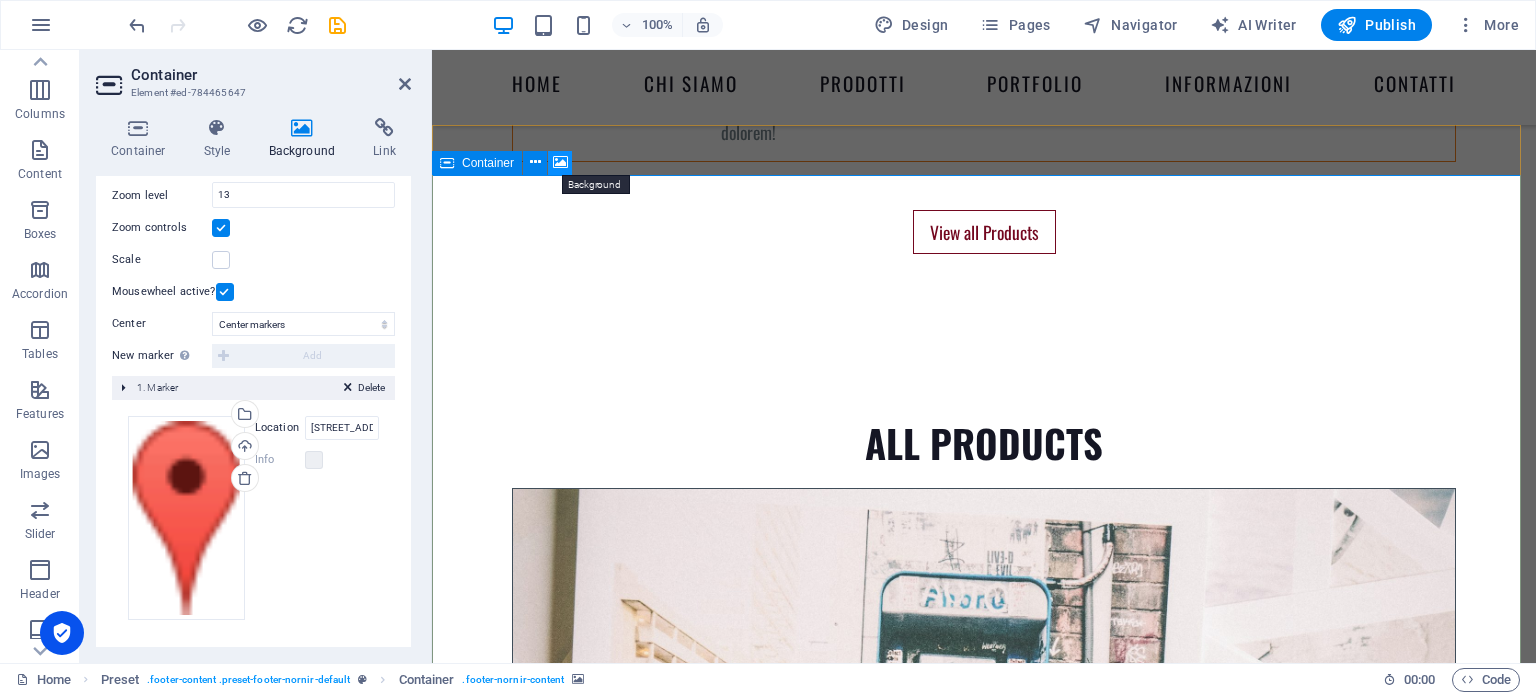 click at bounding box center [560, 162] 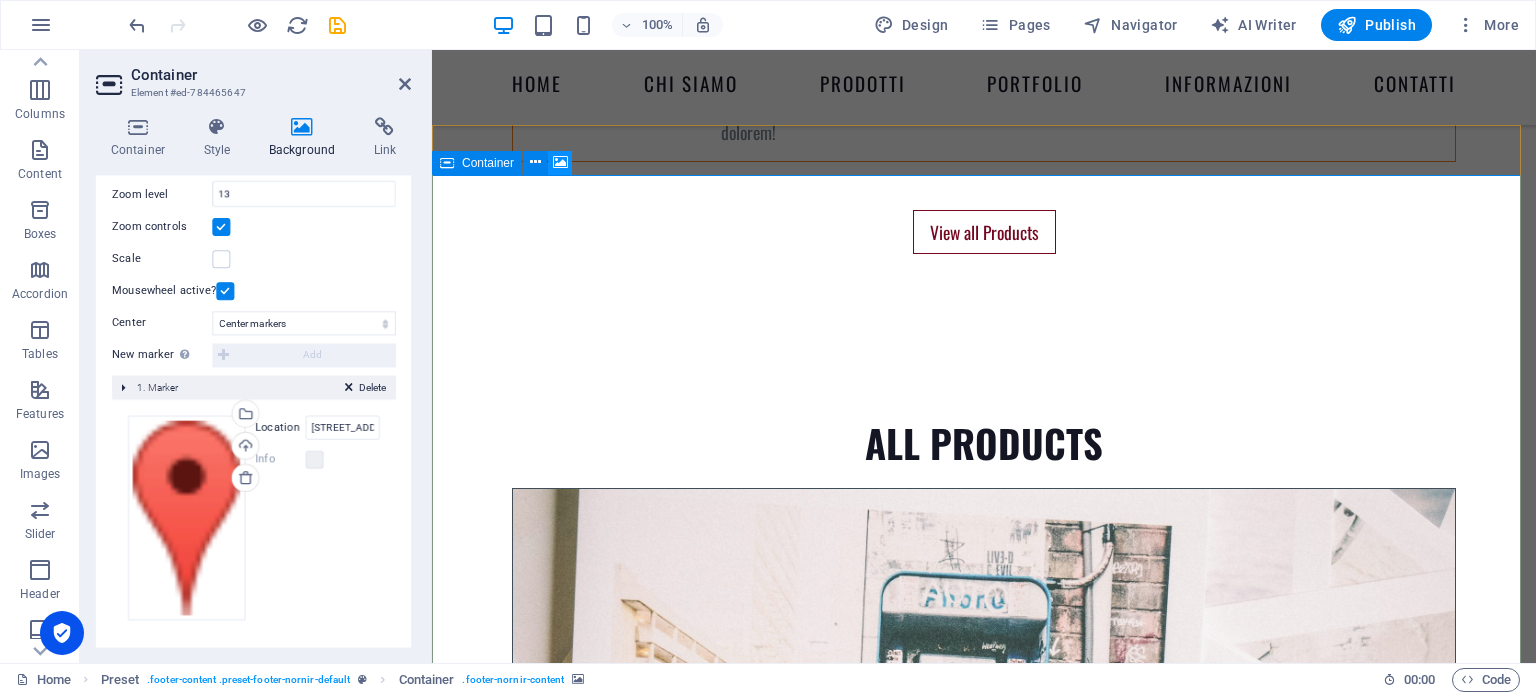 click at bounding box center [560, 162] 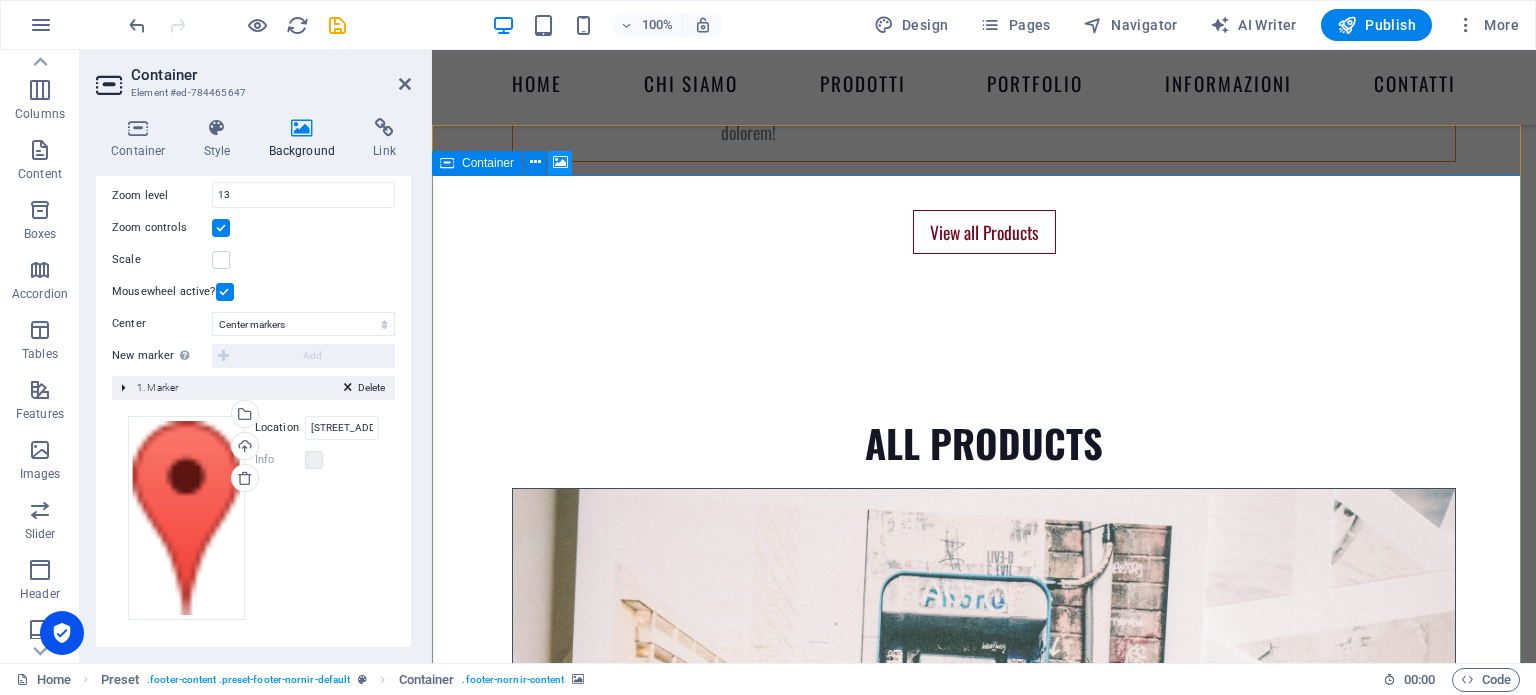 click at bounding box center [560, 162] 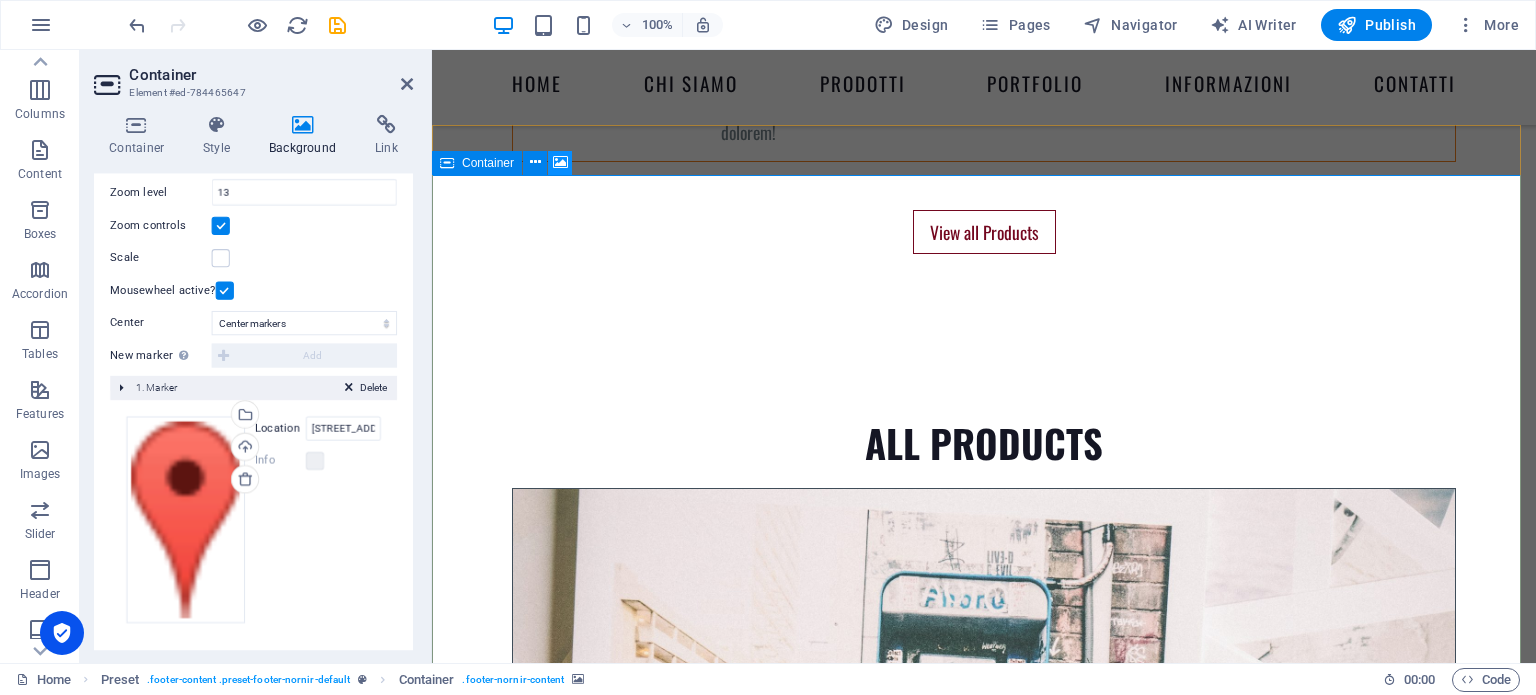 click at bounding box center (560, 162) 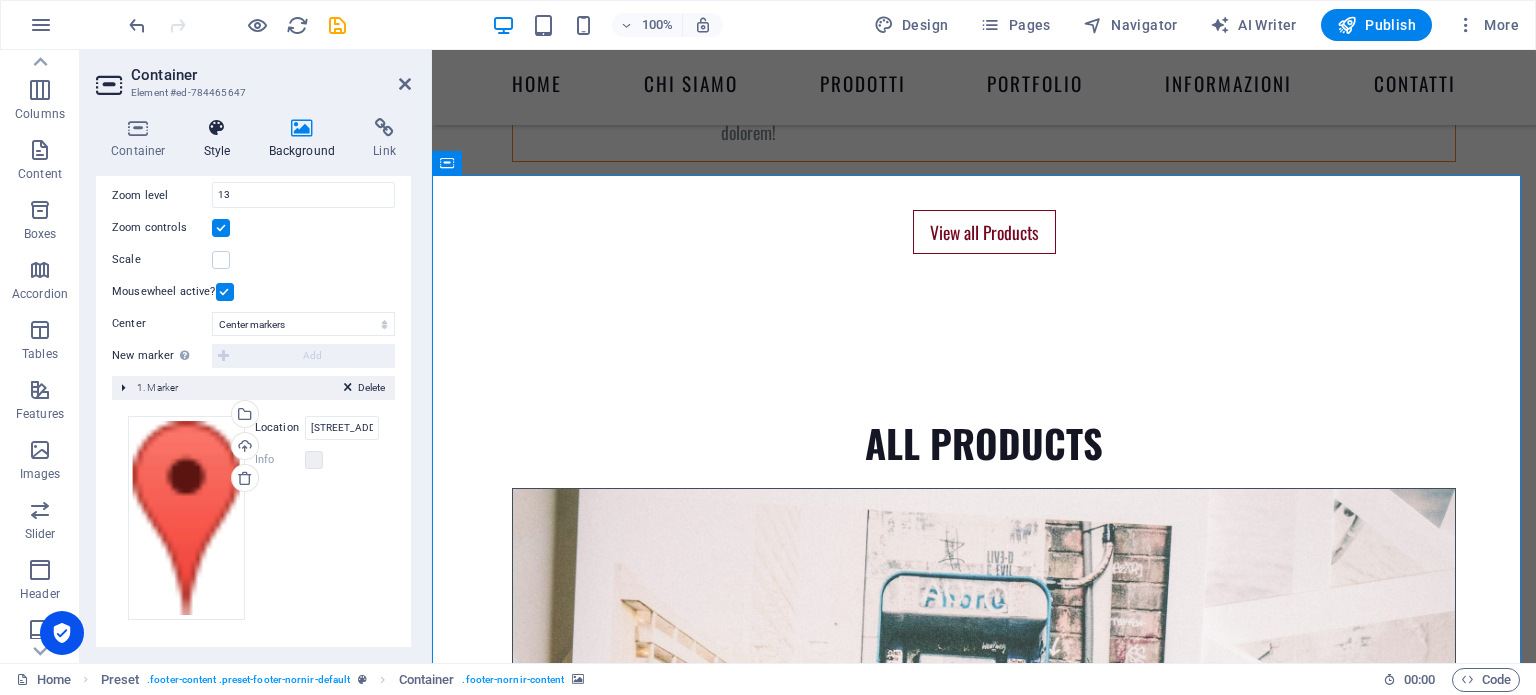 click at bounding box center [217, 128] 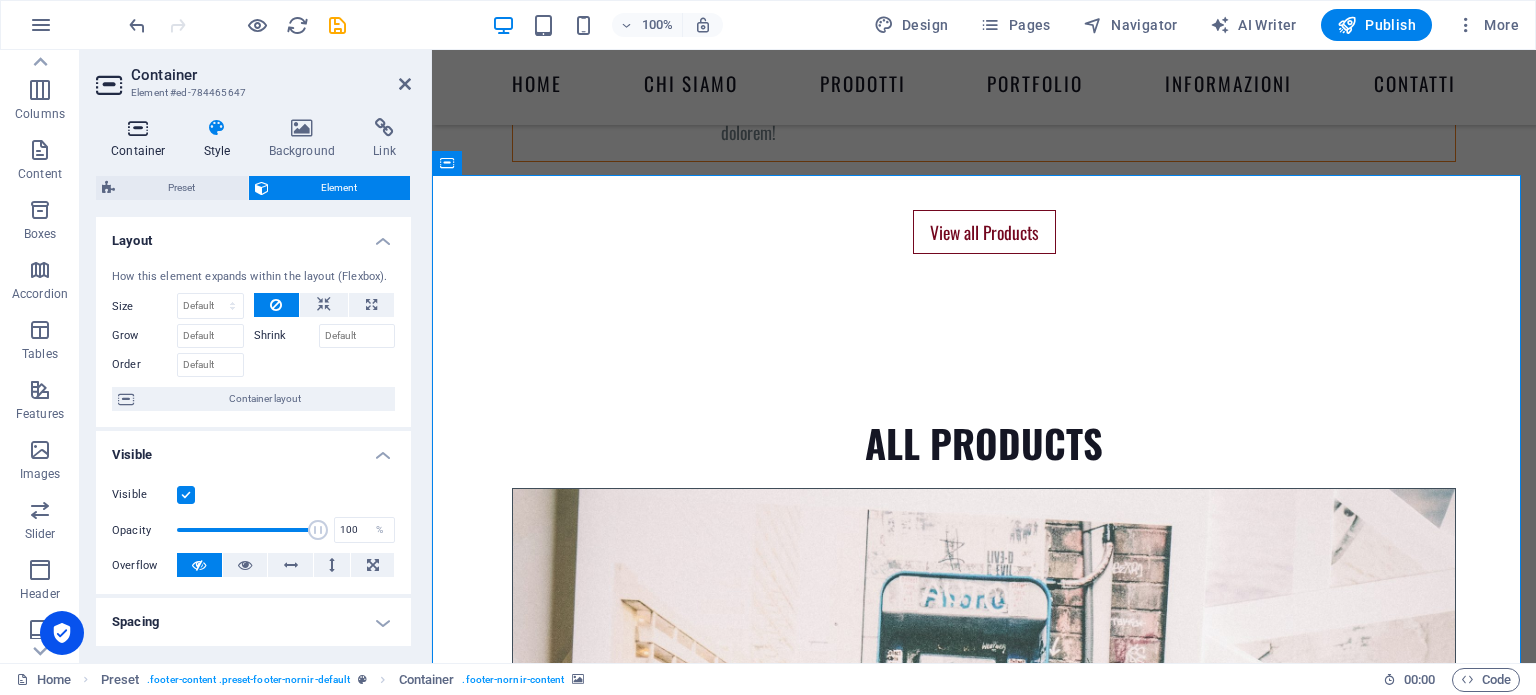 click at bounding box center (138, 128) 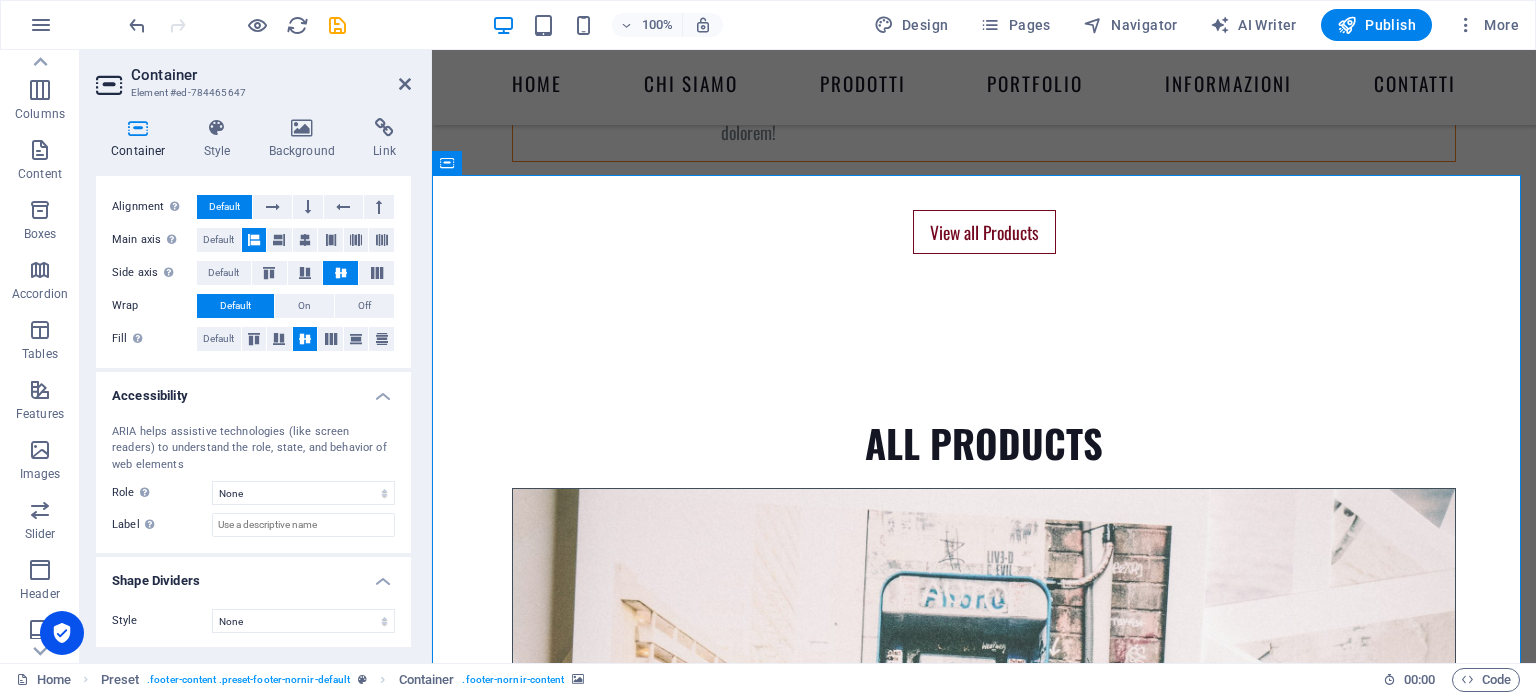 scroll, scrollTop: 0, scrollLeft: 0, axis: both 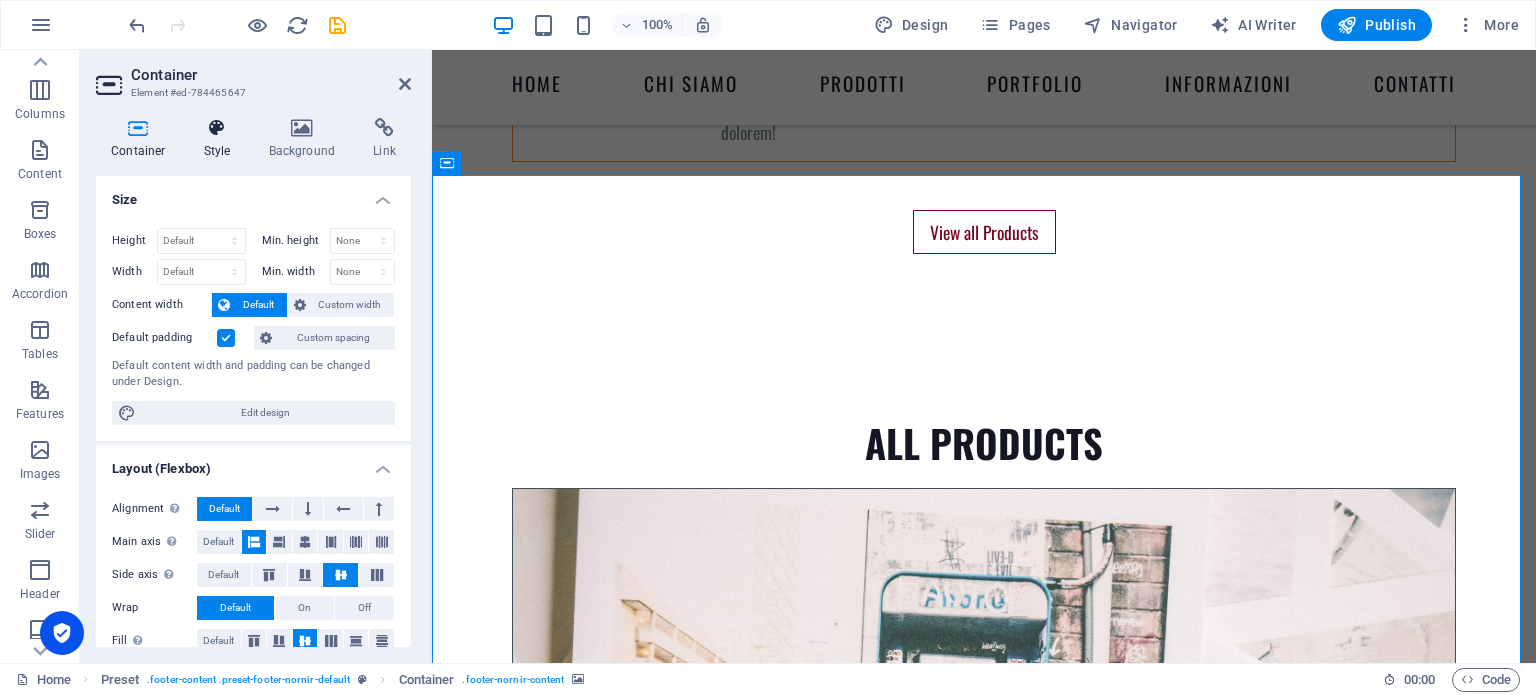 click at bounding box center [217, 128] 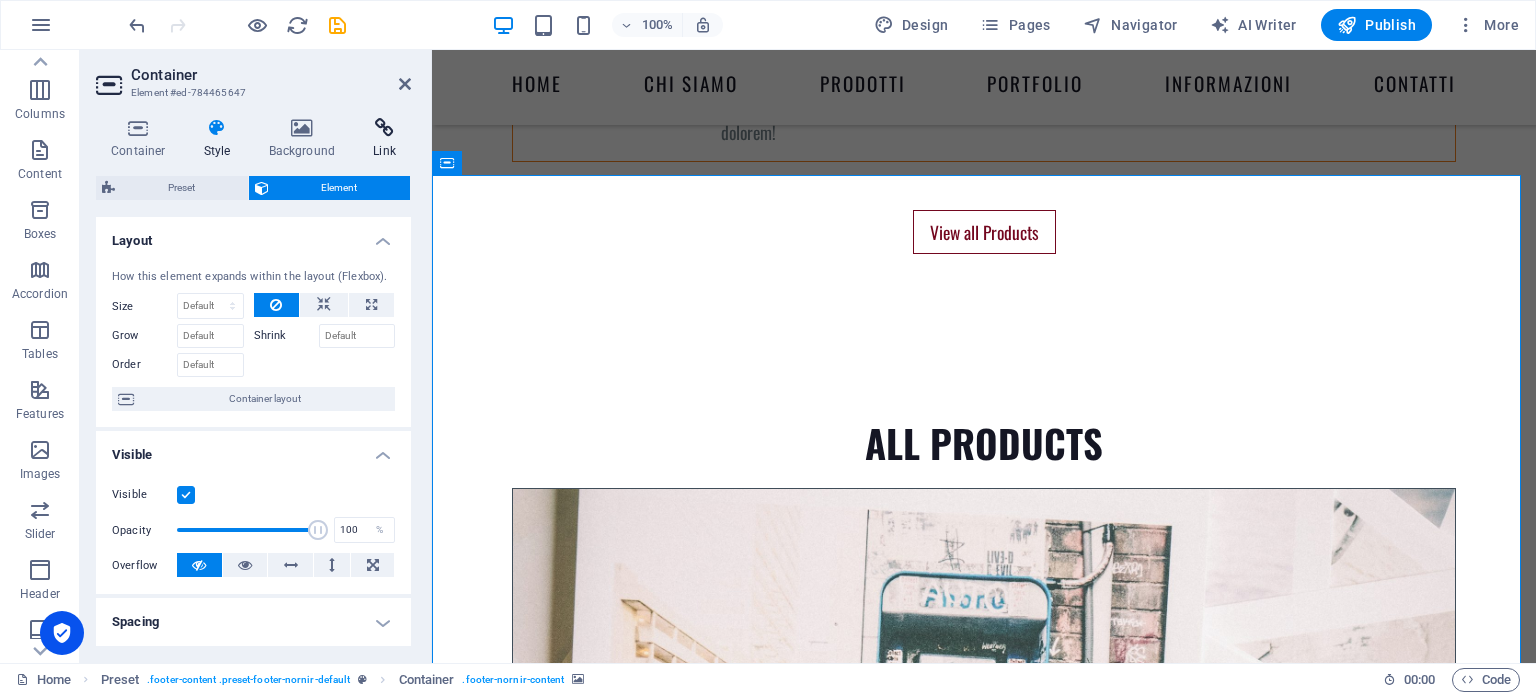 click at bounding box center (384, 128) 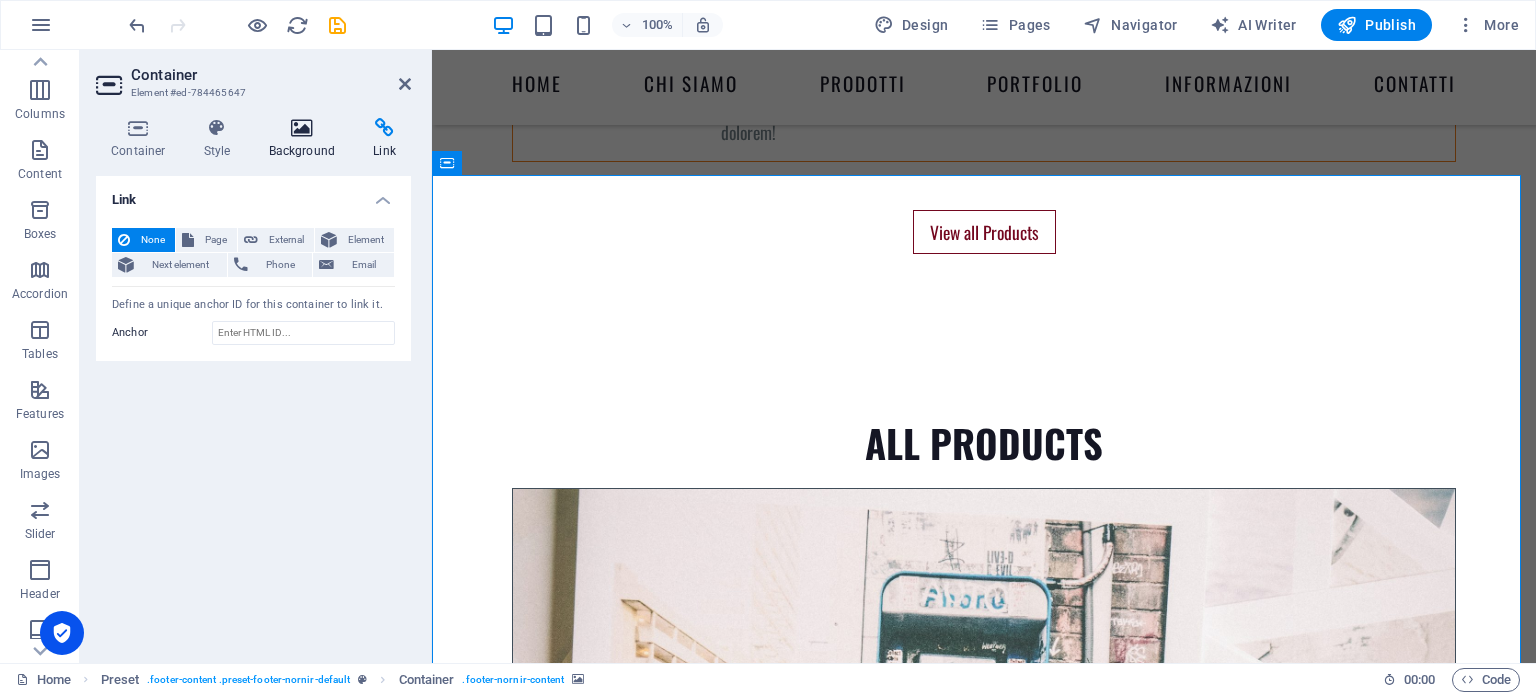 click at bounding box center (302, 128) 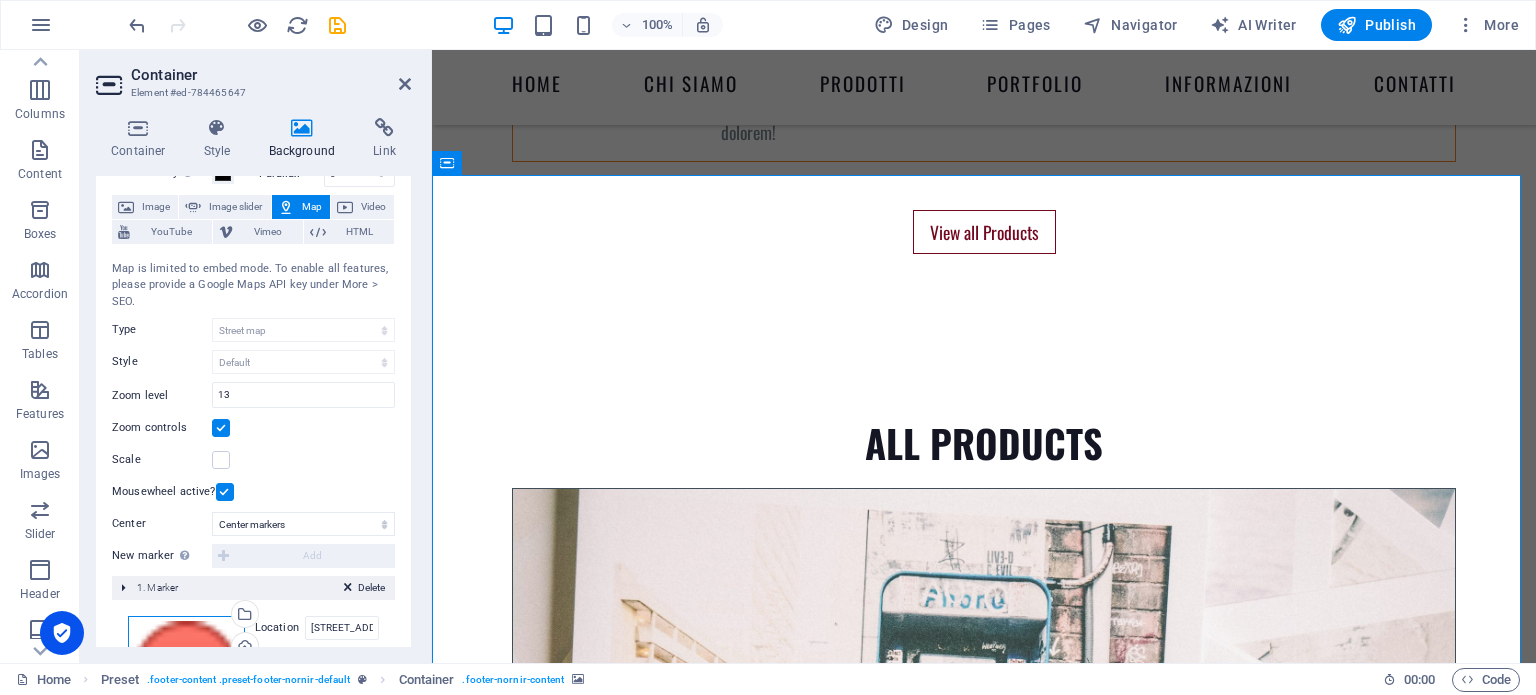 scroll, scrollTop: 0, scrollLeft: 0, axis: both 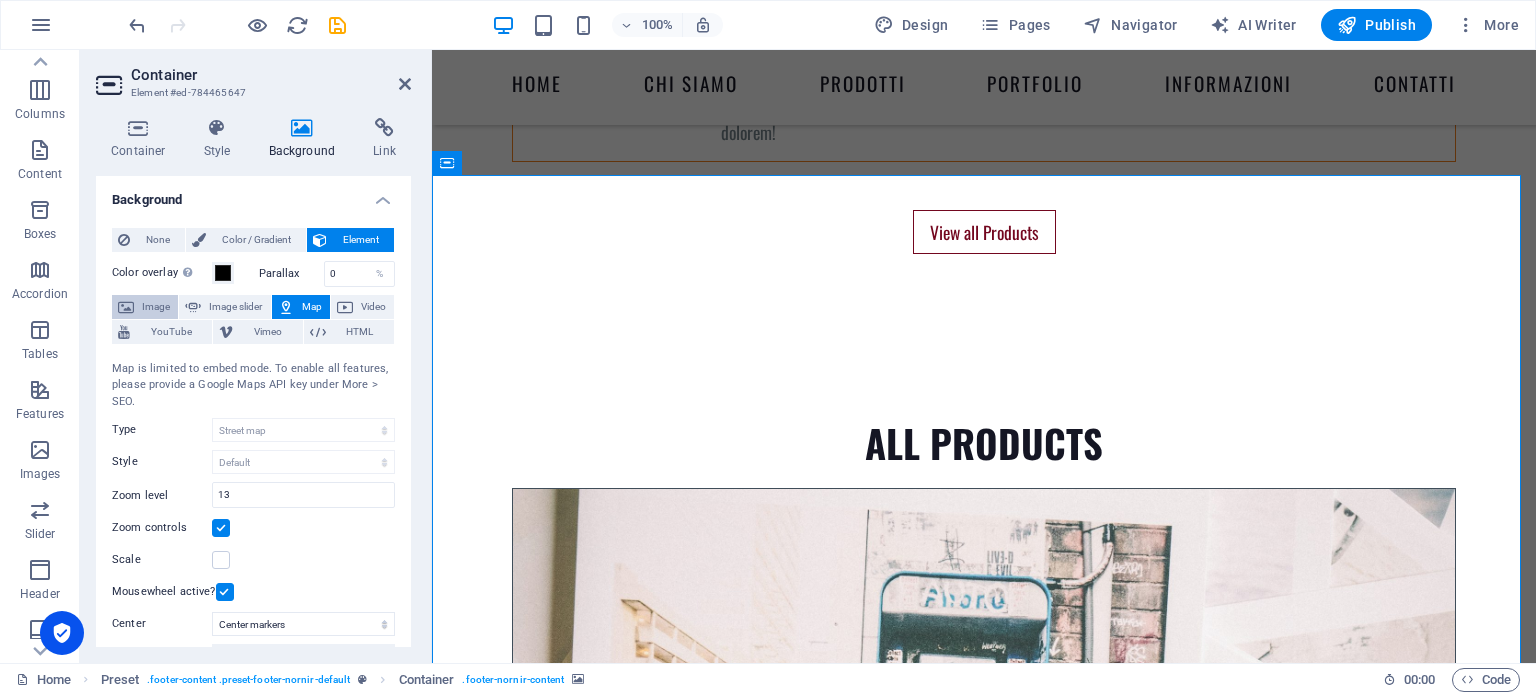 click at bounding box center [126, 307] 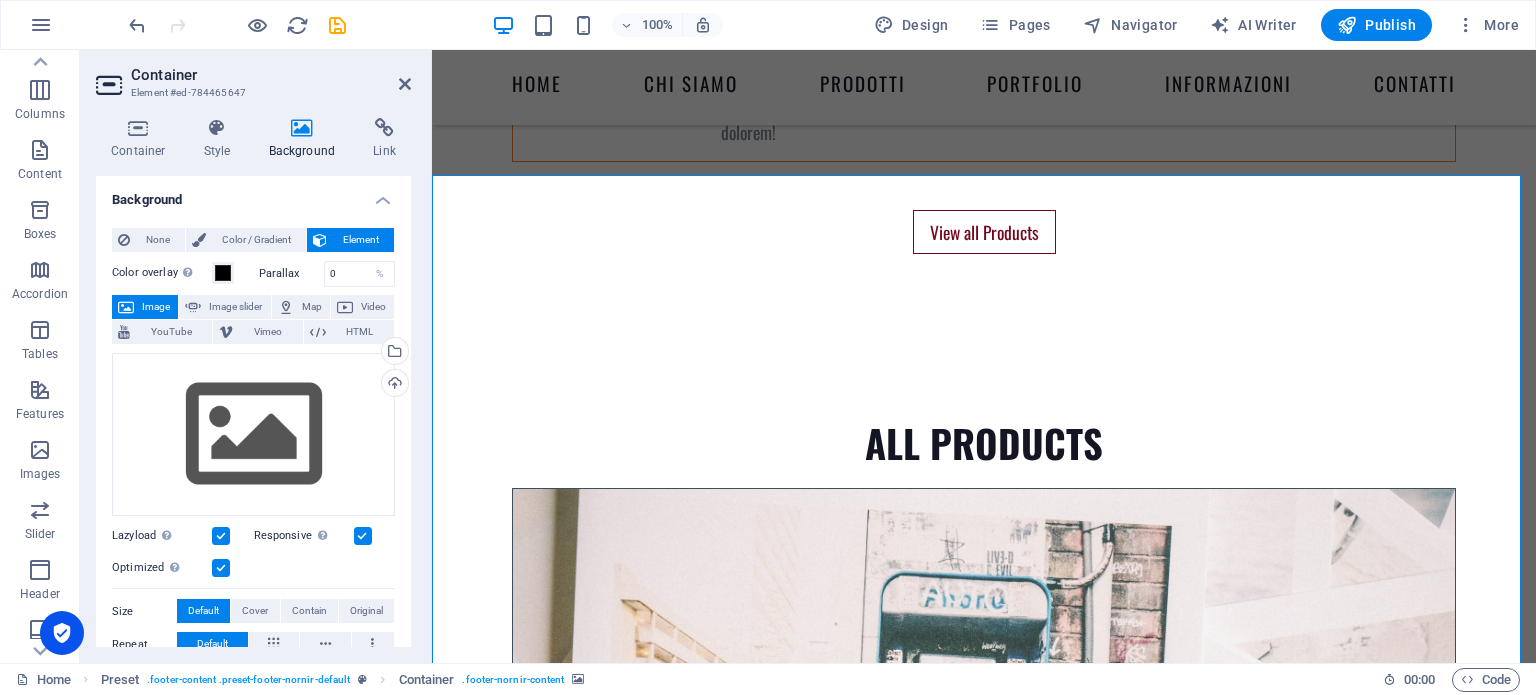 scroll, scrollTop: 0, scrollLeft: 0, axis: both 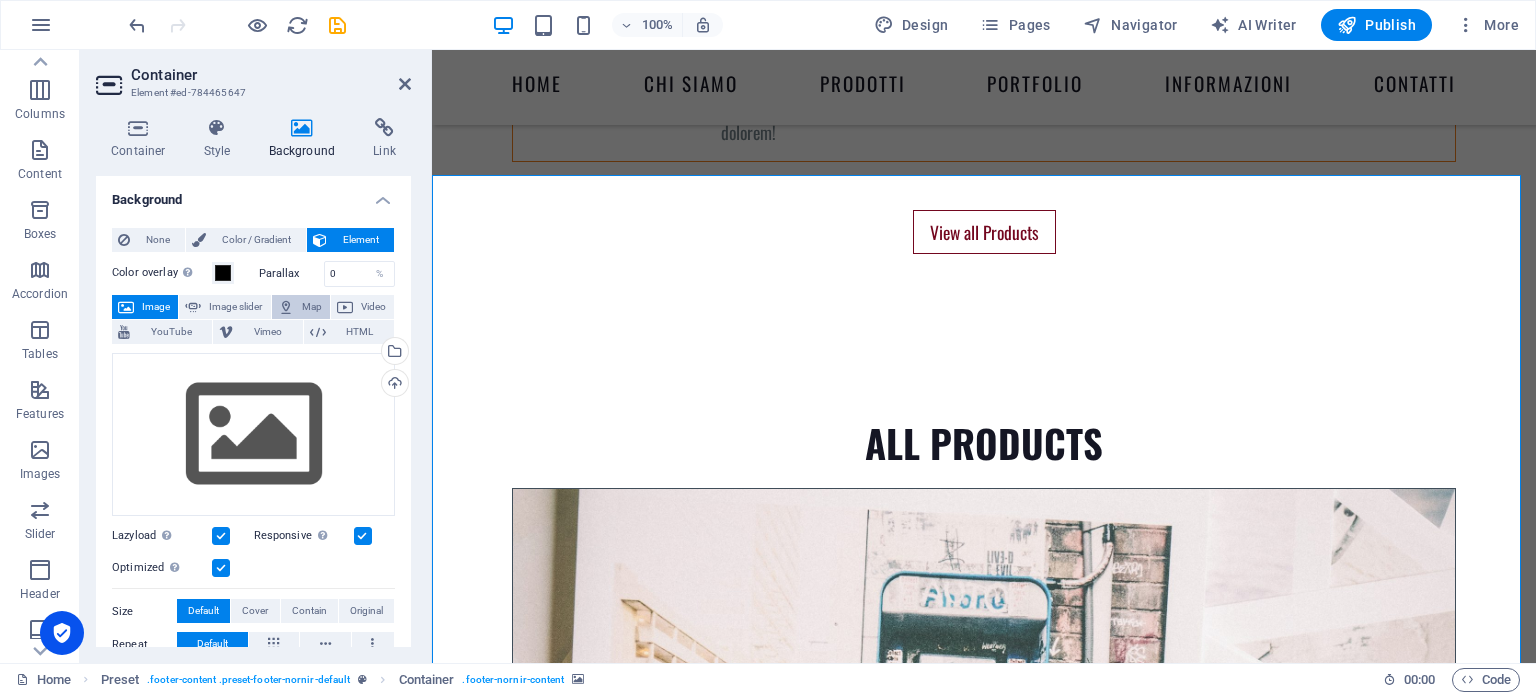 click at bounding box center [286, 307] 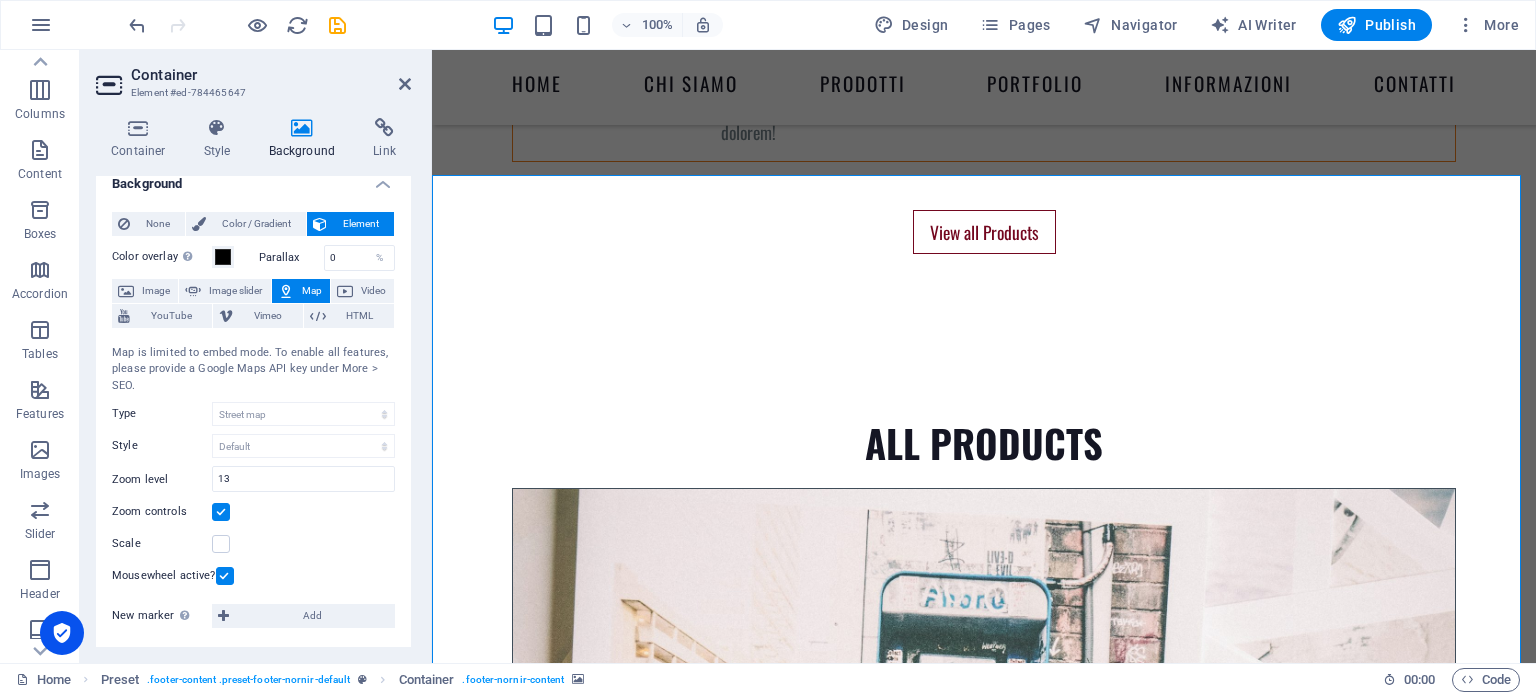 scroll, scrollTop: 20, scrollLeft: 0, axis: vertical 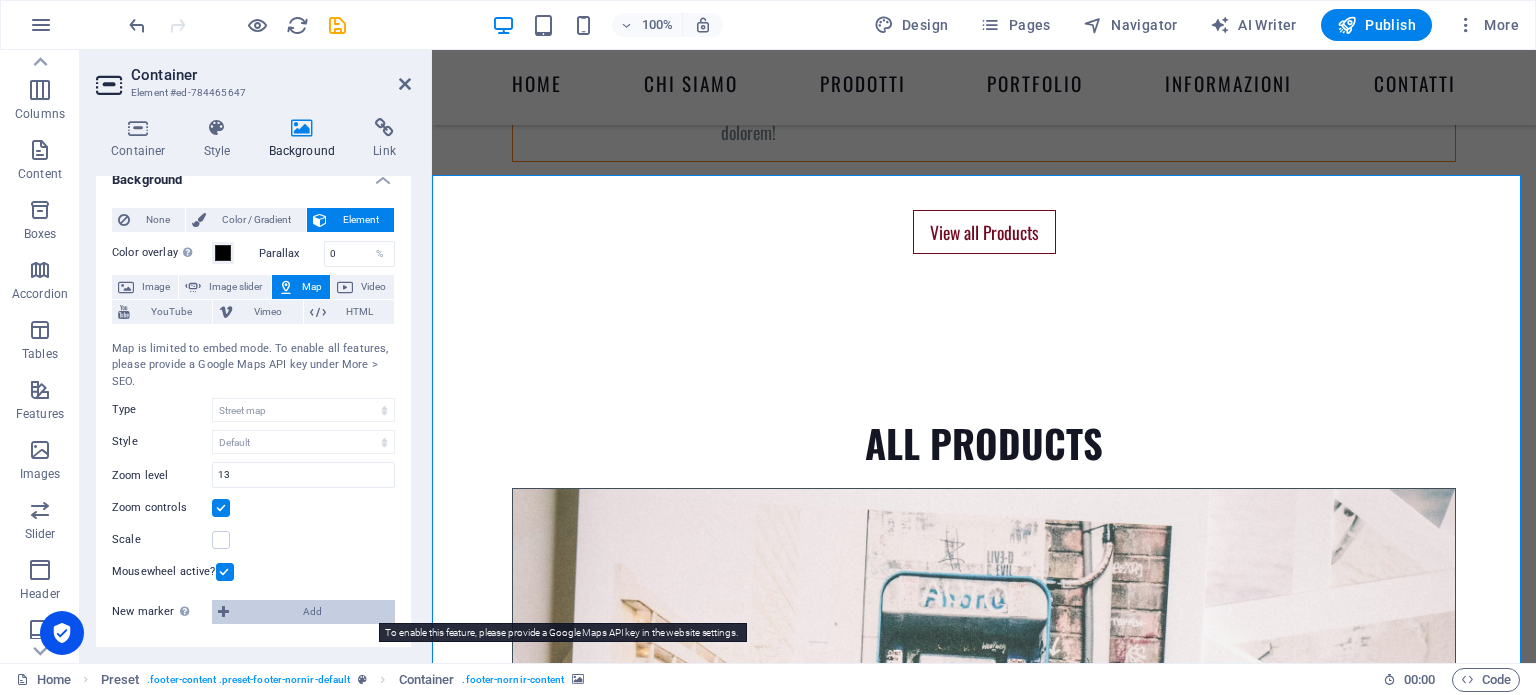 click on "Add" at bounding box center [312, 612] 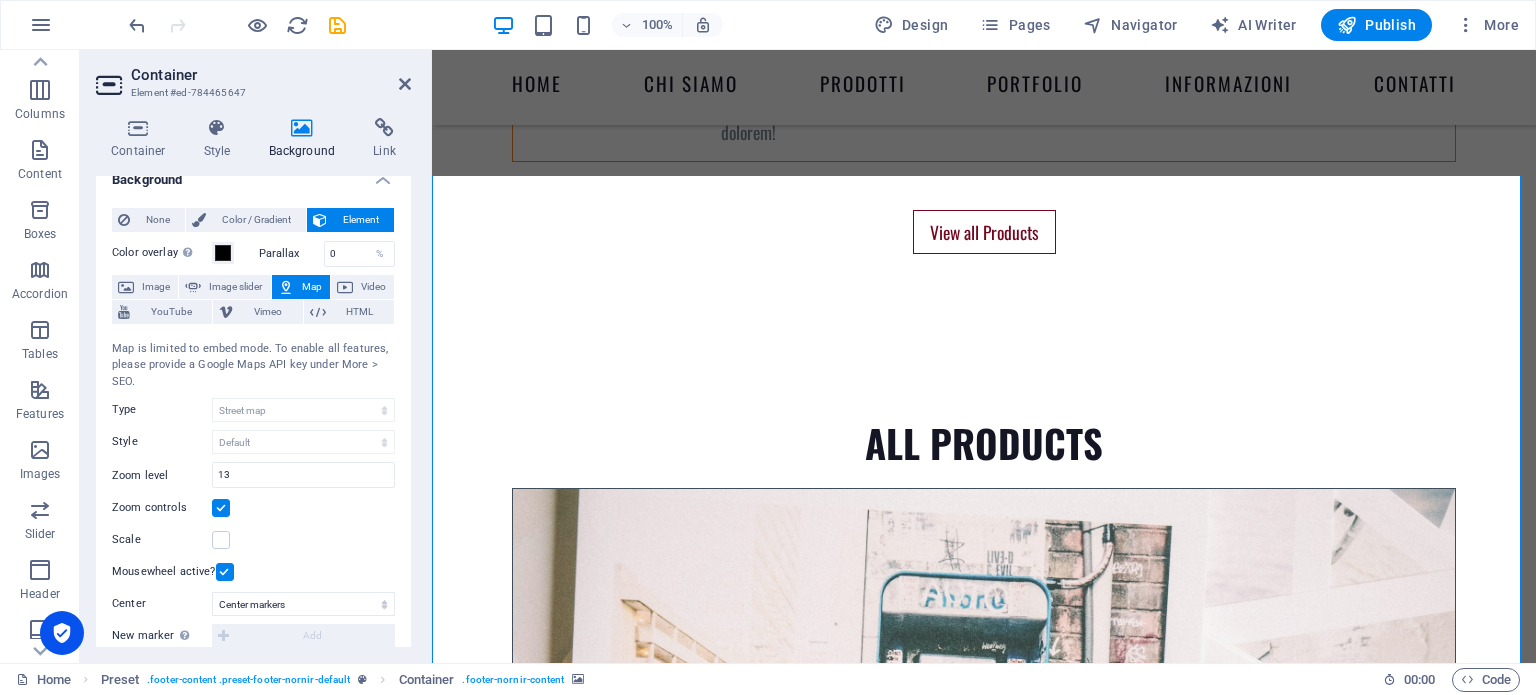click on "Map" at bounding box center (312, 287) 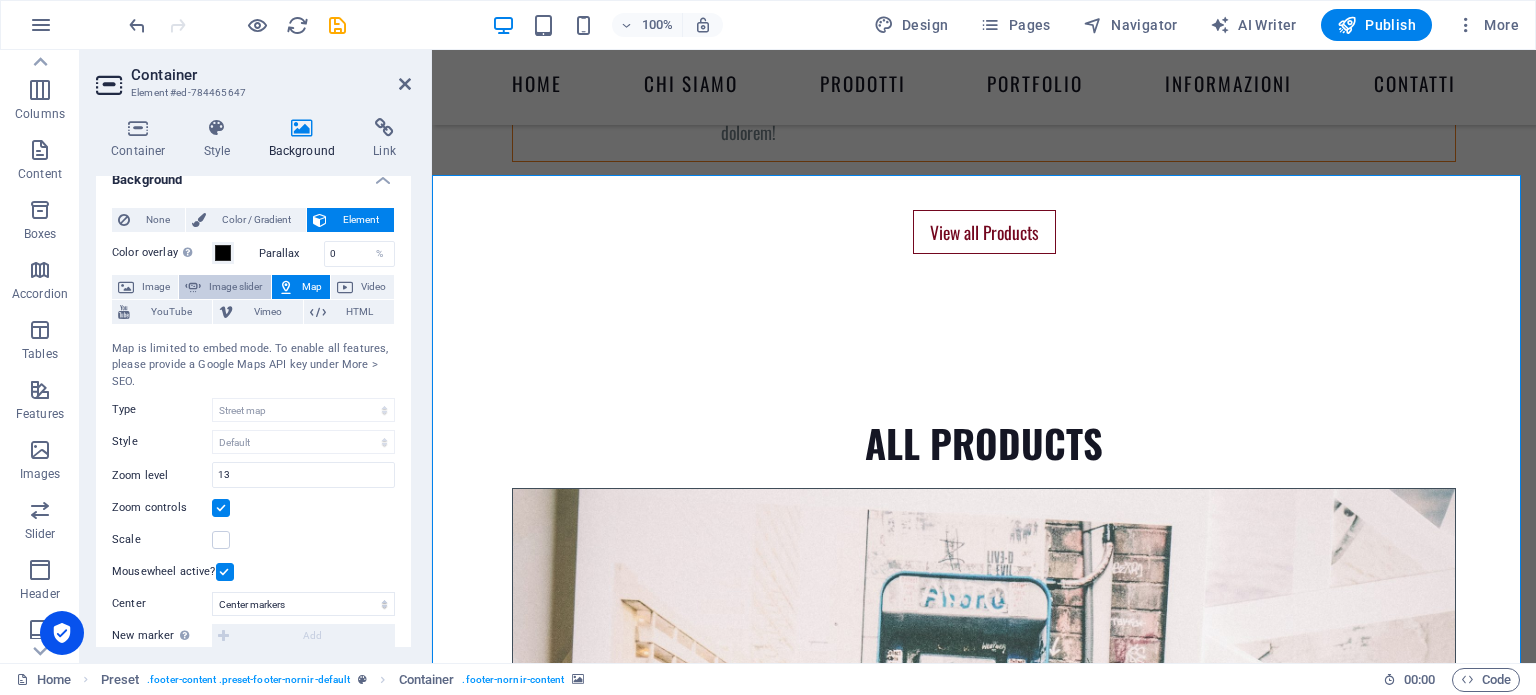 click on "Image slider" at bounding box center (235, 287) 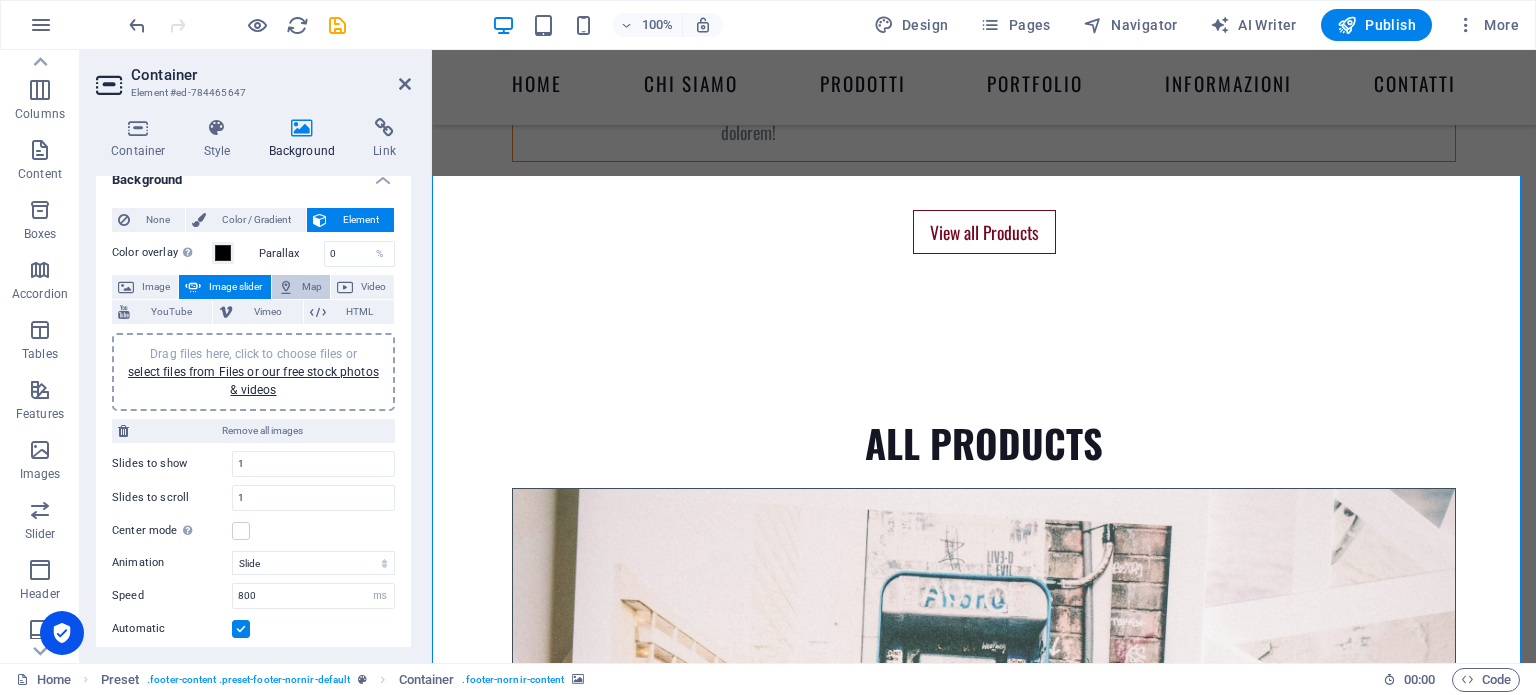 click at bounding box center (286, 287) 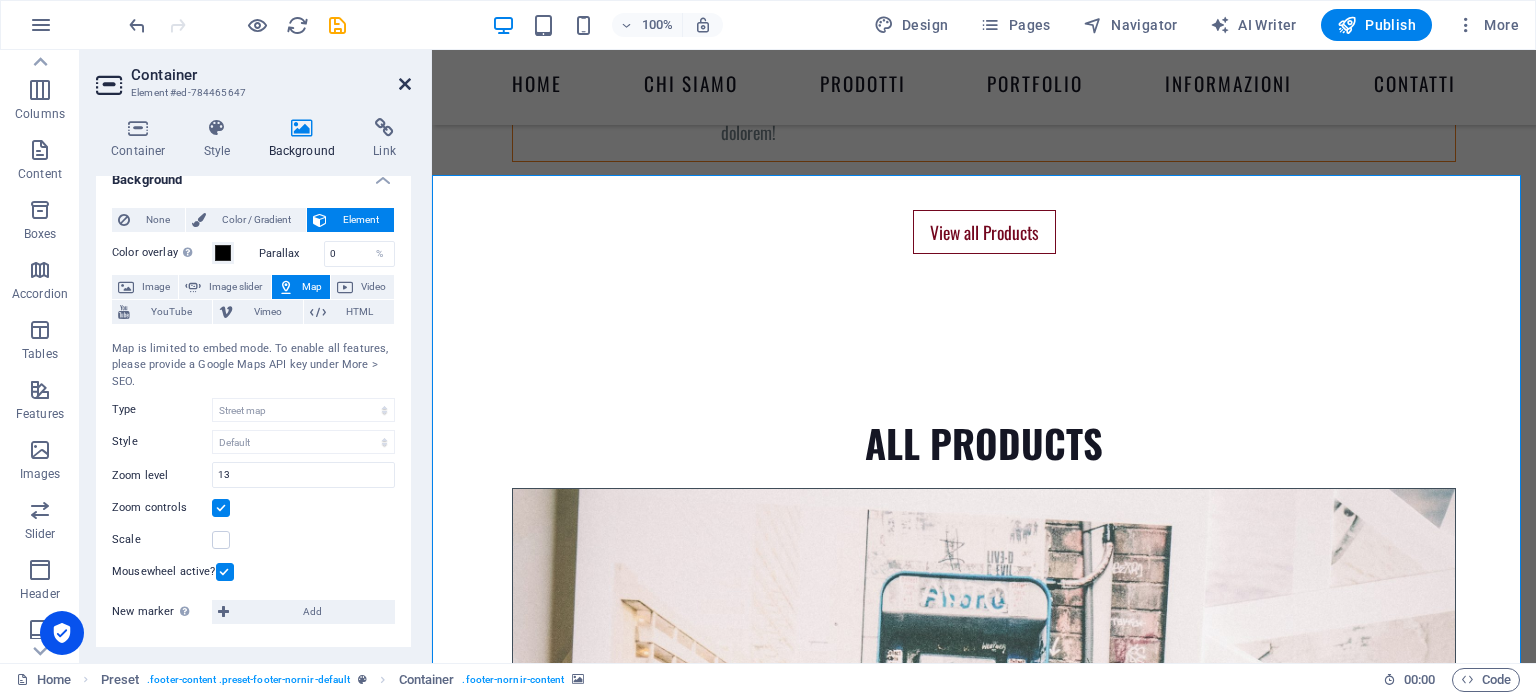 click at bounding box center [405, 84] 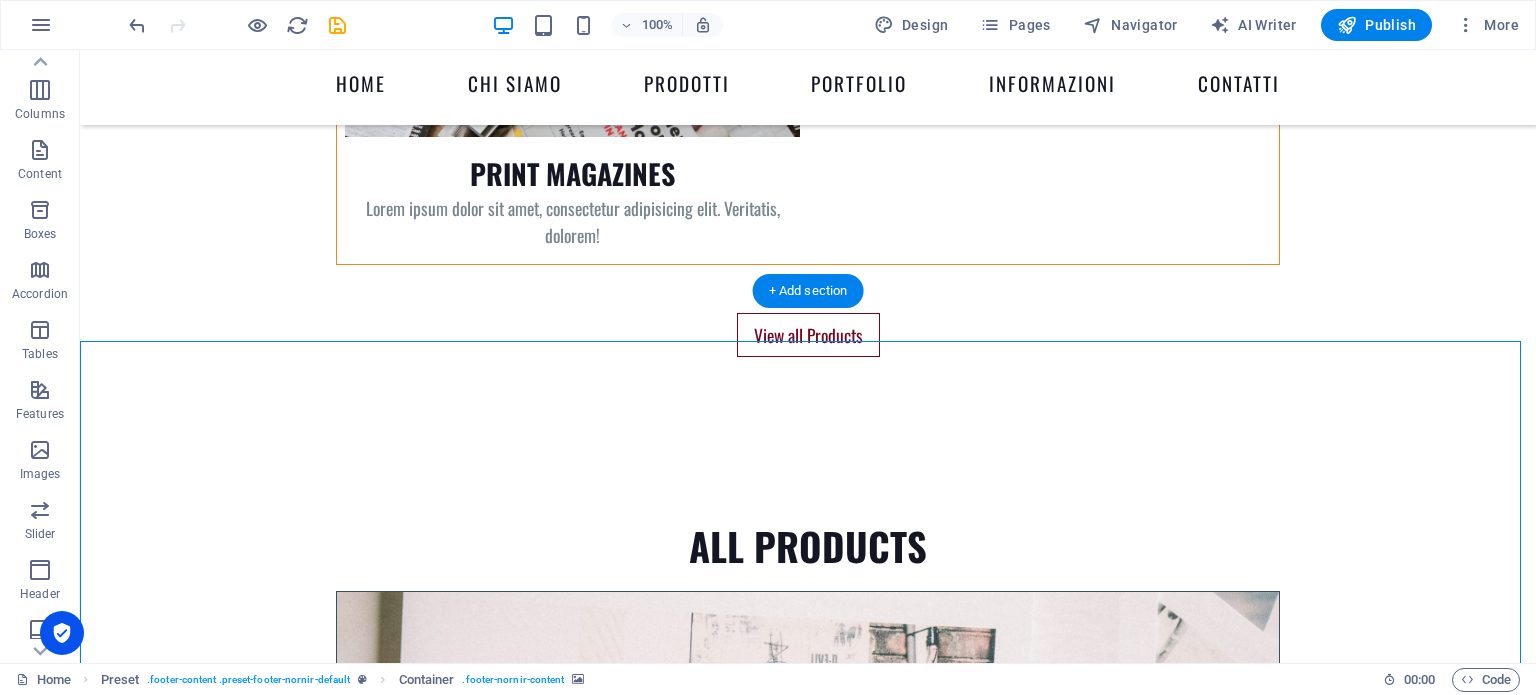 scroll, scrollTop: 6967, scrollLeft: 0, axis: vertical 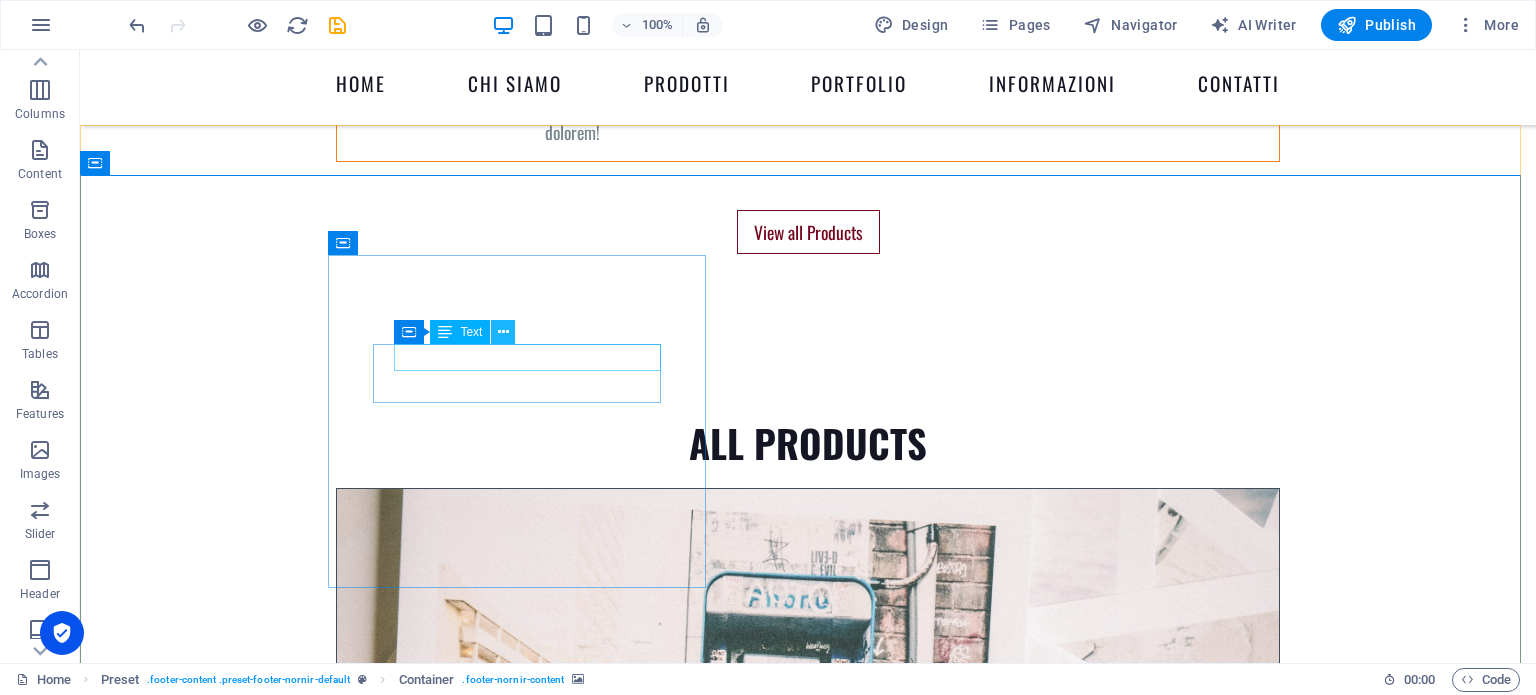click at bounding box center (503, 332) 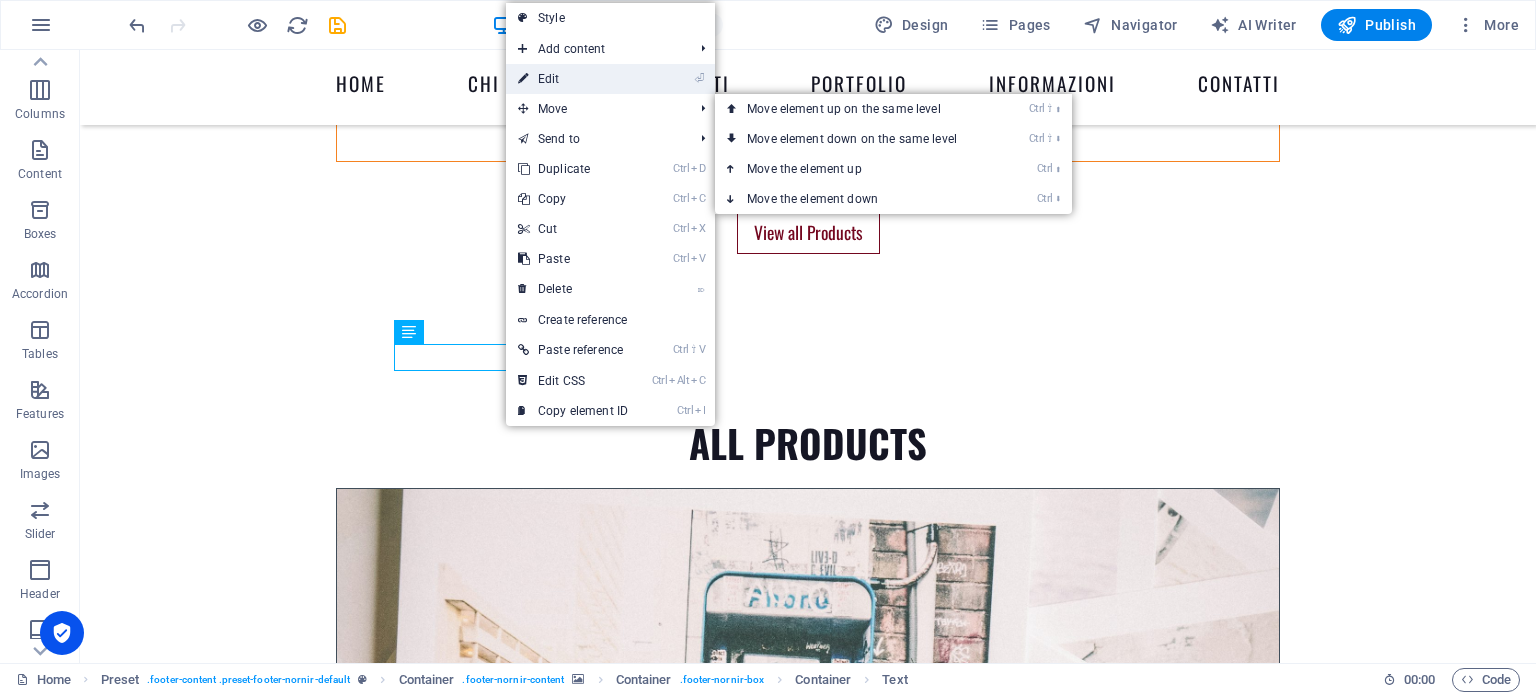 click on "⏎  Edit" at bounding box center (573, 79) 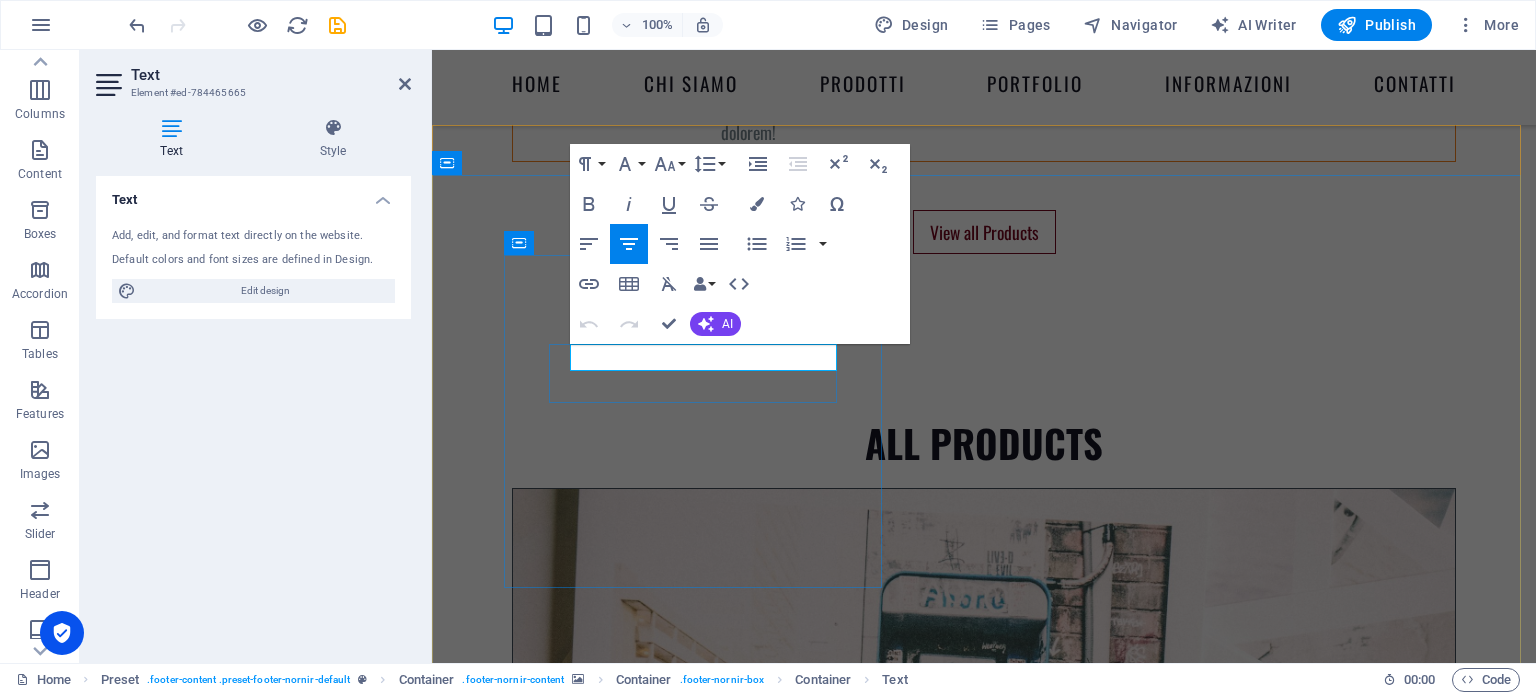 click on "Gassino Toriense" at bounding box center [1023, 8648] 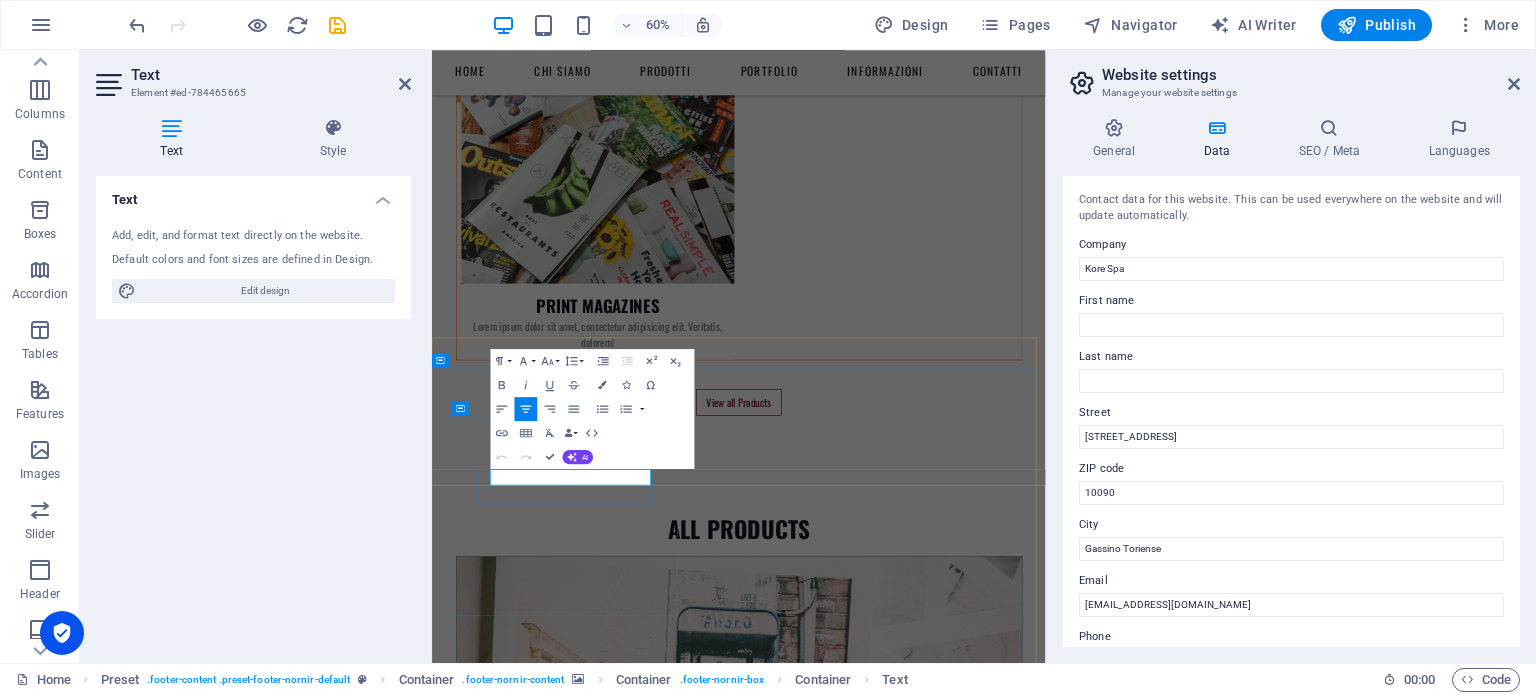 click on "Gassino Toriense" at bounding box center [982, 9052] 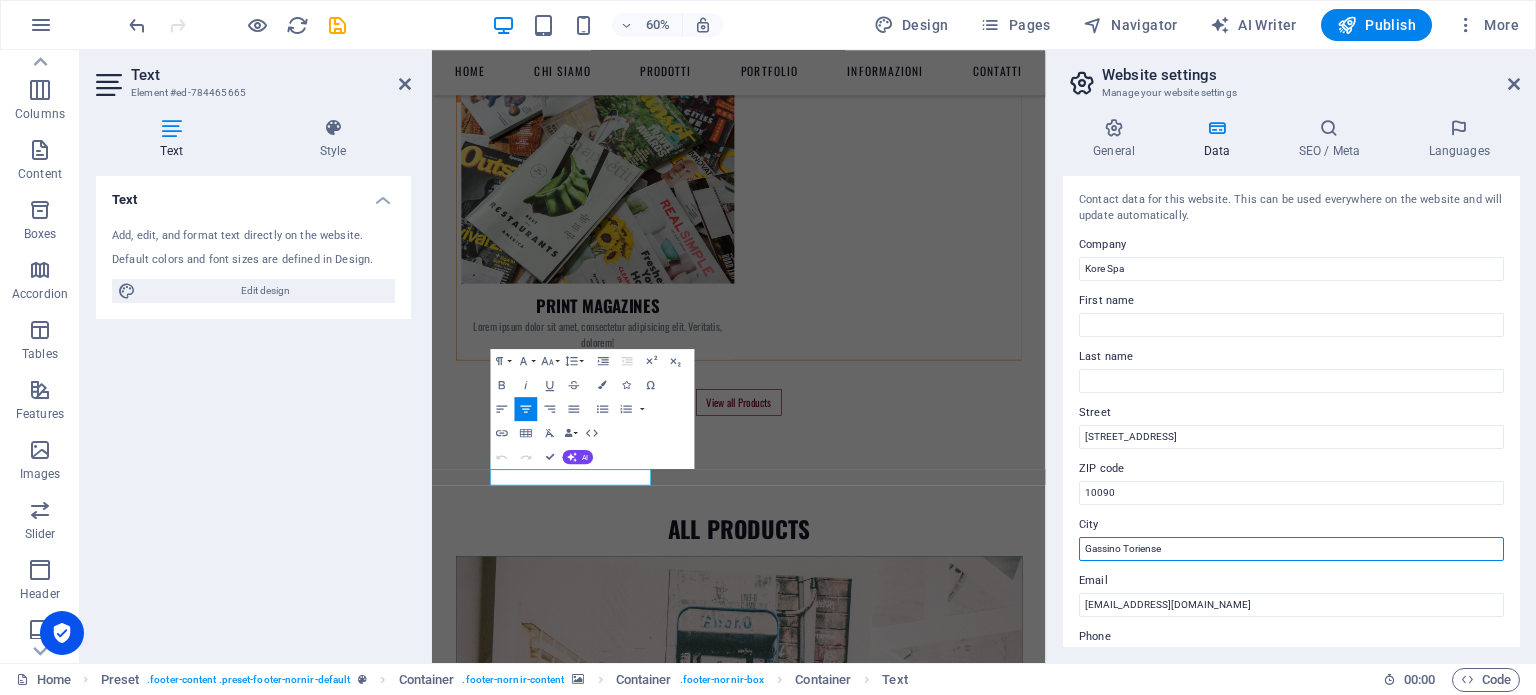 click on "Gassino Toriense" at bounding box center (1291, 549) 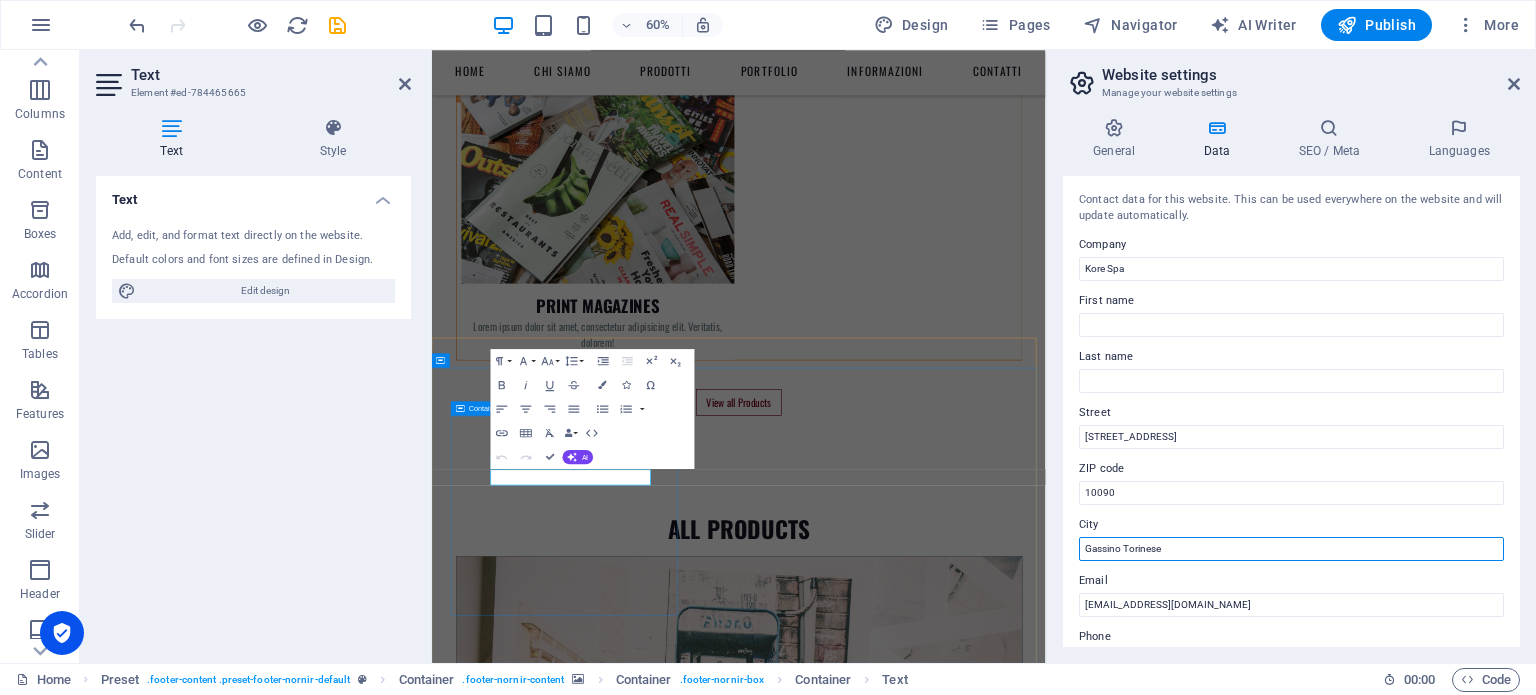 type on "Gassino Torinese" 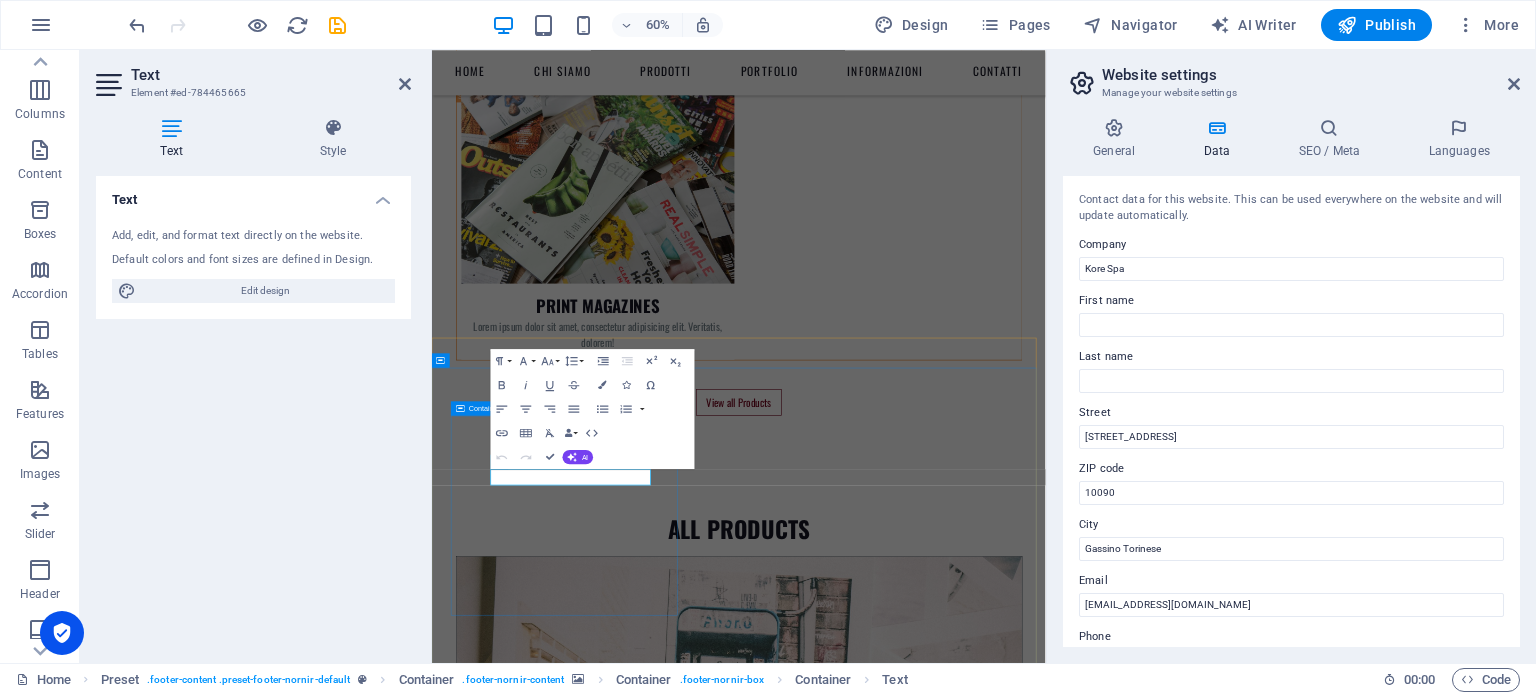 click on "Contact [STREET_ADDRESS] Contact Us! [PHONE_NUMBER] [EMAIL_ADDRESS][DOMAIN_NAME] Legal Notice  |  Privacy" at bounding box center (944, 9142) 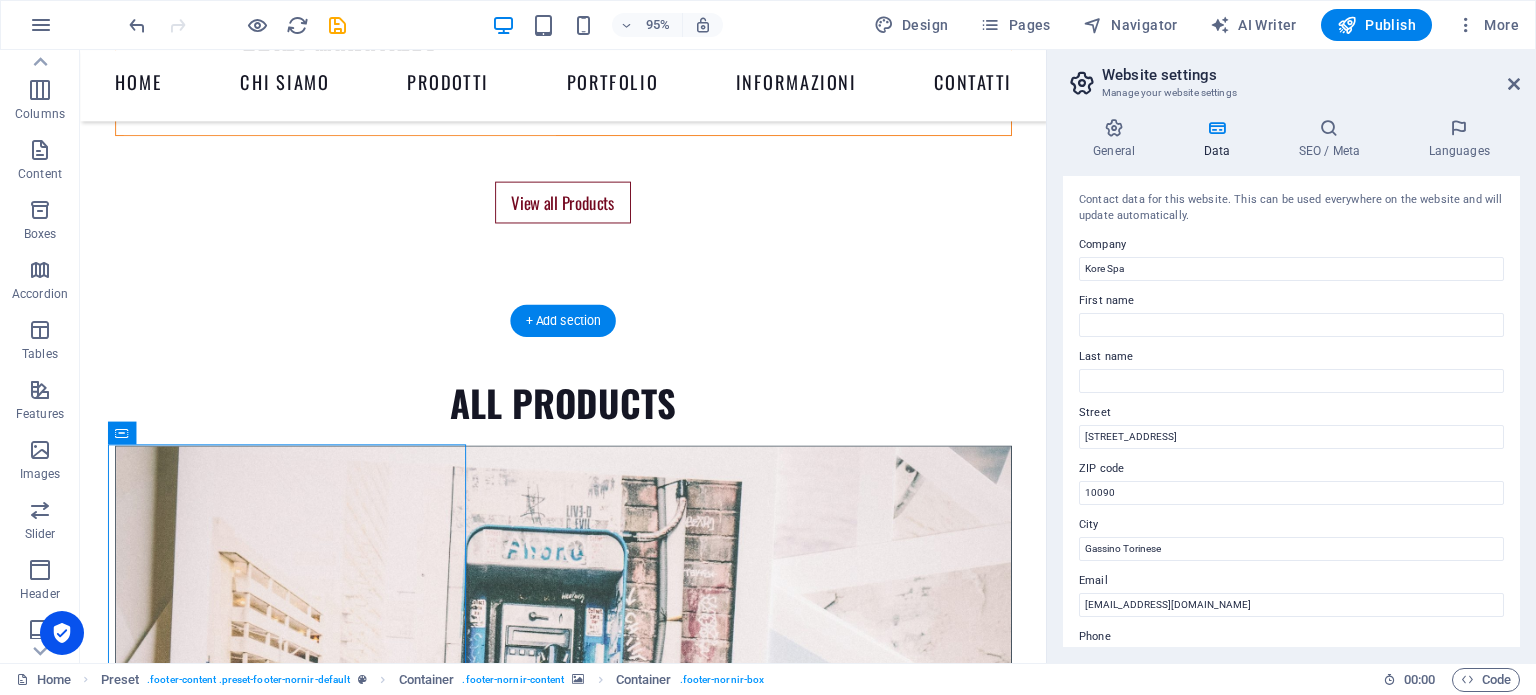 scroll, scrollTop: 7076, scrollLeft: 0, axis: vertical 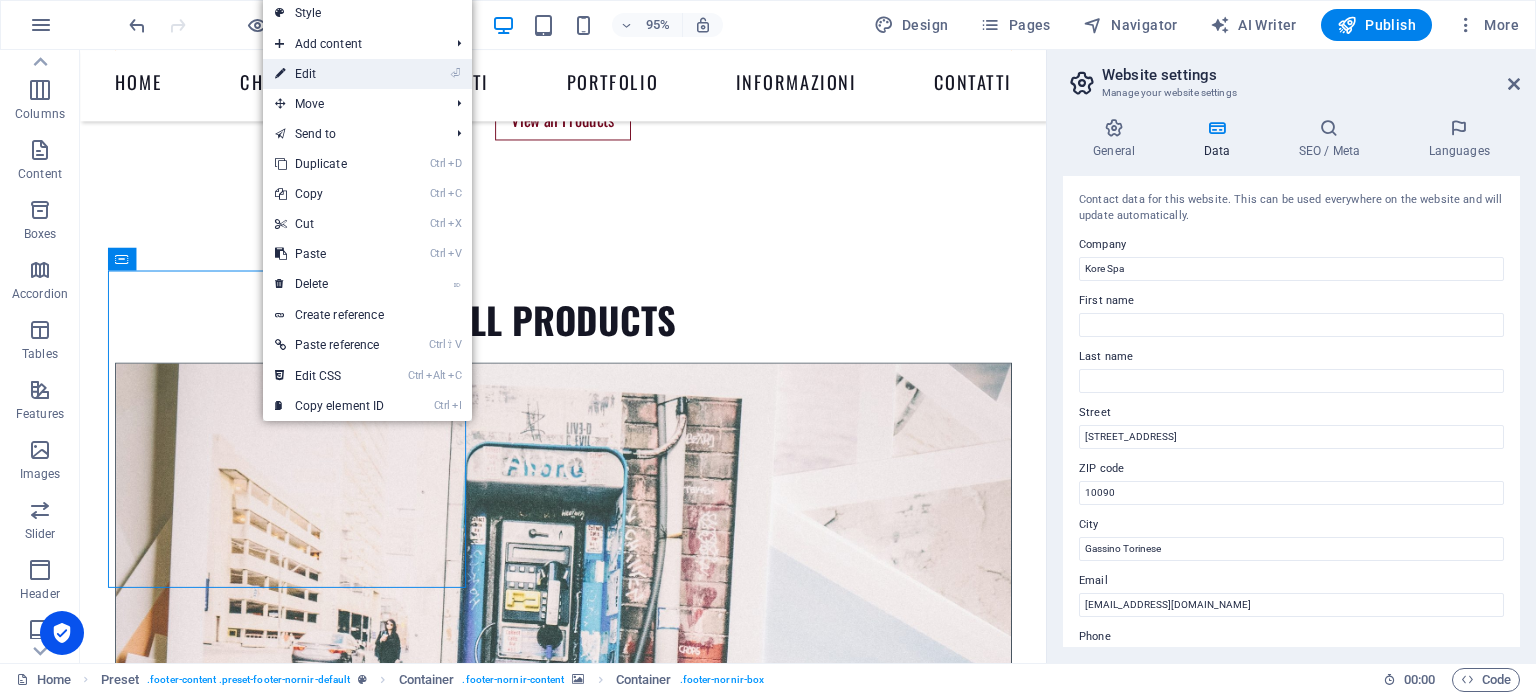 click on "⏎  Edit" at bounding box center [330, 74] 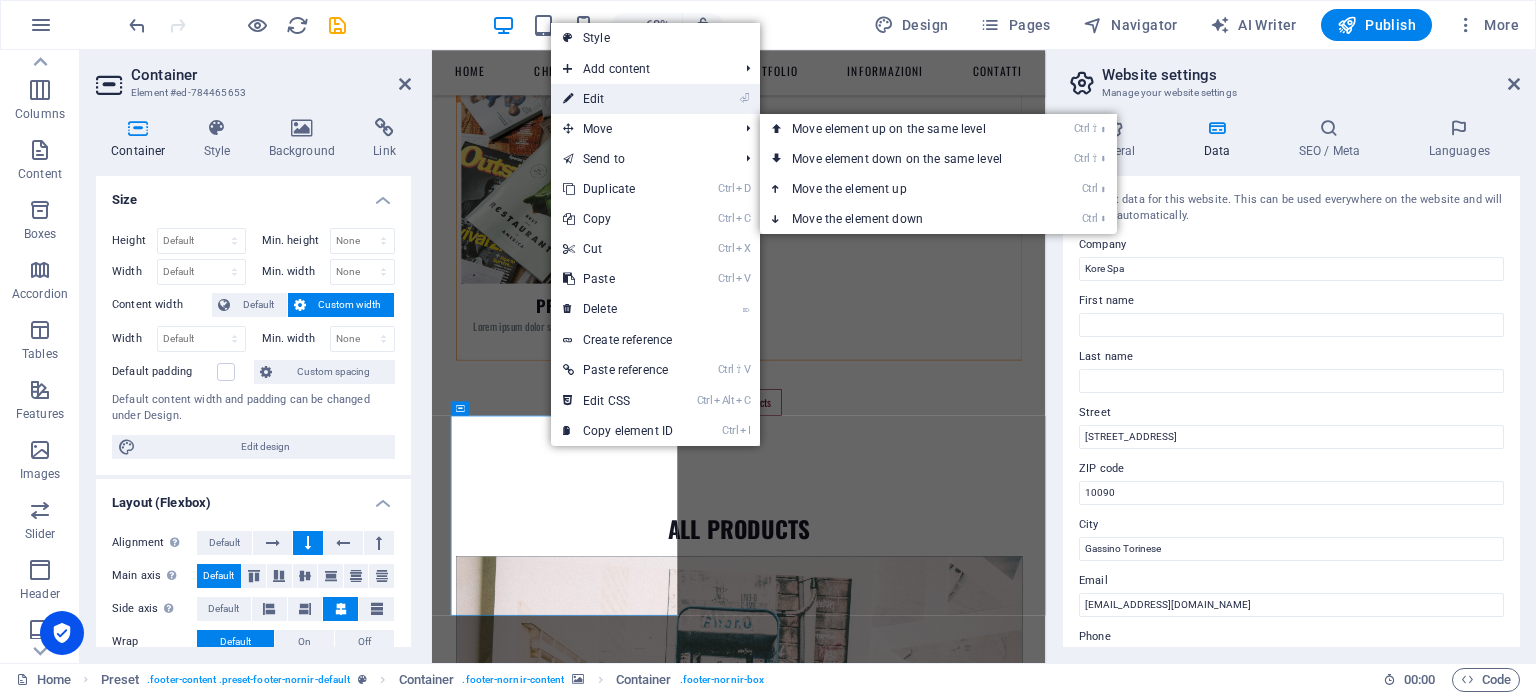click on "⏎  Edit" at bounding box center [618, 99] 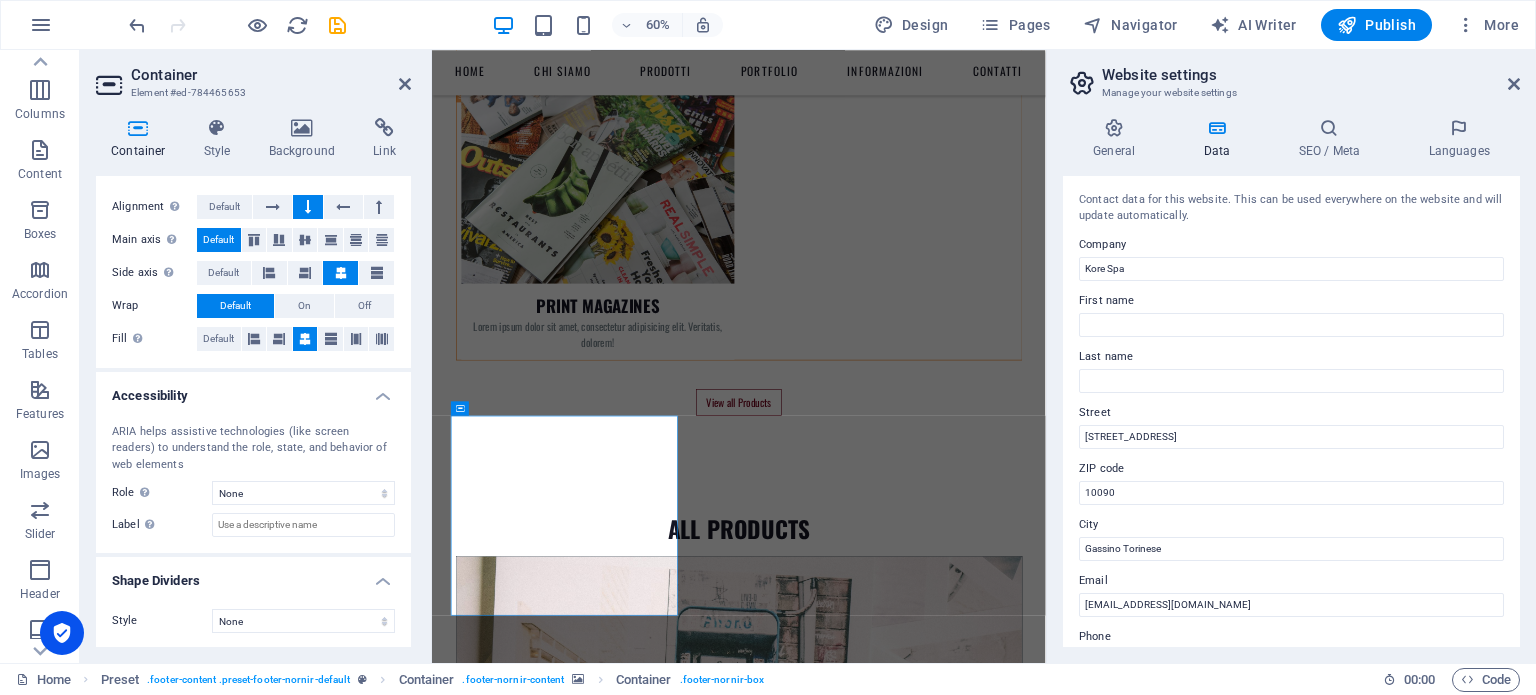 scroll, scrollTop: 0, scrollLeft: 0, axis: both 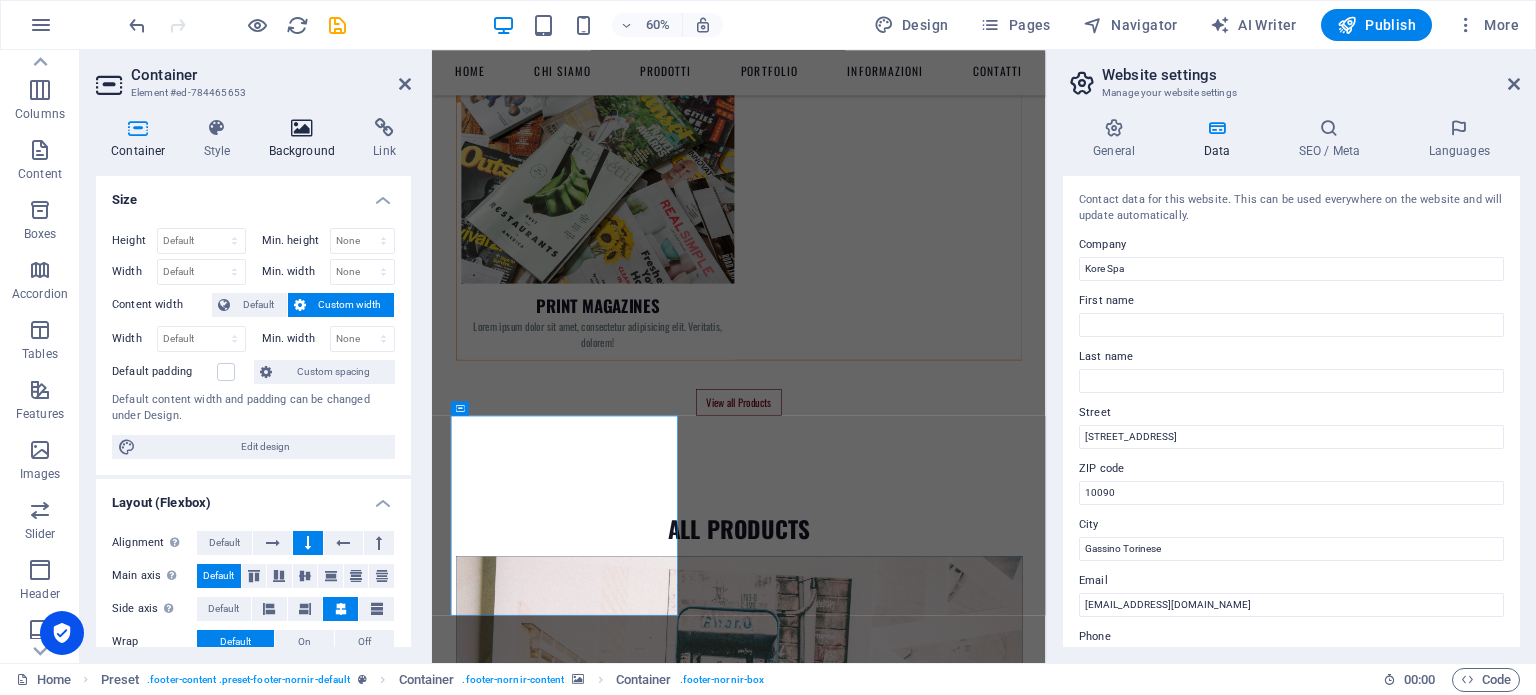 click at bounding box center [302, 128] 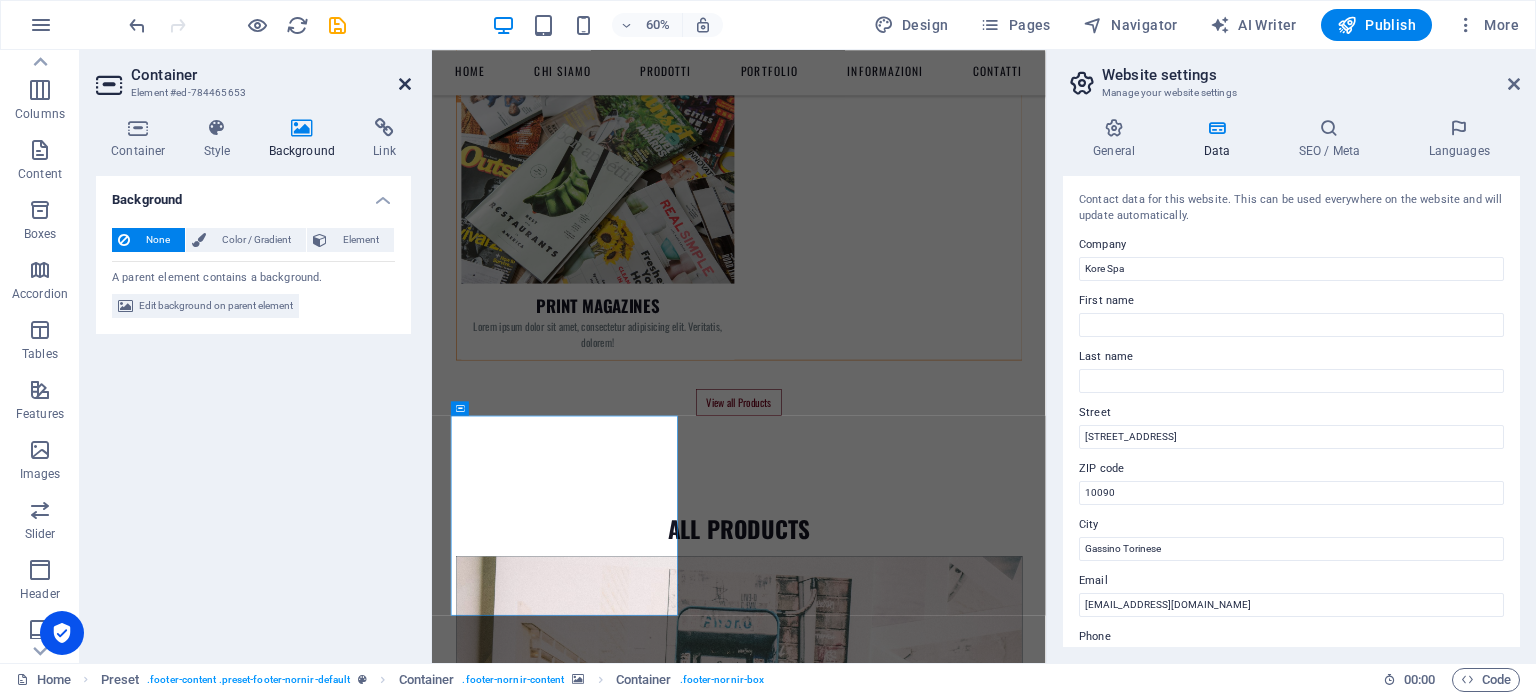 click at bounding box center [405, 84] 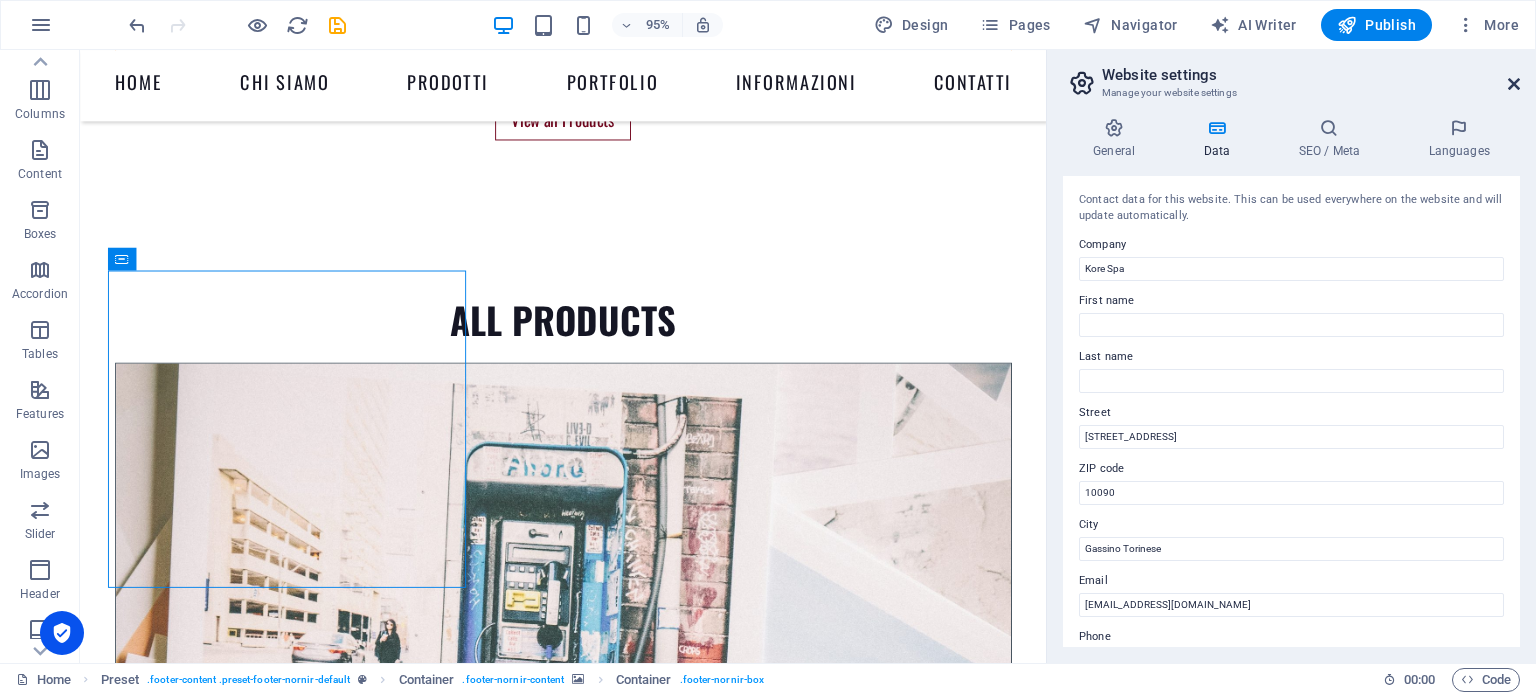 click at bounding box center (1514, 84) 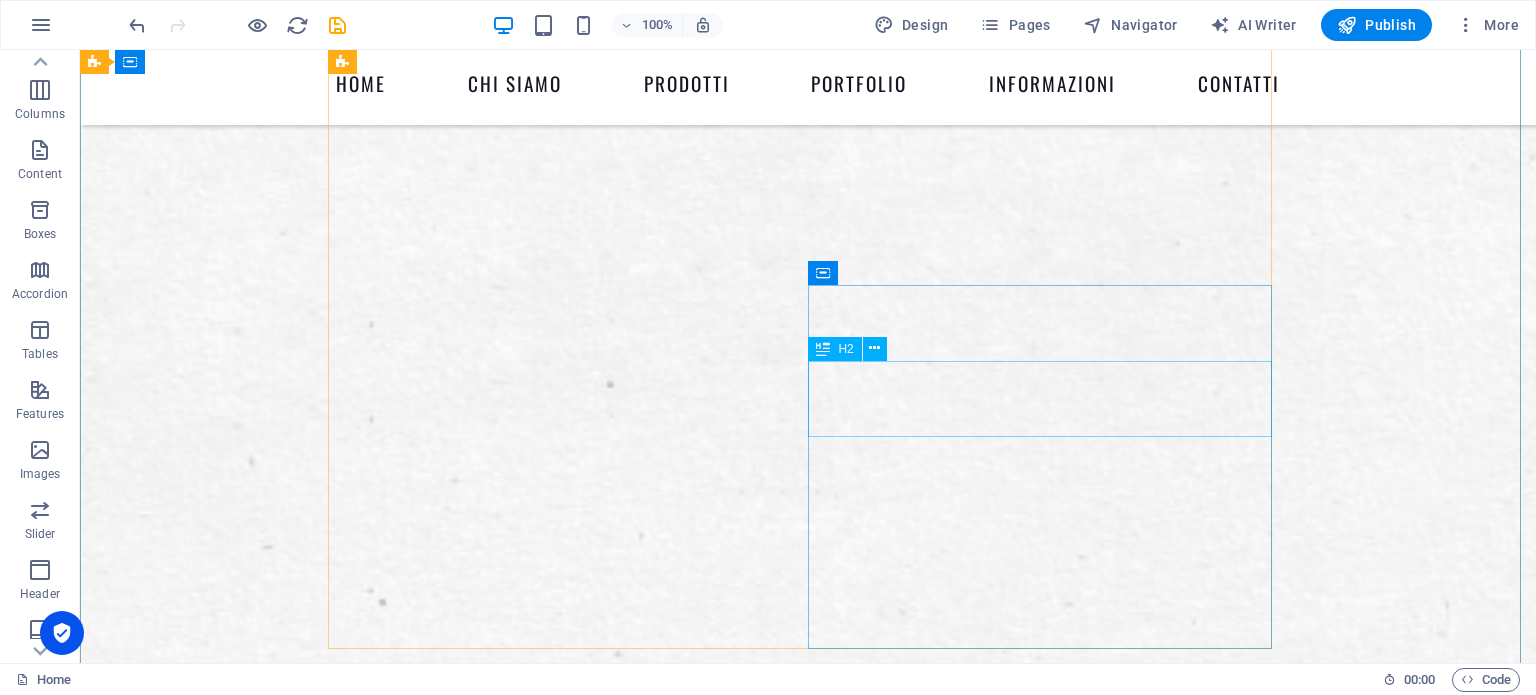 scroll, scrollTop: 600, scrollLeft: 0, axis: vertical 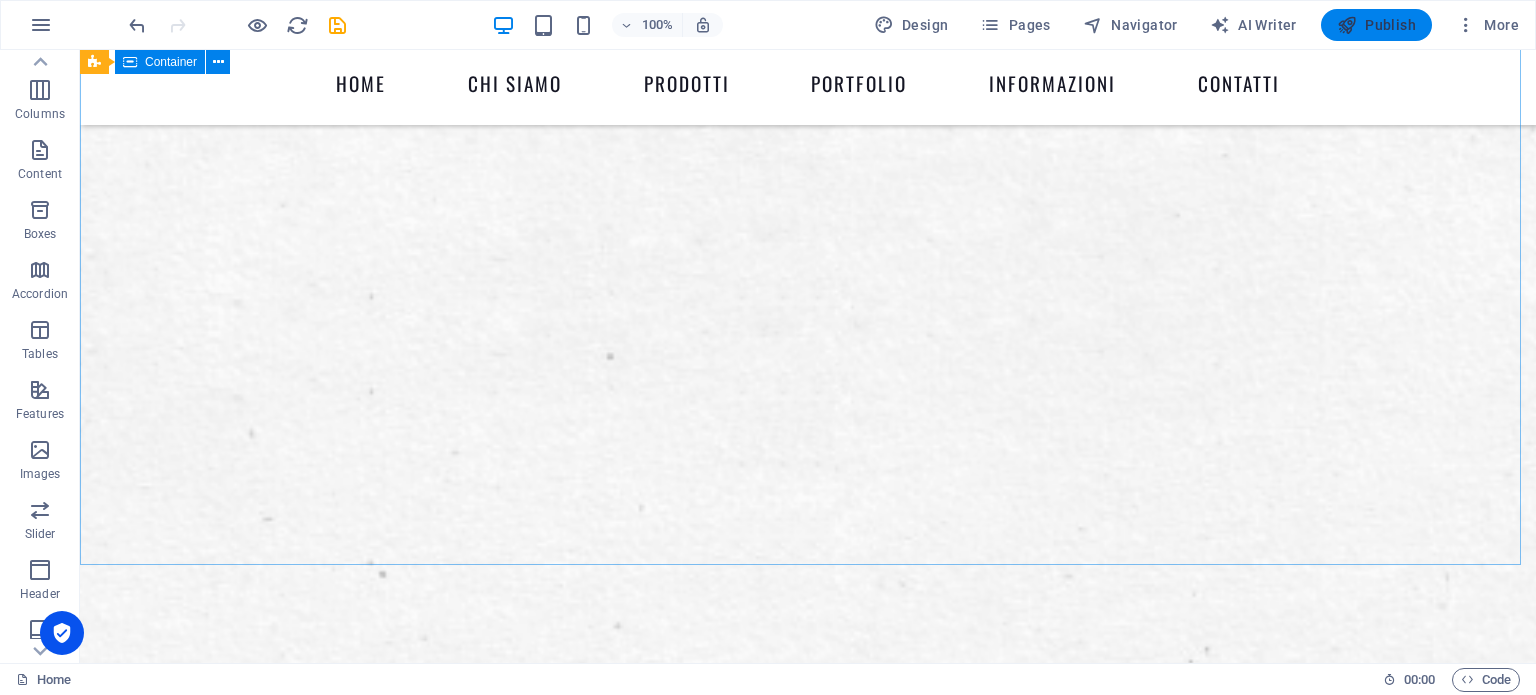 click on "Publish" at bounding box center (1376, 25) 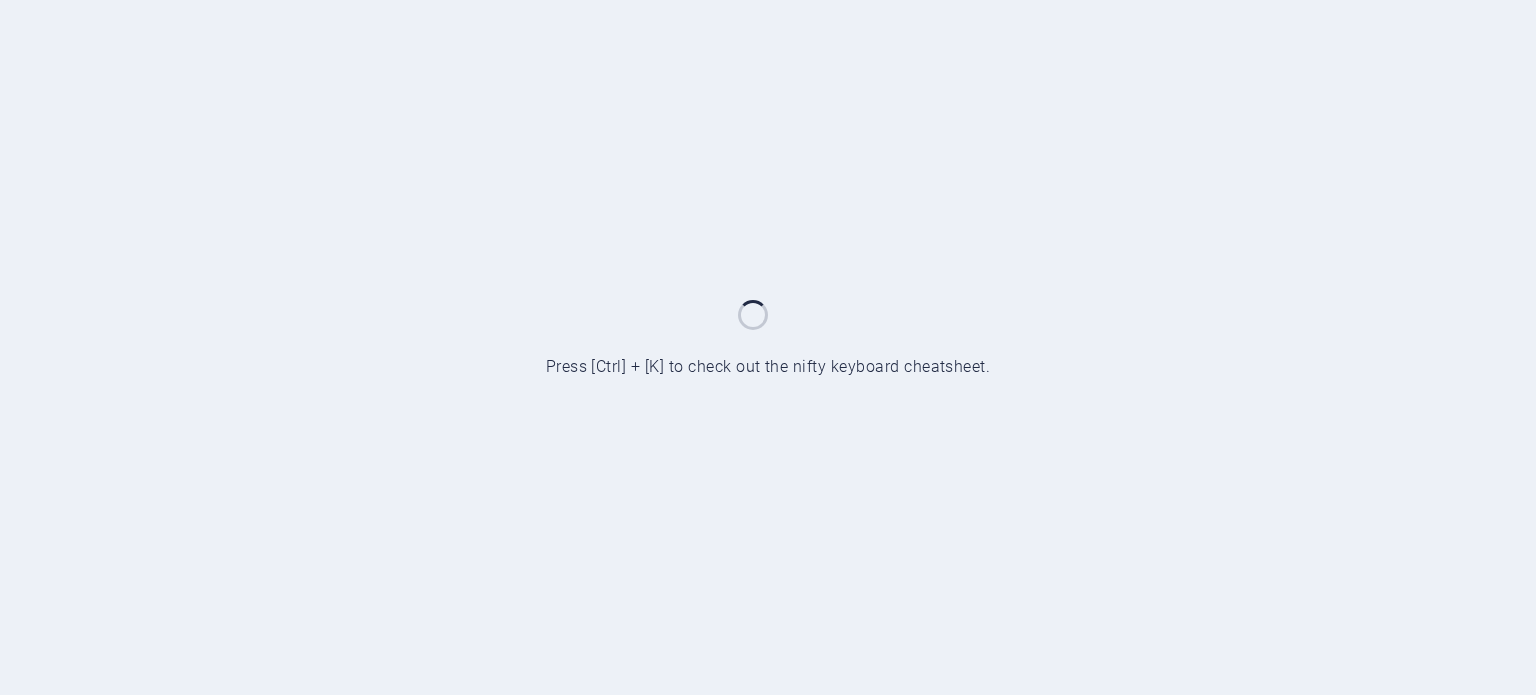 scroll, scrollTop: 0, scrollLeft: 0, axis: both 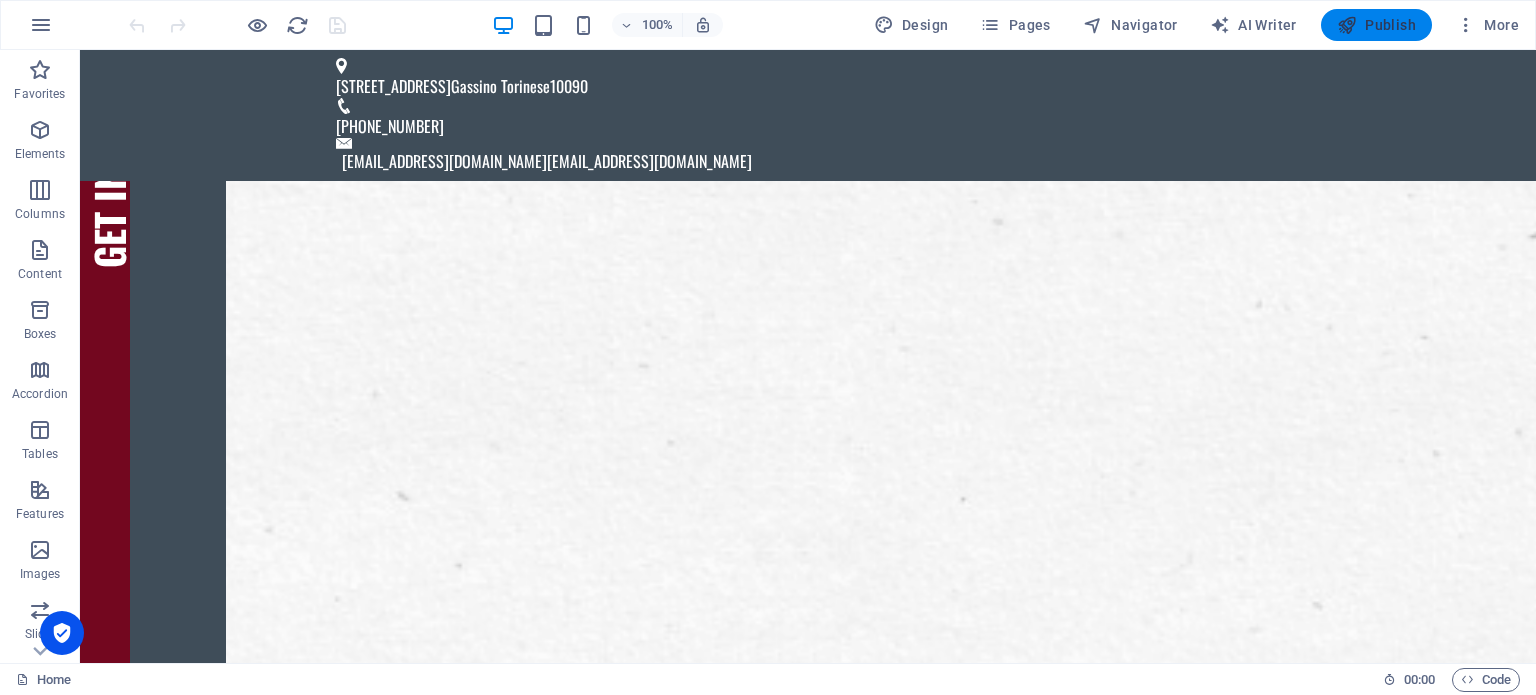 click on "Publish" at bounding box center [1376, 25] 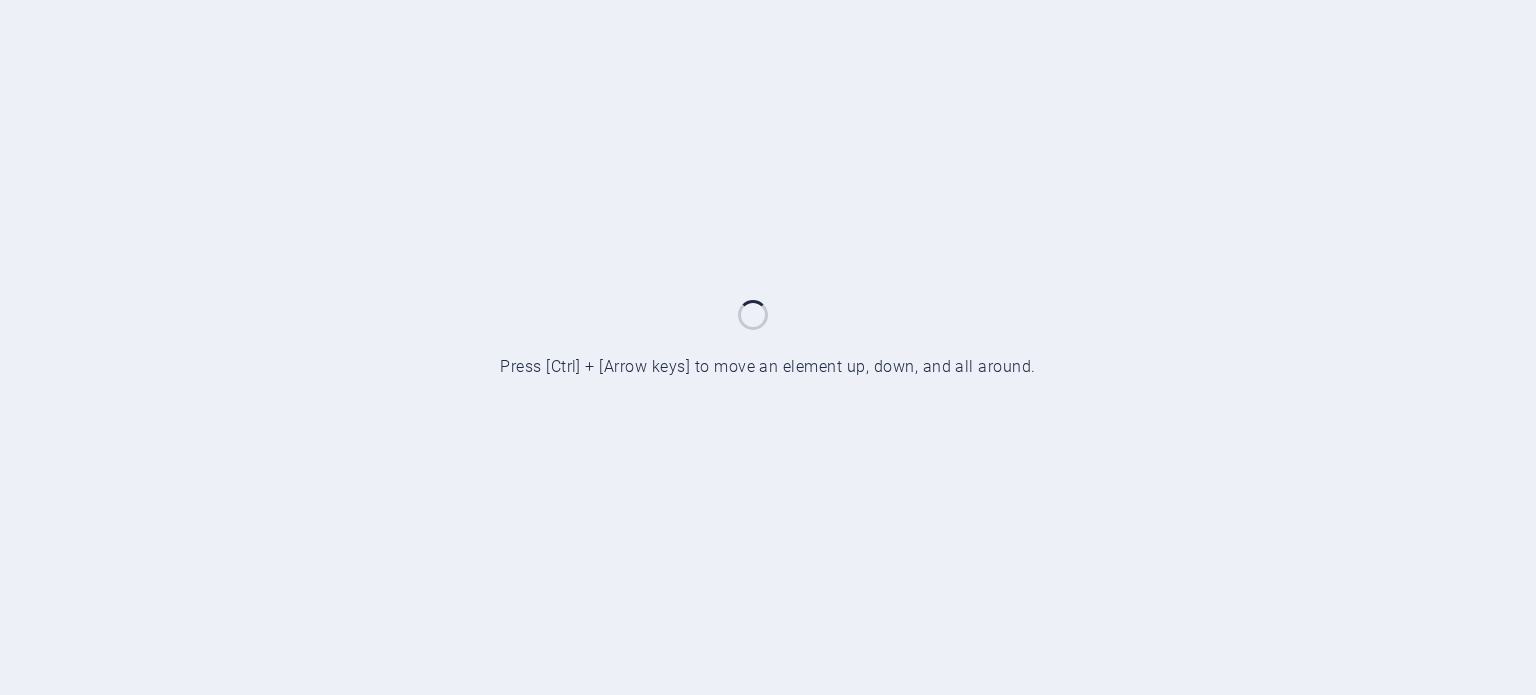 scroll, scrollTop: 0, scrollLeft: 0, axis: both 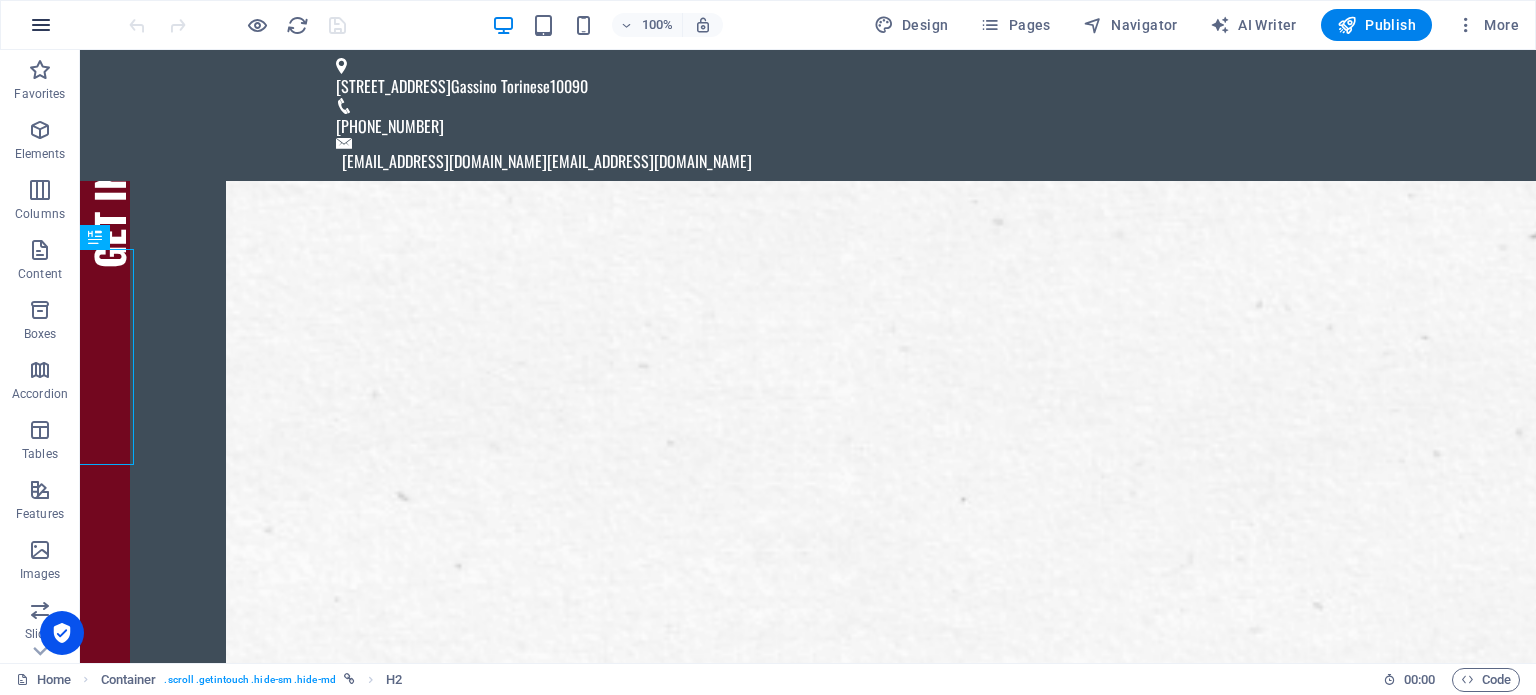 click at bounding box center [41, 25] 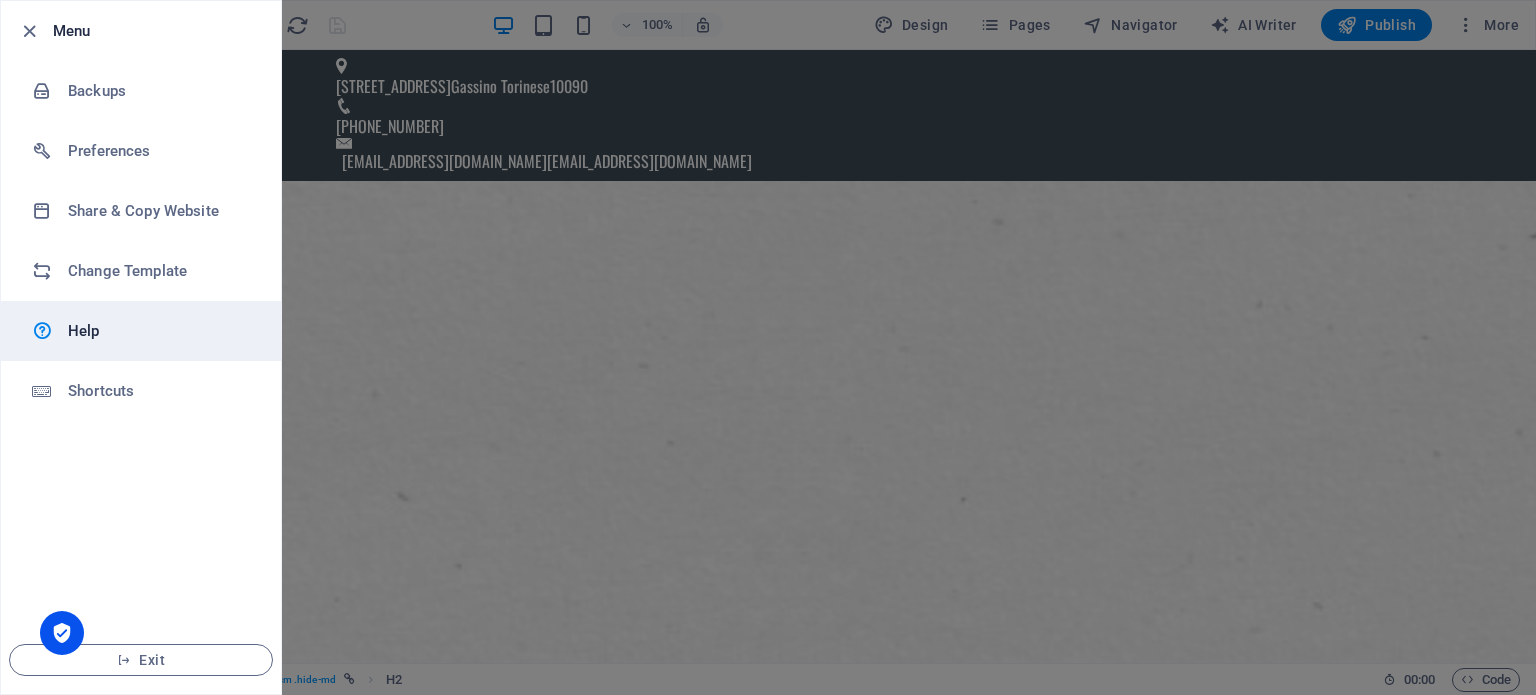 click at bounding box center [50, 331] 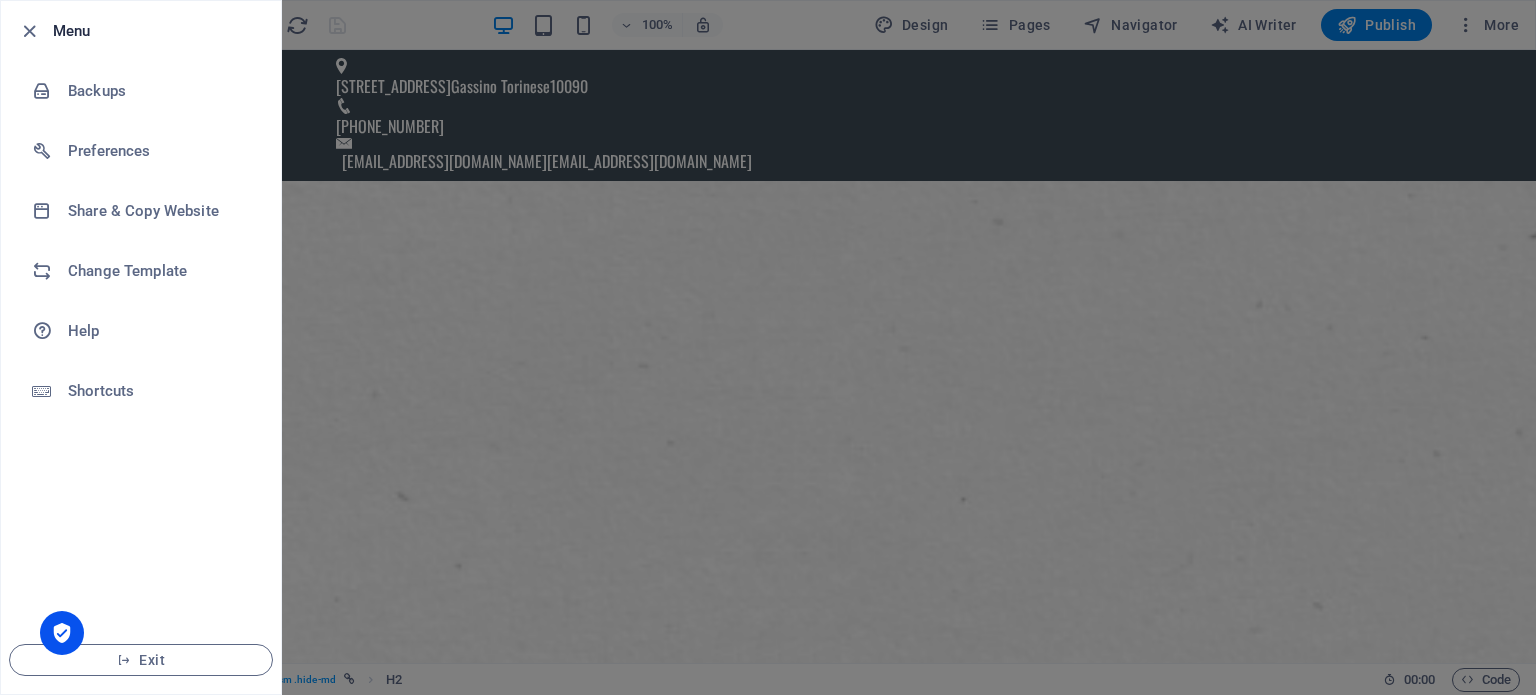 click at bounding box center (768, 347) 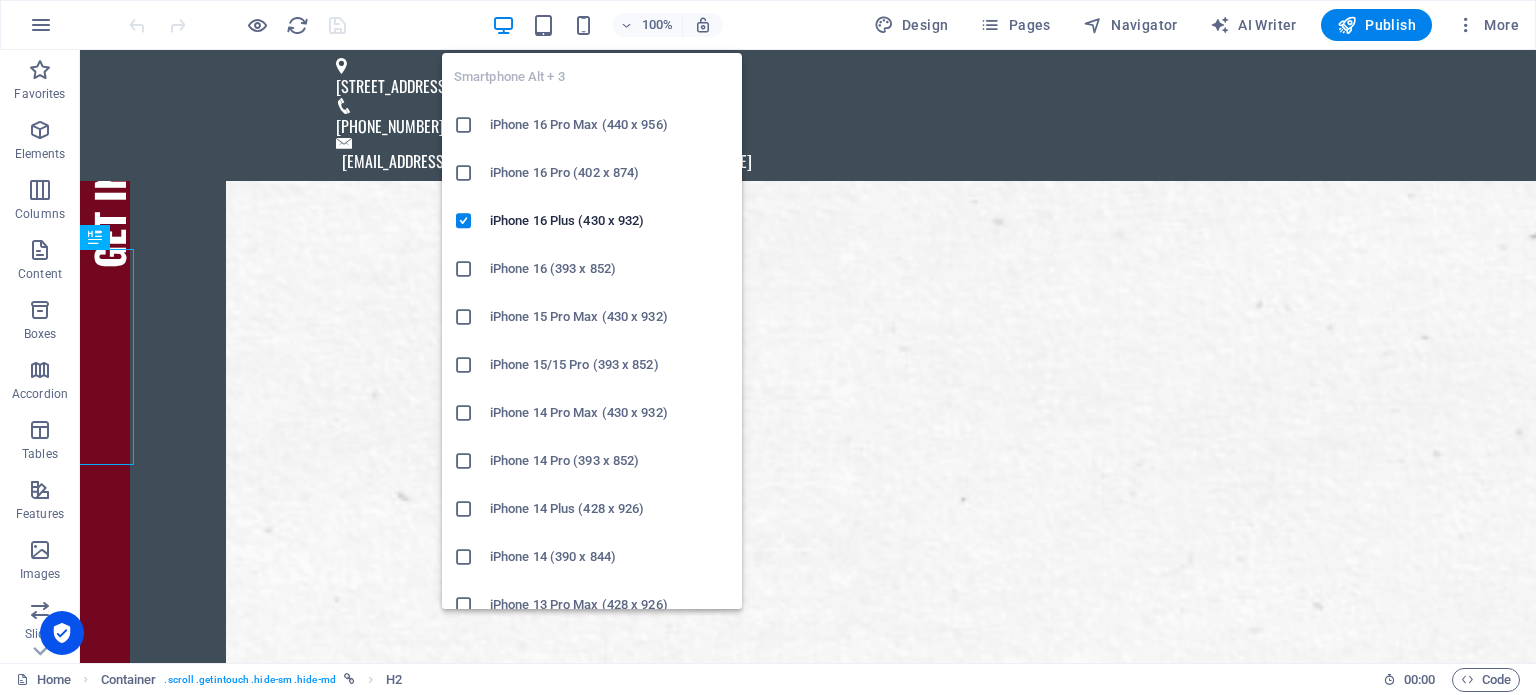 click on "iPhone 16 Pro Max (440 x 956)" at bounding box center [610, 125] 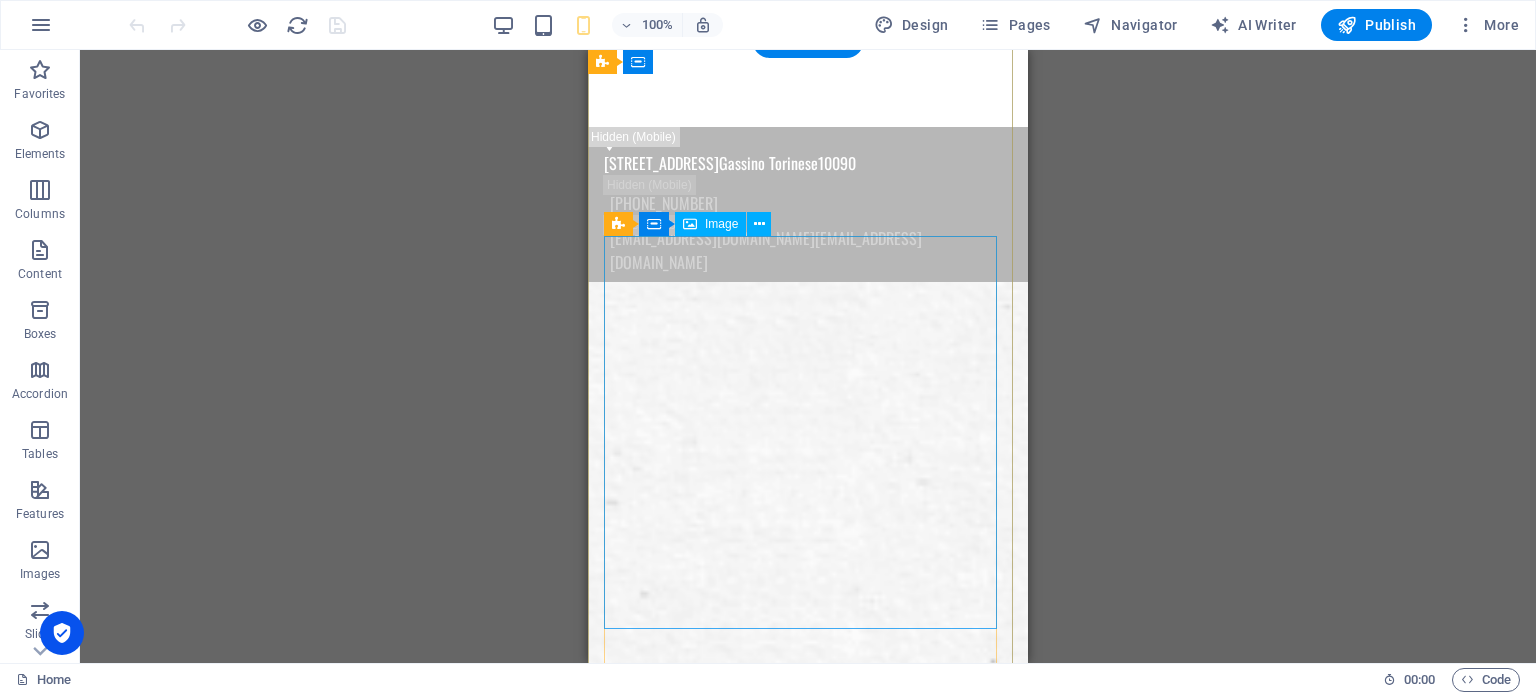 scroll, scrollTop: 0, scrollLeft: 0, axis: both 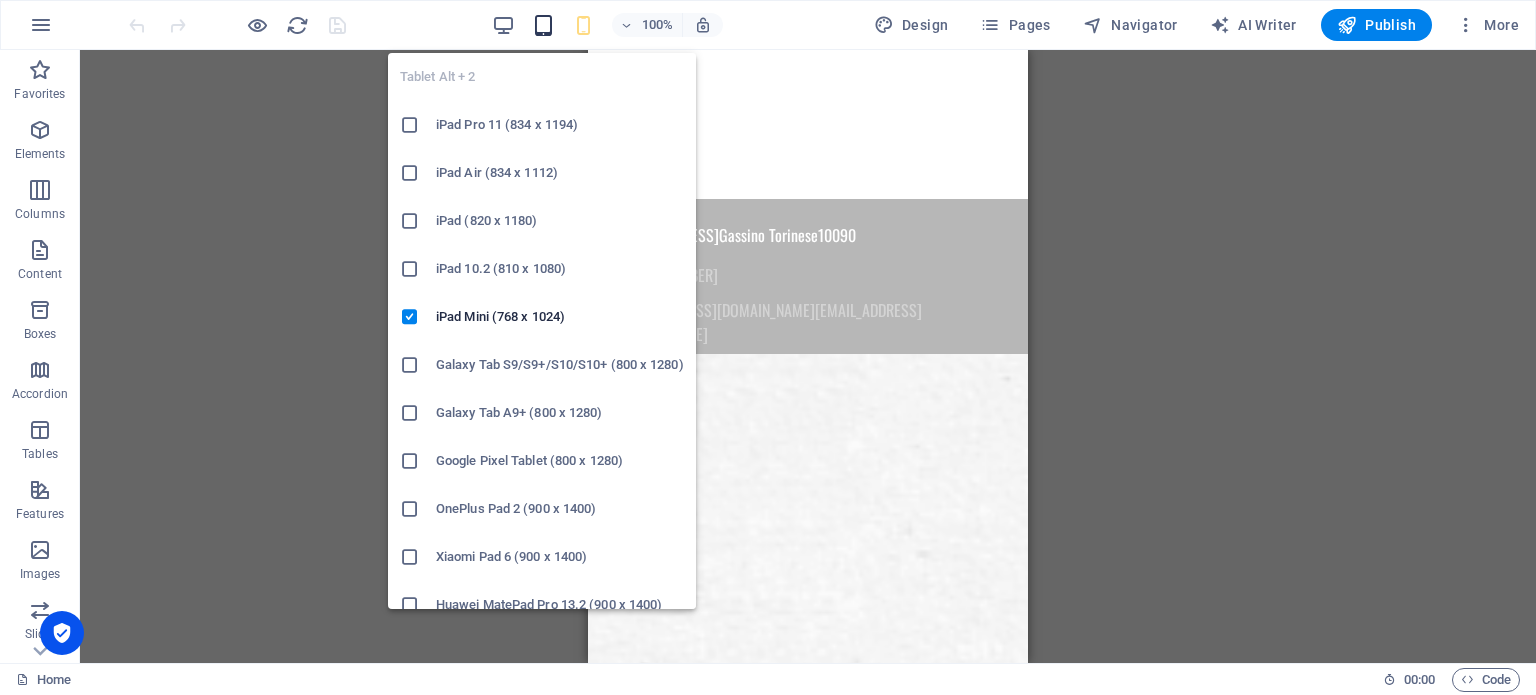 click at bounding box center (543, 25) 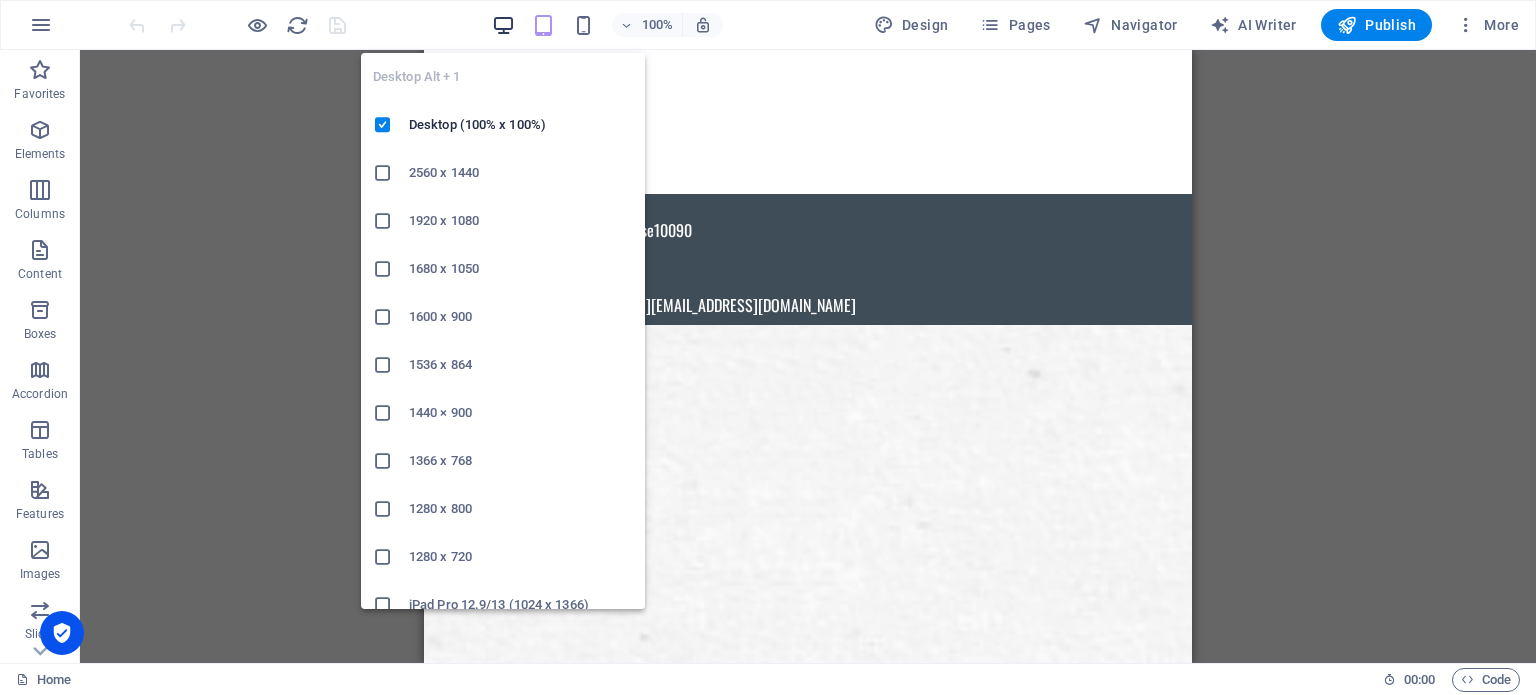 click at bounding box center (503, 25) 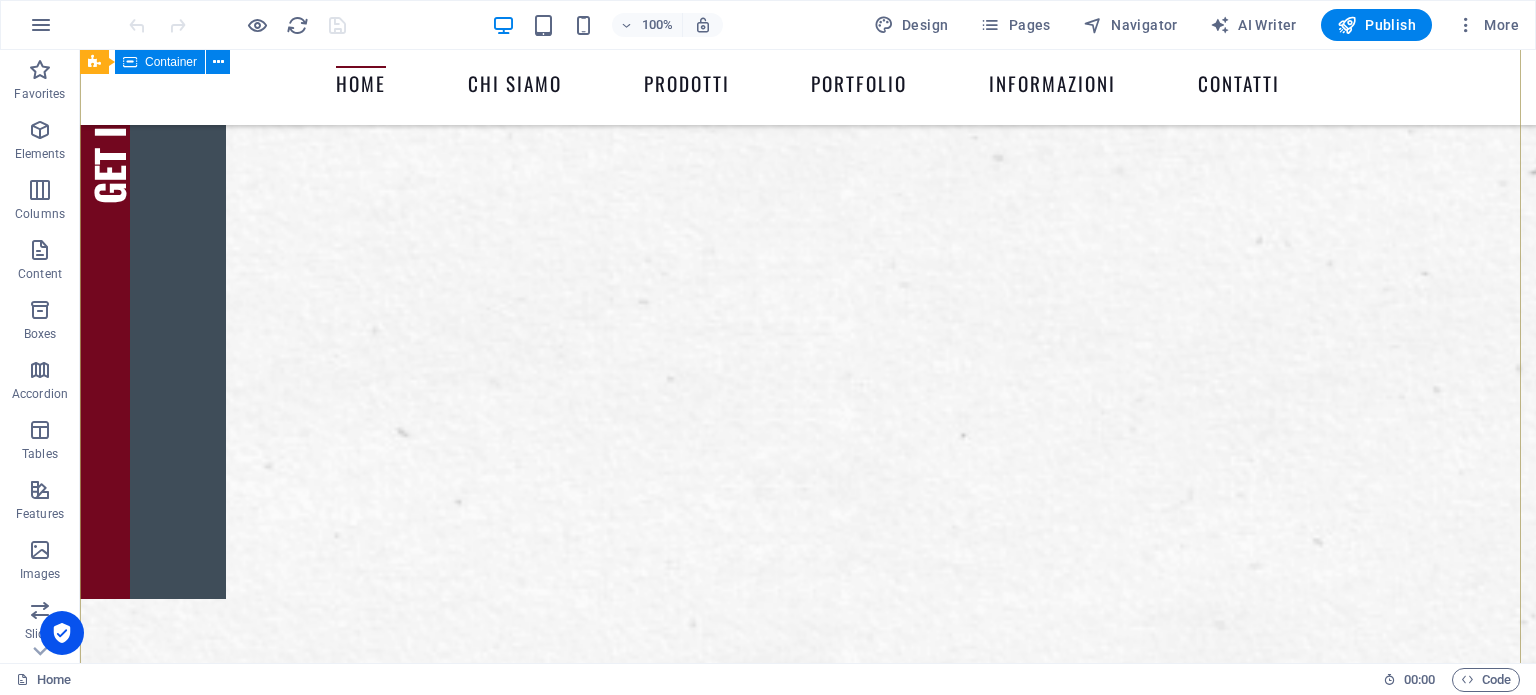 scroll, scrollTop: 0, scrollLeft: 0, axis: both 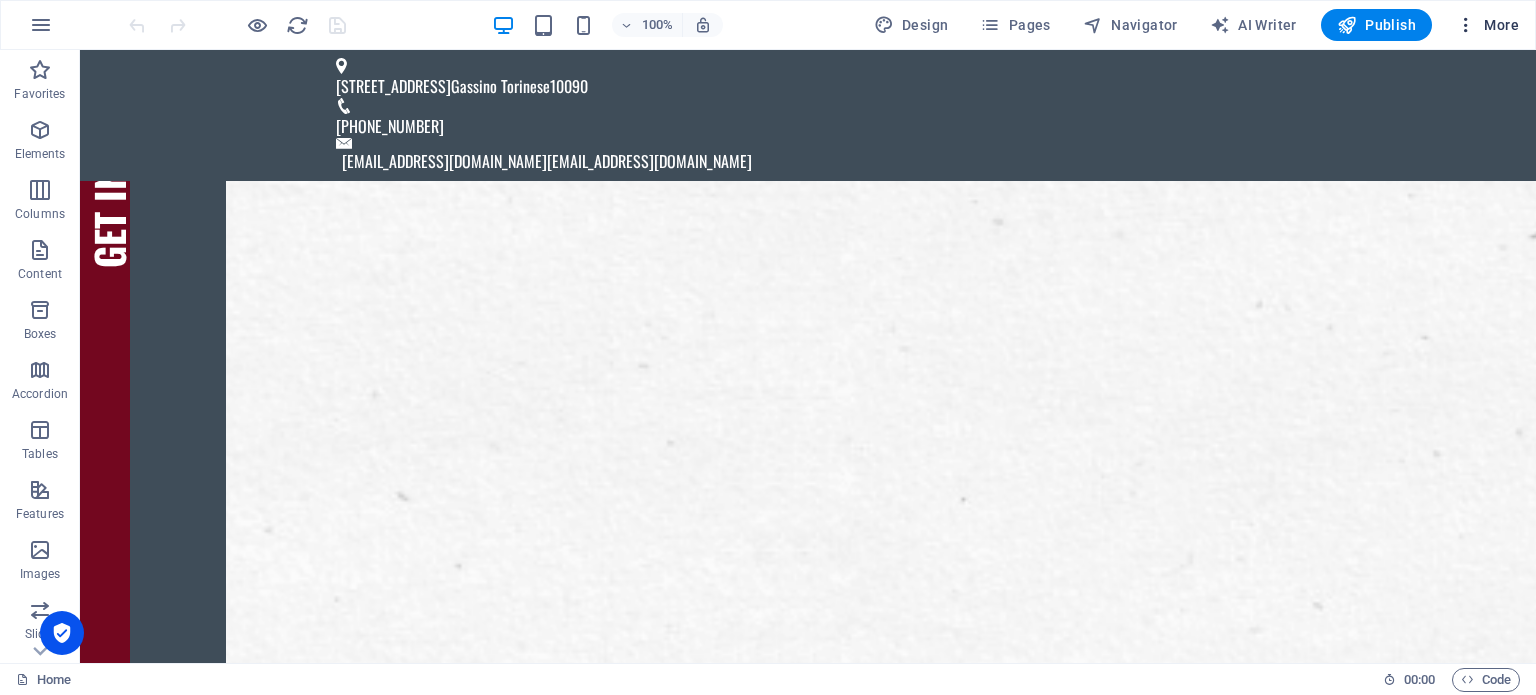 click at bounding box center [1466, 25] 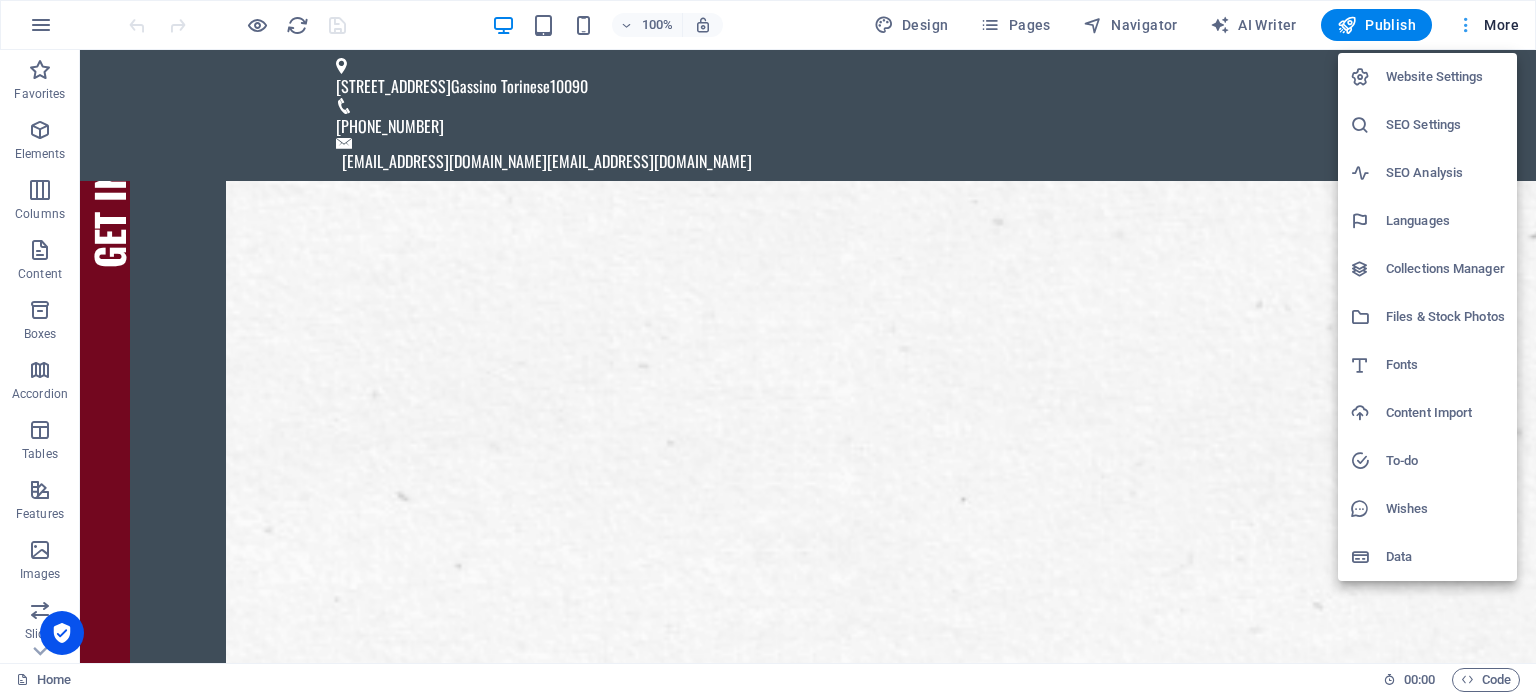 click at bounding box center (768, 347) 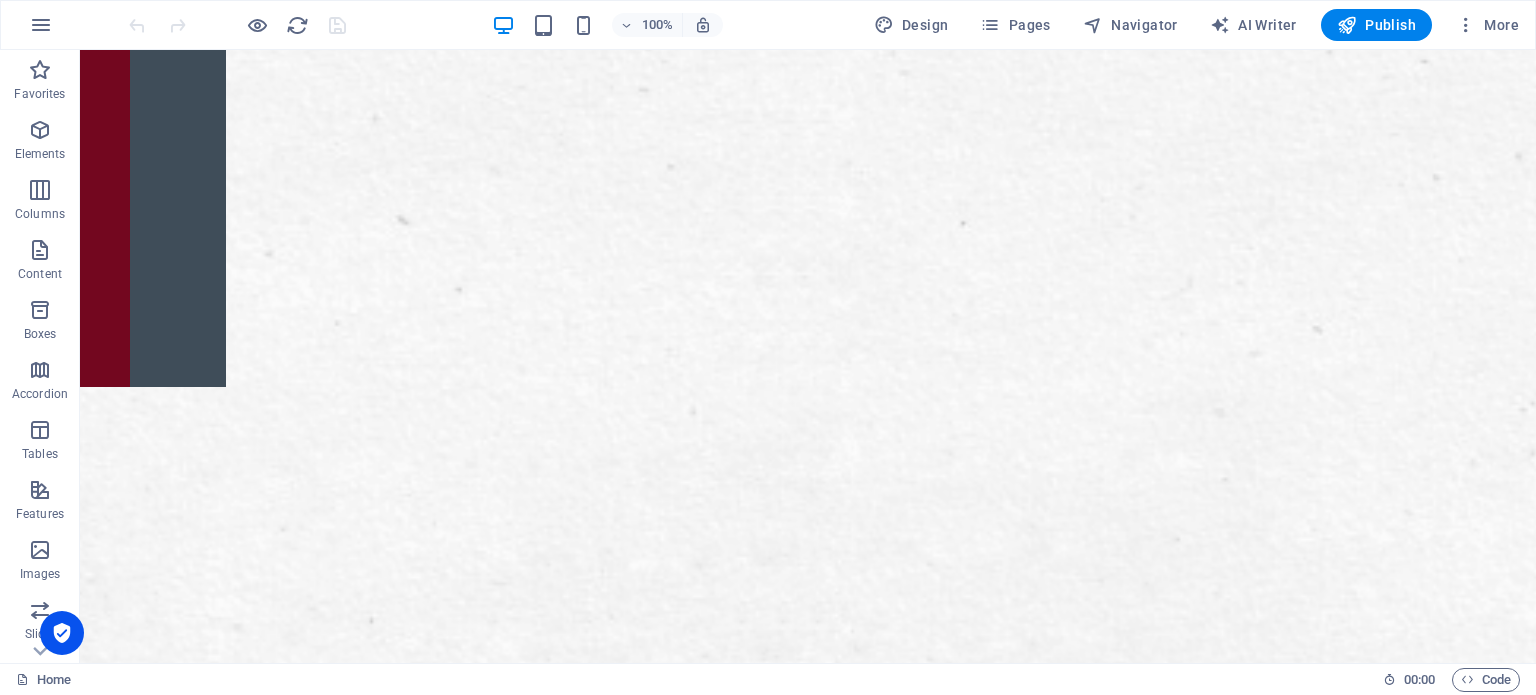scroll, scrollTop: 0, scrollLeft: 0, axis: both 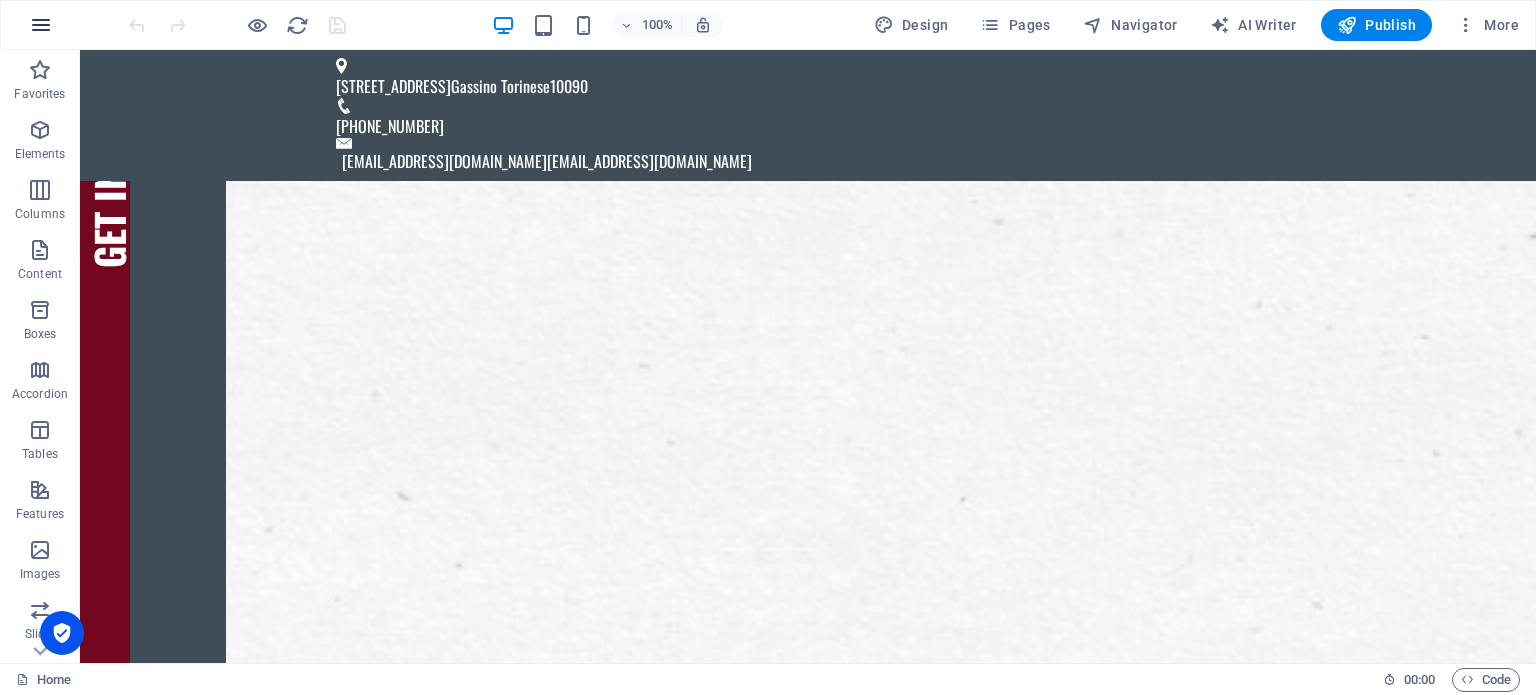 click at bounding box center [41, 25] 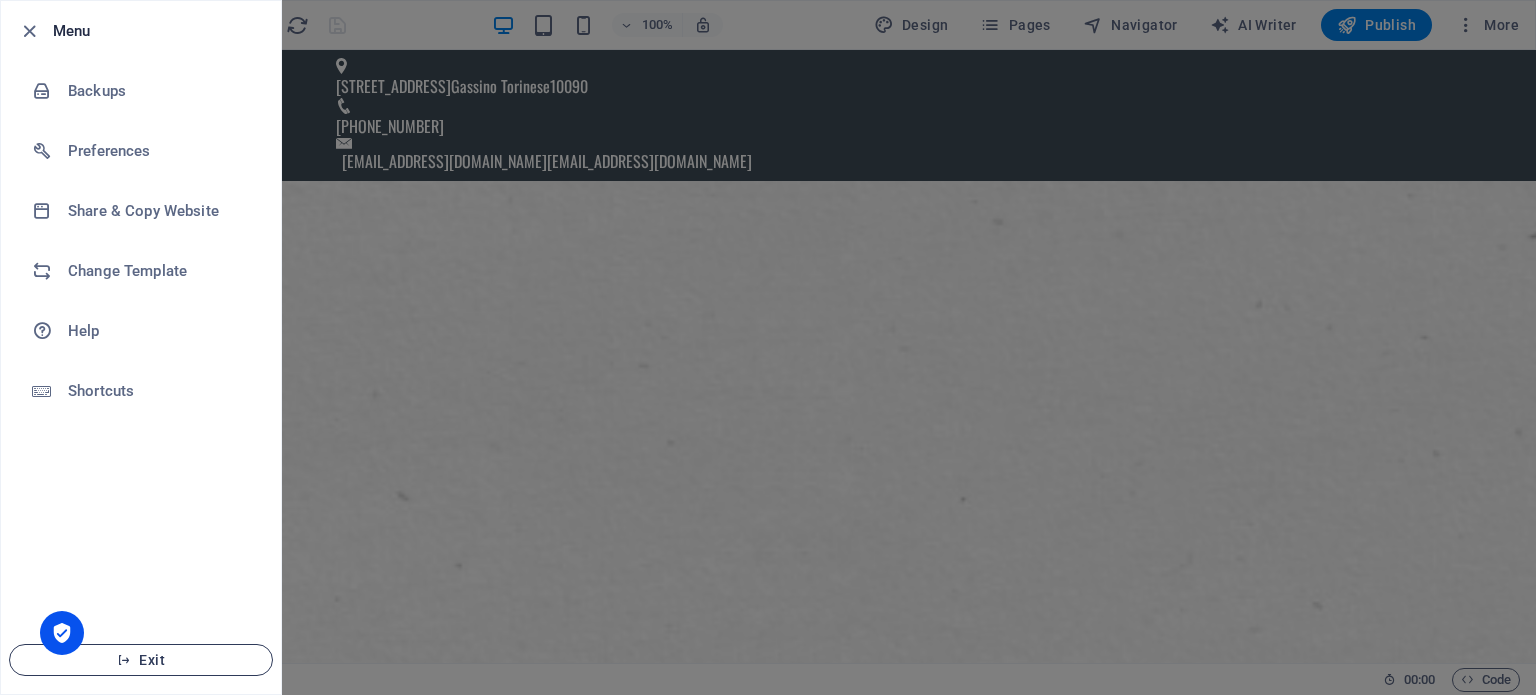 click on "Exit" at bounding box center [141, 660] 